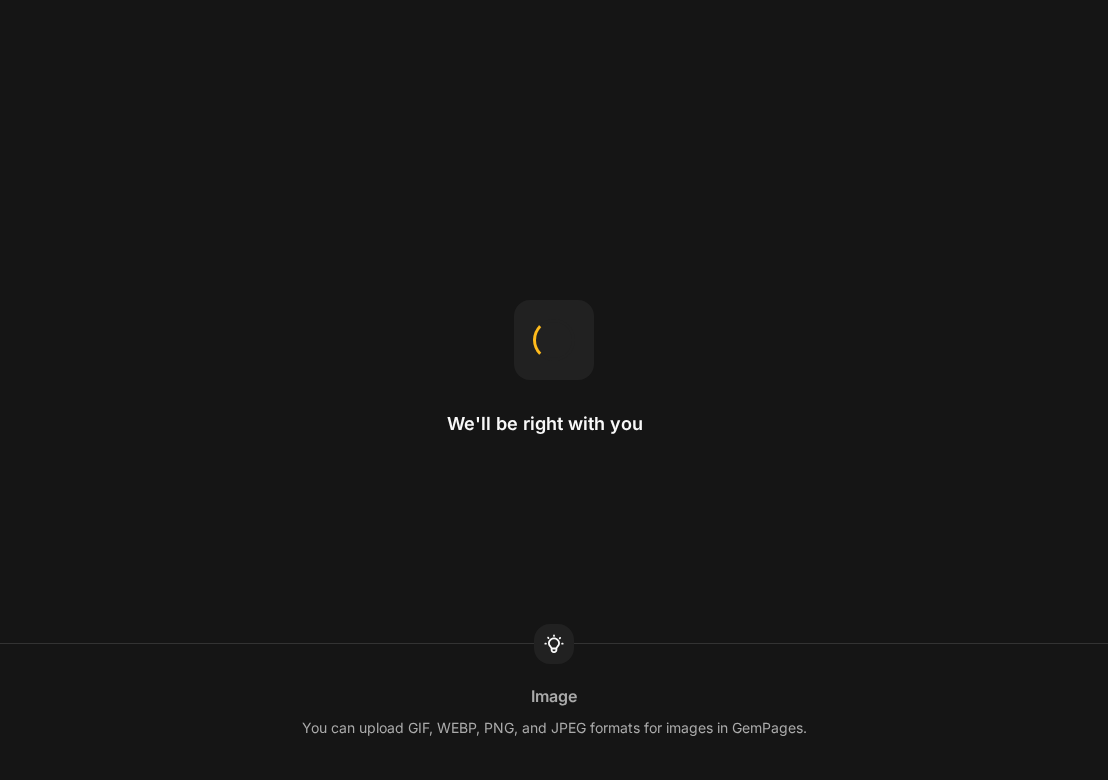 scroll, scrollTop: 0, scrollLeft: 0, axis: both 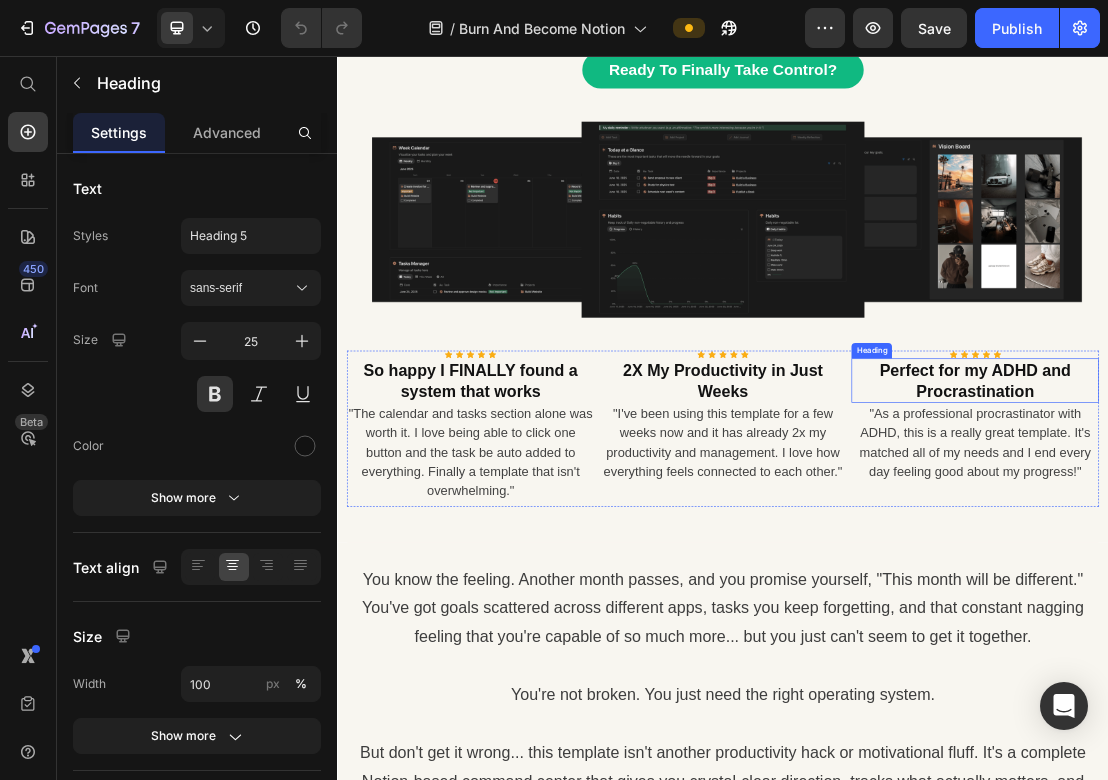 click on "Perfect for my ADHD and Procrastination" at bounding box center [1329, 560] 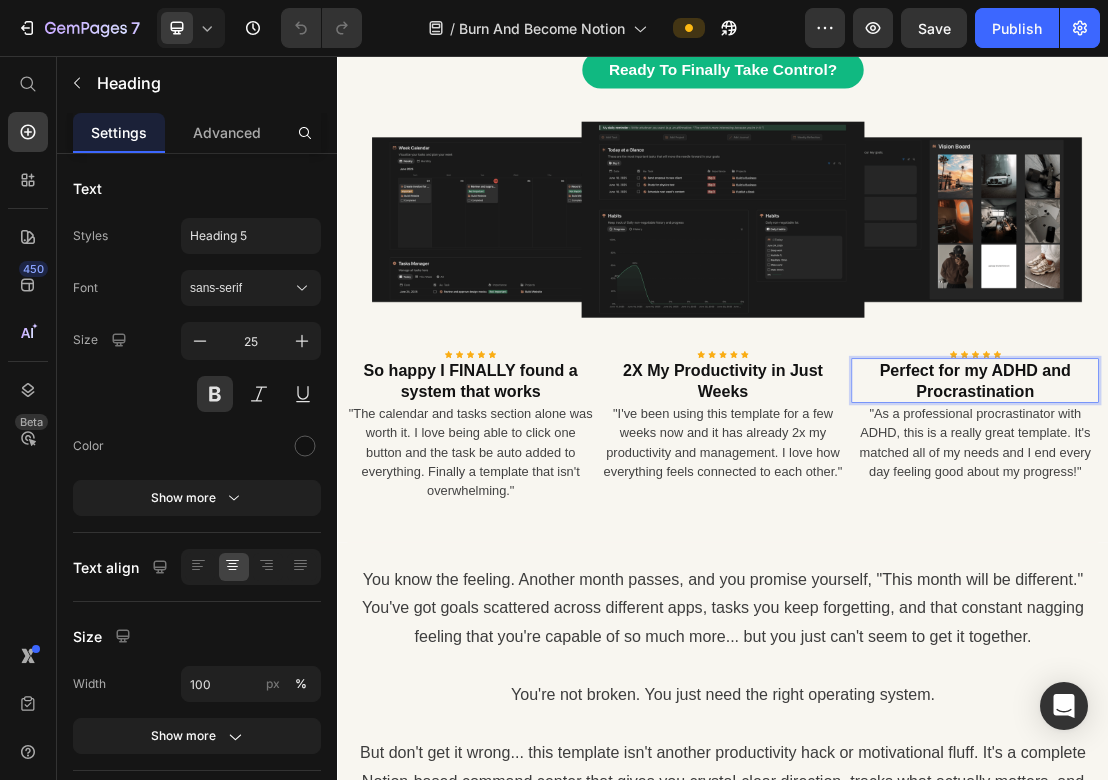 click on "Perfect for my ADHD and Procrastination" at bounding box center [1329, 560] 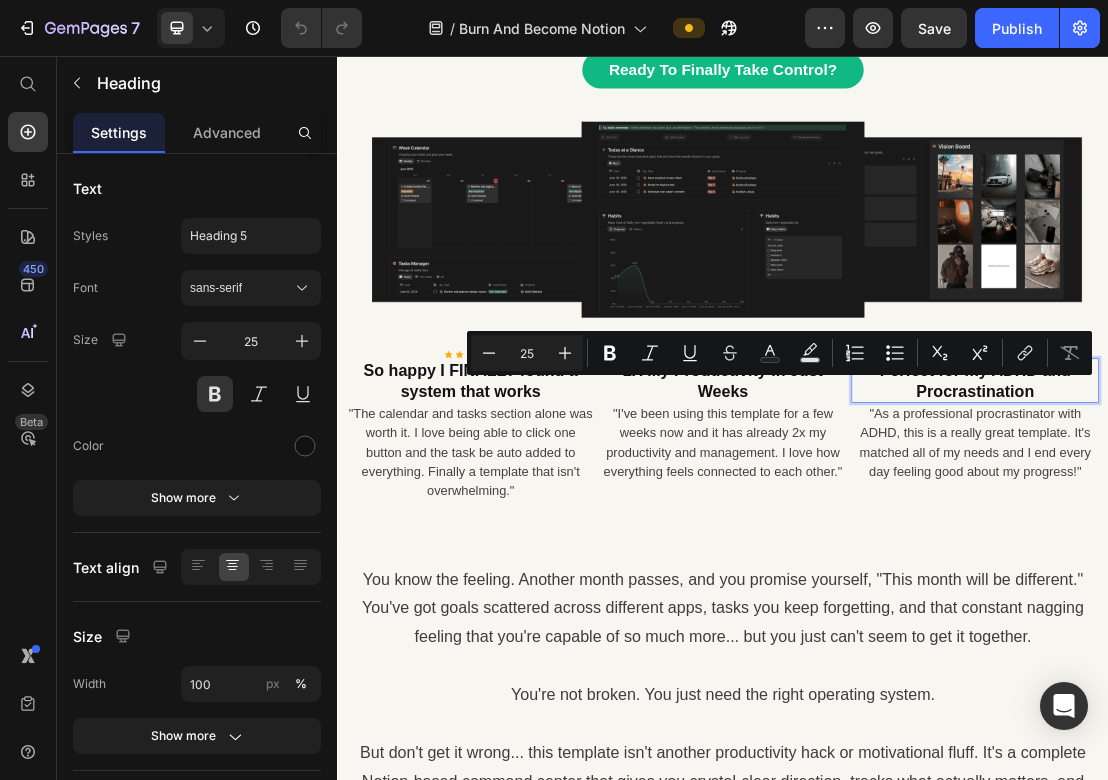 click on "Perfect for my ADHD and Procrastination" at bounding box center [1329, 560] 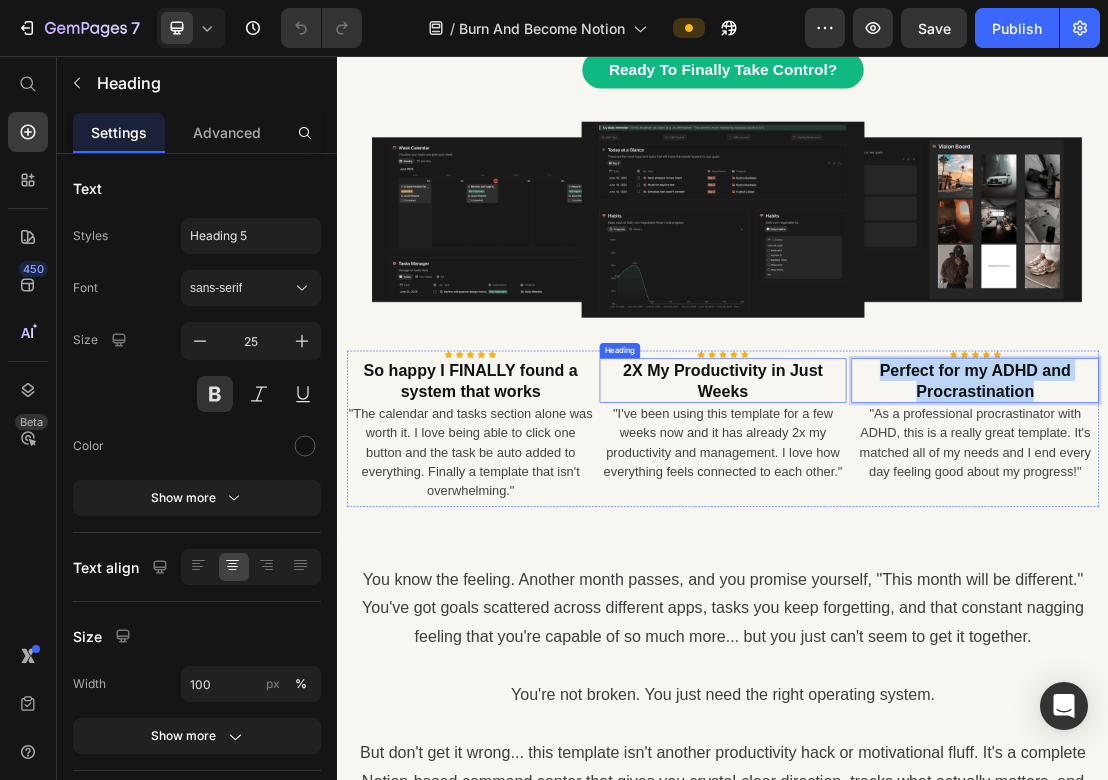 drag, startPoint x: 1429, startPoint y: 567, endPoint x: 1108, endPoint y: 542, distance: 321.97205 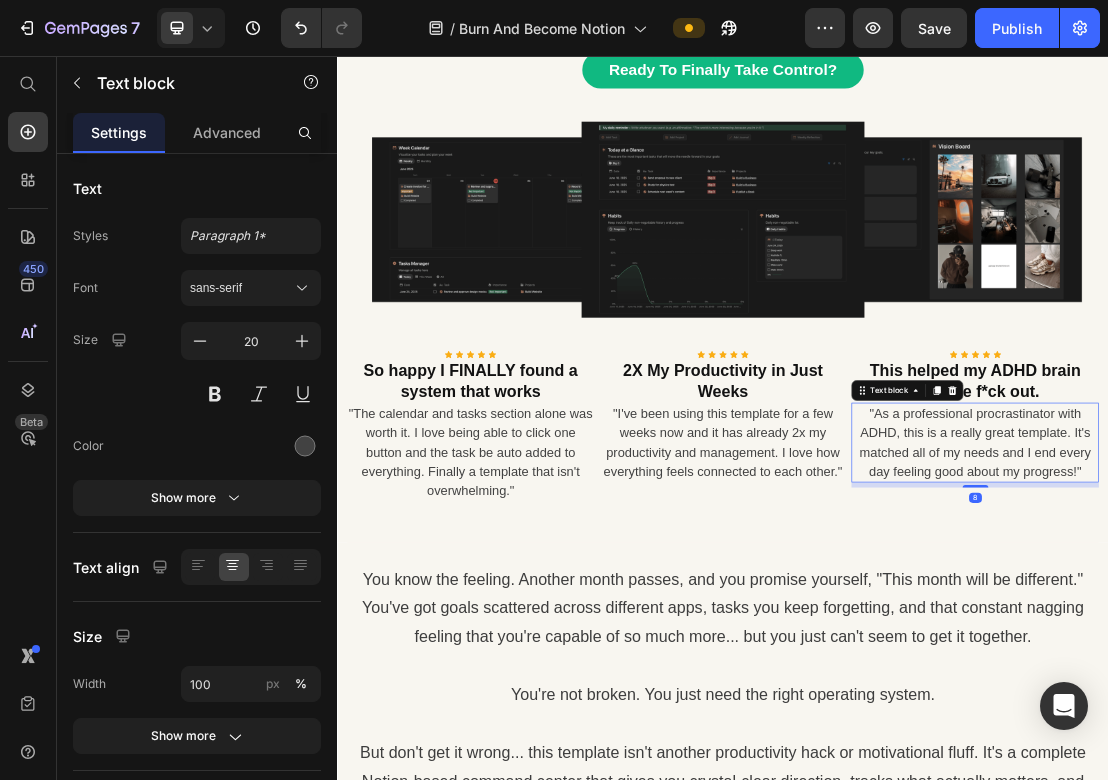 click on ""As a professional procrastinator with ADHD, this is a really great template. It's matched all of my needs and I end every day feeling good about my progress!"" at bounding box center [1329, 657] 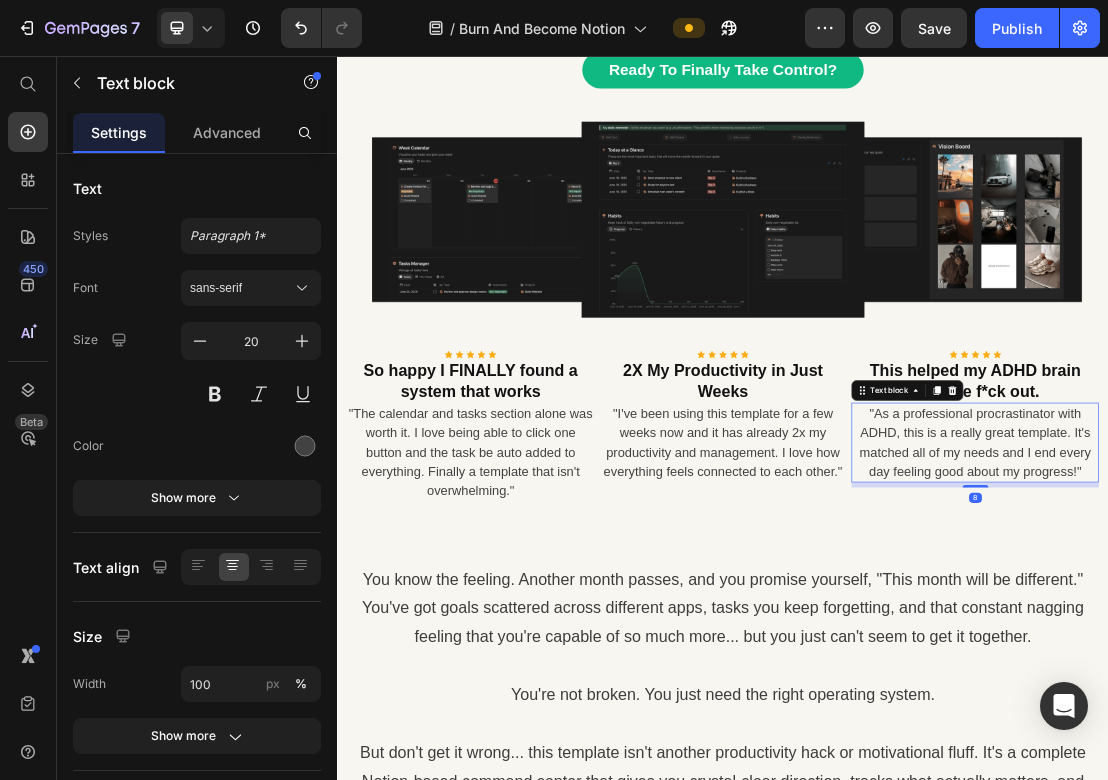 click on ""As a professional procrastinator with ADHD, this is a really great template. It's matched all of my needs and I end every day feeling good about my progress!"" at bounding box center [1329, 657] 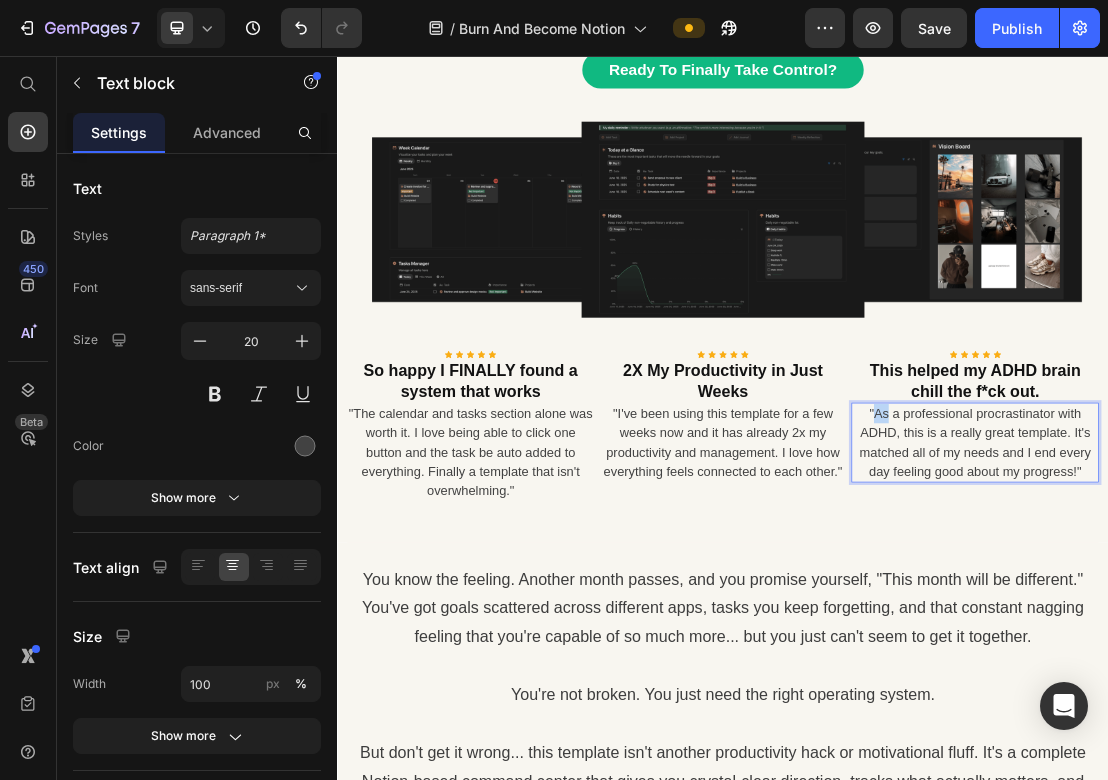 click on ""As a professional procrastinator with ADHD, this is a really great template. It's matched all of my needs and I end every day feeling good about my progress!"" at bounding box center (1329, 657) 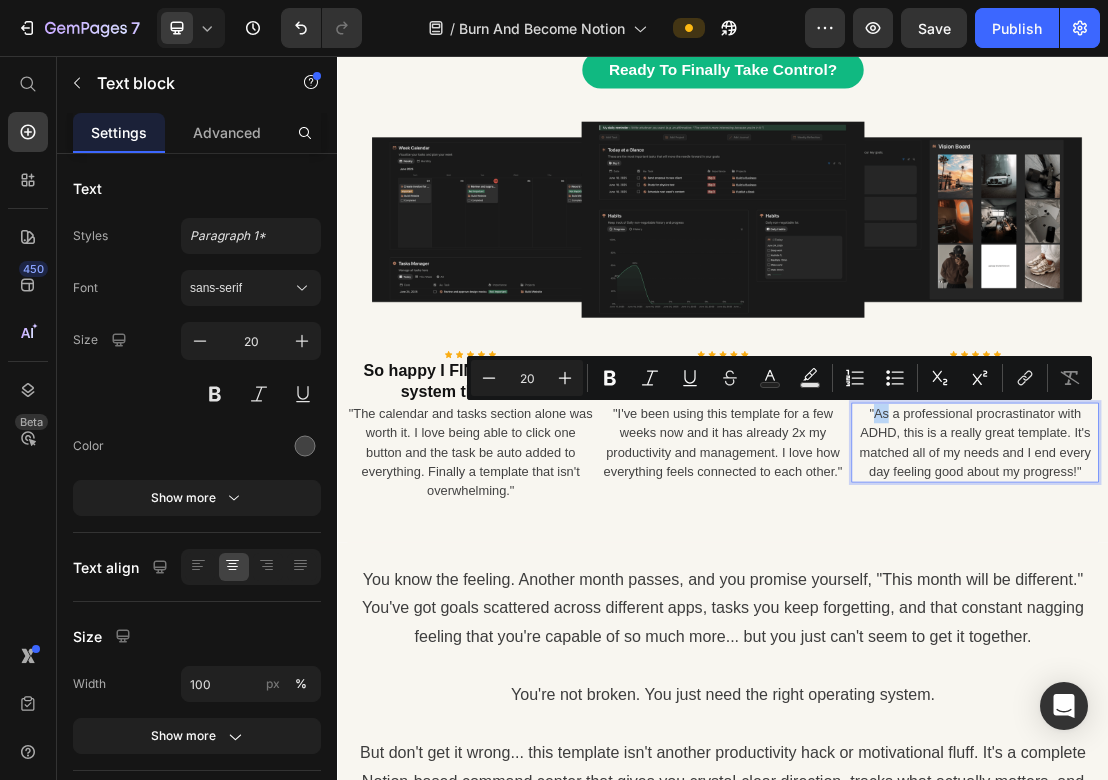 click on ""As a professional procrastinator with ADHD, this is a really great template. It's matched all of my needs and I end every day feeling good about my progress!"" at bounding box center [1329, 657] 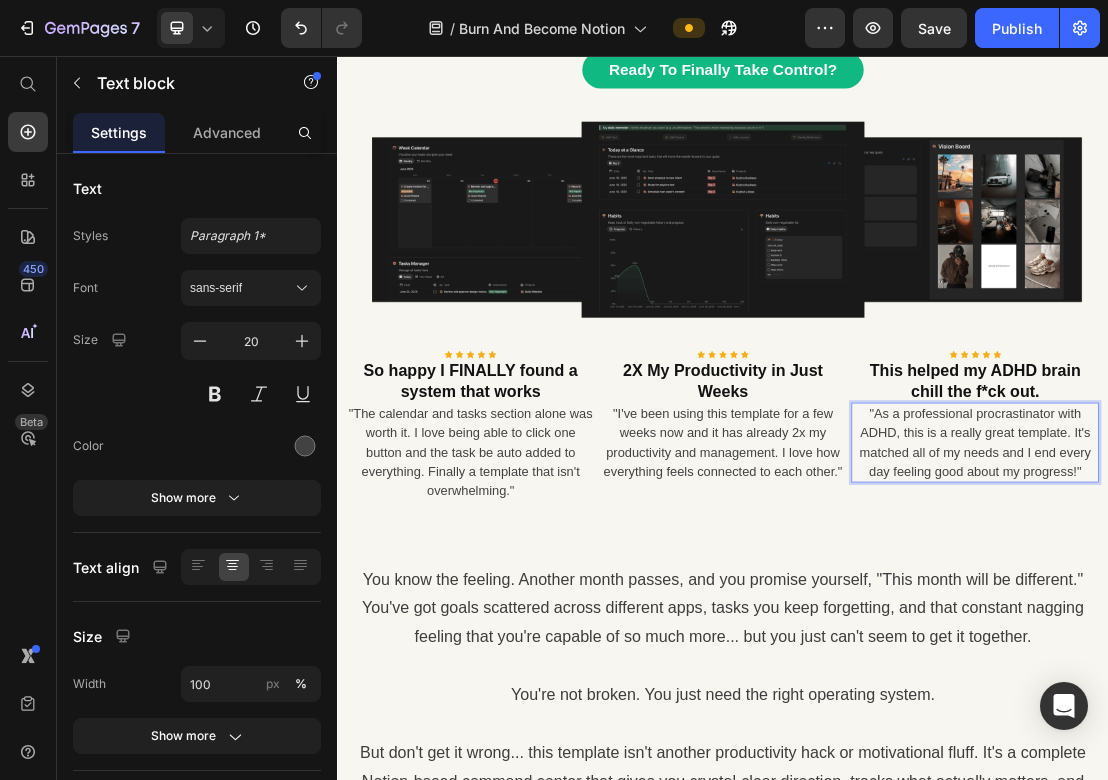click on ""As a professional procrastinator with ADHD, this is a really great template. It's matched all of my needs and I end every day feeling good about my progress!"" at bounding box center [1329, 657] 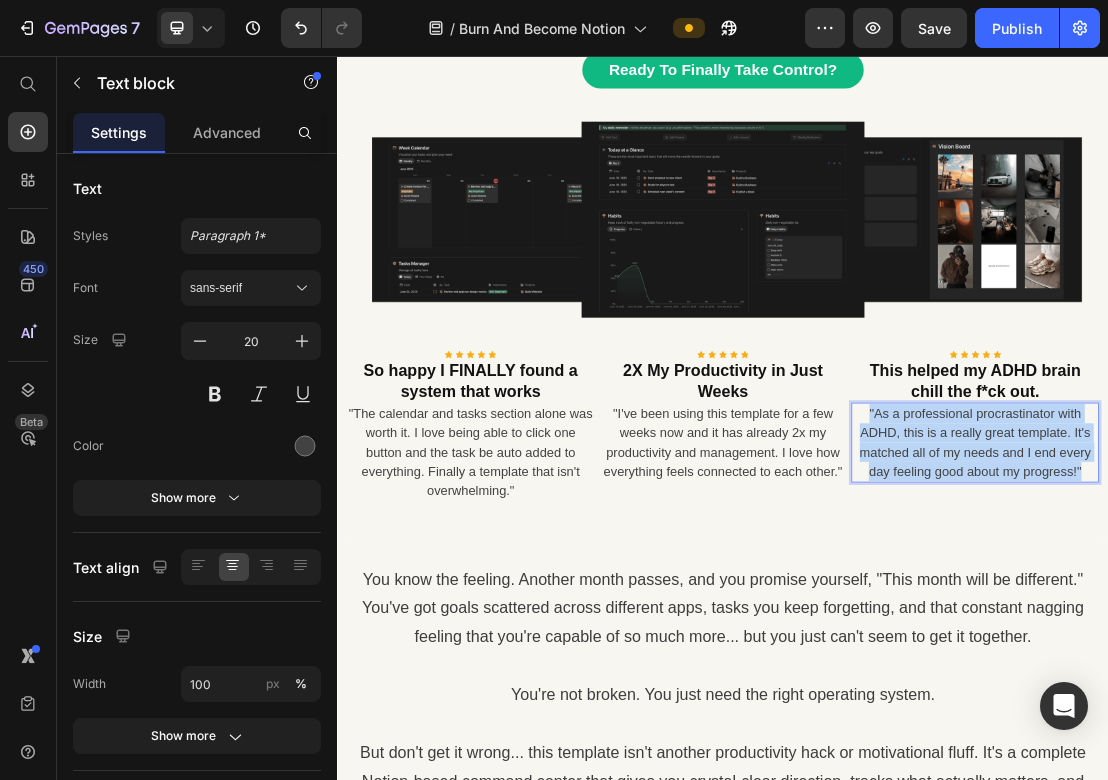drag, startPoint x: 1147, startPoint y: 604, endPoint x: 1503, endPoint y: 702, distance: 369.24246 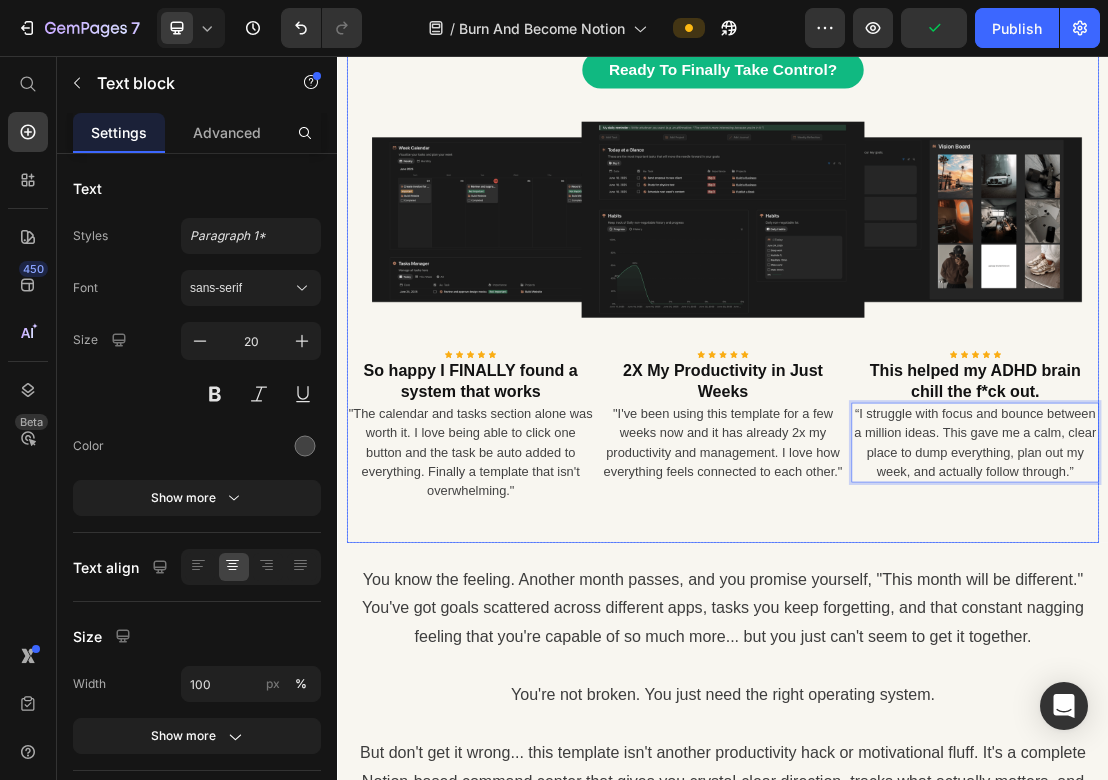 click on "If You Wake Up Anxious, Scattered, & Feeling Behind In Life... Heading This System Will Break The Cycle. Heading Transforms chaos into clarity, builds unshakeable habits, and gives you clear goals to crush every day. Text block Ready To Finally Take Control? Button Row Image                Icon                Icon                Icon                Icon                Icon Icon List Hoz So happy I FINALLY found a system that works Heading "The calendar and tasks section alone was worth it. I love being able to click one button and the task be auto added to everything. Finally a template that isn't overwhelming." Text block                Icon                Icon                Icon                Icon                Icon Icon List Hoz 2X My Productivity in Just Weeks Heading "I've been using this template for a few weeks now and it has already 2x my productivity and management. I love how everything feels connected to each other." Text block                Icon                Icon                Icon Icon   8" at bounding box center (937, 272) 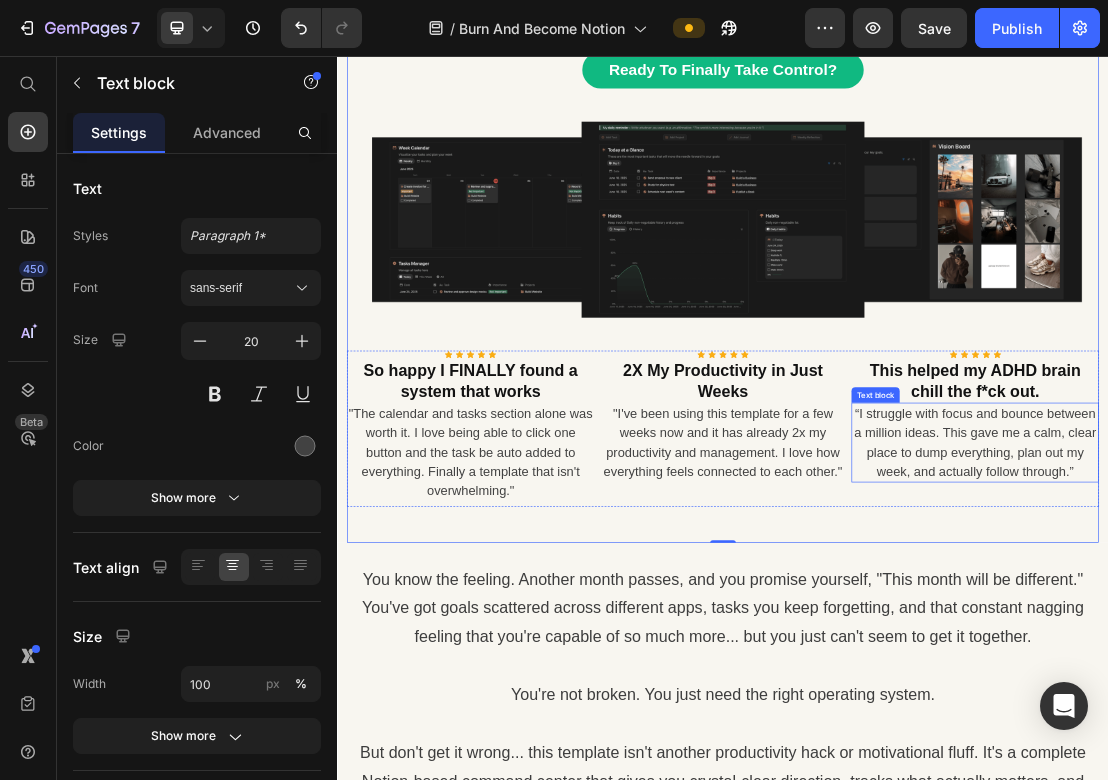 click on "“I struggle with focus and bounce between a million ideas. This gave me a calm, clear place to dump everything, plan out my week, and actually follow through.”" at bounding box center [1329, 657] 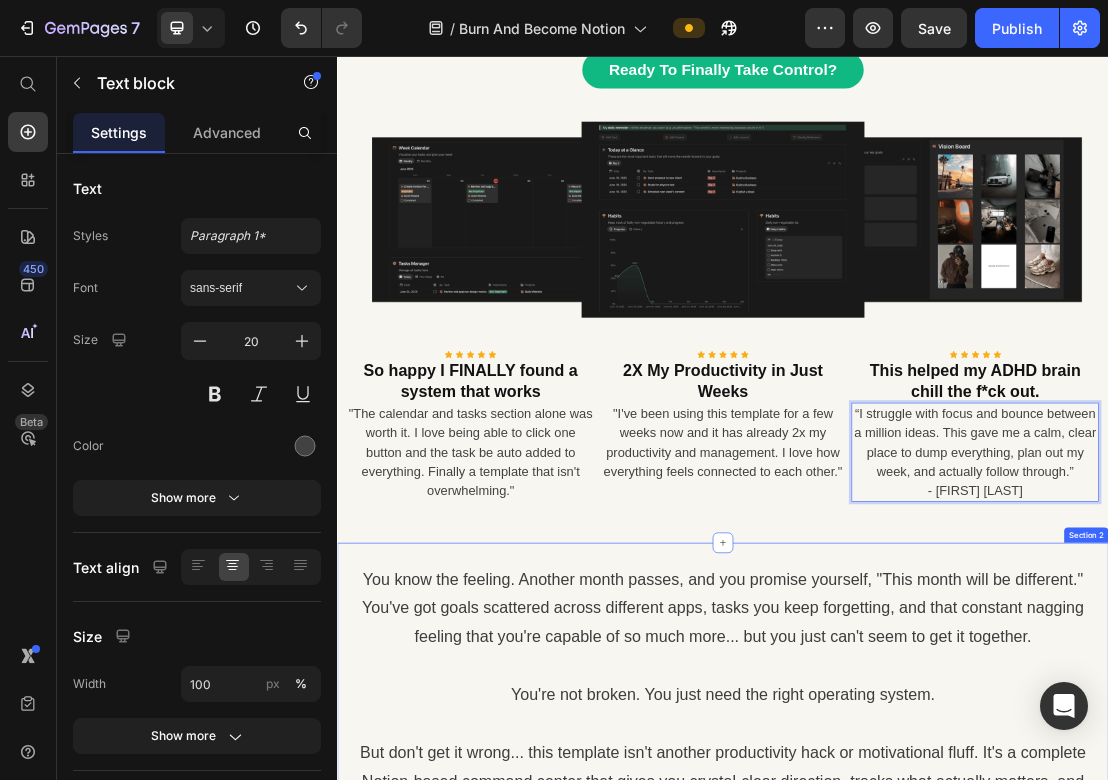 click on "You know the feeling. Another month passes, and you promise yourself, "This month will be different." You've got goals scattered across different apps, tasks you keep forgetting, and that constant nagging feeling that you're capable of so much more... but you just can't seem to get it together." at bounding box center [937, 914] 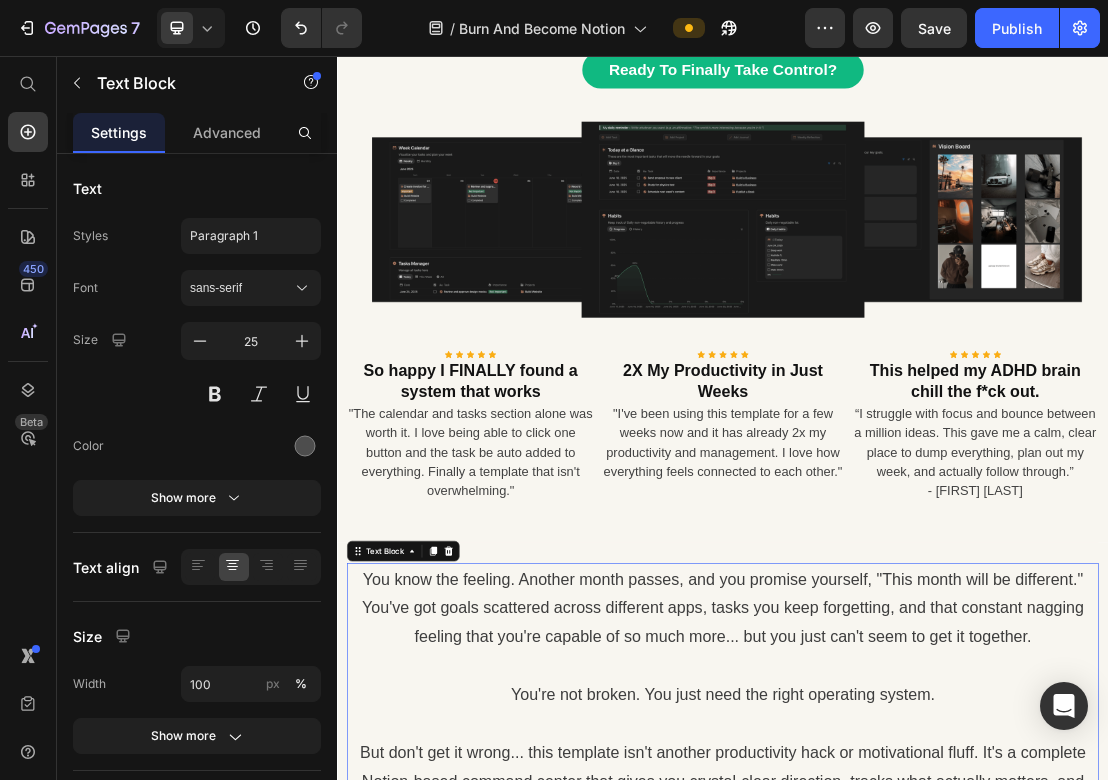 click on "You know the feeling. Another month passes, and you promise yourself, "This month will be different." You've got goals scattered across different apps, tasks you keep forgetting, and that constant nagging feeling that you're capable of so much more... but you just can't seem to get it together." at bounding box center [937, 914] 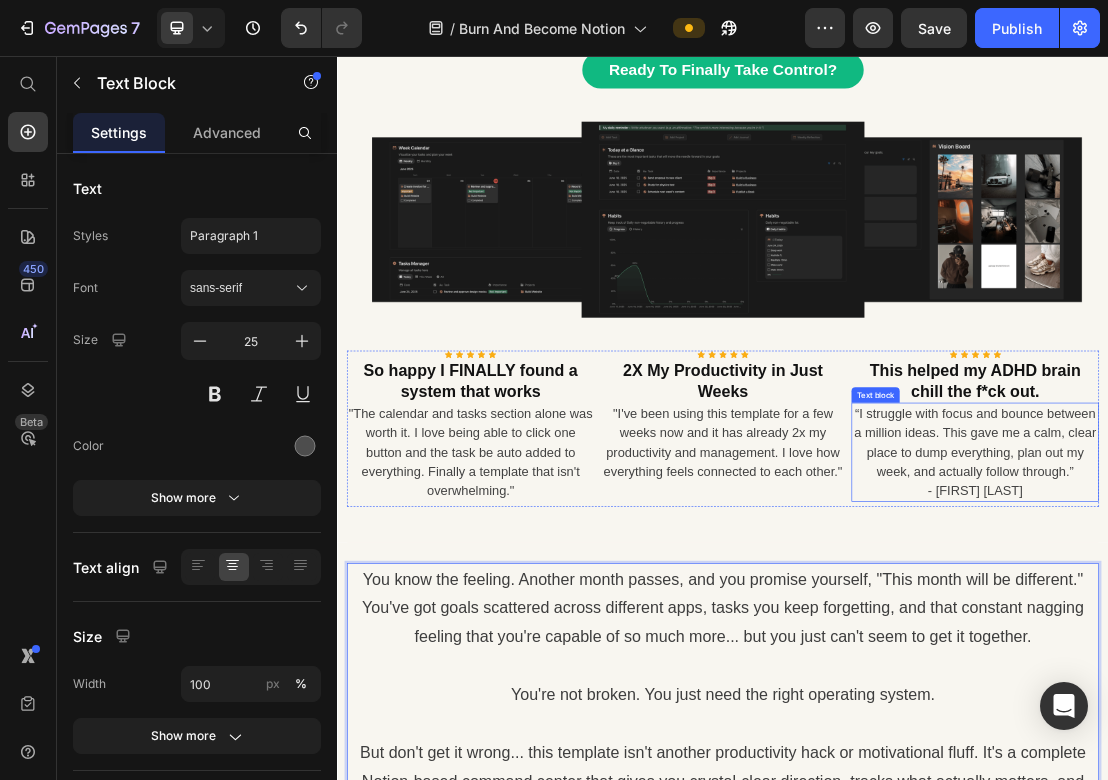 click on "“I struggle with focus and bounce between a million ideas. This gave me a calm, clear place to dump everything, plan out my week, and actually follow through.”" at bounding box center [1329, 657] 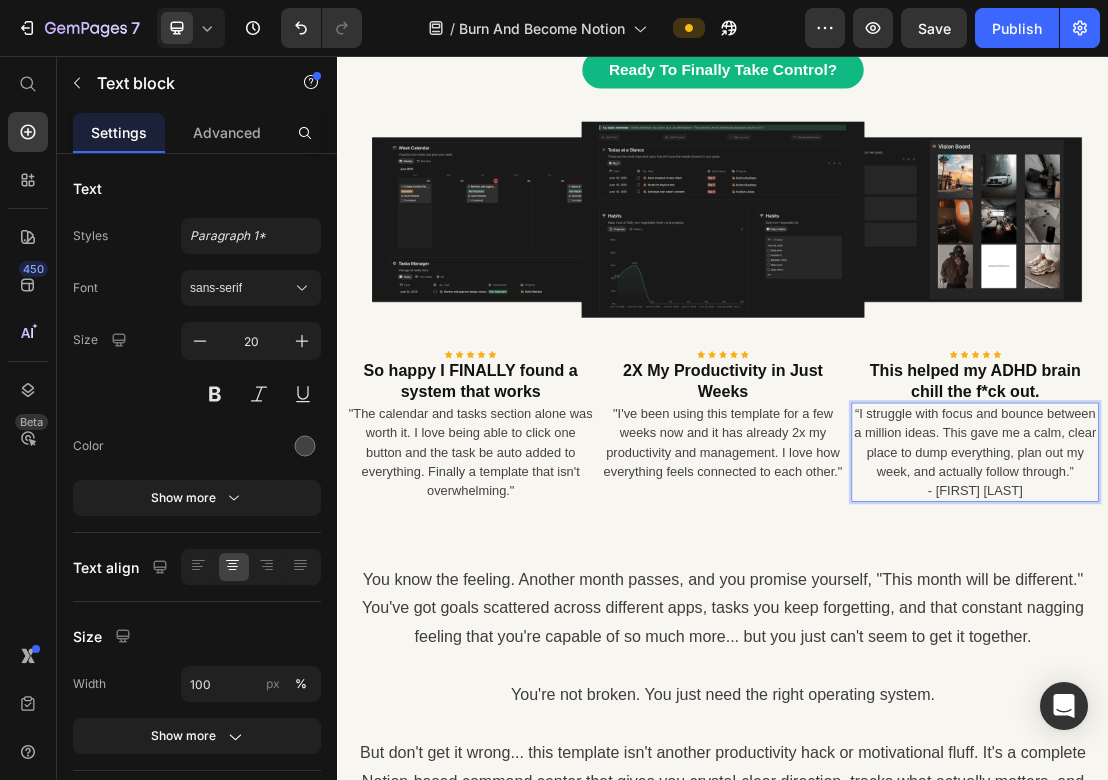 click on "“I struggle with focus and bounce between a million ideas. This gave me a calm, clear place to dump everything, plan out my week, and actually follow through.”" at bounding box center (1329, 657) 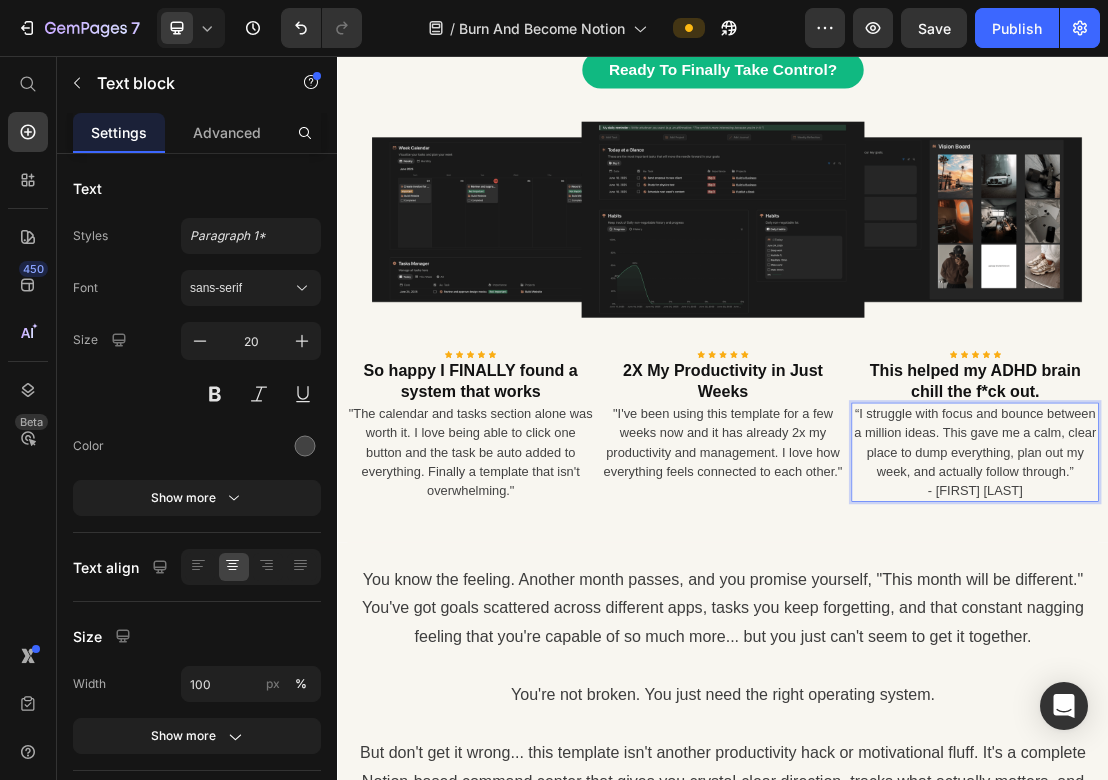 drag, startPoint x: 1484, startPoint y: 641, endPoint x: 1488, endPoint y: 669, distance: 28.284271 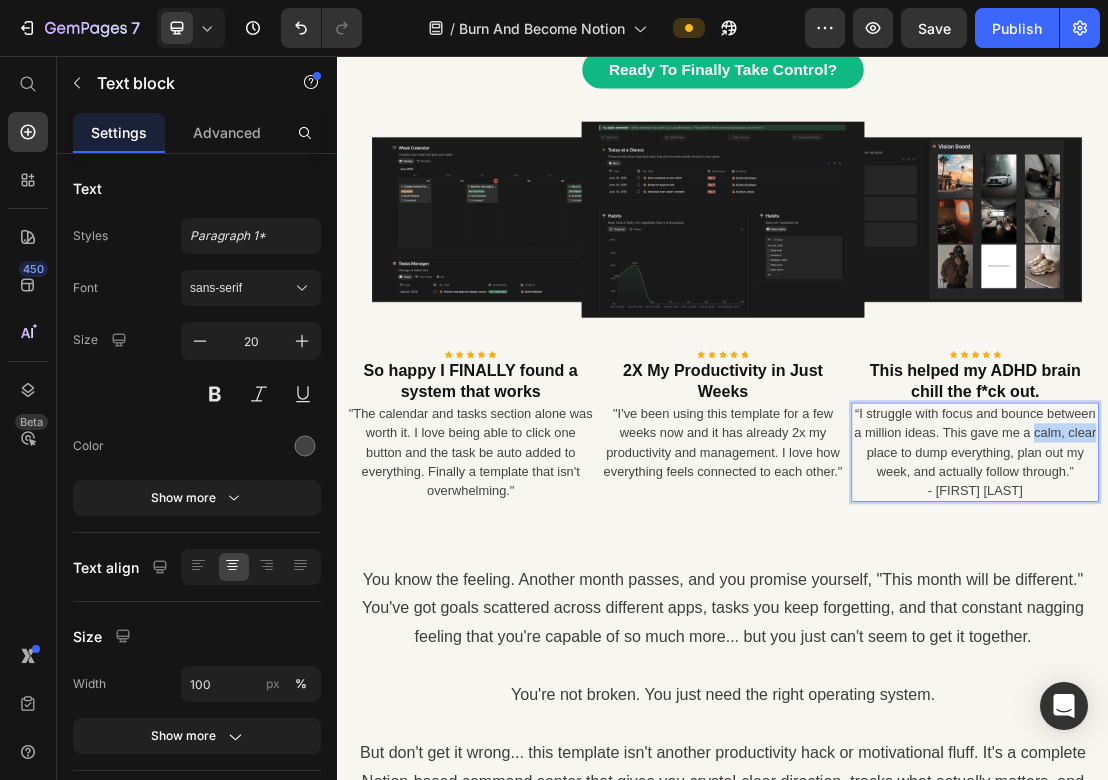 drag, startPoint x: 1184, startPoint y: 667, endPoint x: 1435, endPoint y: 635, distance: 253.03162 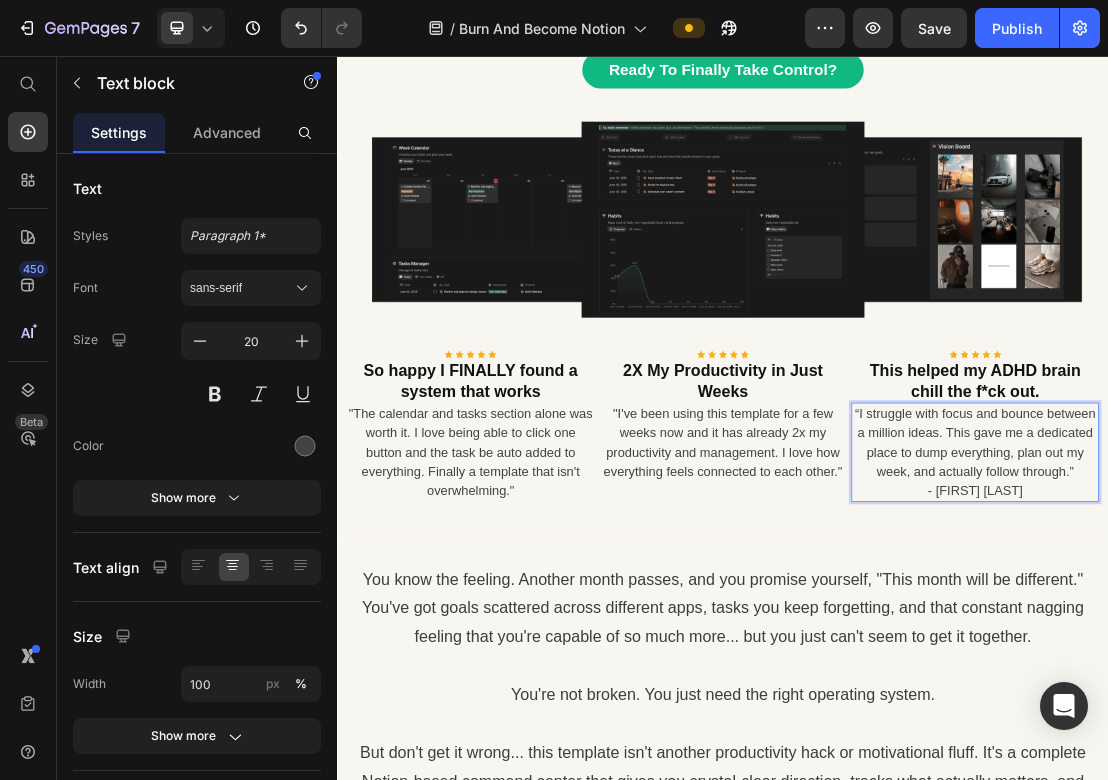 click on "“I struggle with focus and bounce between a million ideas. This gave me a dedicated place to dump everything, plan out my week, and actually follow through.”" at bounding box center [1329, 657] 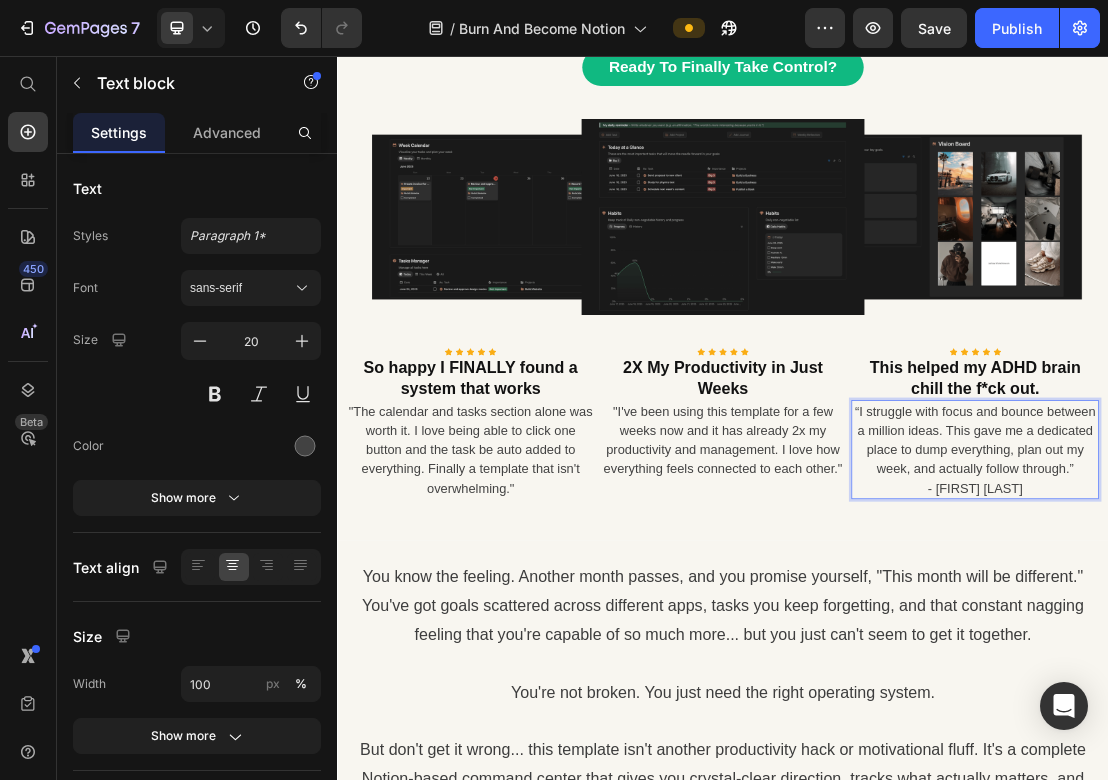 click on "- [FIRST] [LAST]" at bounding box center (1329, 728) 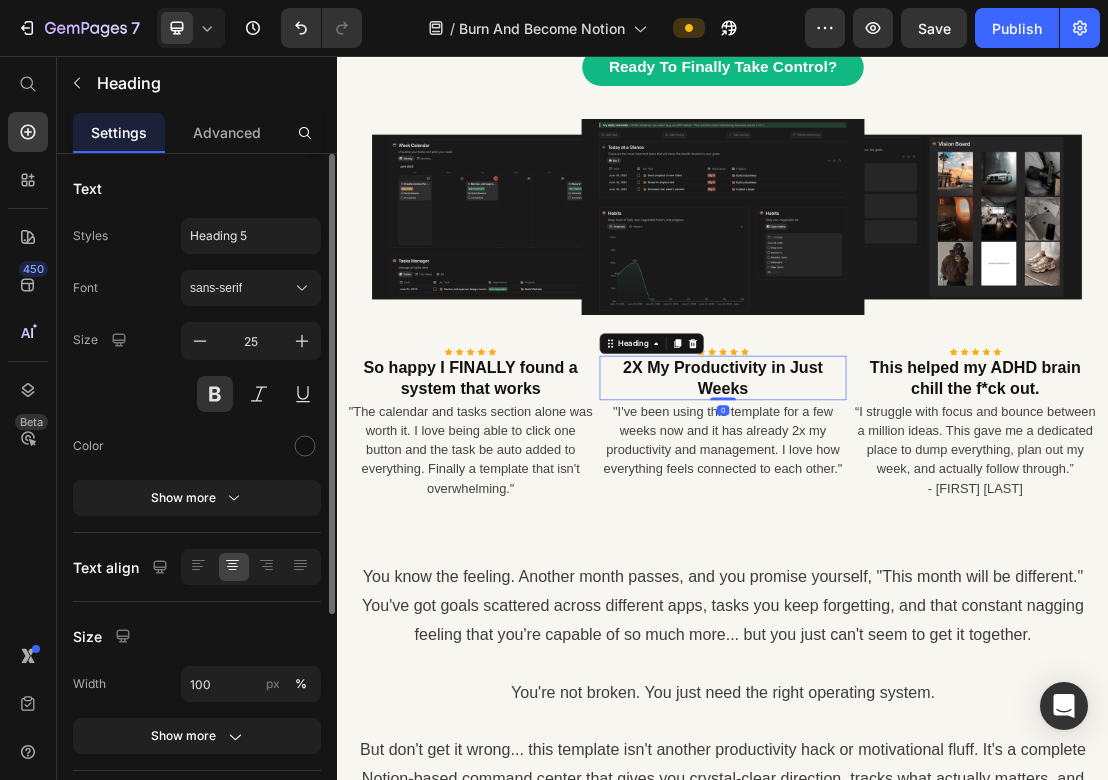 click on "2X My Productivity in Just Weeks" at bounding box center [937, 556] 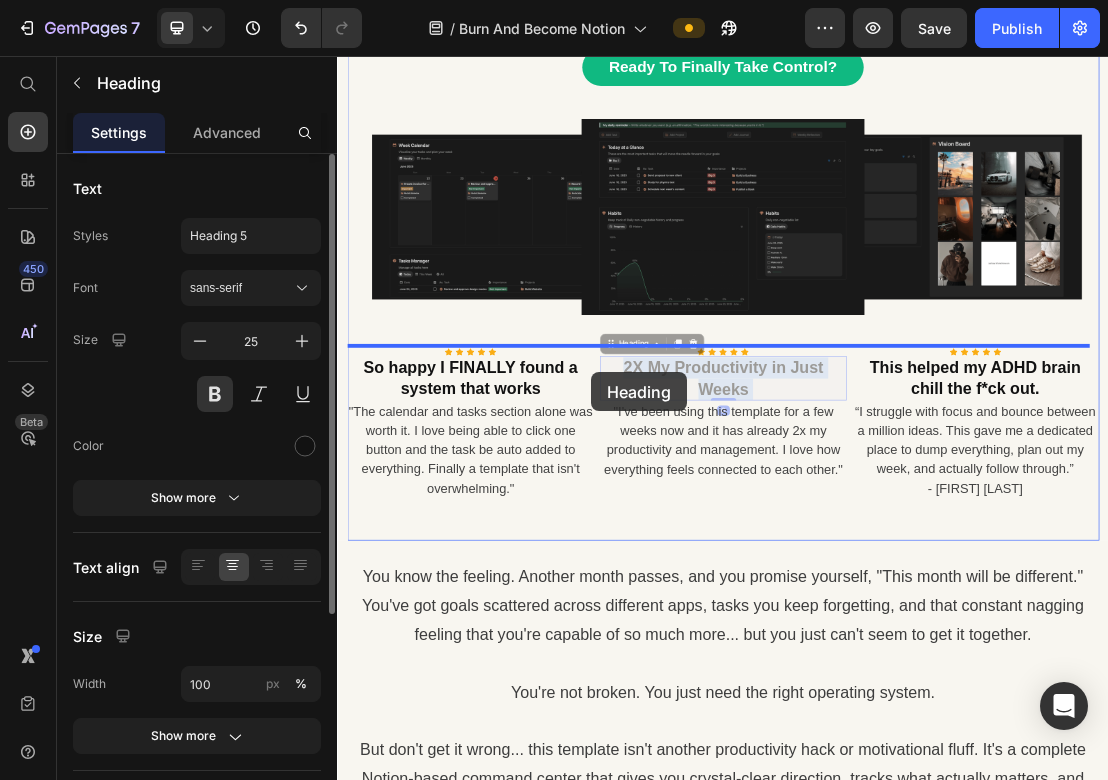 drag, startPoint x: 996, startPoint y: 561, endPoint x: 734, endPoint y: 547, distance: 262.37378 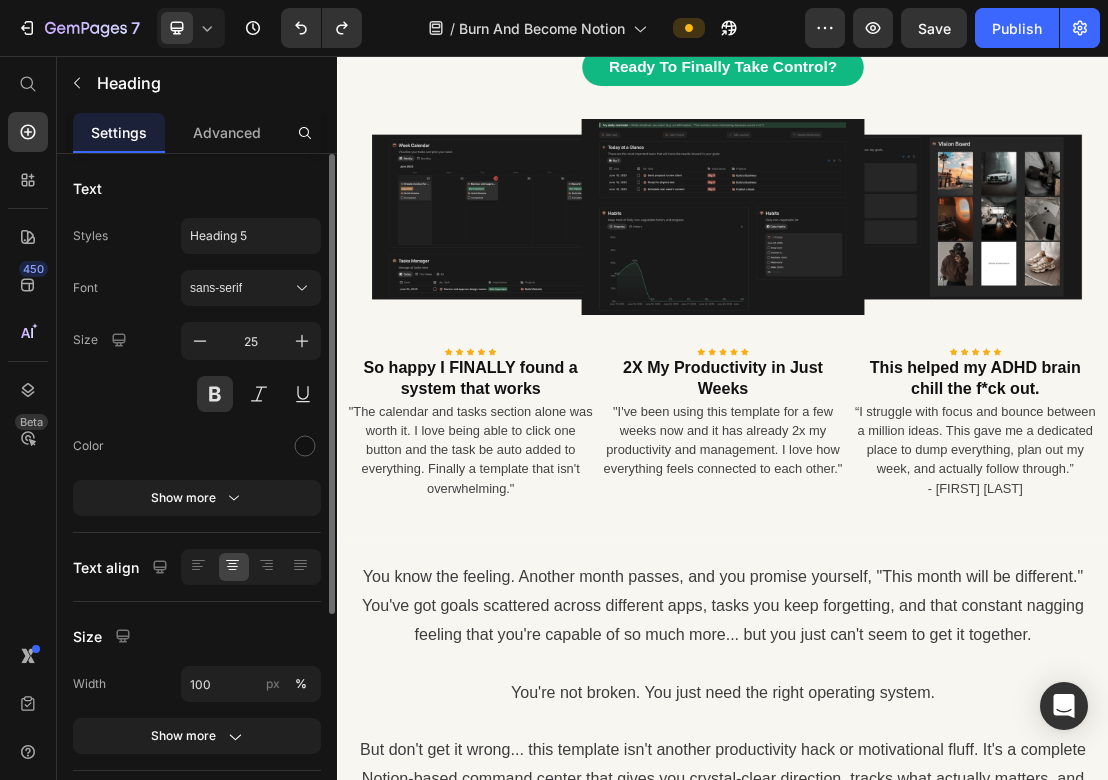 click on "2X My Productivity in Just Weeks" at bounding box center (937, 556) 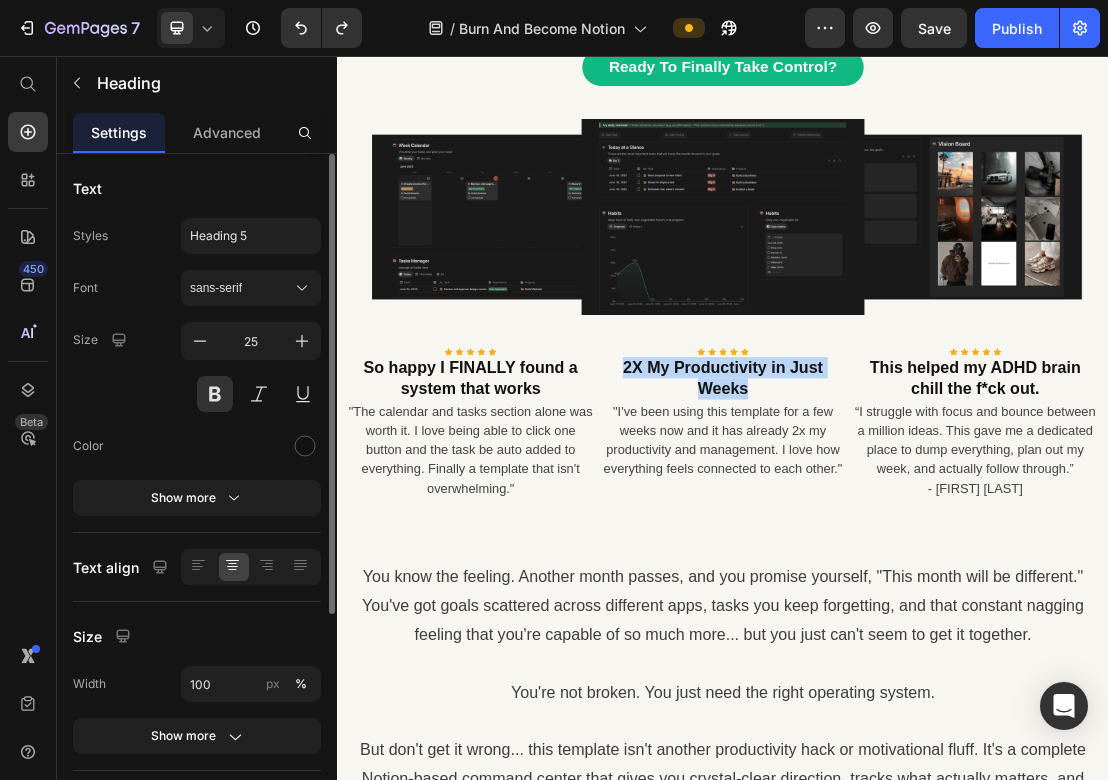 drag, startPoint x: 983, startPoint y: 563, endPoint x: 776, endPoint y: 541, distance: 208.1658 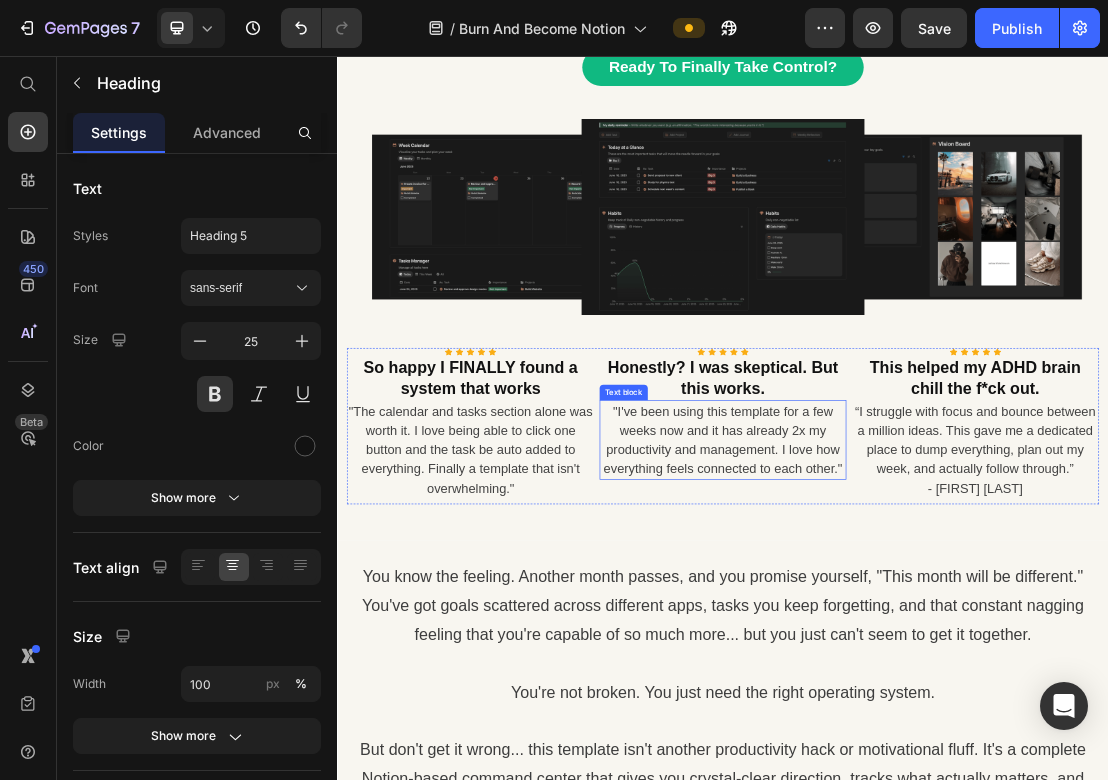 click on ""I've been using this template for a few weeks now and it has already 2x my productivity and management. I love how everything feels connected to each other."" at bounding box center [937, 653] 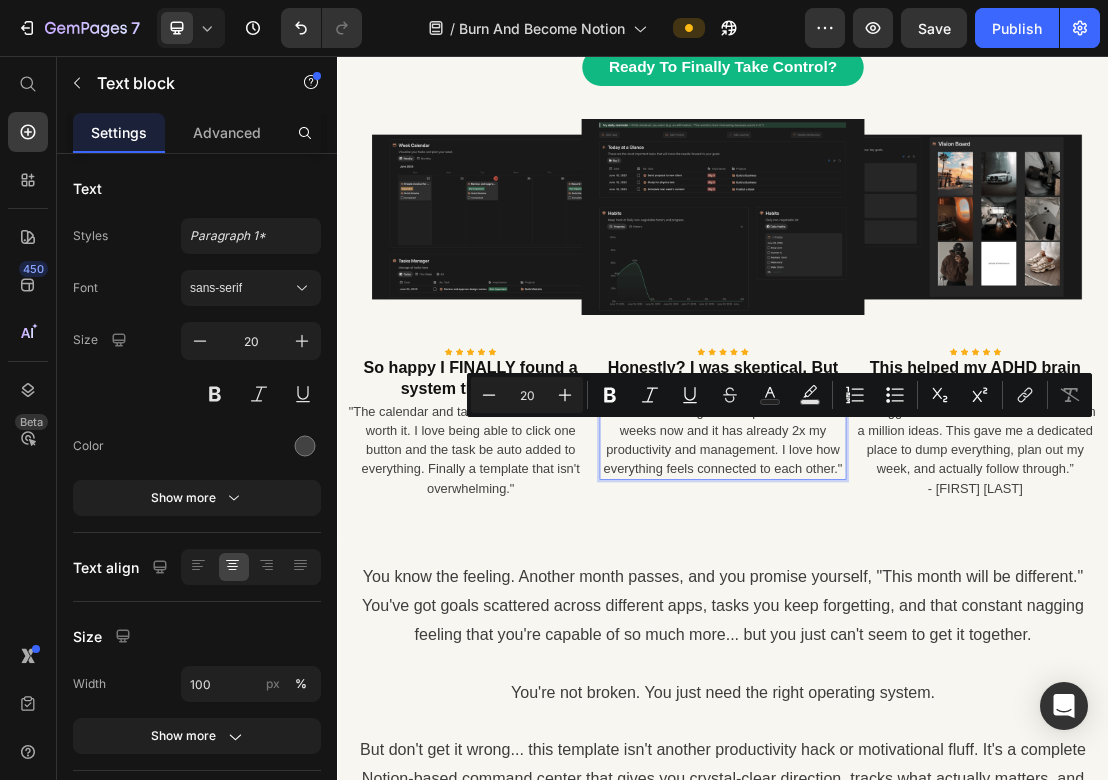 drag, startPoint x: 825, startPoint y: 625, endPoint x: 862, endPoint y: 651, distance: 45.221676 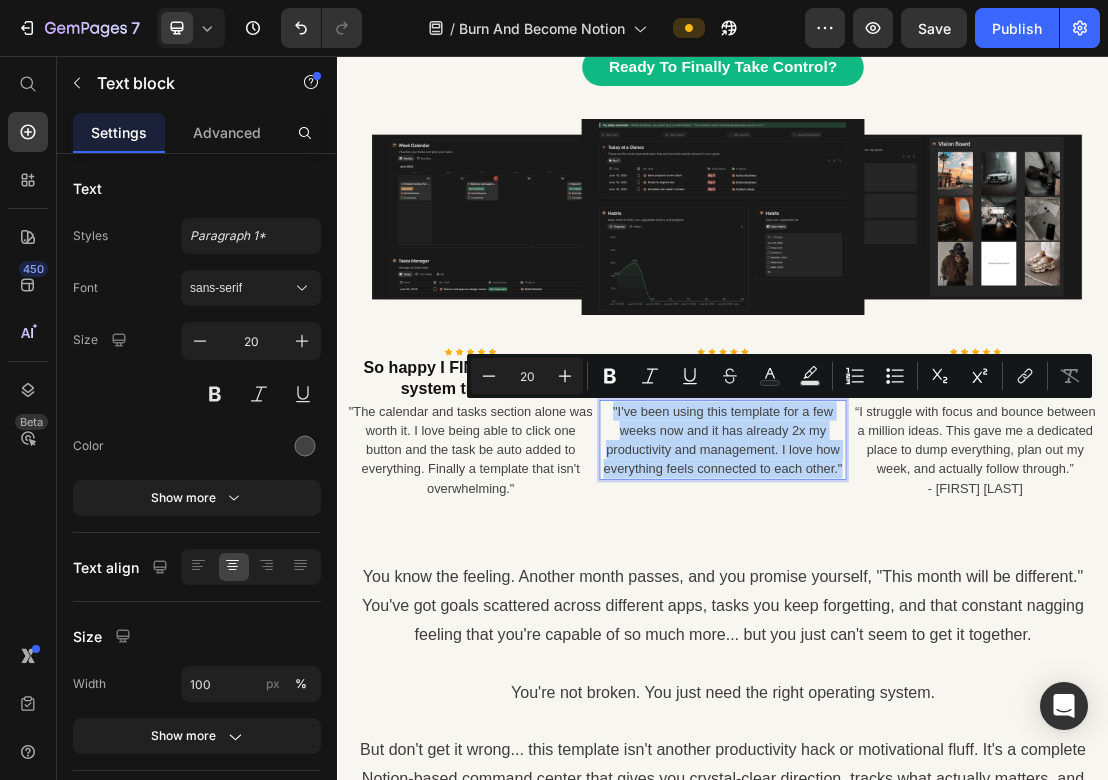 drag, startPoint x: 1115, startPoint y: 695, endPoint x: 748, endPoint y: 609, distance: 376.94165 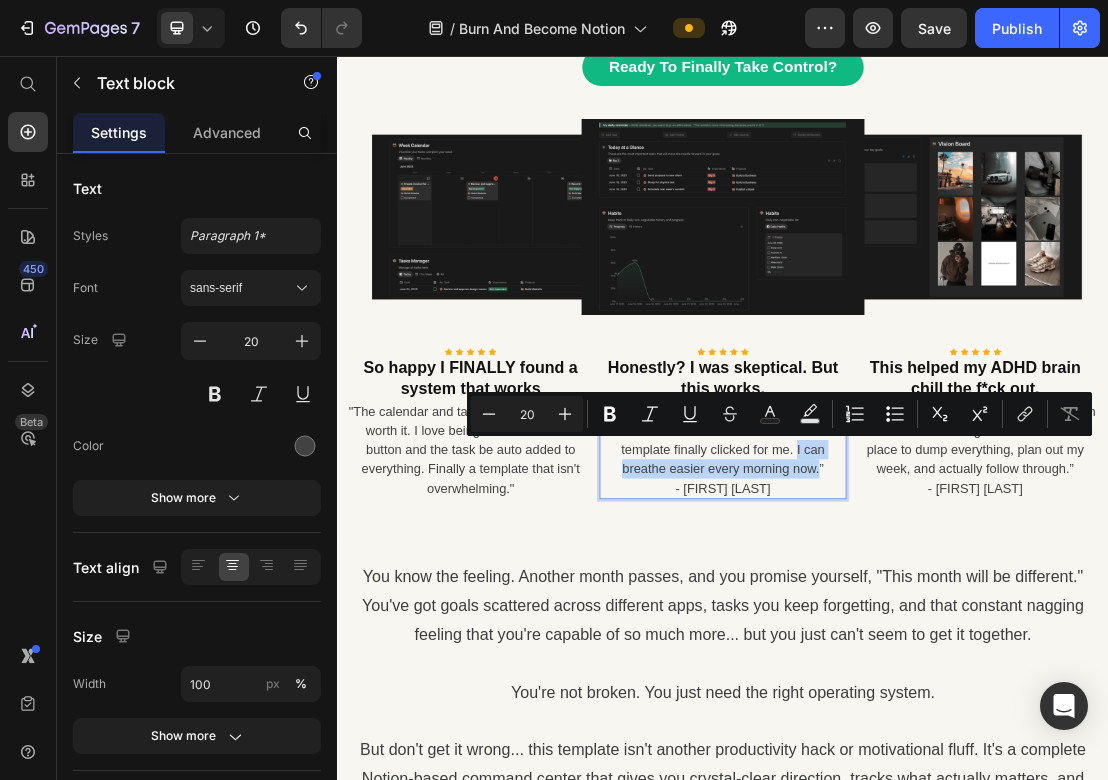 drag, startPoint x: 1081, startPoint y: 696, endPoint x: 1046, endPoint y: 664, distance: 47.423622 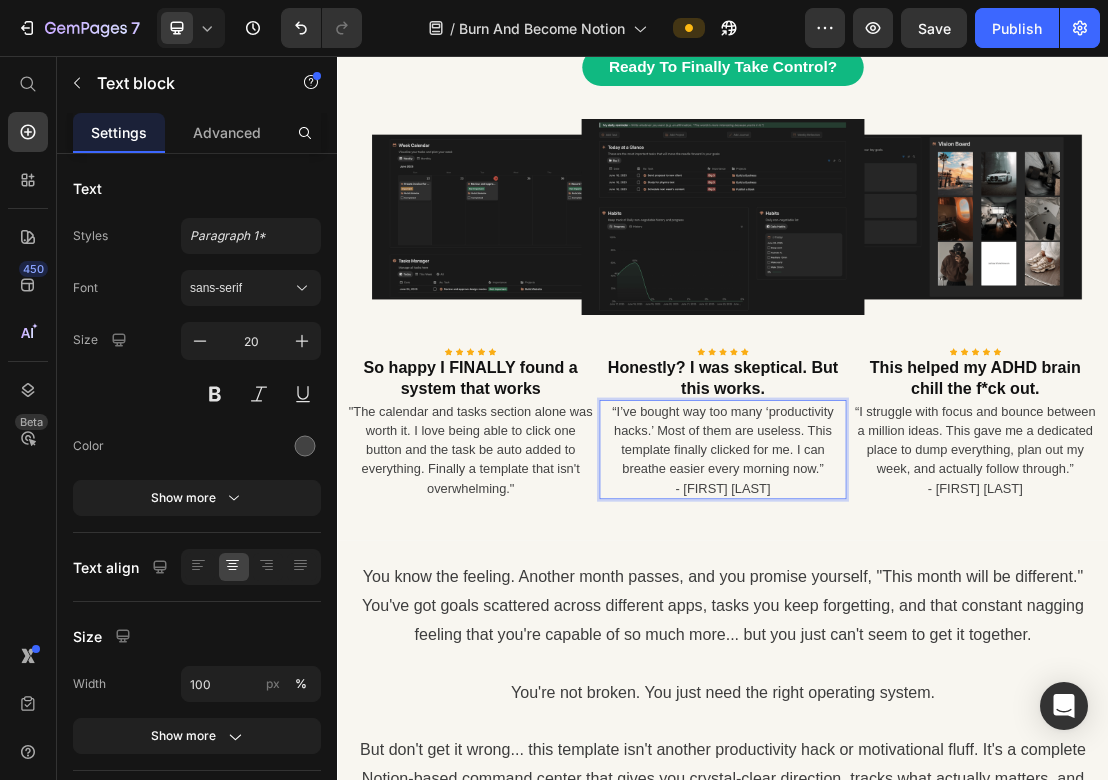 click on "- [FIRST] [LAST]" at bounding box center (937, 728) 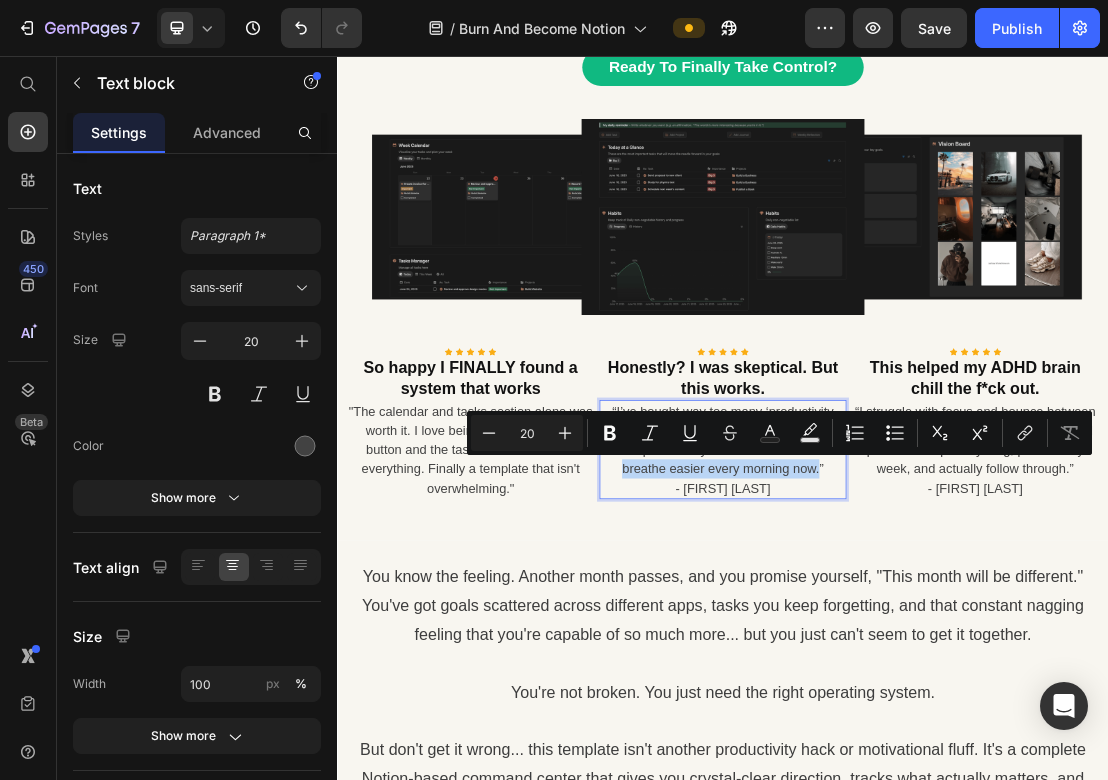 drag, startPoint x: 1082, startPoint y: 697, endPoint x: 773, endPoint y: 695, distance: 309.00647 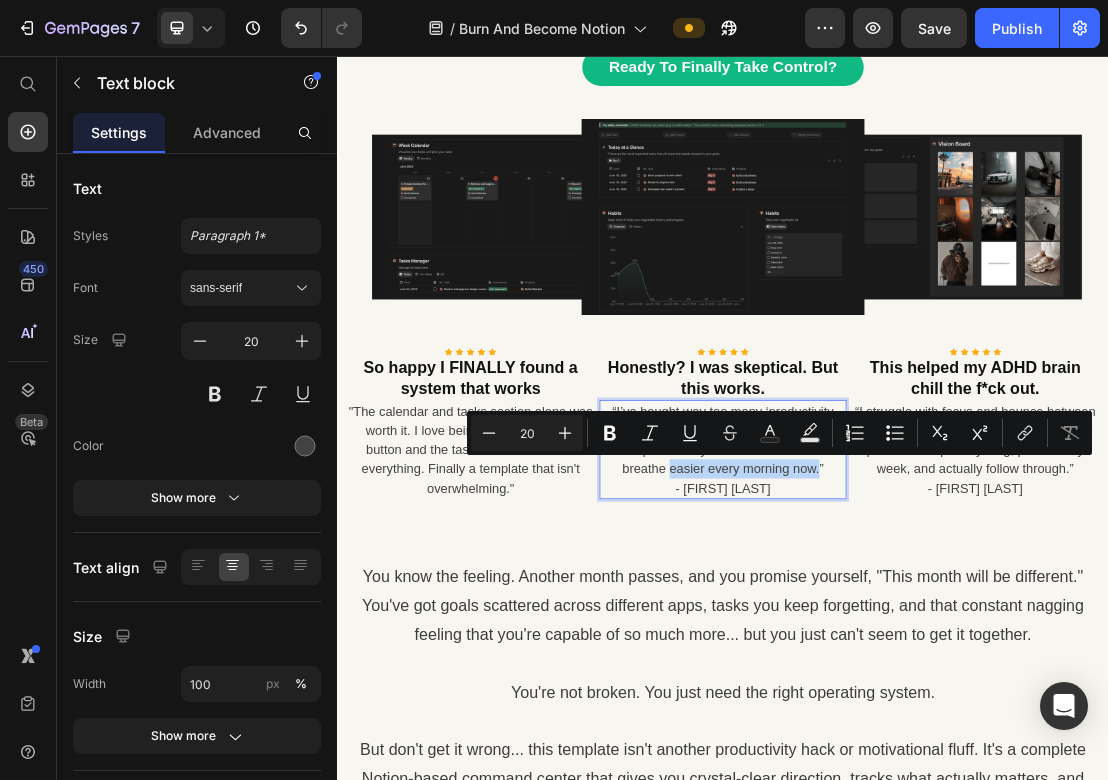 drag, startPoint x: 1081, startPoint y: 699, endPoint x: 847, endPoint y: 701, distance: 234.00854 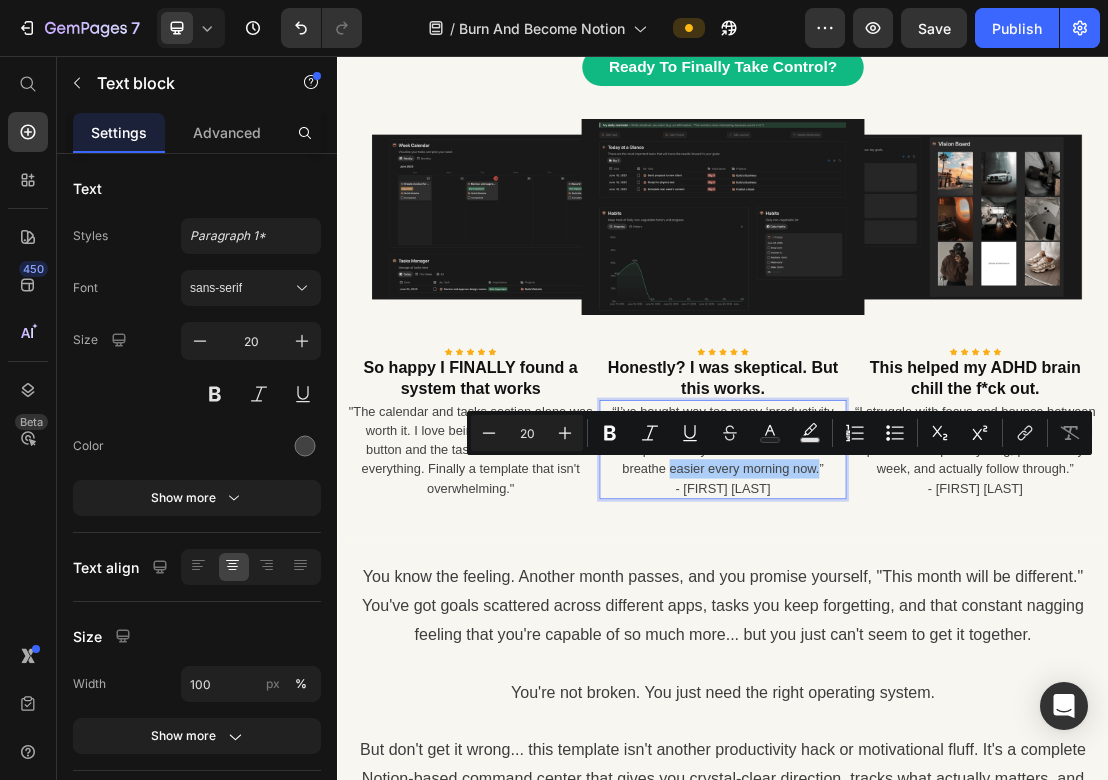 click on "Icon                Icon                Icon                Icon                Icon Icon List Hoz Honestly? I was skeptical. But this works. Heading “I’ve bought way too many ‘productivity hacks.’ Most of them are useless. This template finally clicked for me. I can breathe easier every morning now.” - [FIRST] [LAST] Text block   8" at bounding box center [937, 631] 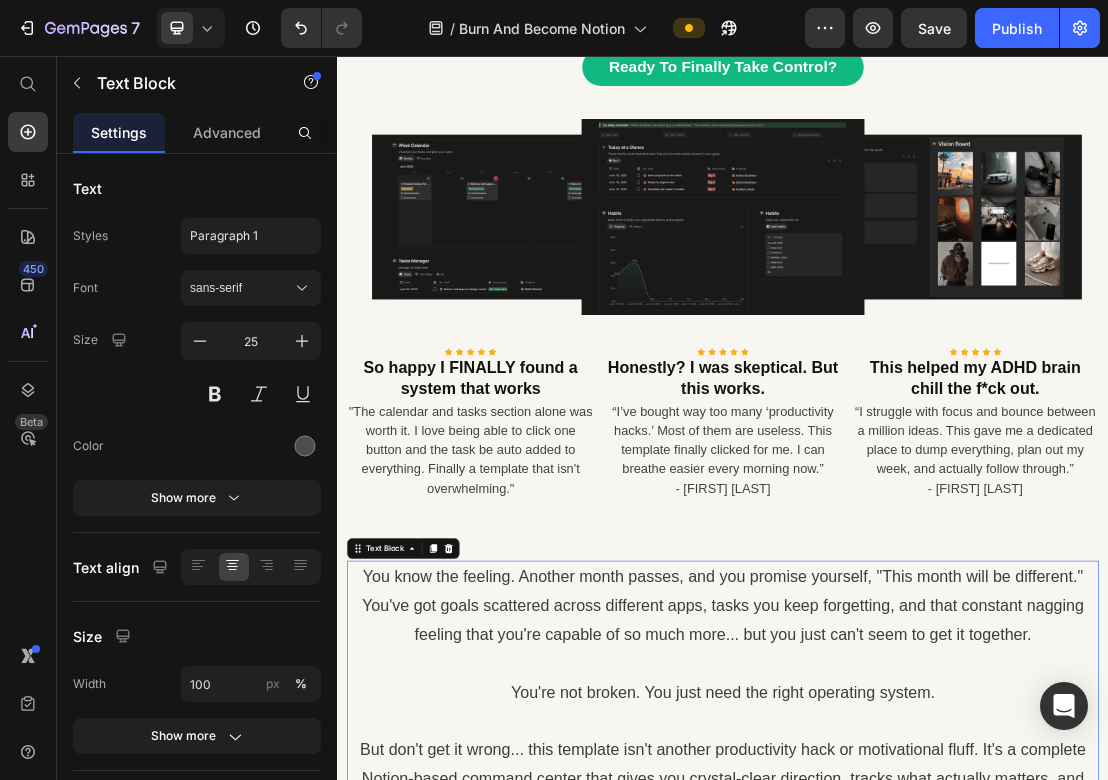 click on "You know the feeling. Another month passes, and you promise yourself, "This month will be different." You've got goals scattered across different apps, tasks you keep forgetting, and that constant nagging feeling that you're capable of so much more... but you just can't seem to get it together. You're not broken. You just need the right operating system. But don't get it wrong... this template isn't another productivity hack or motivational fluff. It's a complete Notion-based command center that gives you crystal-clear direction, tracks what actually matters, and builds the daily momentum that transforms your entire life." at bounding box center [937, 1045] 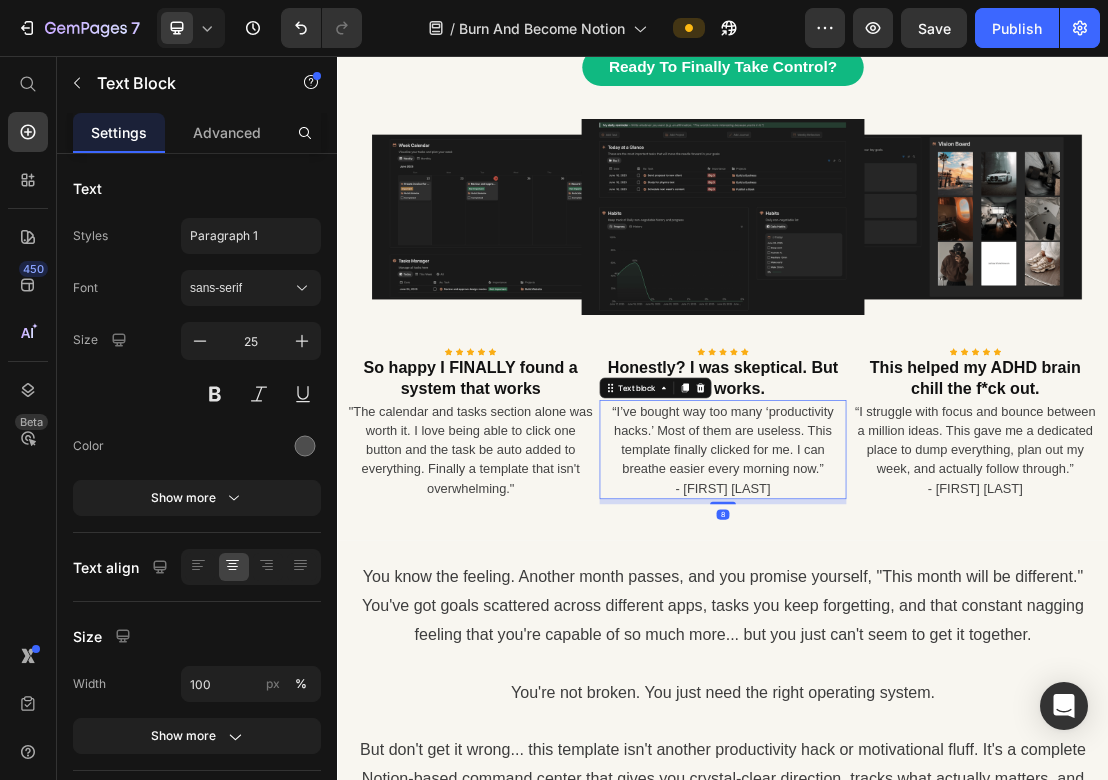 click on "“I’ve bought way too many ‘productivity hacks.’ Most of them are useless. This template finally clicked for me. I can breathe easier every morning now.”" at bounding box center [937, 653] 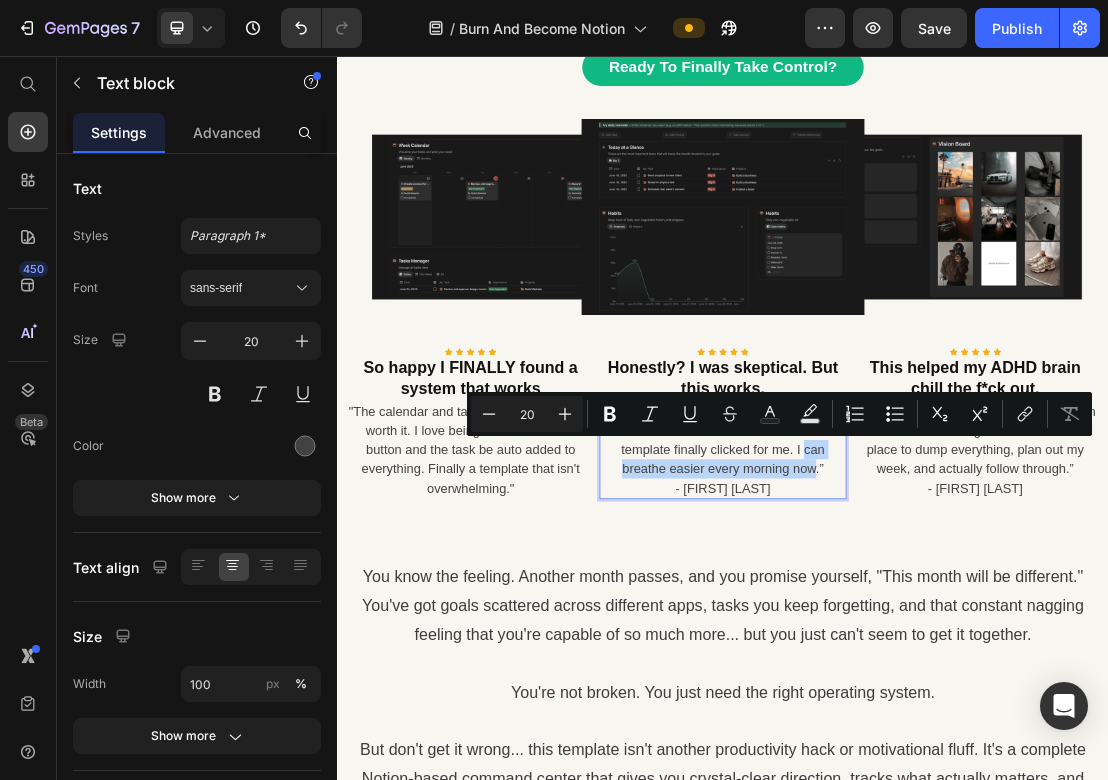drag, startPoint x: 1077, startPoint y: 695, endPoint x: 1056, endPoint y: 670, distance: 32.649654 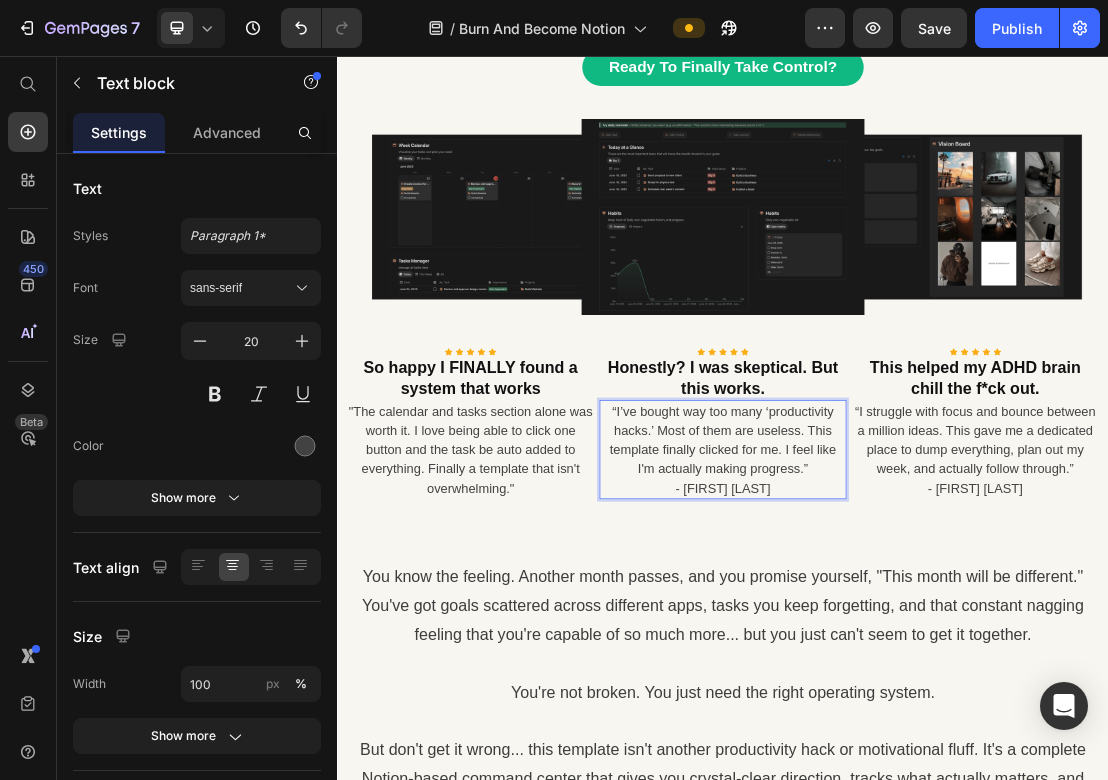 click on "“I’ve bought way too many ‘productivity hacks.’ Most of them are useless. This template finally clicked for me. I feel like I'm actually making progress.”" at bounding box center [937, 653] 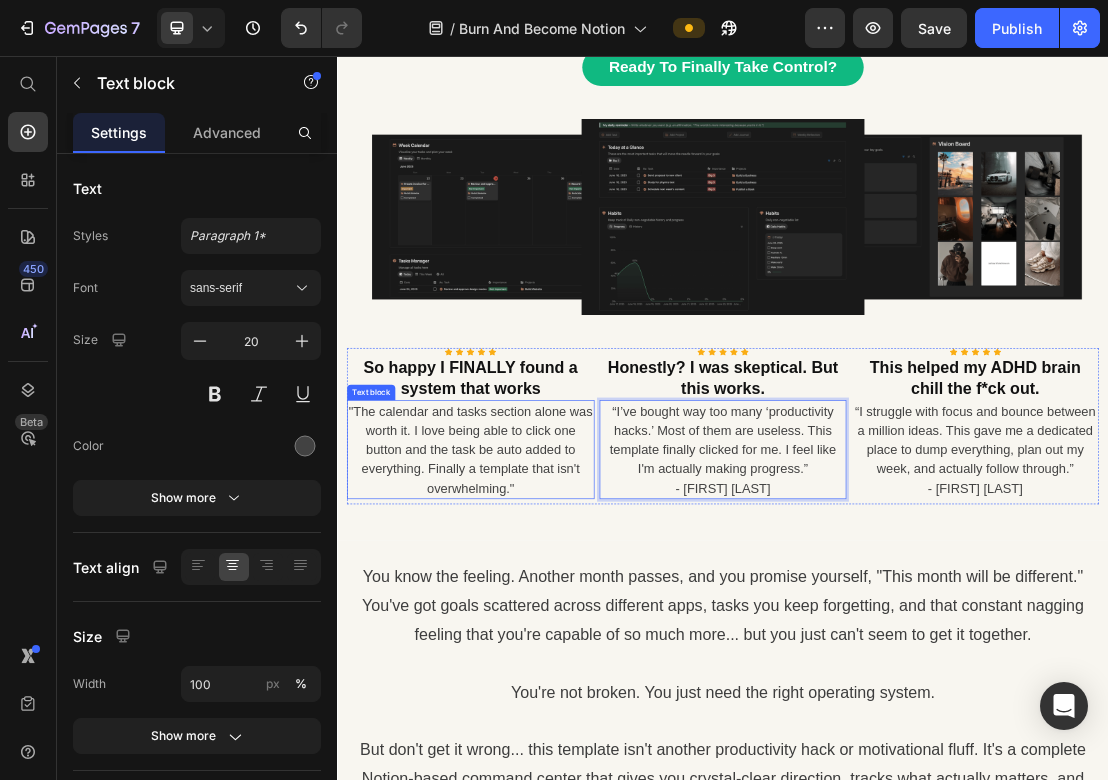 click on ""The calendar and tasks section alone was worth it. I love being able to click one button and the task be auto added to everything. Finally a template that isn't overwhelming."" at bounding box center [544, 668] 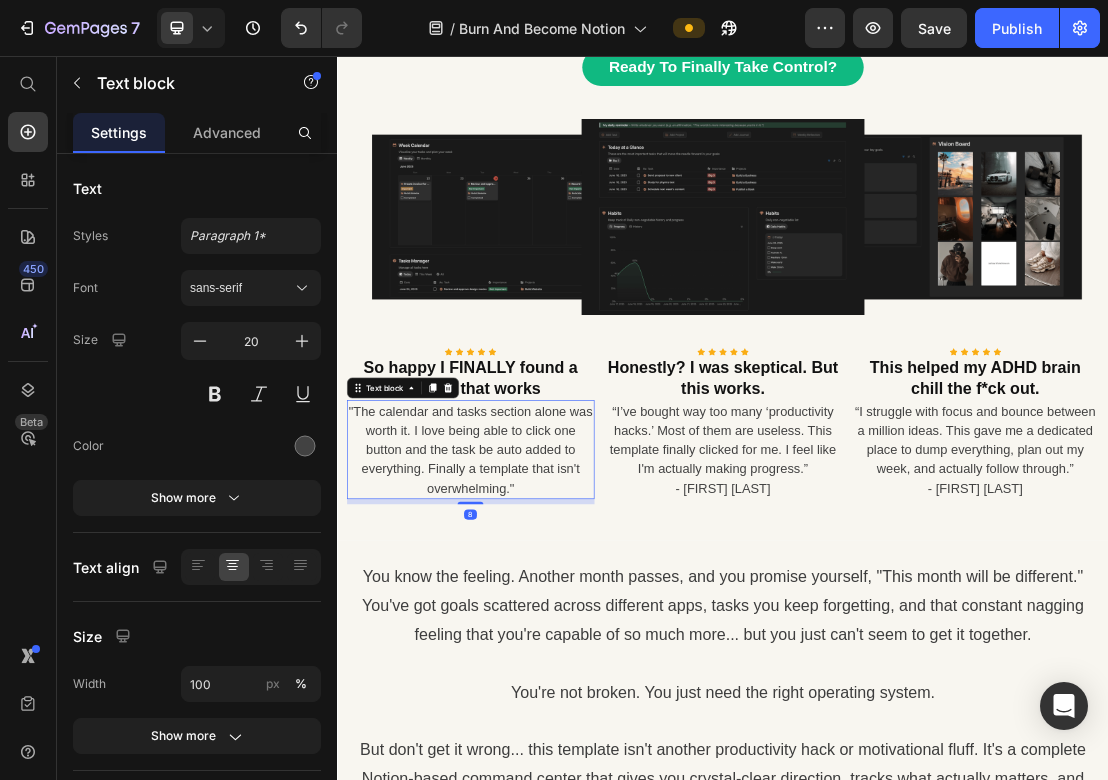 click on ""The calendar and tasks section alone was worth it. I love being able to click one button and the task be auto added to everything. Finally a template that isn't overwhelming."" at bounding box center [544, 668] 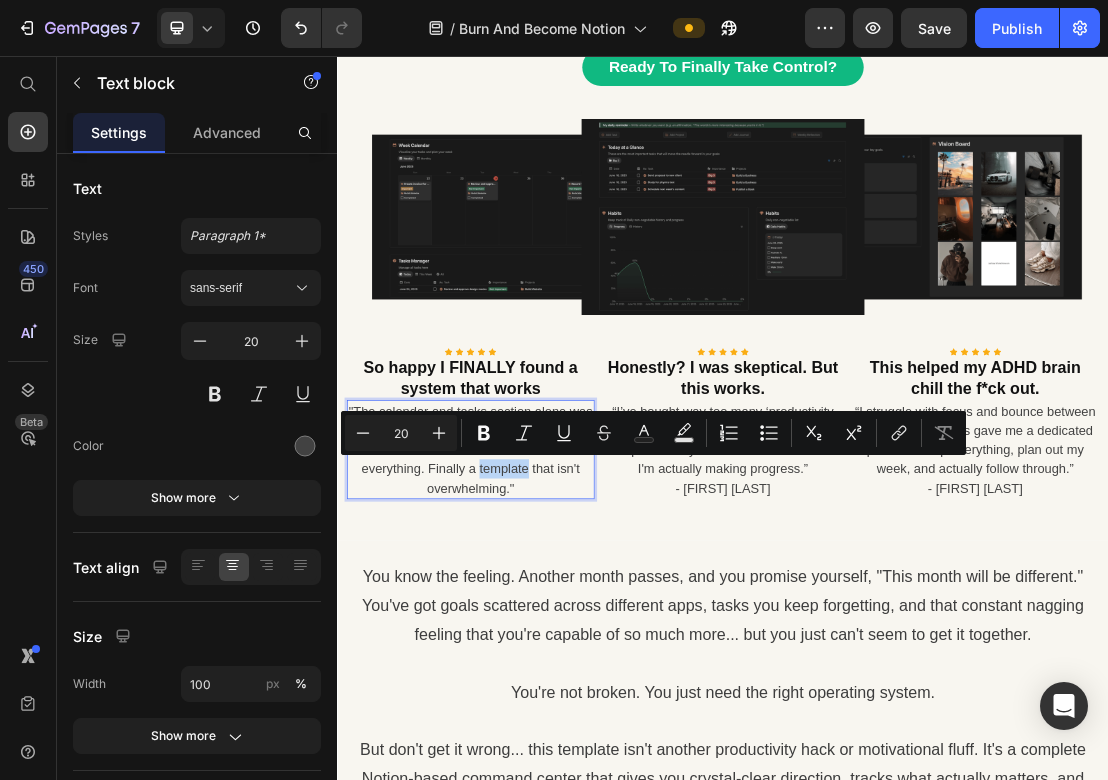 click on ""The calendar and tasks section alone was worth it. I love being able to click one button and the task be auto added to everything. Finally a template that isn't overwhelming."" at bounding box center (544, 668) 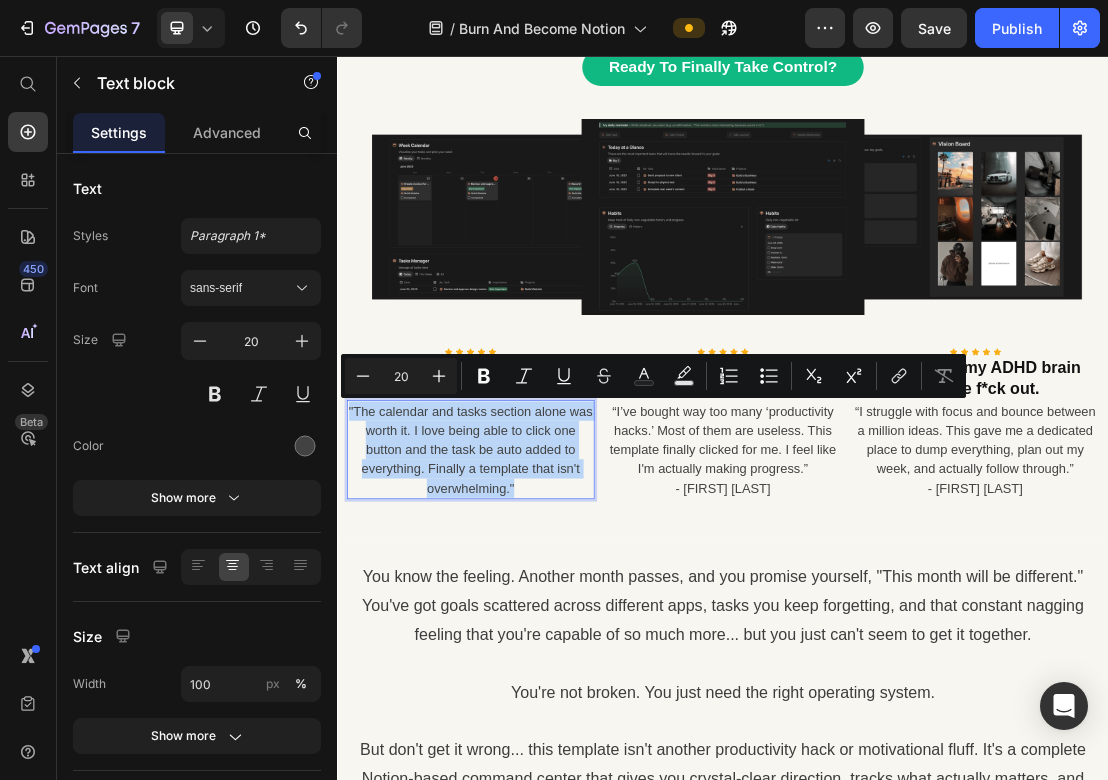 drag, startPoint x: 632, startPoint y: 721, endPoint x: 358, endPoint y: 606, distance: 297.15485 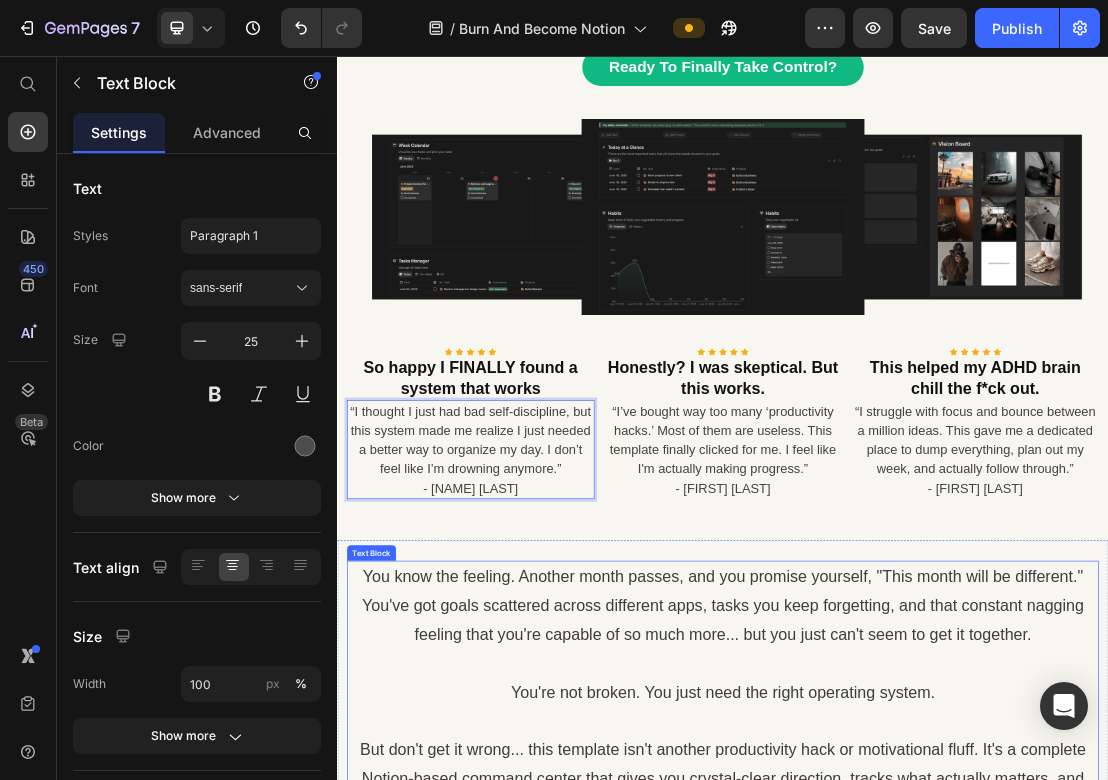 click on "You know the feeling. Another month passes, and you promise yourself, "This month will be different." You've got goals scattered across different apps, tasks you keep forgetting, and that constant nagging feeling that you're capable of so much more... but you just can't seem to get it together. You're not broken. You just need the right operating system. But don't get it wrong... this template isn't another productivity hack or motivational fluff. It's a complete Notion-based command center that gives you crystal-clear direction, tracks what actually matters, and builds the daily momentum that transforms your entire life." at bounding box center [937, 1045] 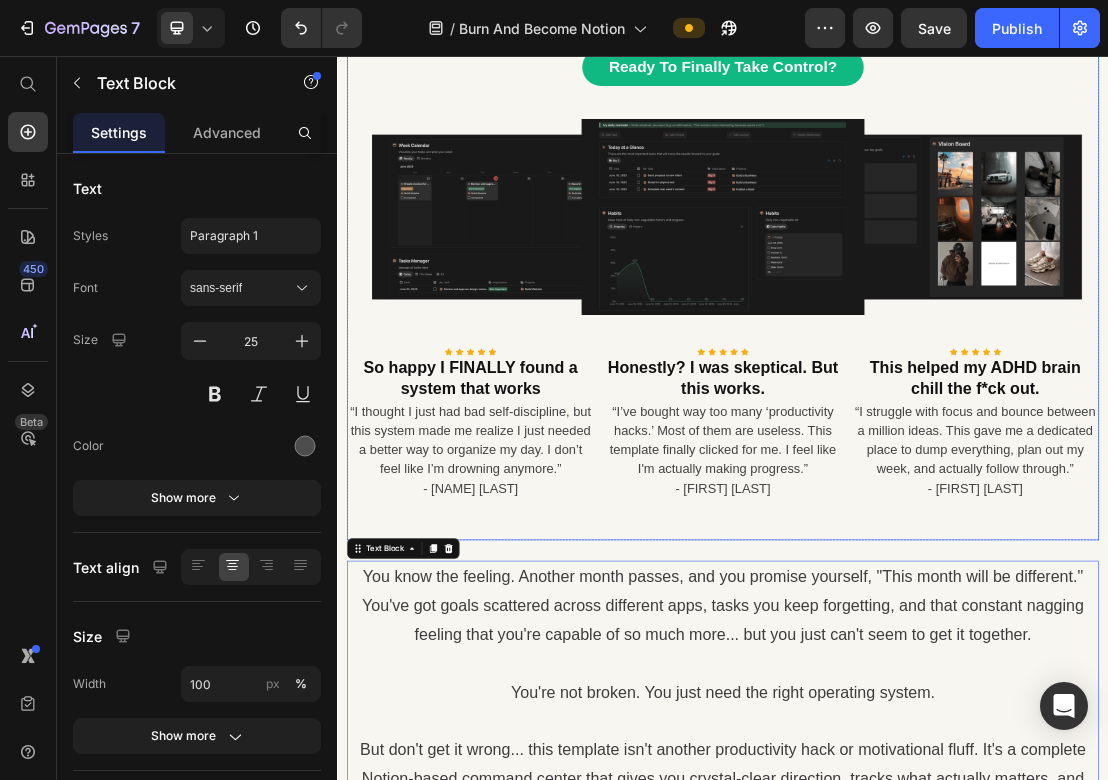 click on "If You Wake Up Anxious, Scattered, & Feeling Behind In Life... Heading This System Will Break The Cycle. Heading Transforms chaos into clarity, builds unshakeable habits, and gives you clear goals to crush every day. Text block Ready To Finally Take Control? Button Row Image Icon Icon Icon Icon Icon Icon List Hoz So happy I FINALLY found a system that works Heading “I thought I just had bad self-discipline, but this system made me realize I just needed a better way to organize my day. I don’t feel like I’m drowning anymore.” - [FIRST] [LAST]. Text block Icon Icon Icon Icon Icon Icon List Hoz Honestly? I was skeptical. But this works. Heading “I’ve bought way too many ‘productivity hacks.’ Most of them are useless. This template finally clicked for me. I feel like I'm actually making progress.” - [FIRST] [LAST]. Text block Icon" at bounding box center (937, 268) 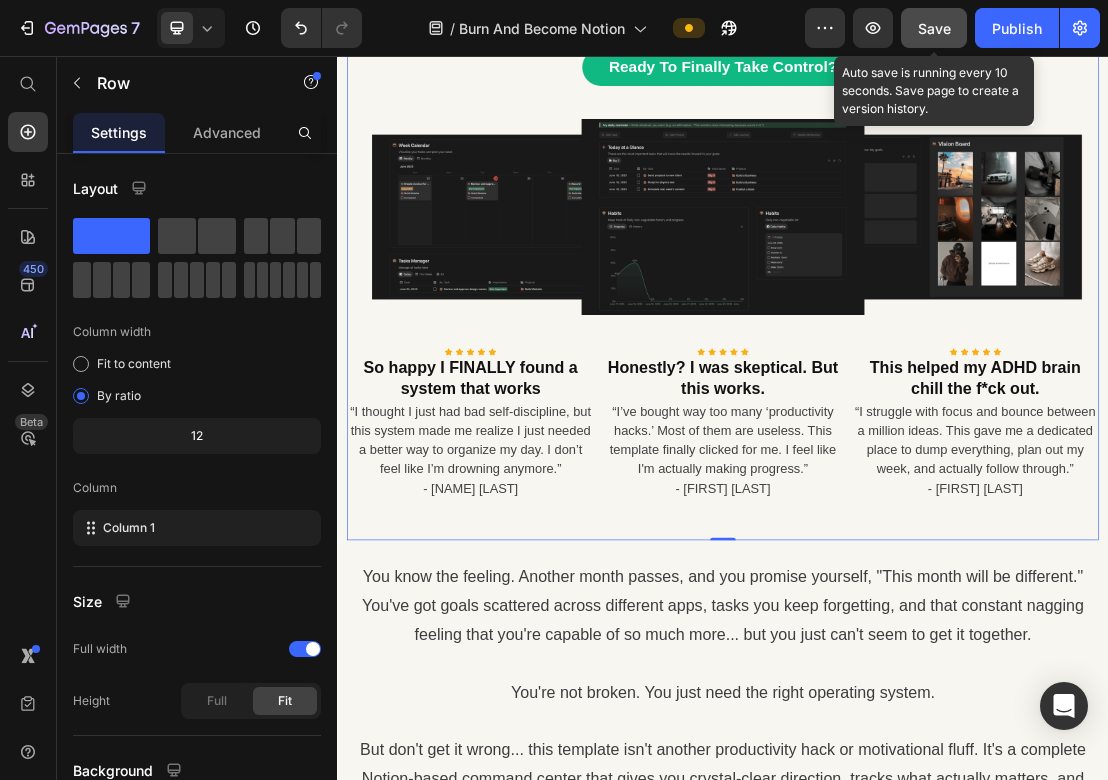 click on "Save" 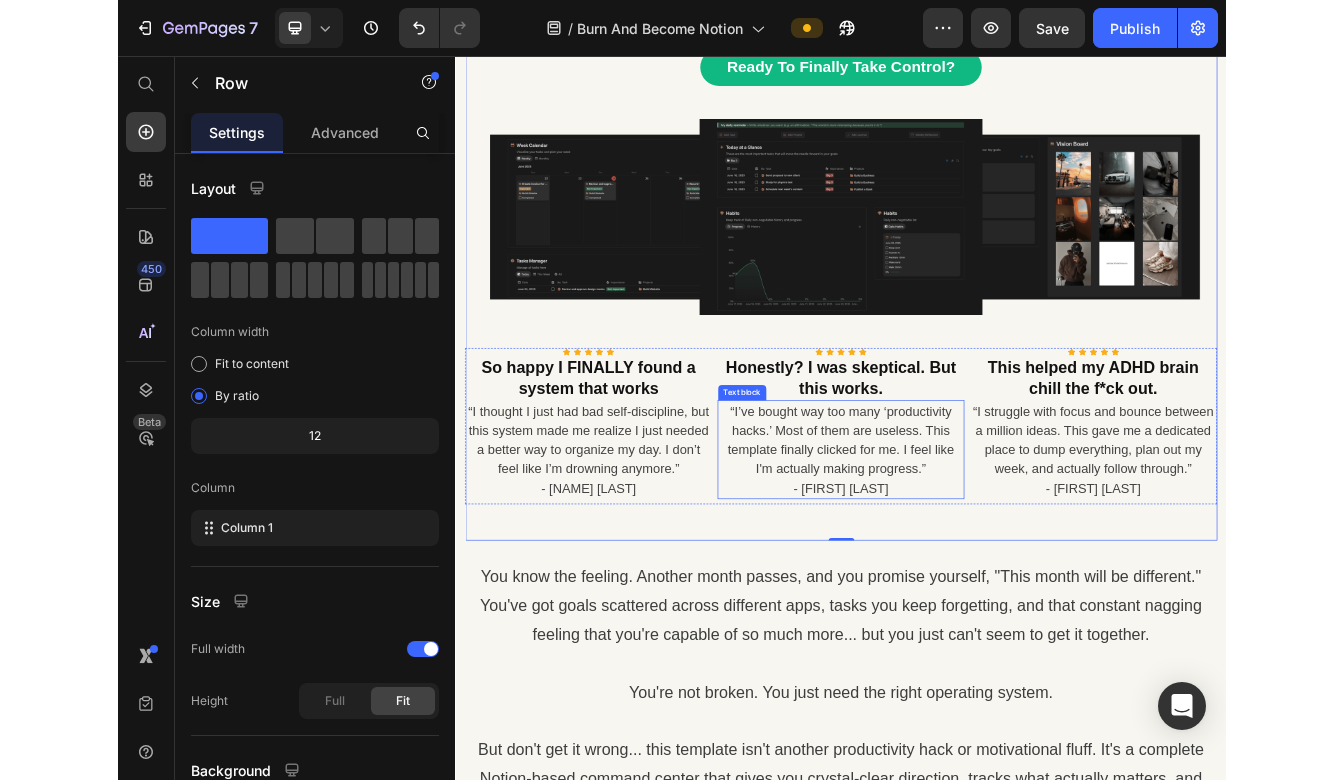 scroll, scrollTop: 366, scrollLeft: 0, axis: vertical 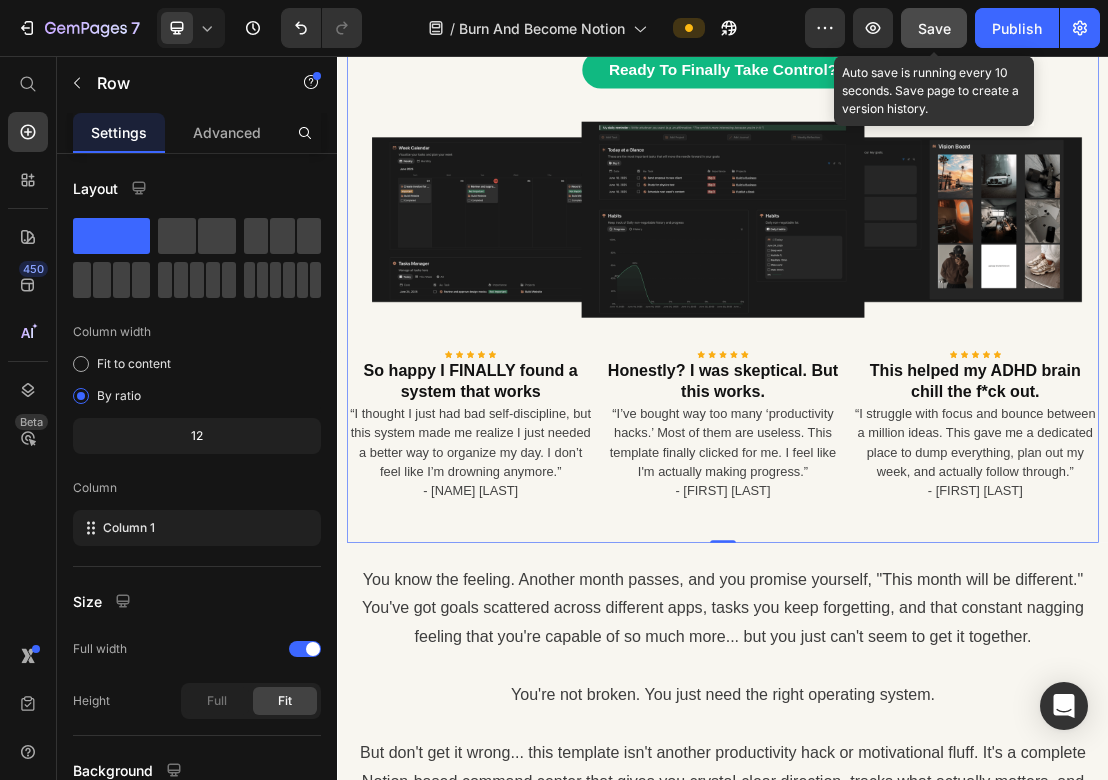 drag, startPoint x: 929, startPoint y: 35, endPoint x: 802, endPoint y: 97, distance: 141.32587 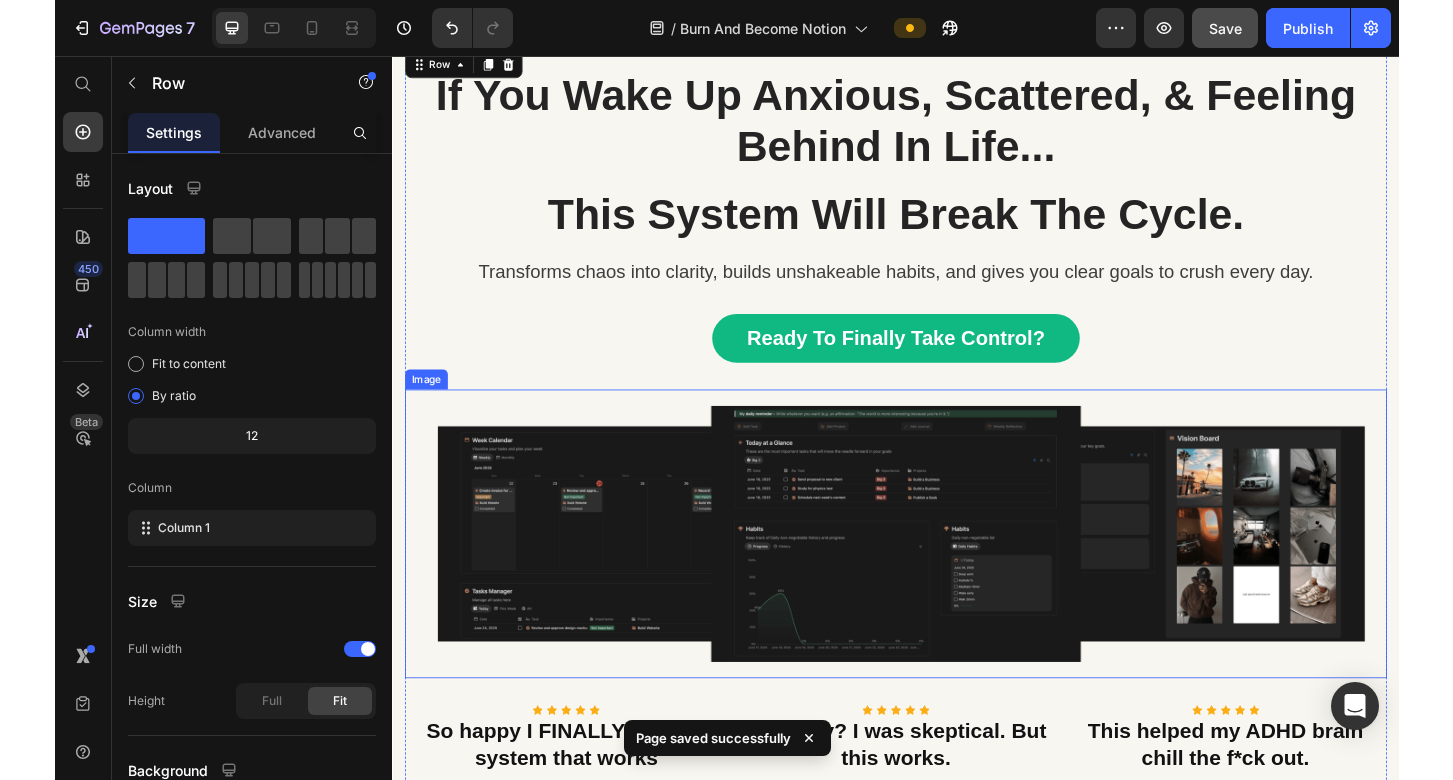 scroll, scrollTop: 0, scrollLeft: 0, axis: both 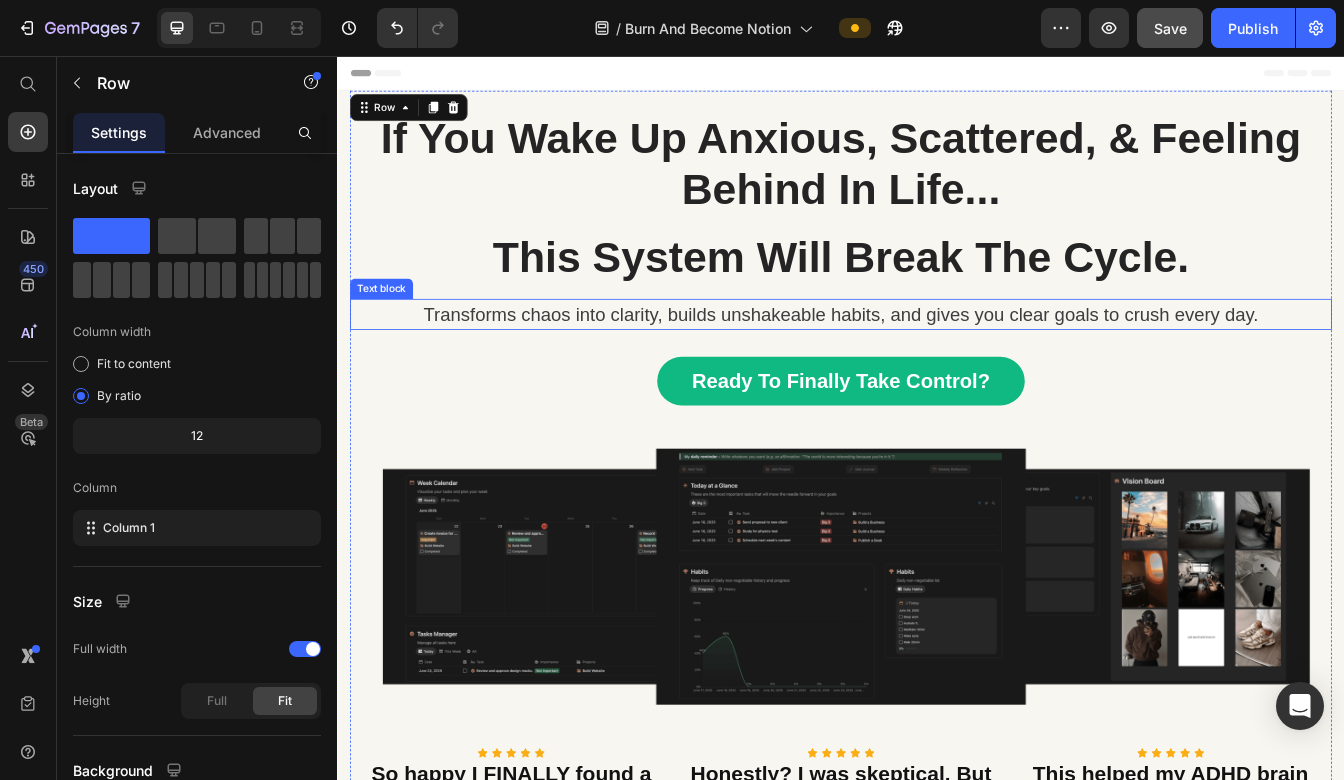 click on "Transforms chaos into clarity, builds unshakeable habits, and gives you clear goals to crush every day." at bounding box center (937, 363) 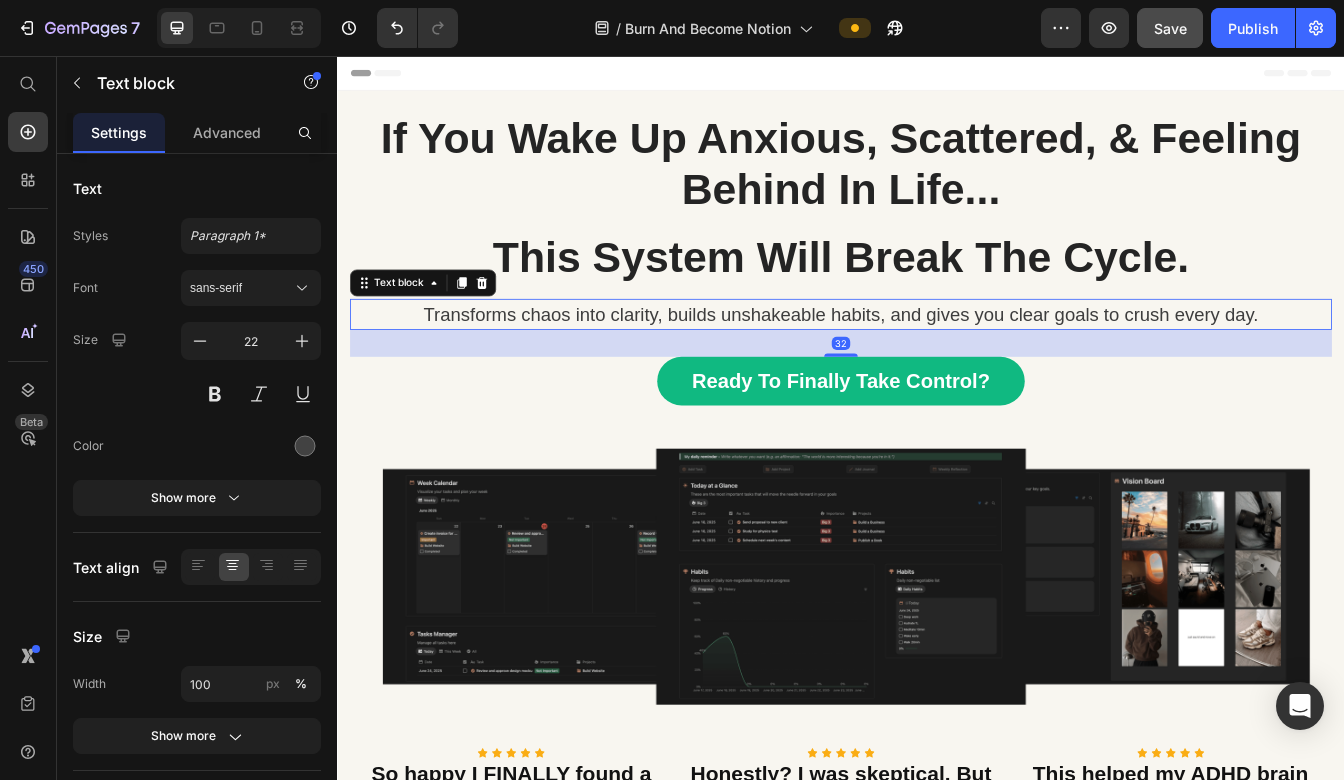 click on "Transforms chaos into clarity, builds unshakeable habits, and gives you clear goals to crush every day." at bounding box center [937, 363] 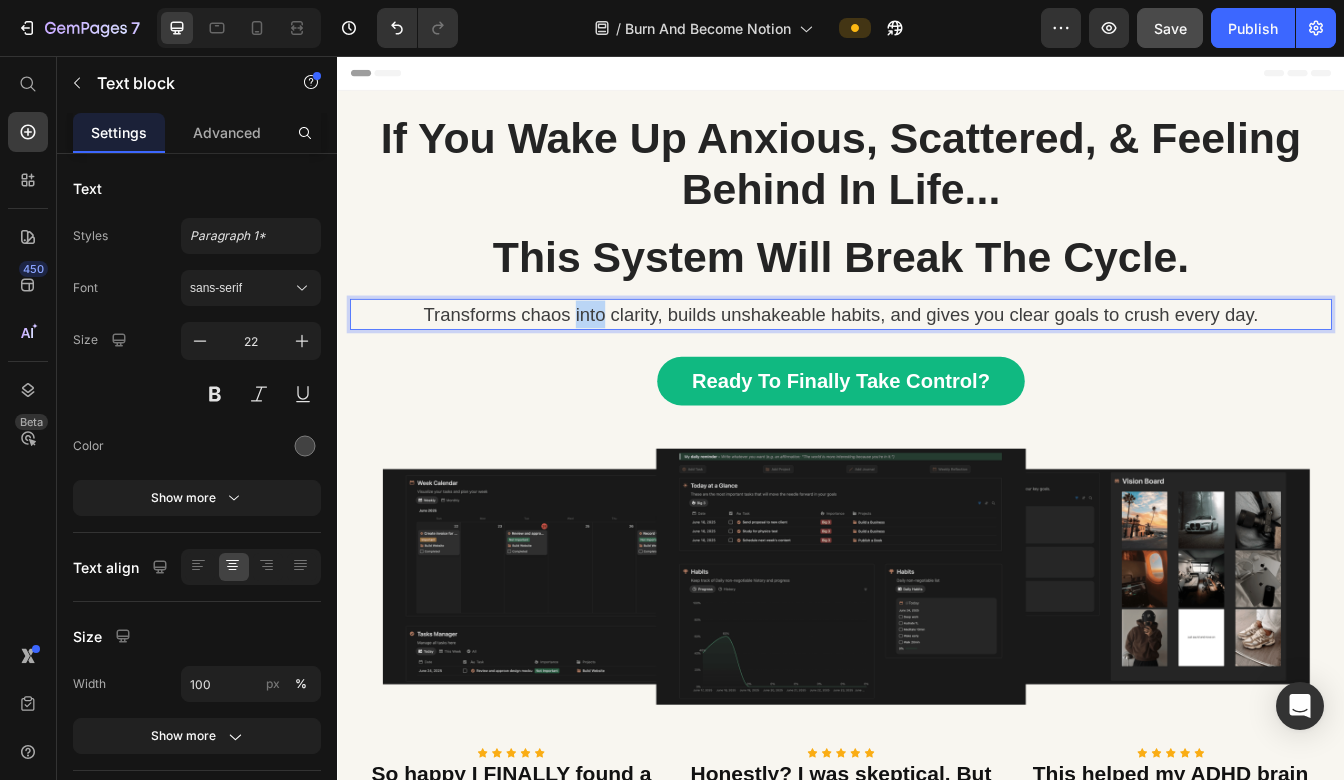 click on "Transforms chaos into clarity, builds unshakeable habits, and gives you clear goals to crush every day." at bounding box center (937, 363) 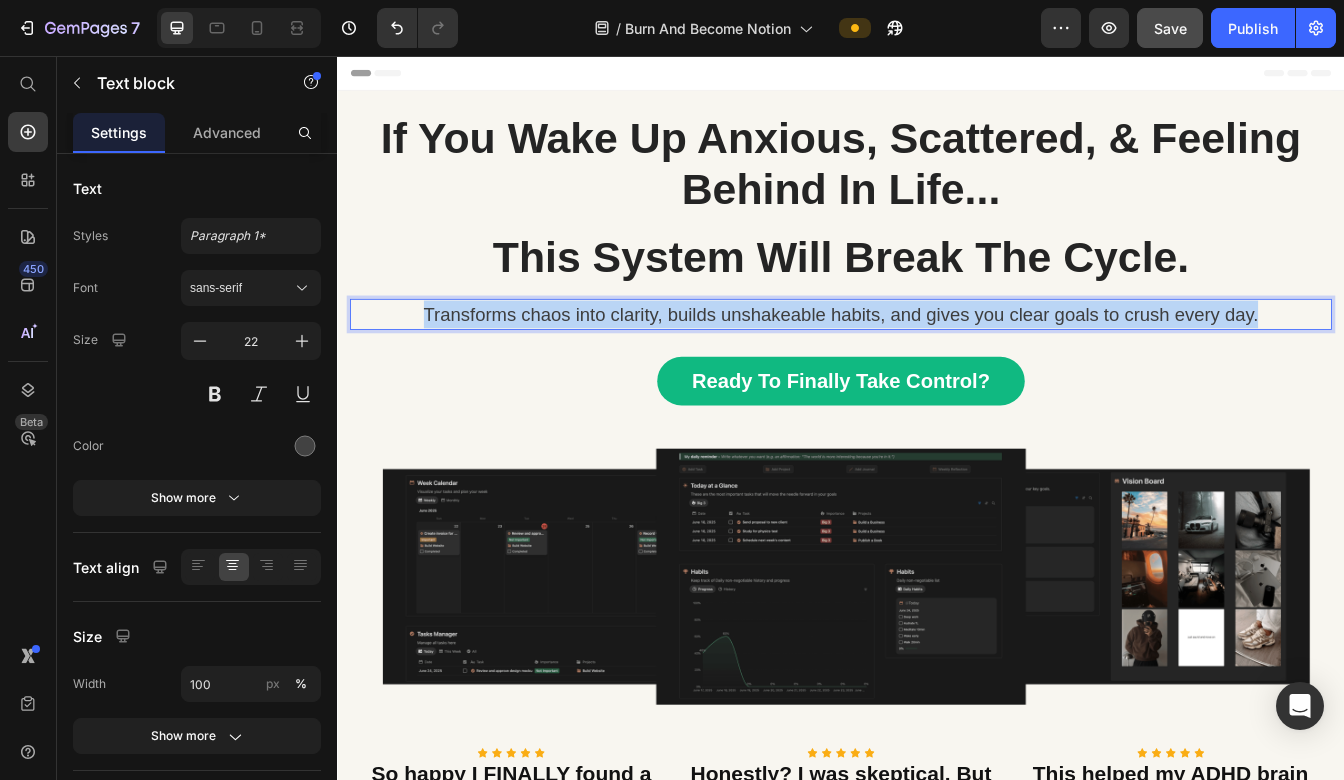 click on "Transforms chaos into clarity, builds unshakeable habits, and gives you clear goals to crush every day." at bounding box center [937, 363] 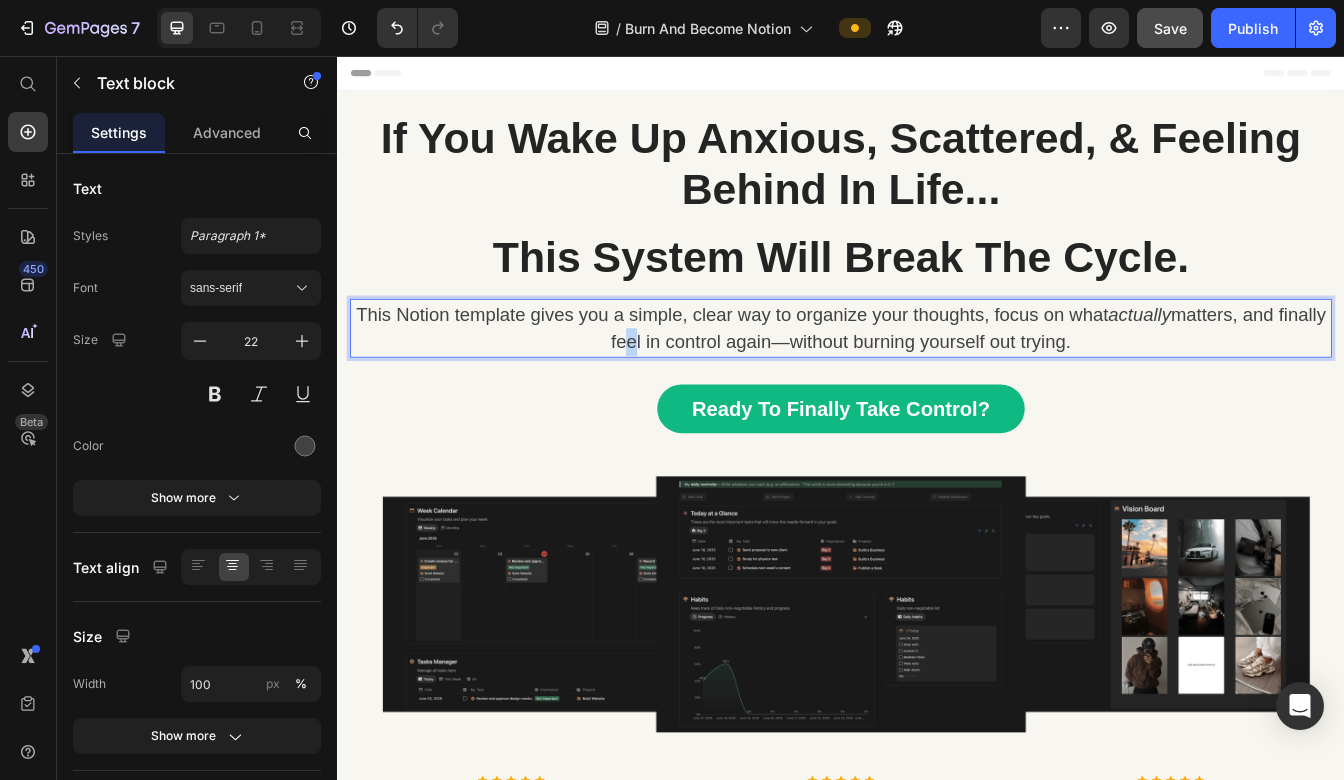 click on "This Notion template gives you a simple, clear way to organize your thoughts, focus on what  actually  matters, and finally feel in control again—without burning yourself out trying." at bounding box center (937, 380) 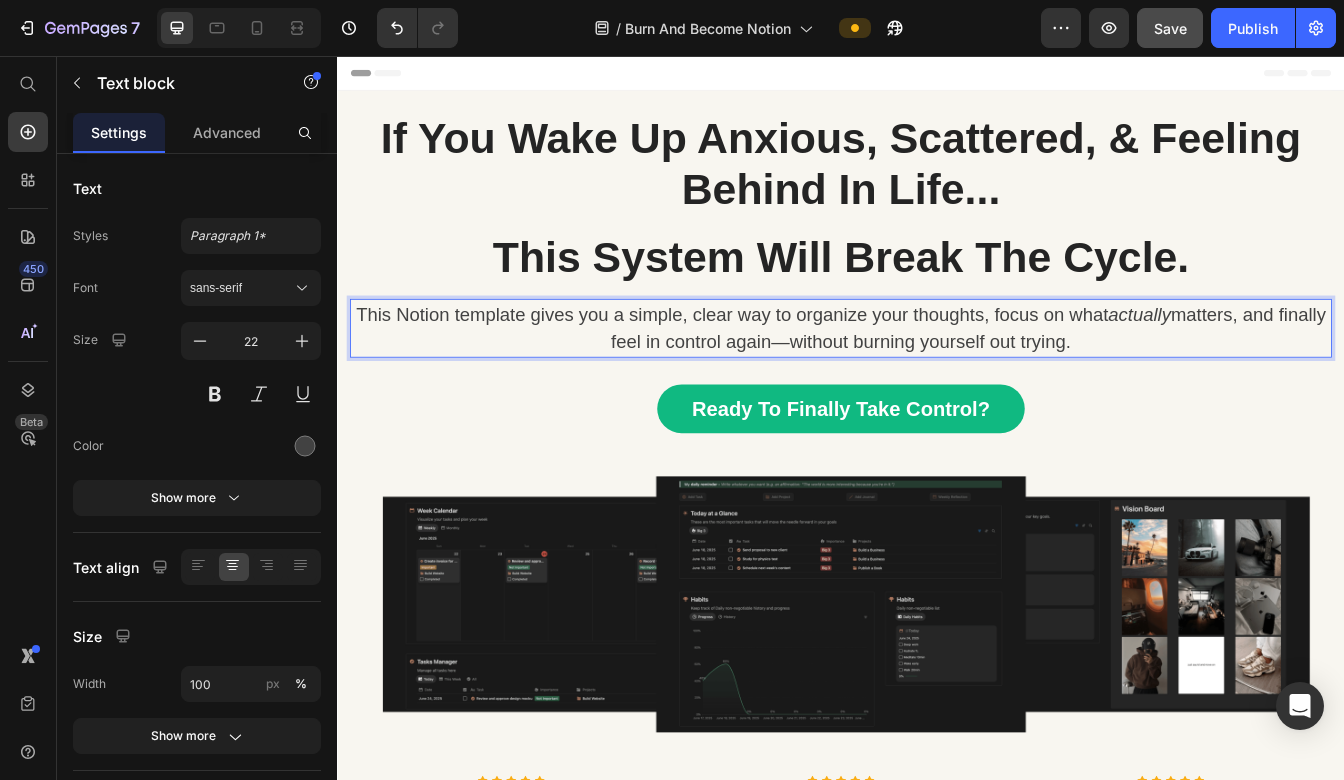 click on "This Notion template gives you a simple, clear way to organize your thoughts, focus on what  actually  matters, and finally feel in control again—without burning yourself out trying." at bounding box center (937, 380) 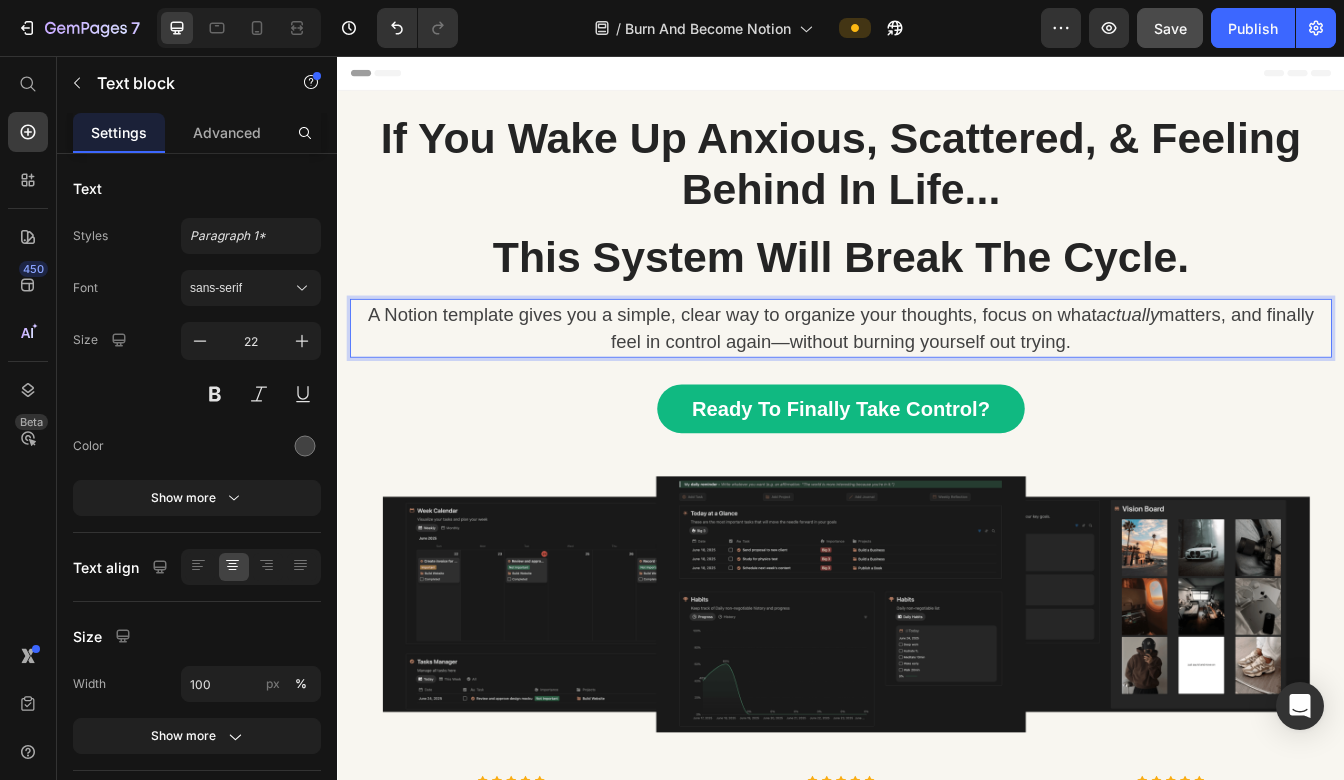 click on "A Notion template gives you a simple, clear way to organize your thoughts, focus on what  actually  matters, and finally feel in control again—without burning yourself out trying." at bounding box center [937, 380] 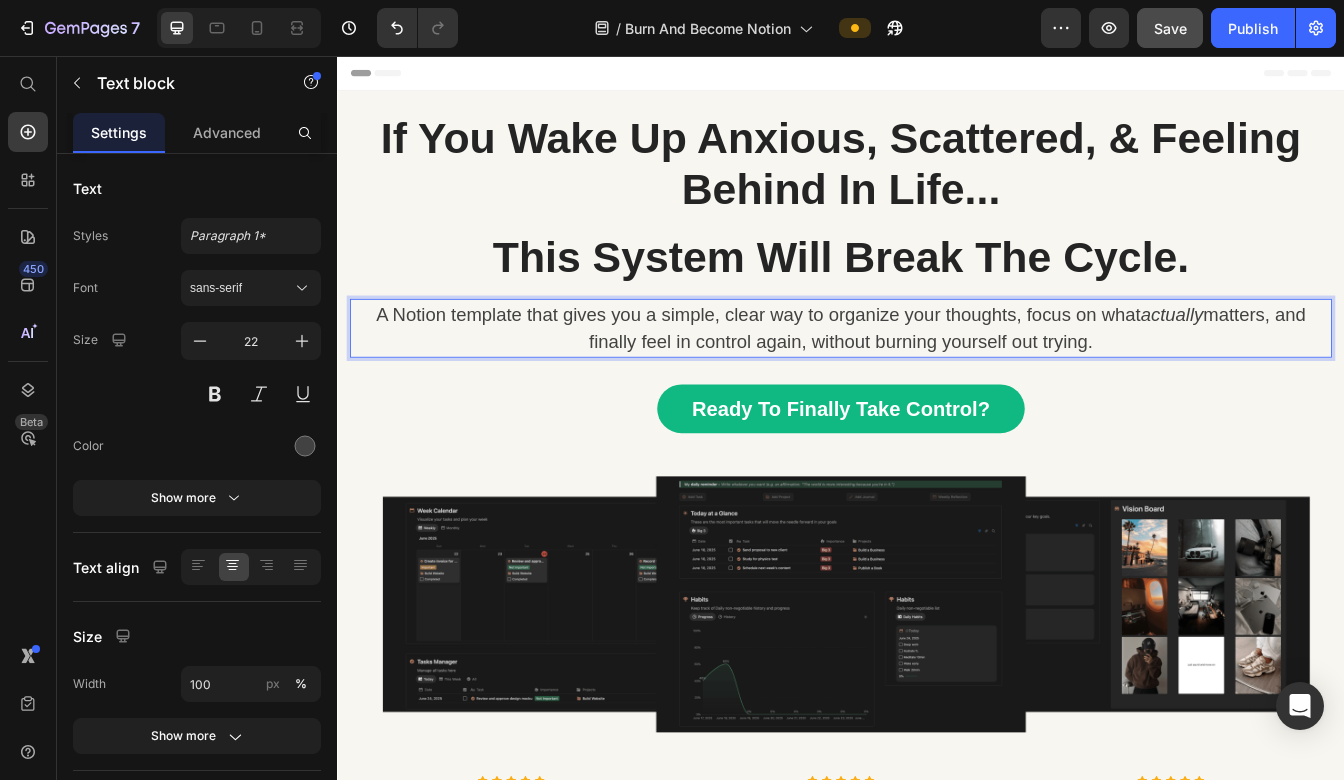 click on "A Notion template that gives you a simple, clear way to organize your thoughts, focus on what  actually  matters, and finally feel in control again, without burning yourself out trying." at bounding box center [937, 380] 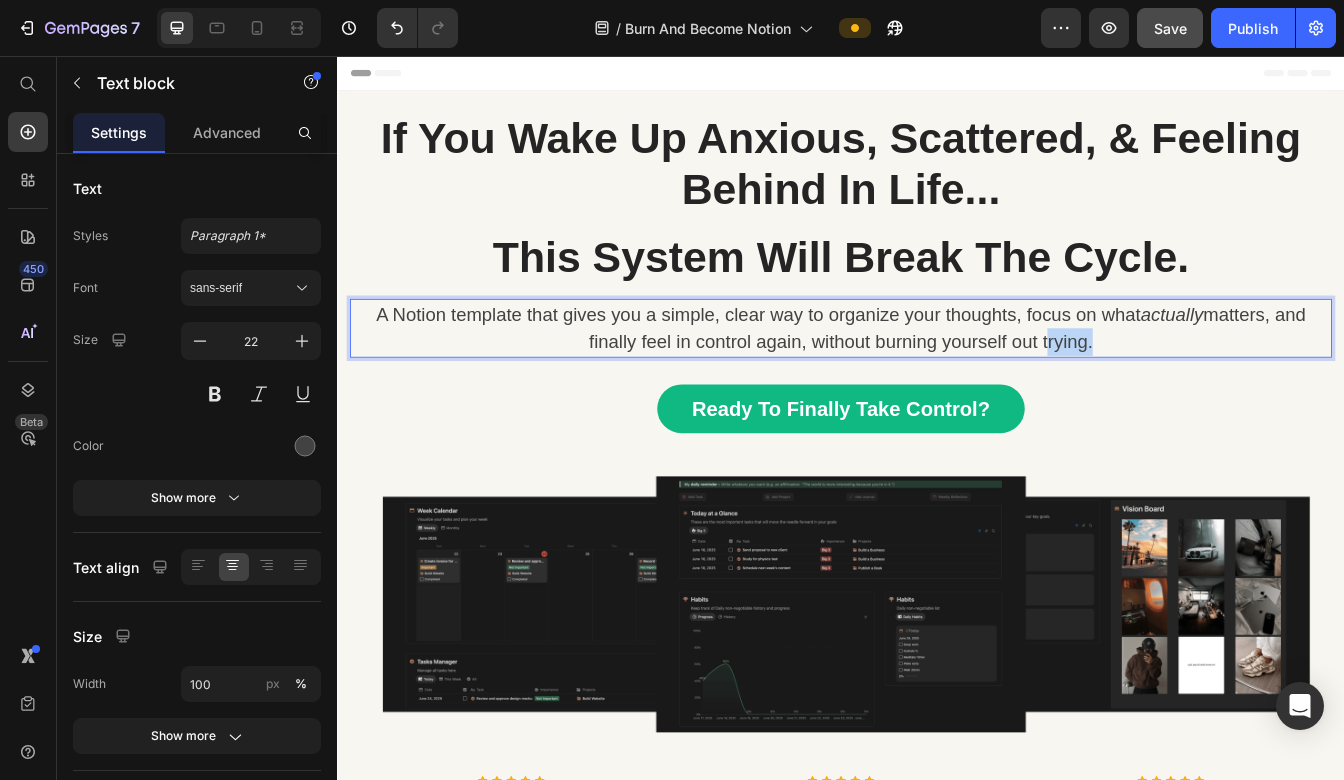 click on "A Notion template that gives you a simple, clear way to organize your thoughts, focus on what  actually  matters, and finally feel in control again, without burning yourself out trying." at bounding box center (937, 380) 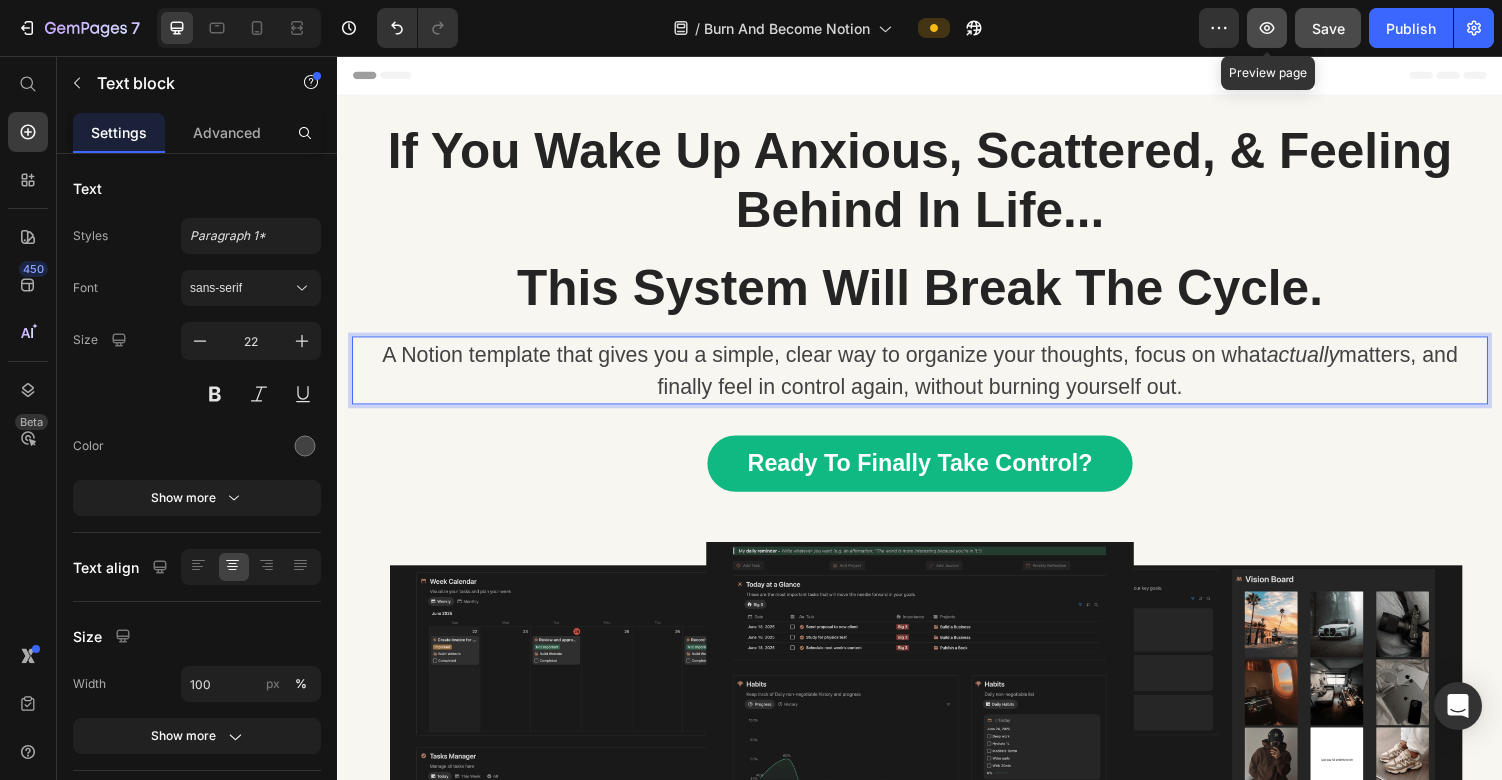 click 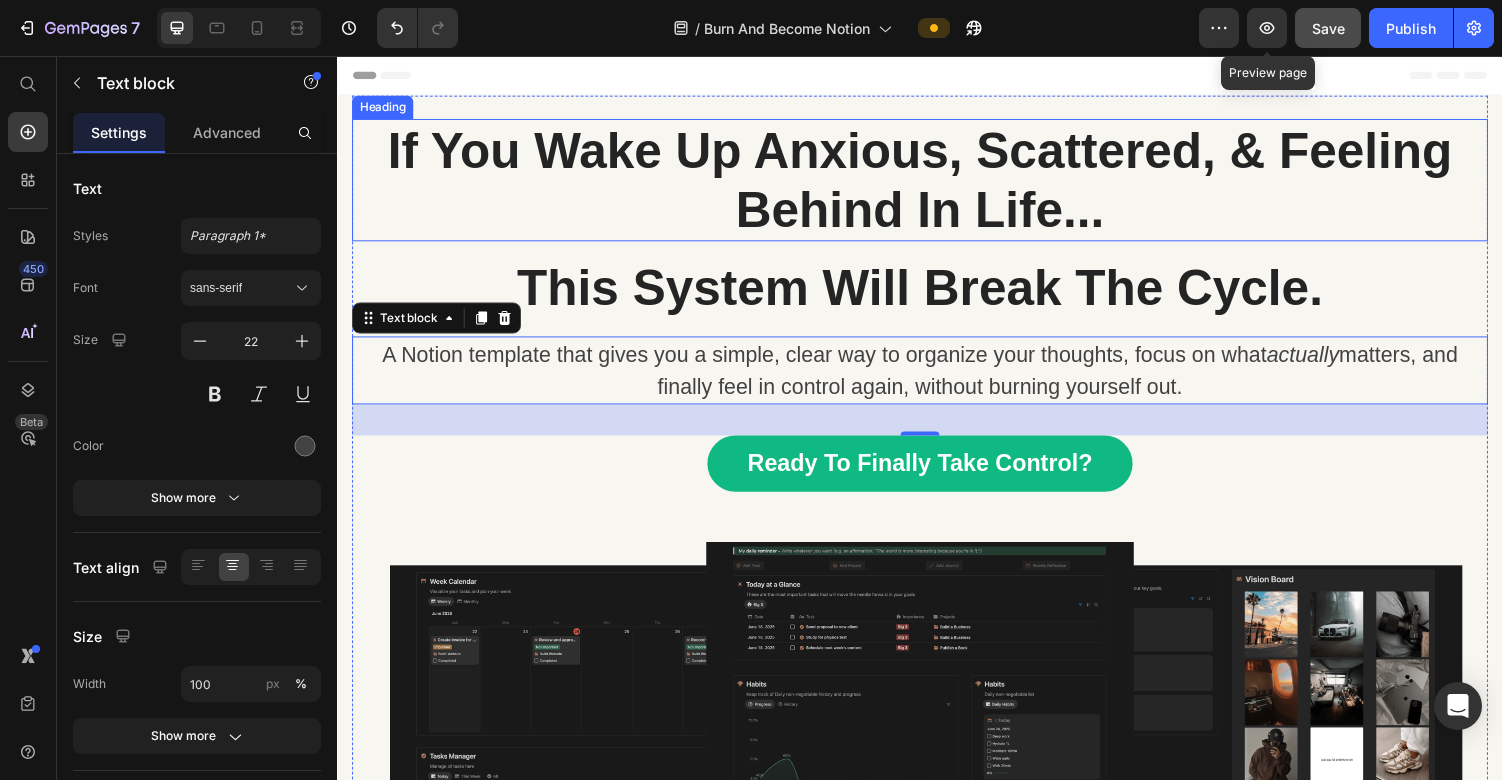 click on "If You Wake Up Anxious, Scattered, & Feeling Behind In Life..." at bounding box center (937, 184) 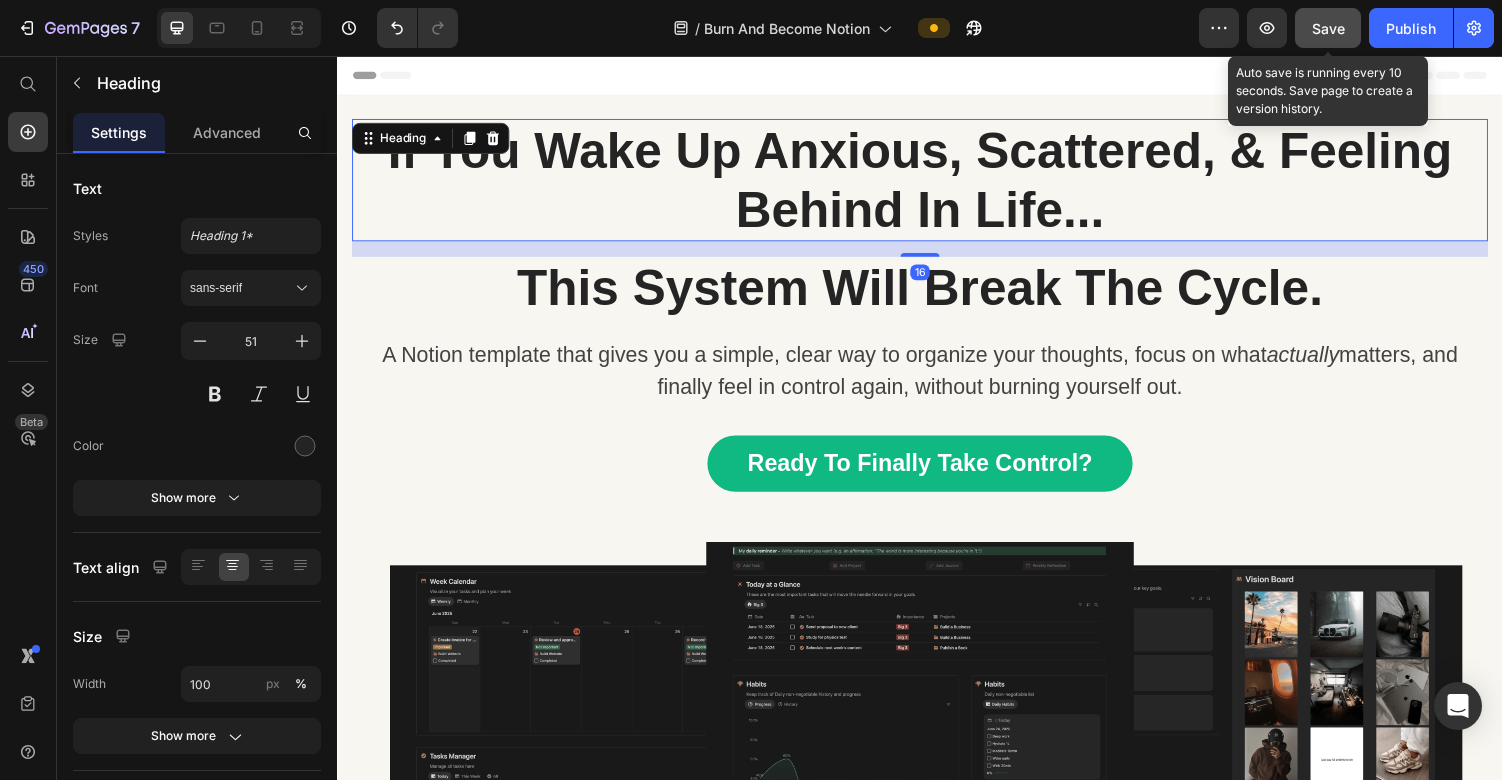click on "Save" at bounding box center [1328, 28] 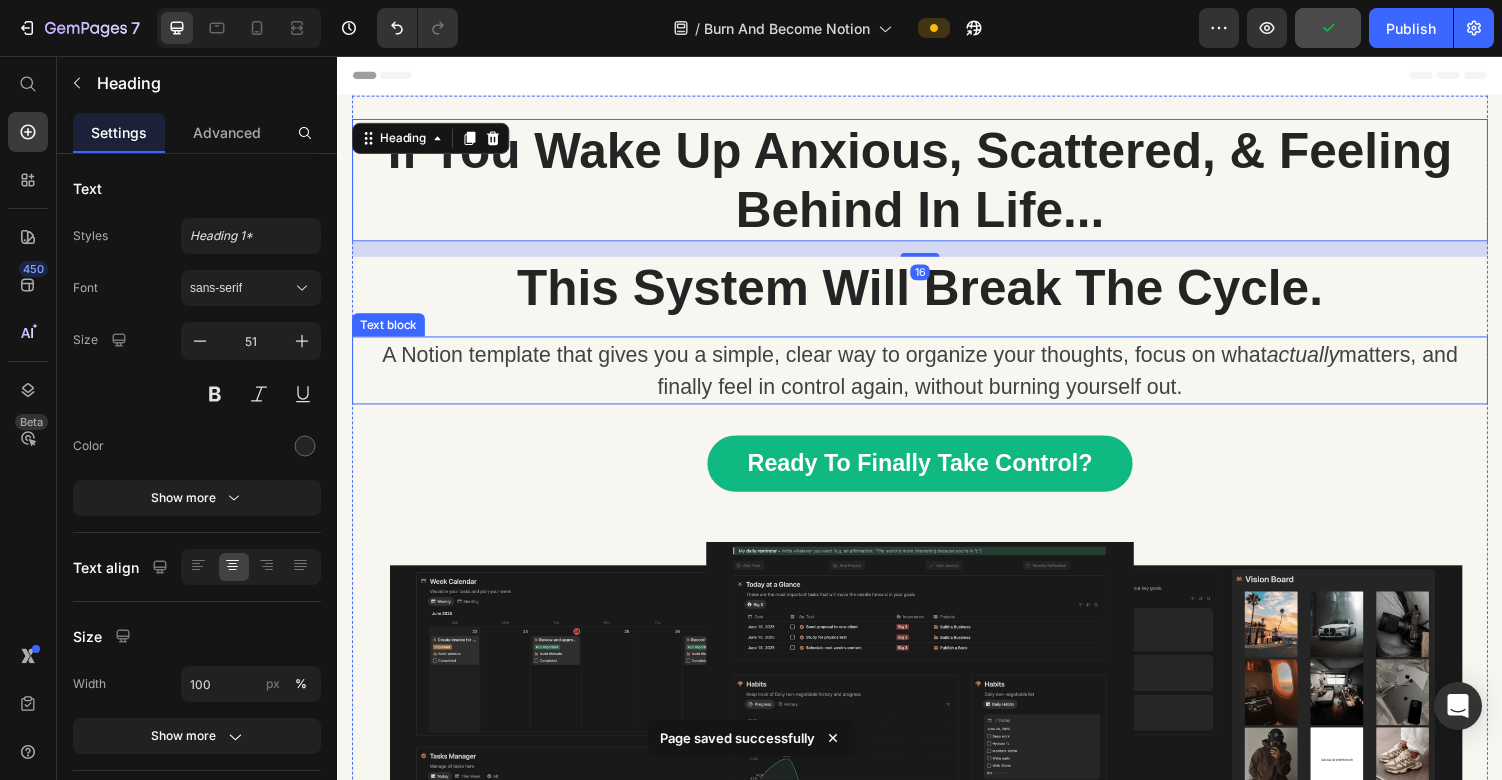 click on "A Notion template that gives you a simple, clear way to organize your thoughts, focus on what  actually  matters, and finally feel in control again, without burning yourself out." at bounding box center [937, 380] 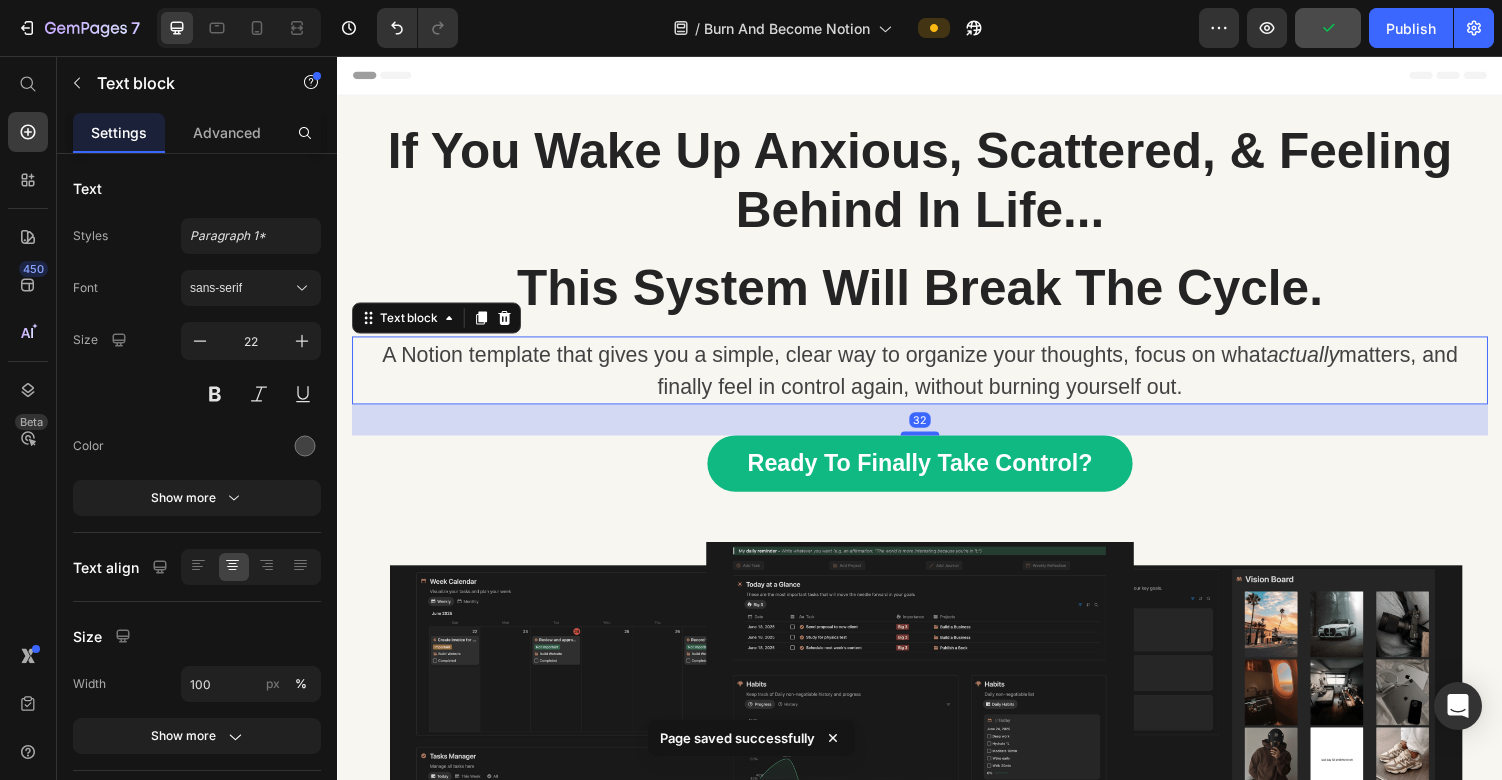 click on "Header" at bounding box center (937, 76) 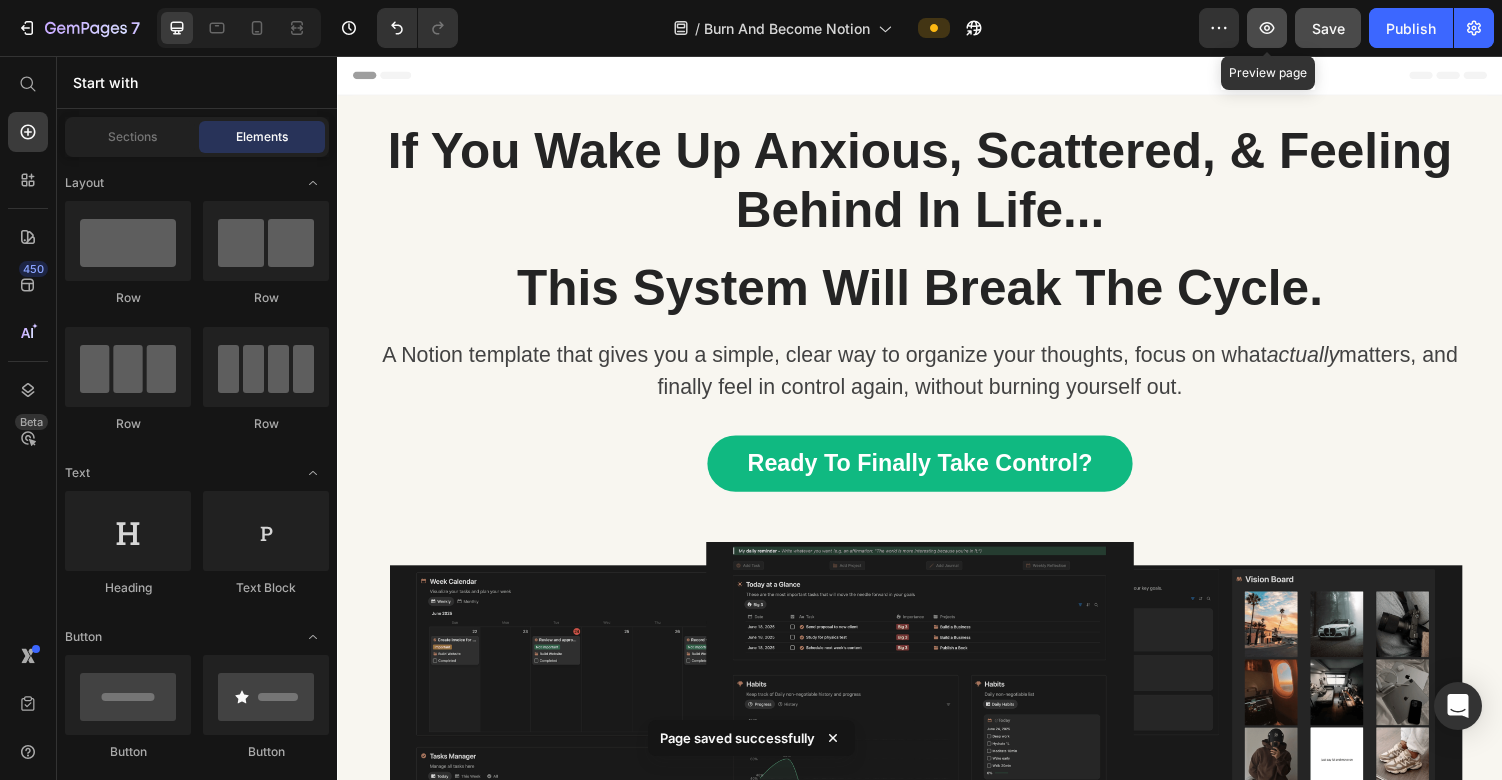 click 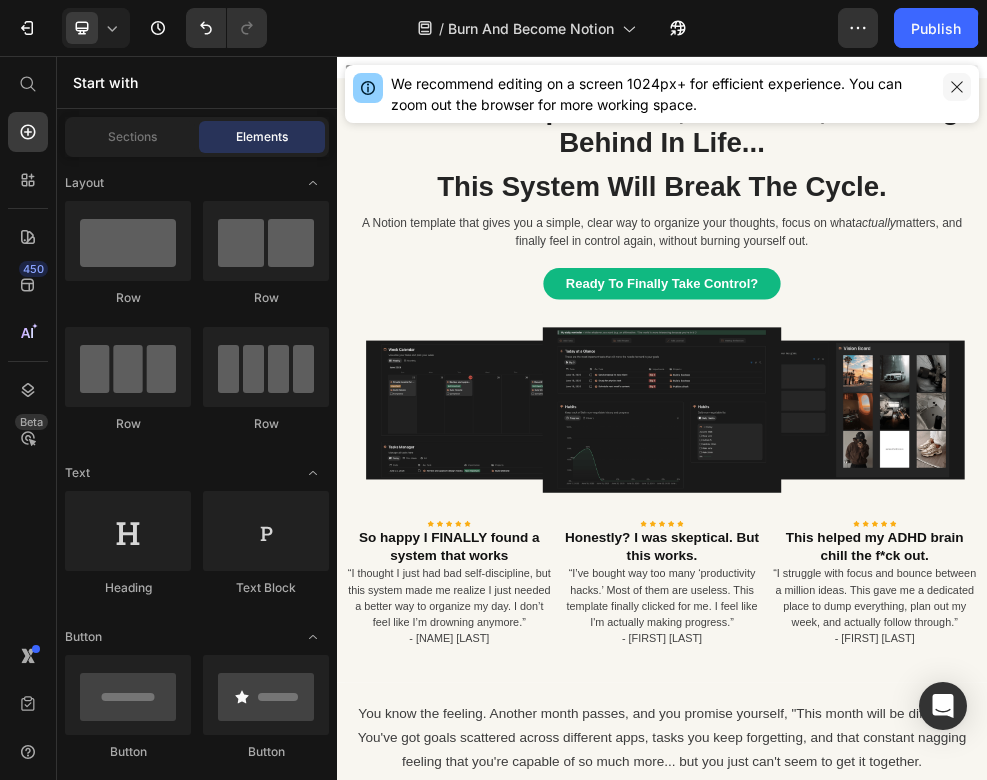 drag, startPoint x: 959, startPoint y: 88, endPoint x: 1147, endPoint y: 61, distance: 189.92894 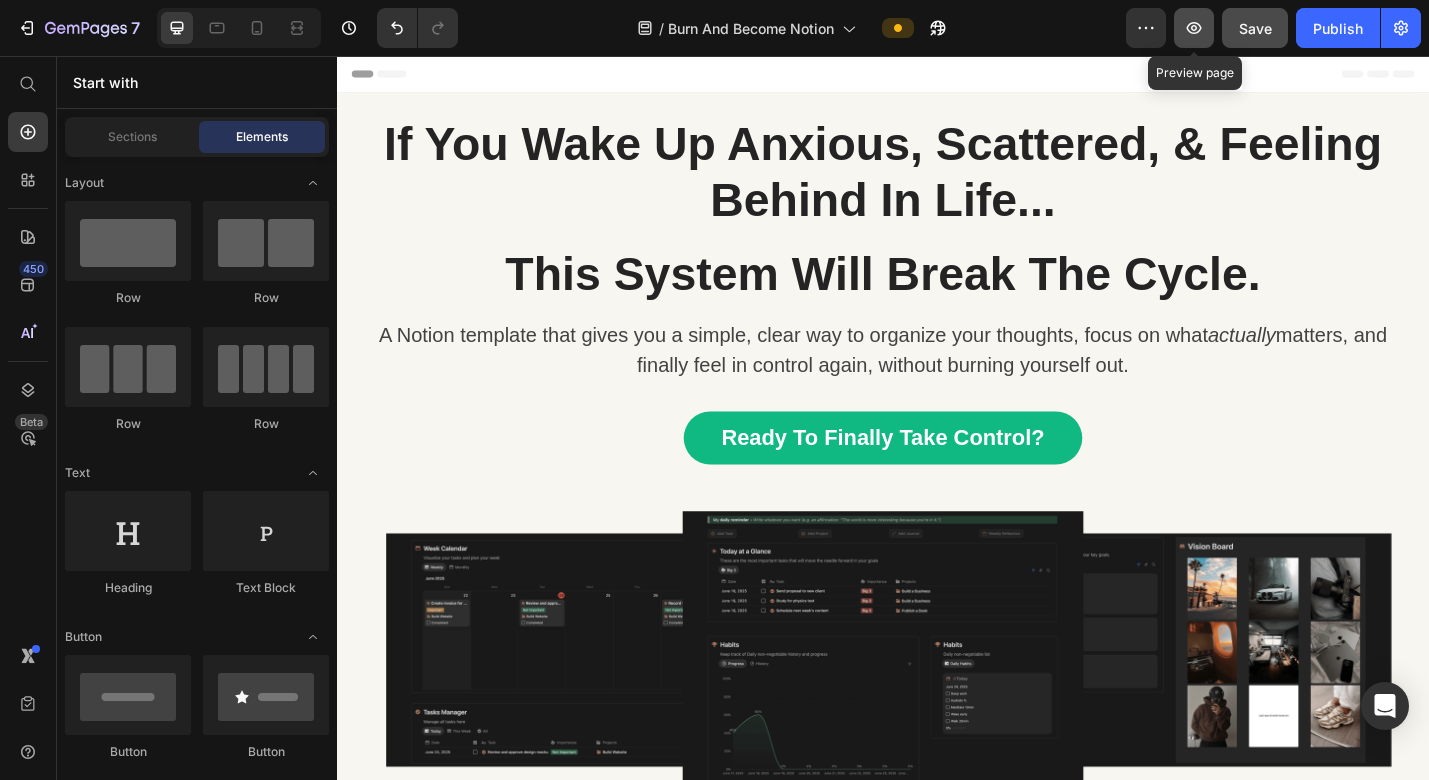 click 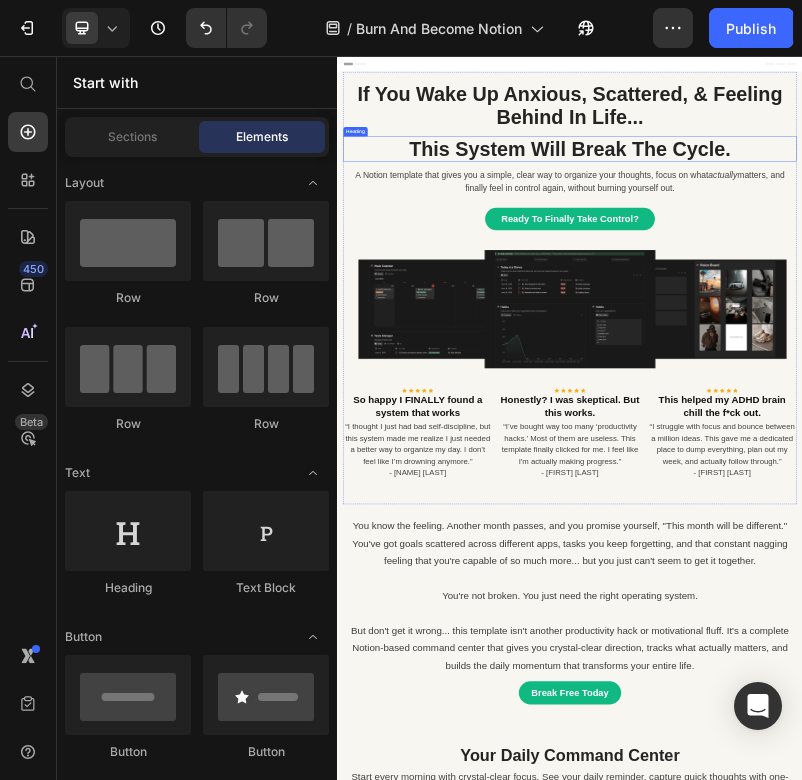 click on "This System Will Break The Cycle." at bounding box center [937, 295] 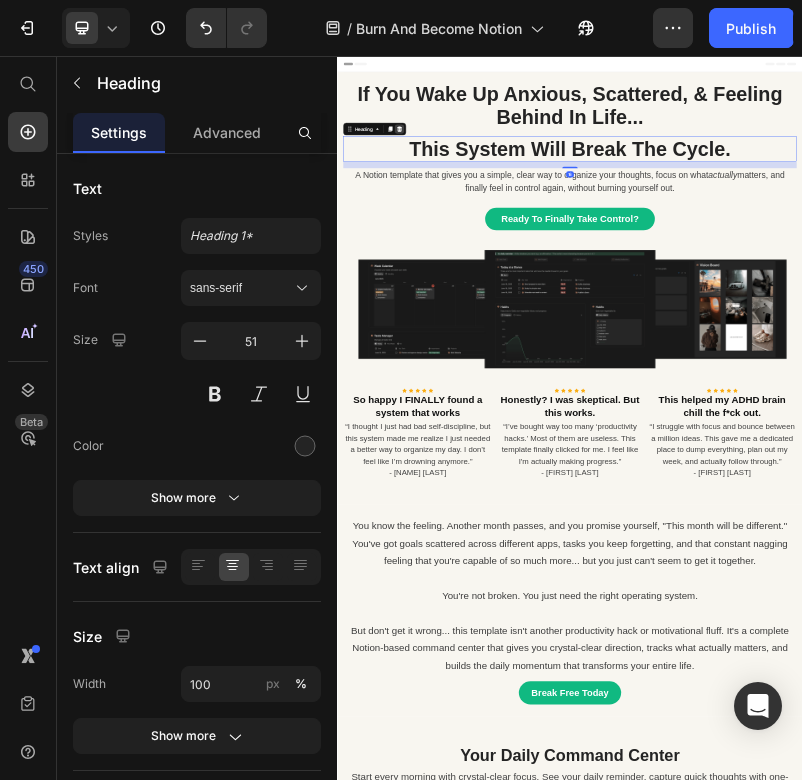 click 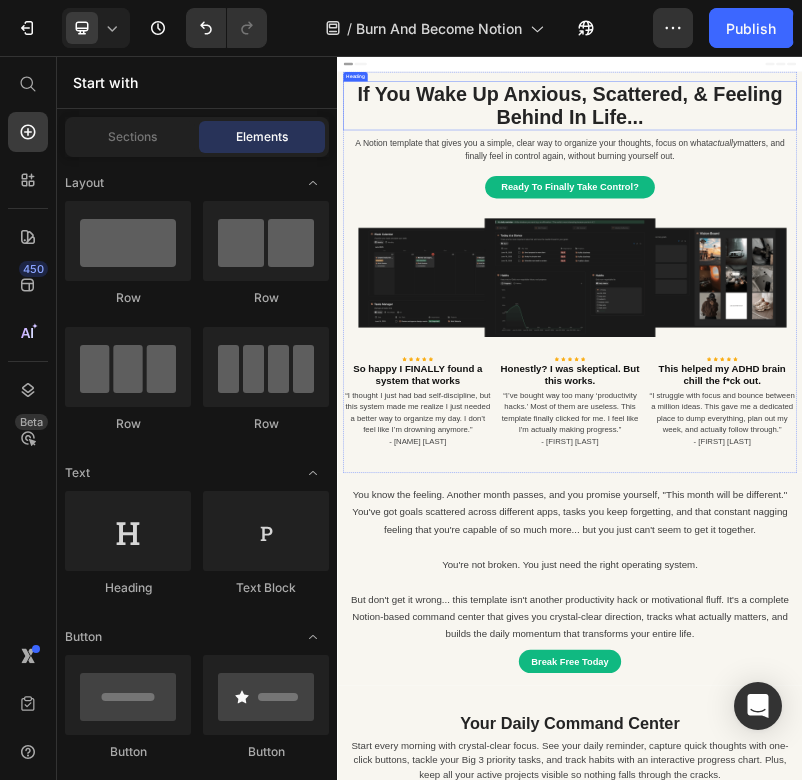 click on "If You Wake Up Anxious, Scattered, & Feeling Behind In Life... Heading A Notion template that gives you a simple, clear way to organize your thoughts, focus on what actually matters, and finally feel in control again, without burning yourself out. Text block Ready To Finally Take Control? Button Row Image Icon Icon Icon Icon Icon Icon List Hoz So happy I FINALLY found a system that works Heading “I thought I just had bad self-discipline, but this system made me realize I just needed a better way to organize my day. I don’t feel like I’m drowning anymore.” - [FIRST] [LAST]. Text block Icon Icon Icon Icon Icon Icon List Hoz Honestly? I was skeptical. But this works. Heading “I’ve bought way too many ‘productivity hacks.’ Most of them are useless. This template finally clicked for me. I feel like I'm actually making progress.” - [FIRST] [LAST]. Text block Icon" at bounding box center [937, 614] 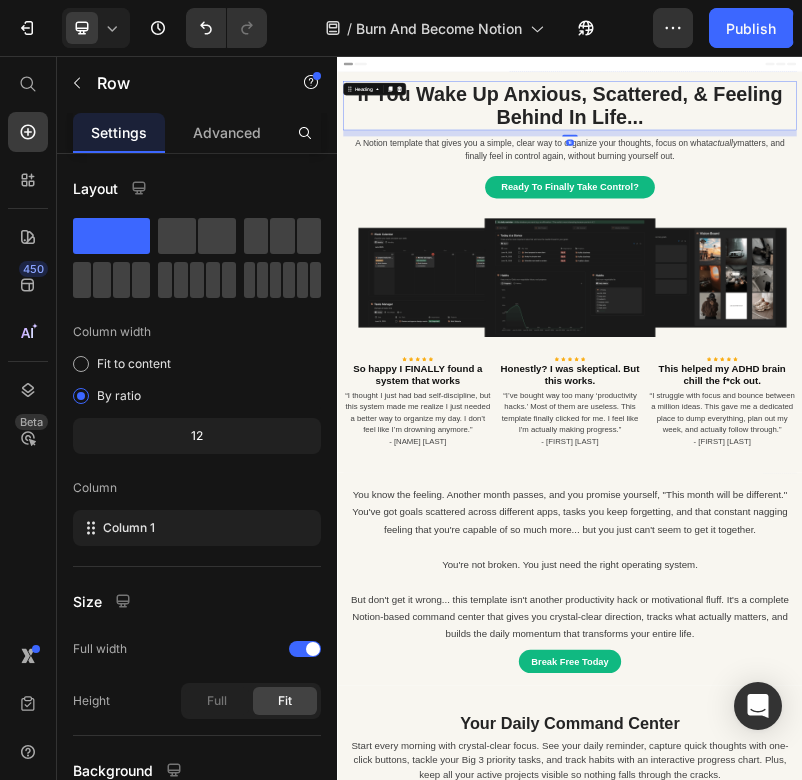 click on "If You Wake Up Anxious, Scattered, & Feeling Behind In Life..." at bounding box center (937, 184) 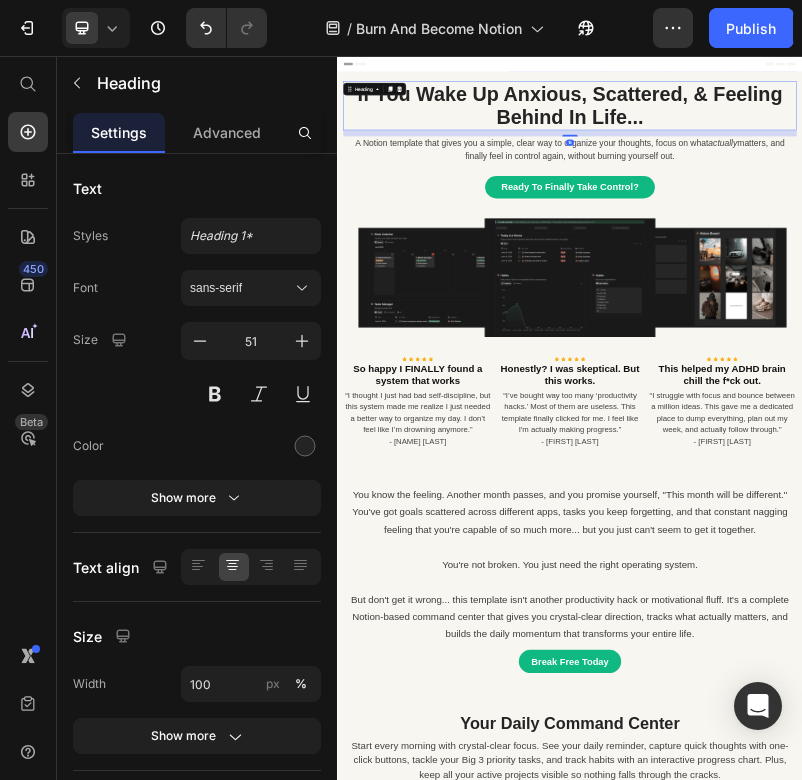 click on "If You Wake Up Anxious, Scattered, & Feeling Behind In Life..." at bounding box center (937, 184) 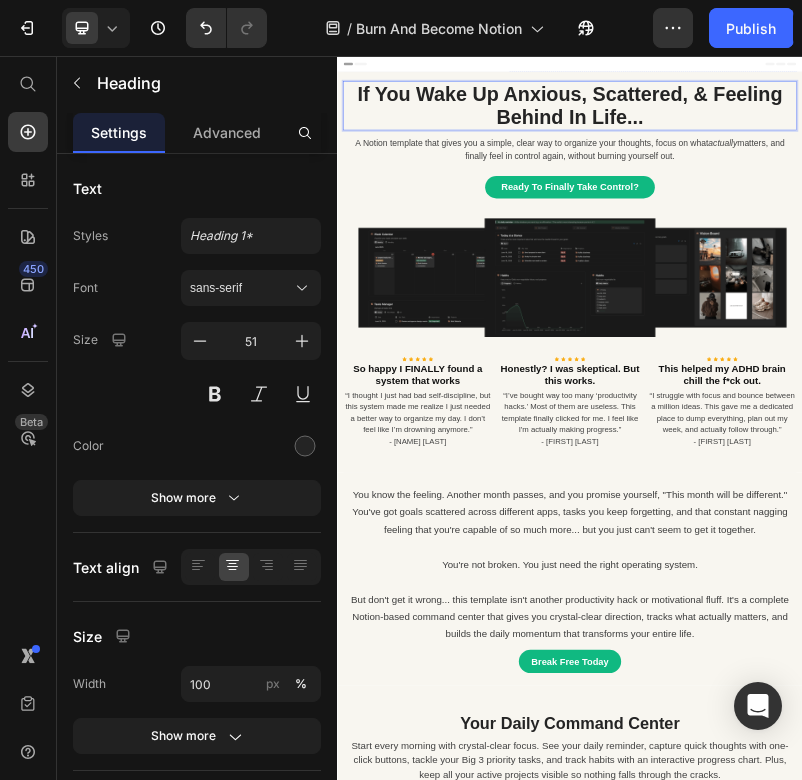 click on "If You Wake Up Anxious, Scattered, & Feeling Behind In Life..." at bounding box center [937, 184] 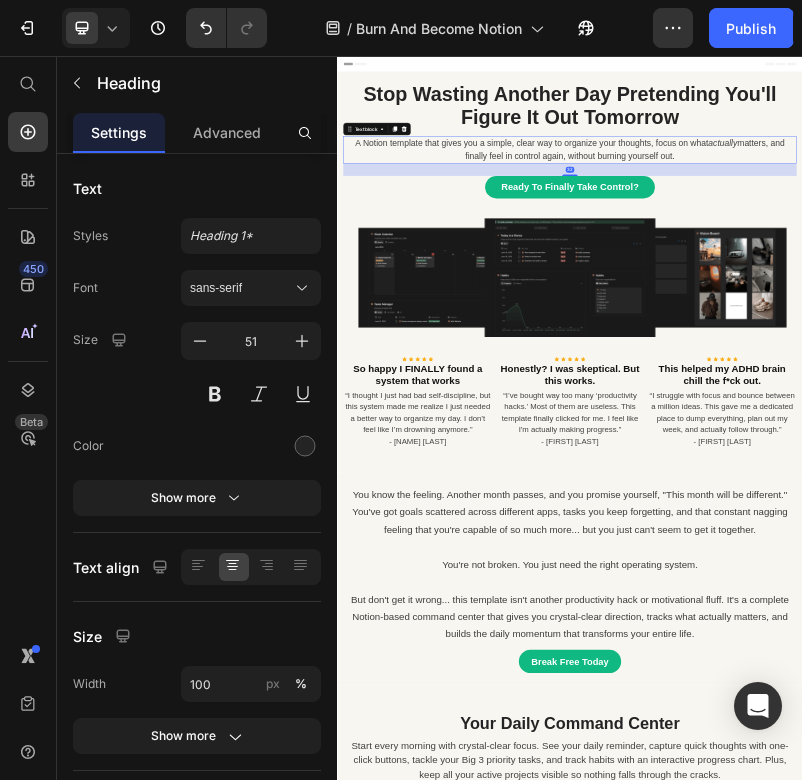 click on "A Notion template that gives you a simple, clear way to organize your thoughts, focus on what  actually  matters, and finally feel in control again, without burning yourself out." at bounding box center (937, 298) 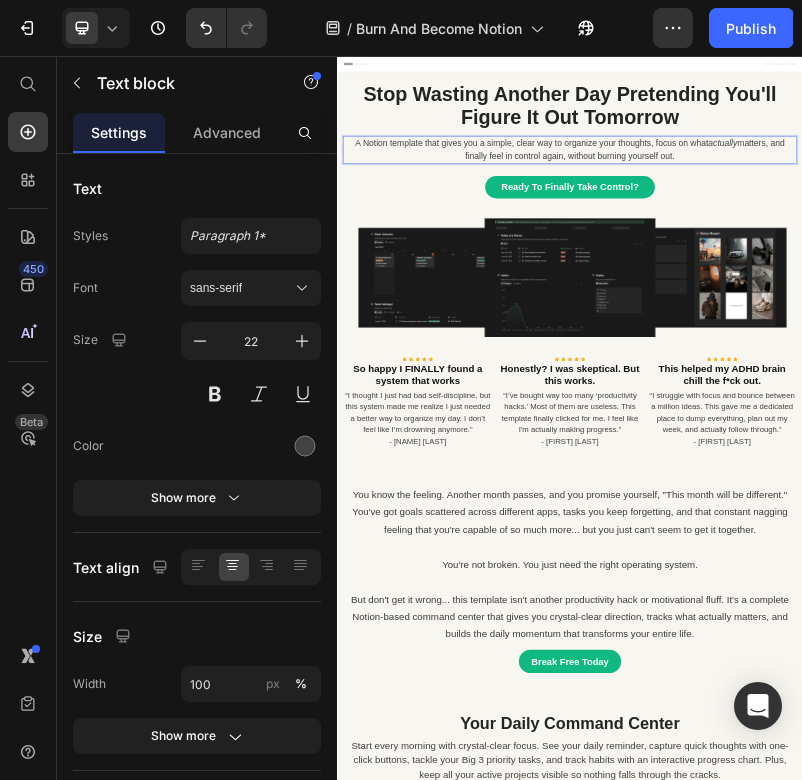 click on "A Notion template that gives you a simple, clear way to organize your thoughts, focus on what  actually  matters, and finally feel in control again, without burning yourself out." at bounding box center (937, 298) 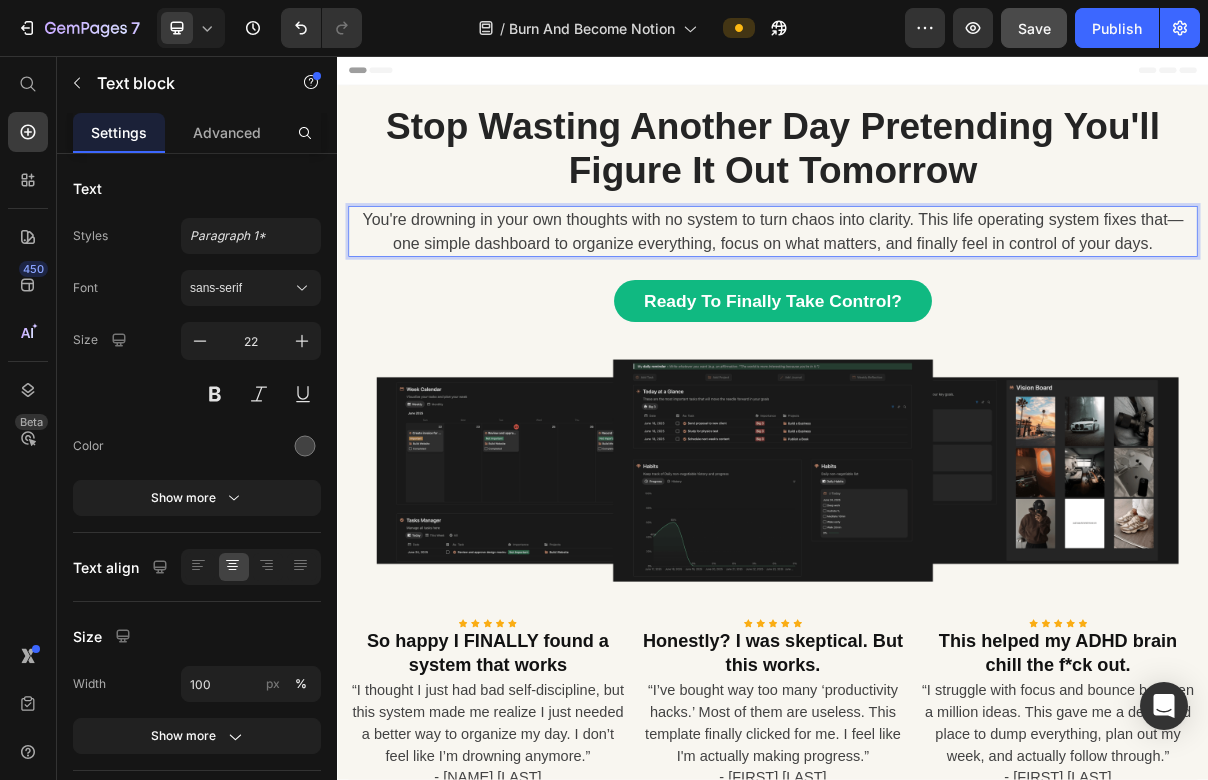 click on "You're drowning in your own thoughts with no system to turn chaos into clarity. This life operating system fixes that—one simple dashboard to organize everything, focus on what matters, and finally feel in control of your days." at bounding box center (937, 298) 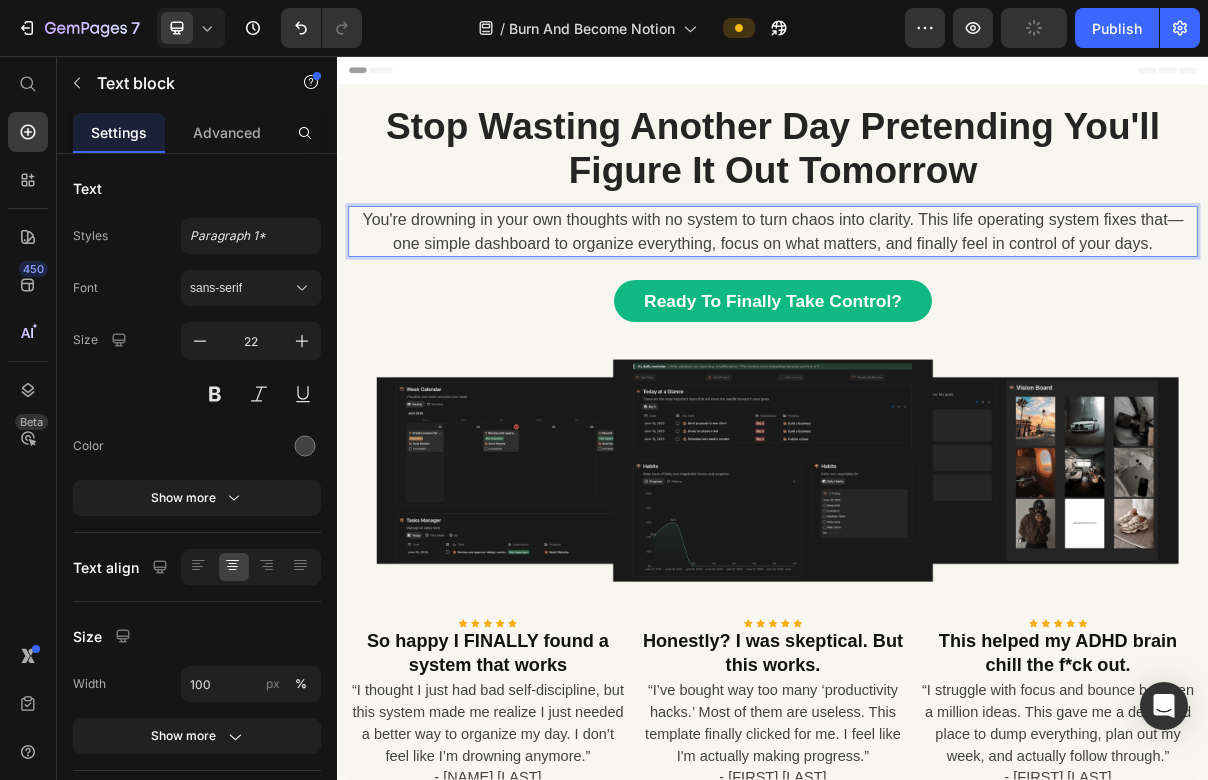 click on "You're drowning in your own thoughts with no system to turn chaos into clarity. This life operating system fixes that—one simple dashboard to organize everything, focus on what matters, and finally feel in control of your days." at bounding box center (937, 298) 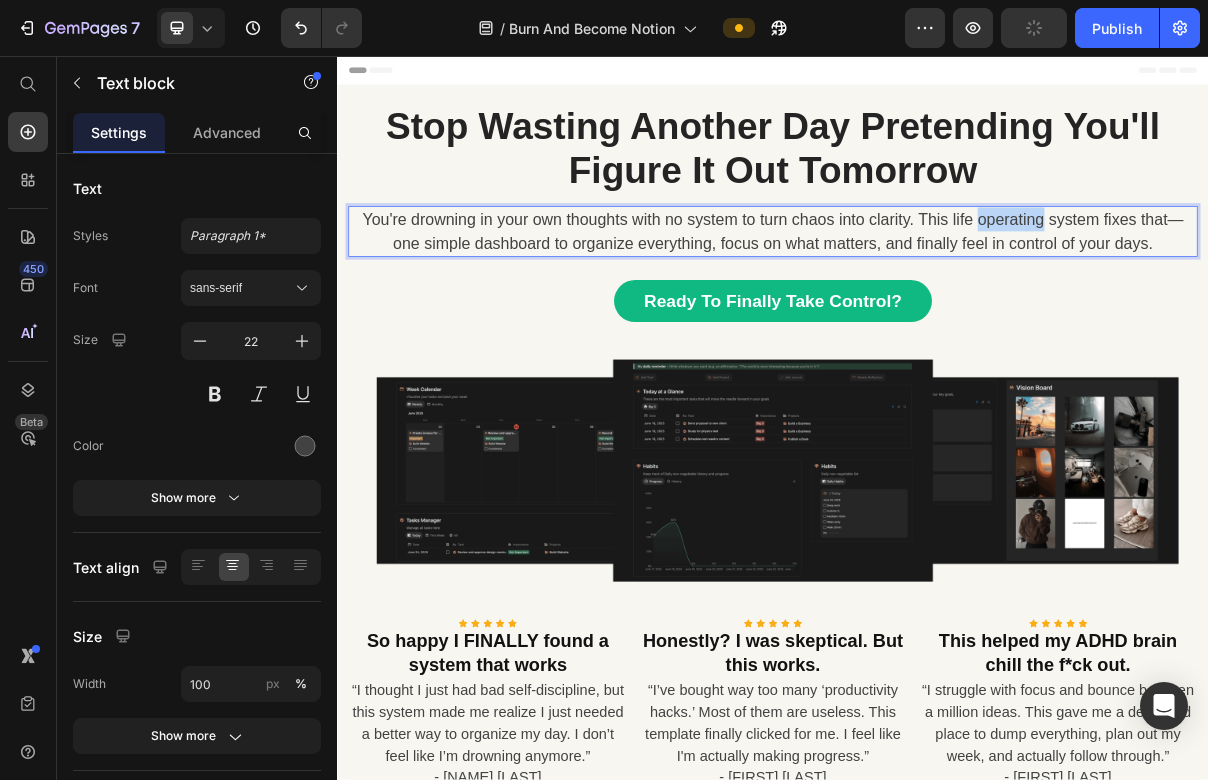 click on "You're drowning in your own thoughts with no system to turn chaos into clarity. This life operating system fixes that—one simple dashboard to organize everything, focus on what matters, and finally feel in control of your days." at bounding box center [937, 298] 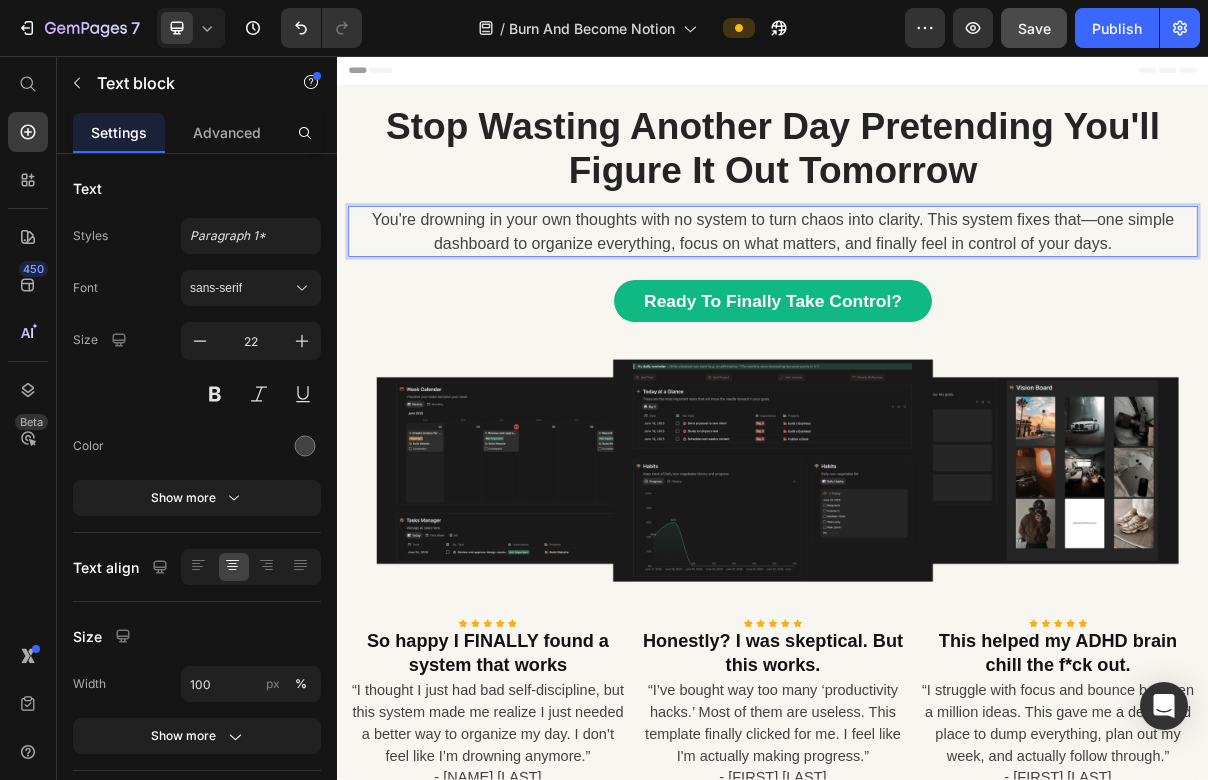 click on "You're drowning in your own thoughts with no system to turn chaos into clarity. This system fixes that—one simple dashboard to organize everything, focus on what matters, and finally feel in control of your days." at bounding box center (937, 298) 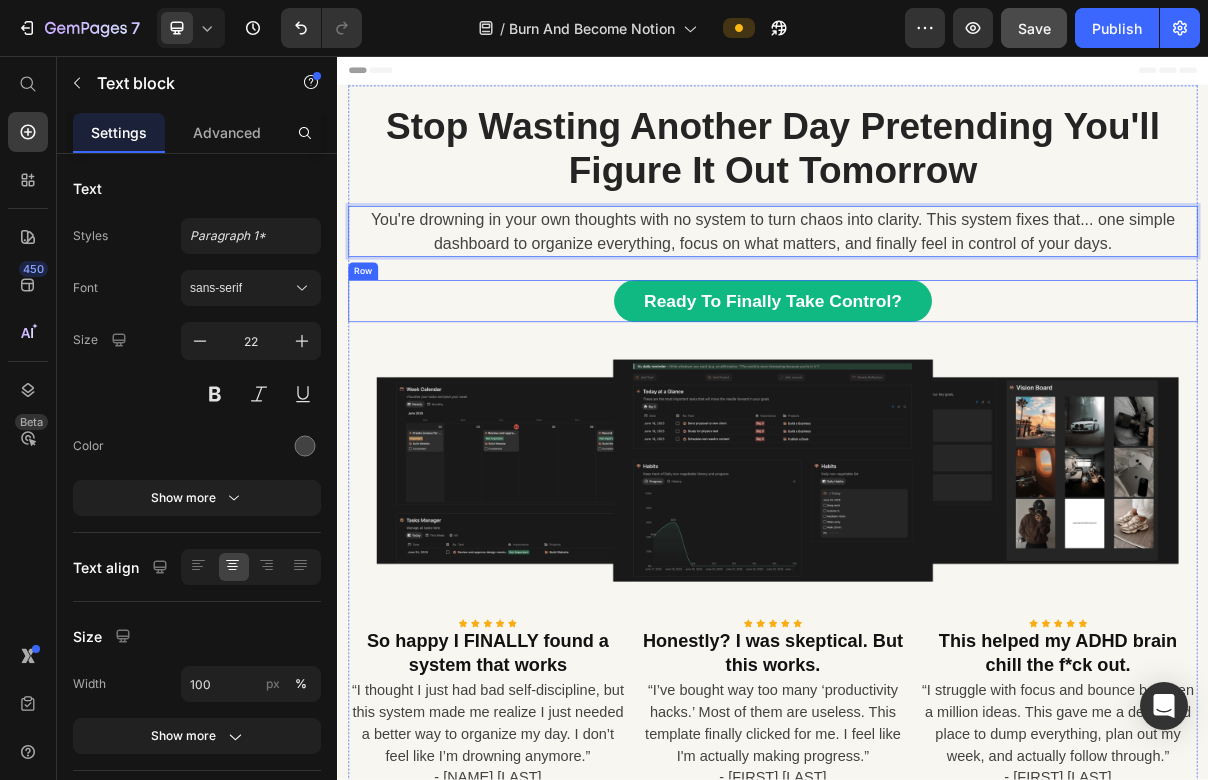 click on "Ready To Finally Take Control? Button Row" at bounding box center [937, 394] 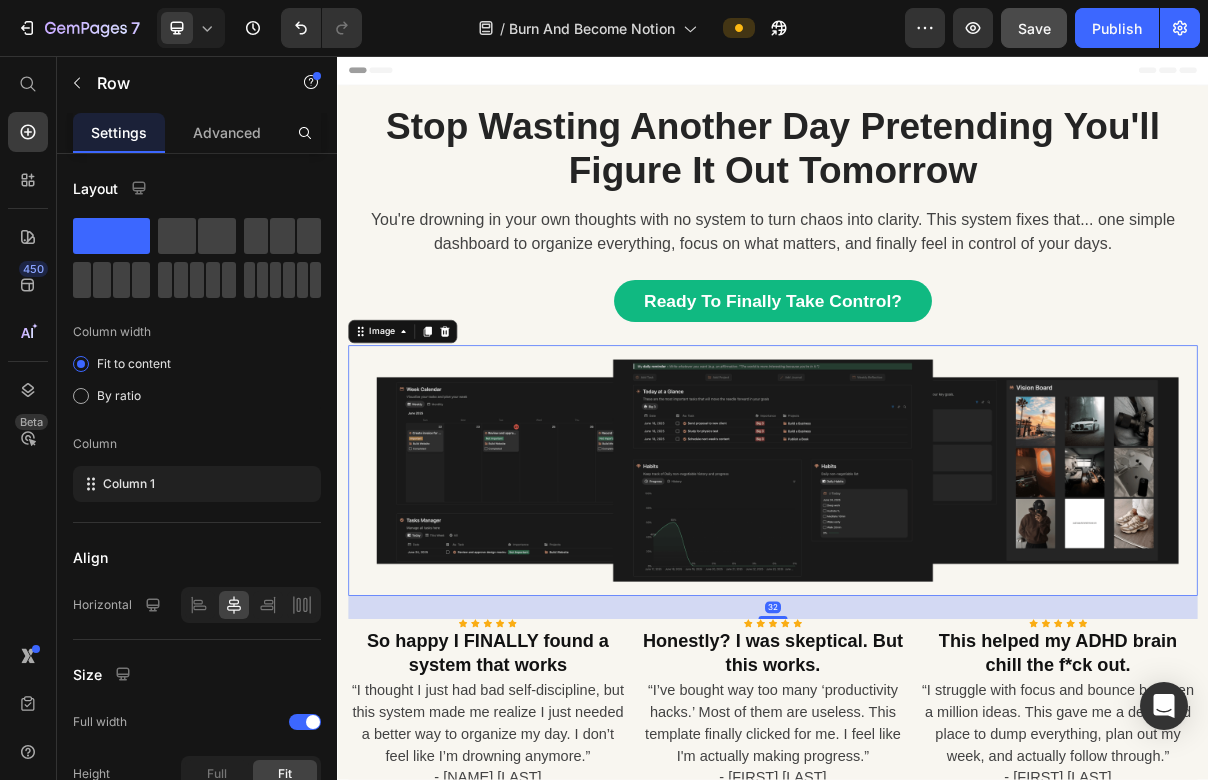 click at bounding box center (937, 627) 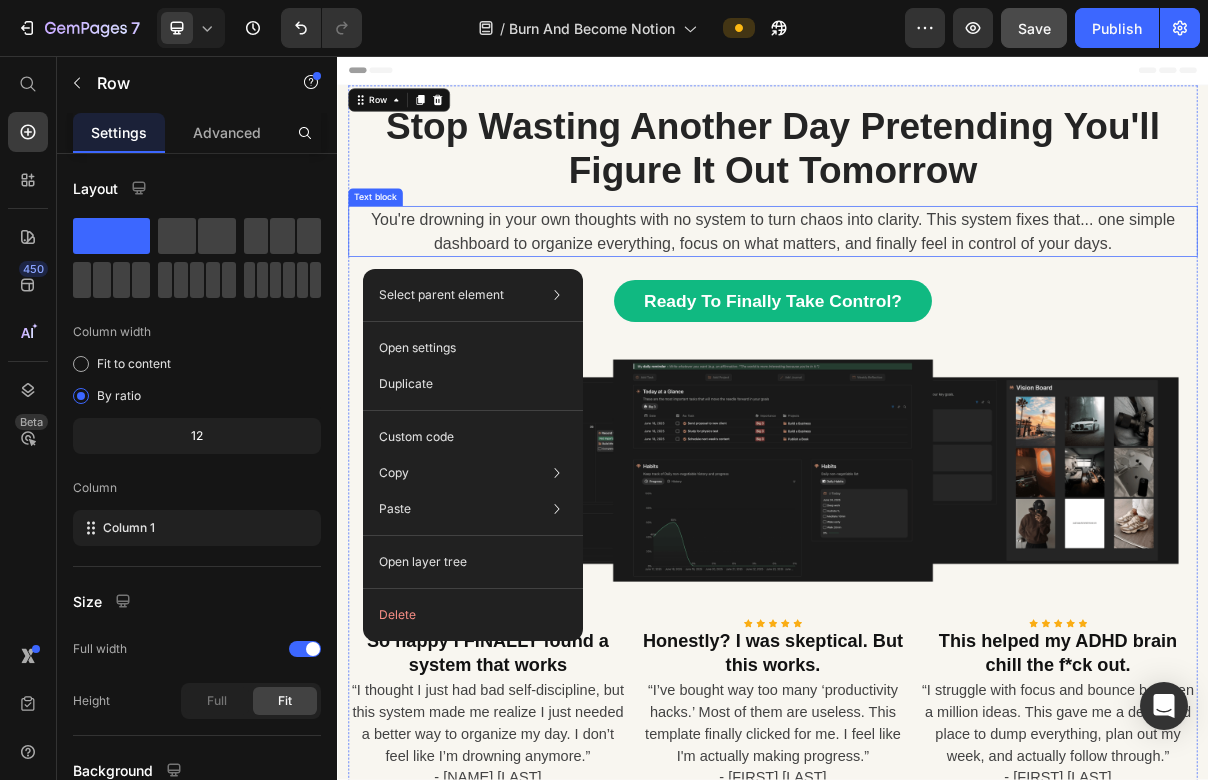 click on "You're drowning in your own thoughts with no system to turn chaos into clarity. This system fixes that... one simple dashboard to organize everything, focus on what matters, and finally feel in control of your days." at bounding box center [937, 298] 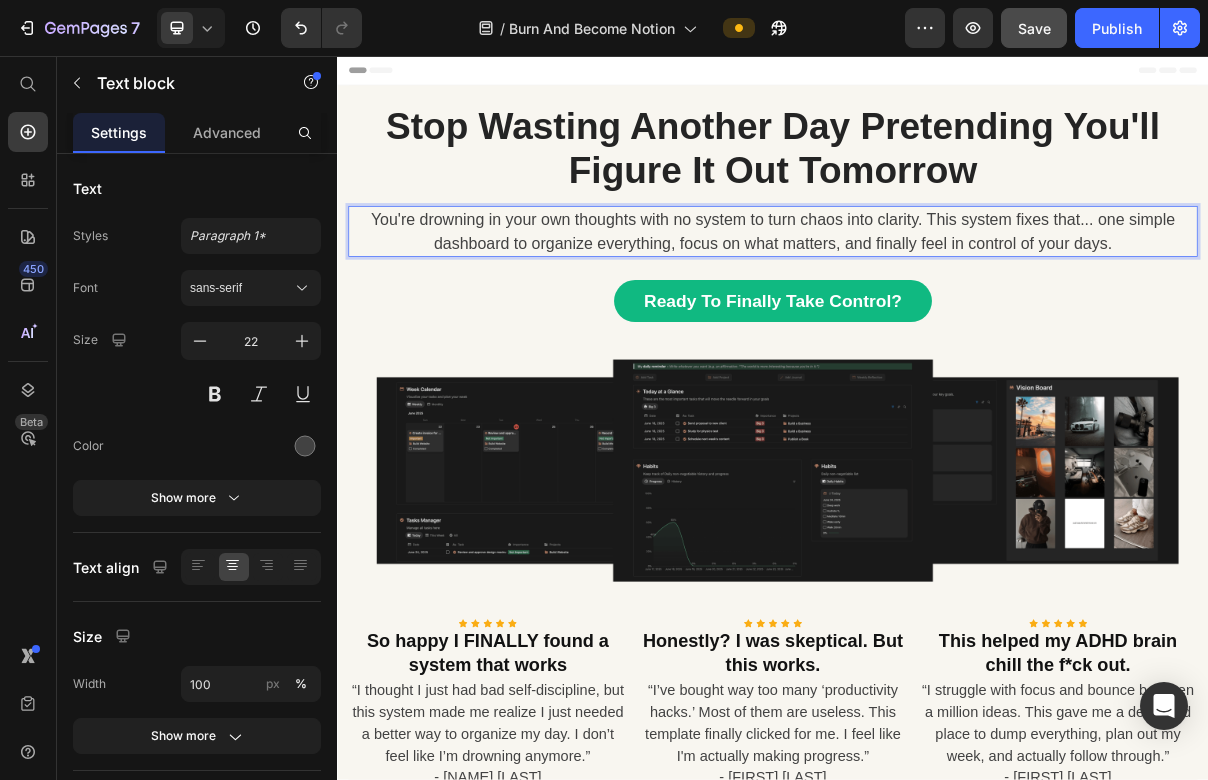 click on "You're drowning in your own thoughts with no system to turn chaos into clarity. This system fixes that... one simple dashboard to organize everything, focus on what matters, and finally feel in control of your days." at bounding box center (937, 298) 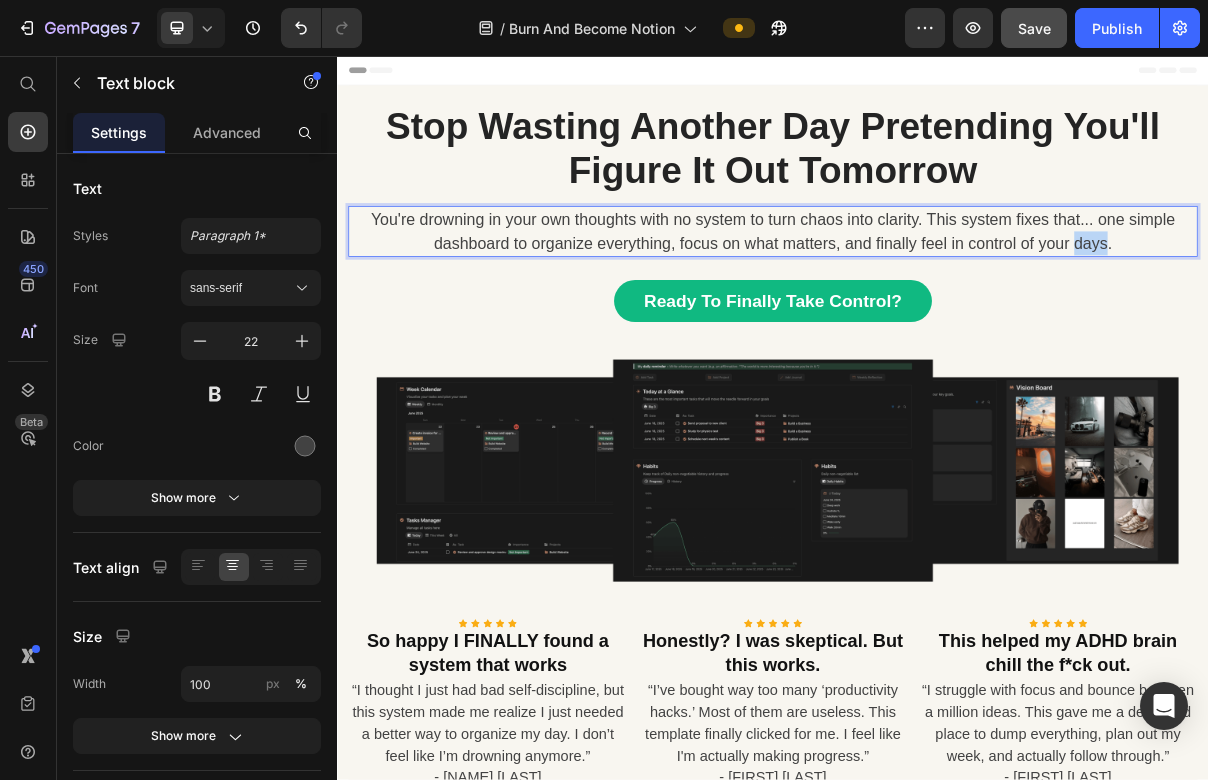 click on "You're drowning in your own thoughts with no system to turn chaos into clarity. This system fixes that... one simple dashboard to organize everything, focus on what matters, and finally feel in control of your days." at bounding box center [937, 298] 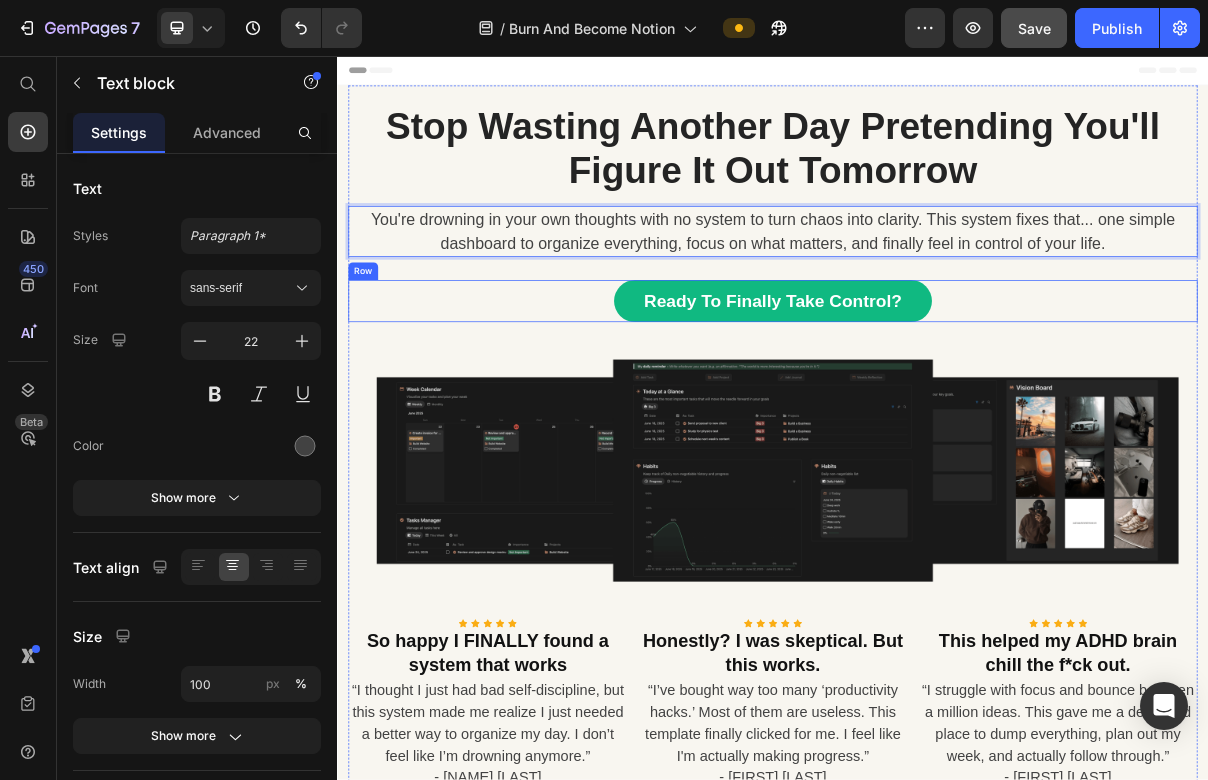 click on "Ready To Finally Take Control? Button Row" at bounding box center (937, 394) 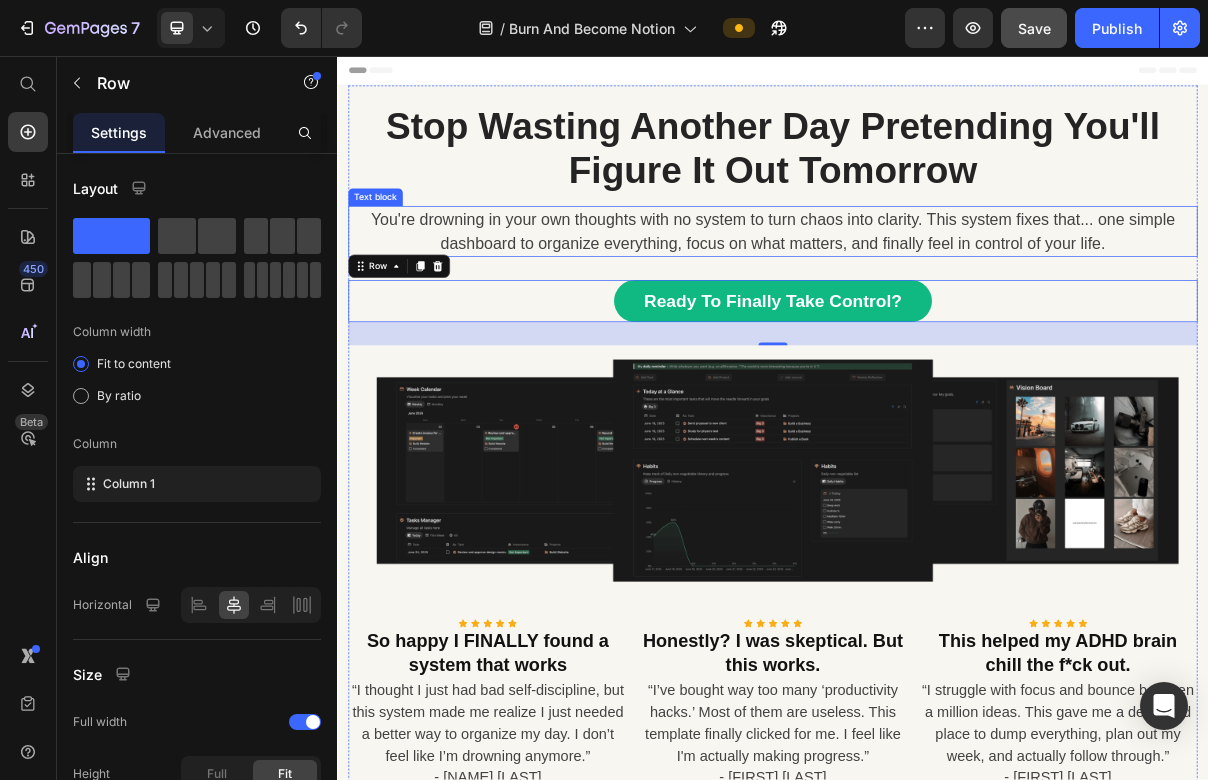 click on "You're drowning in your own thoughts with no system to turn chaos into clarity. This system fixes that... one simple dashboard to organize everything, focus on what matters, and finally feel in control of your life." at bounding box center [937, 298] 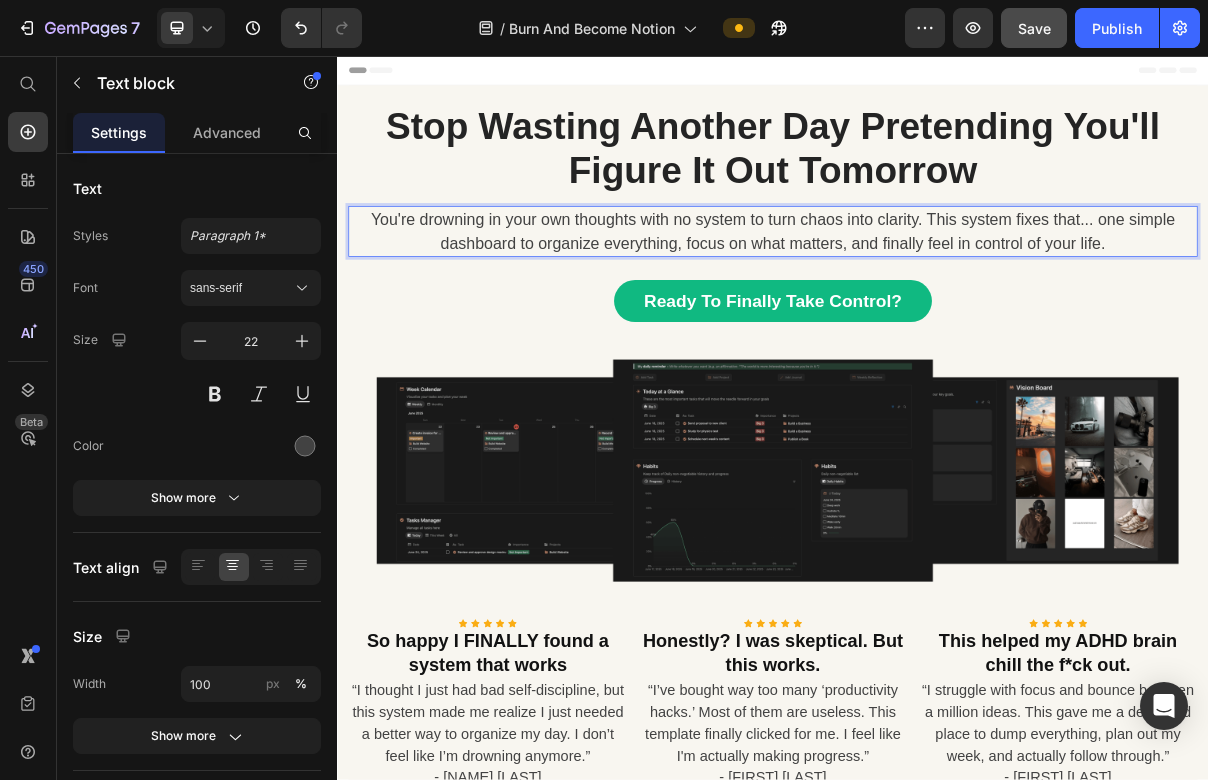 click on "You're drowning in your own thoughts with no system to turn chaos into clarity. This system fixes that... one simple dashboard to organize everything, focus on what matters, and finally feel in control of your life." at bounding box center (937, 298) 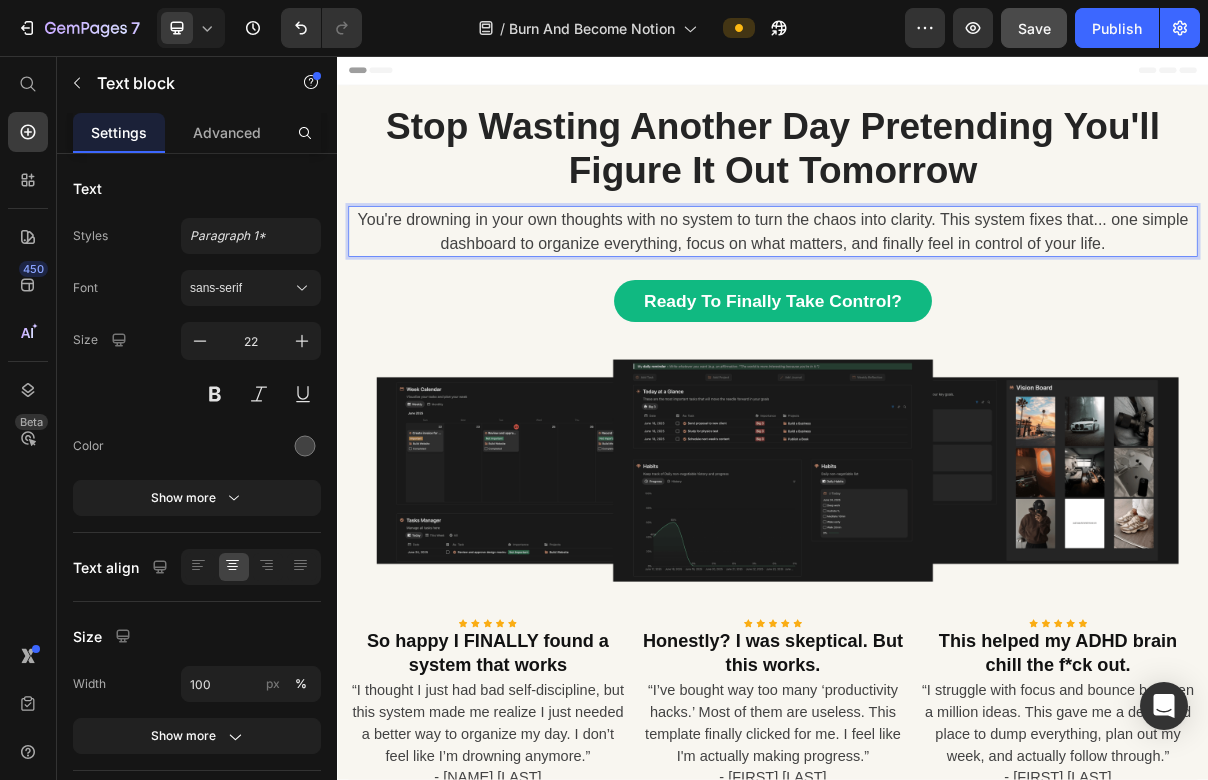 click on "You're drowning in your own thoughts with no system to turn the chaos into clarity. This system fixes that... one simple dashboard to organize everything, focus on what matters, and finally feel in control of your life." at bounding box center (937, 298) 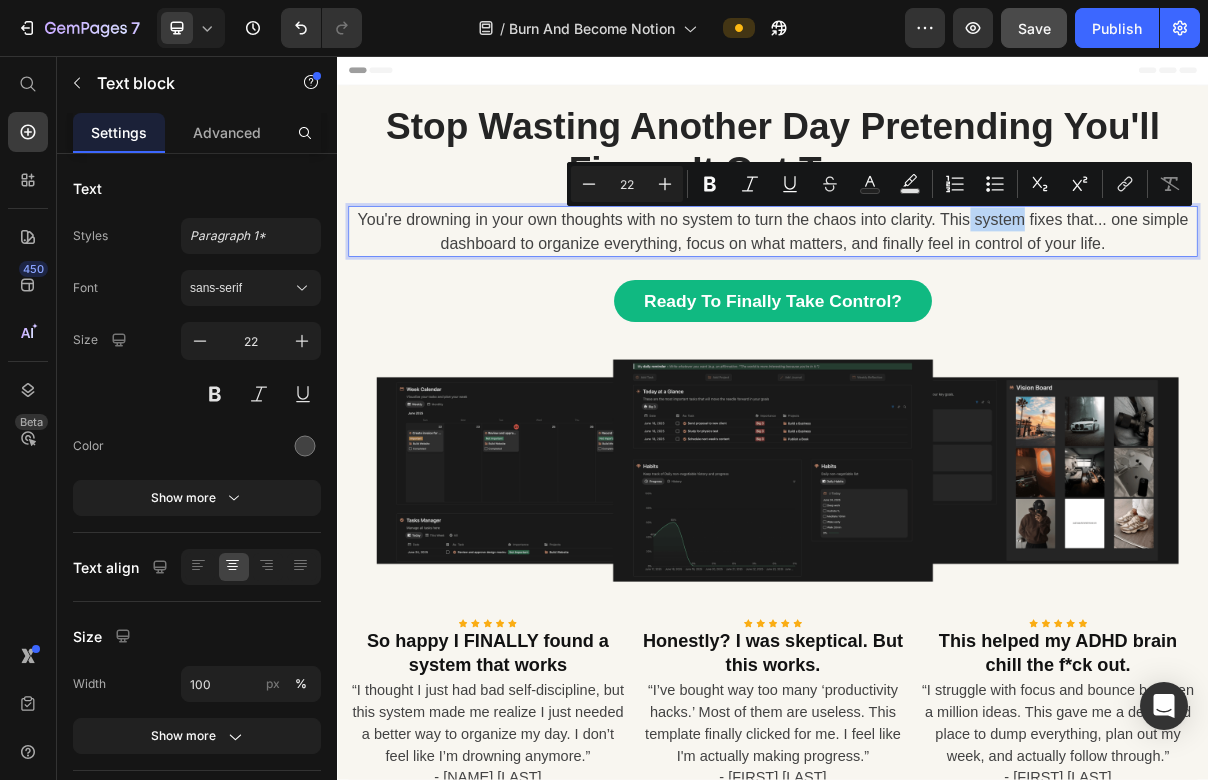click on "You're drowning in your own thoughts with no system to turn the chaos into clarity. This system fixes that... one simple dashboard to organize everything, focus on what matters, and finally feel in control of your life." at bounding box center [937, 298] 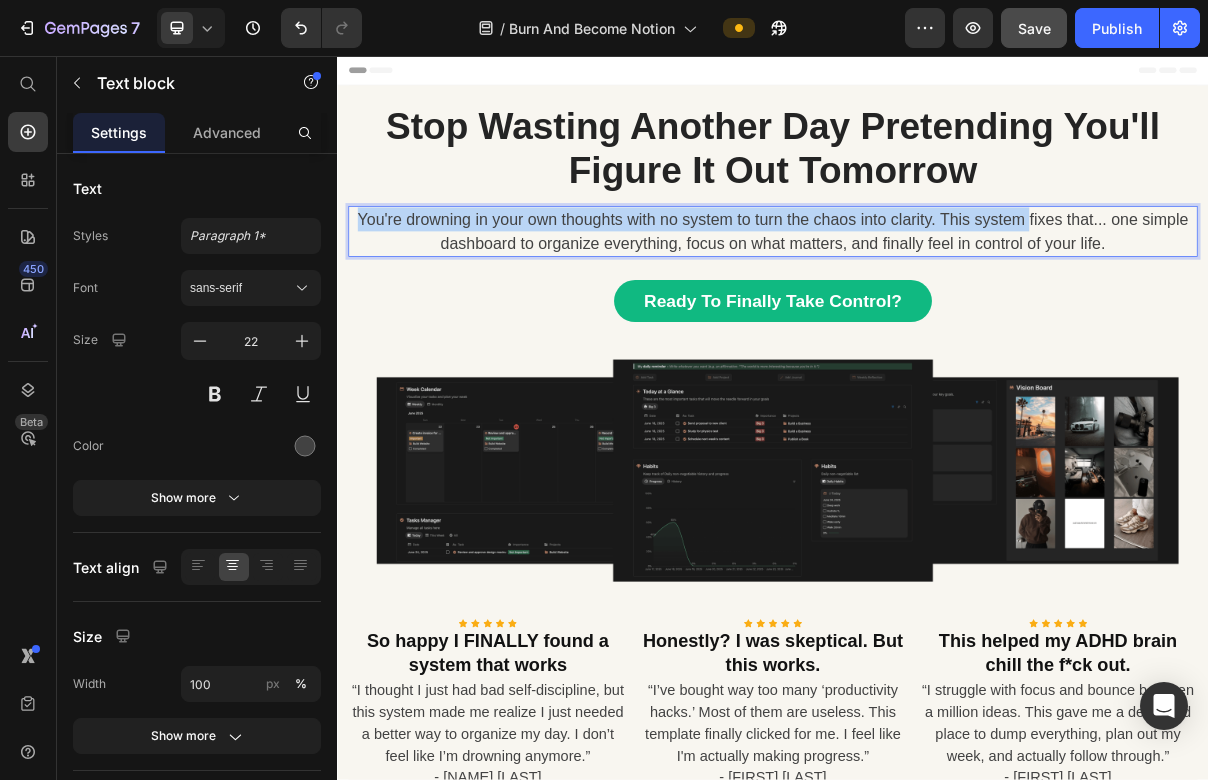 drag, startPoint x: 1304, startPoint y: 281, endPoint x: 381, endPoint y: 274, distance: 923.02655 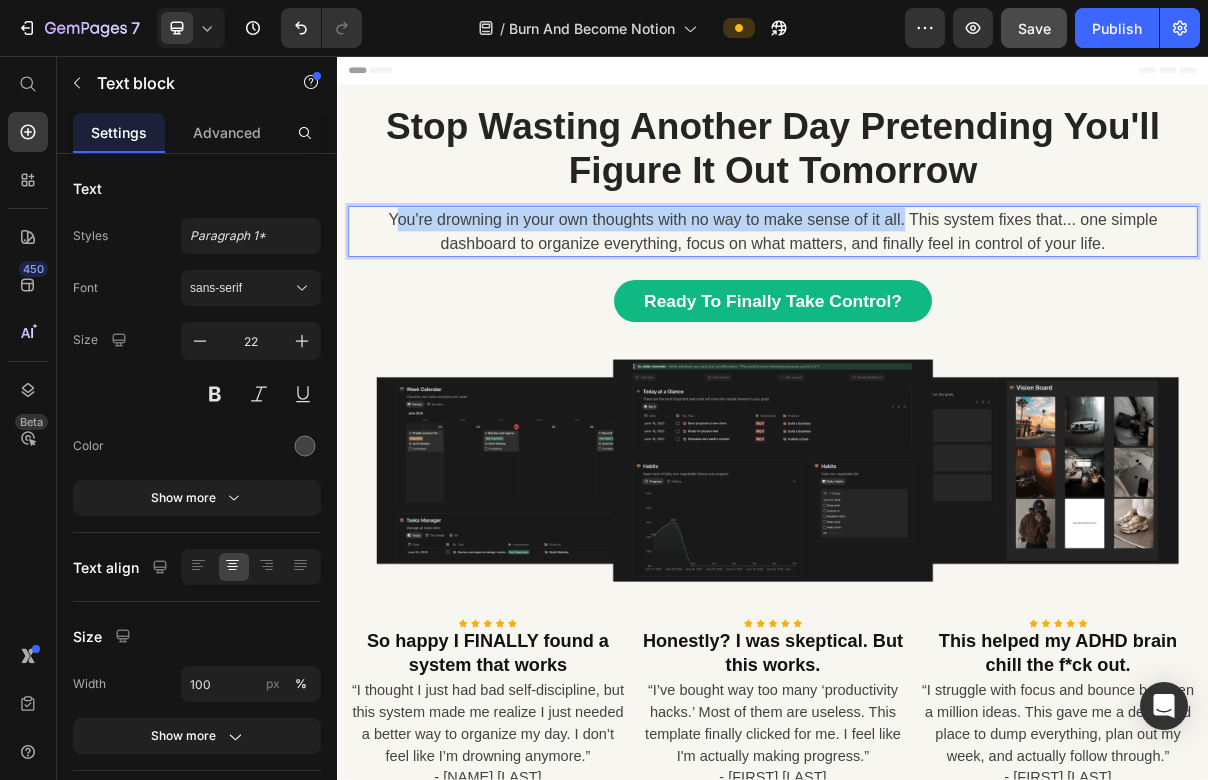 drag, startPoint x: 1114, startPoint y: 288, endPoint x: 408, endPoint y: 293, distance: 706.0177 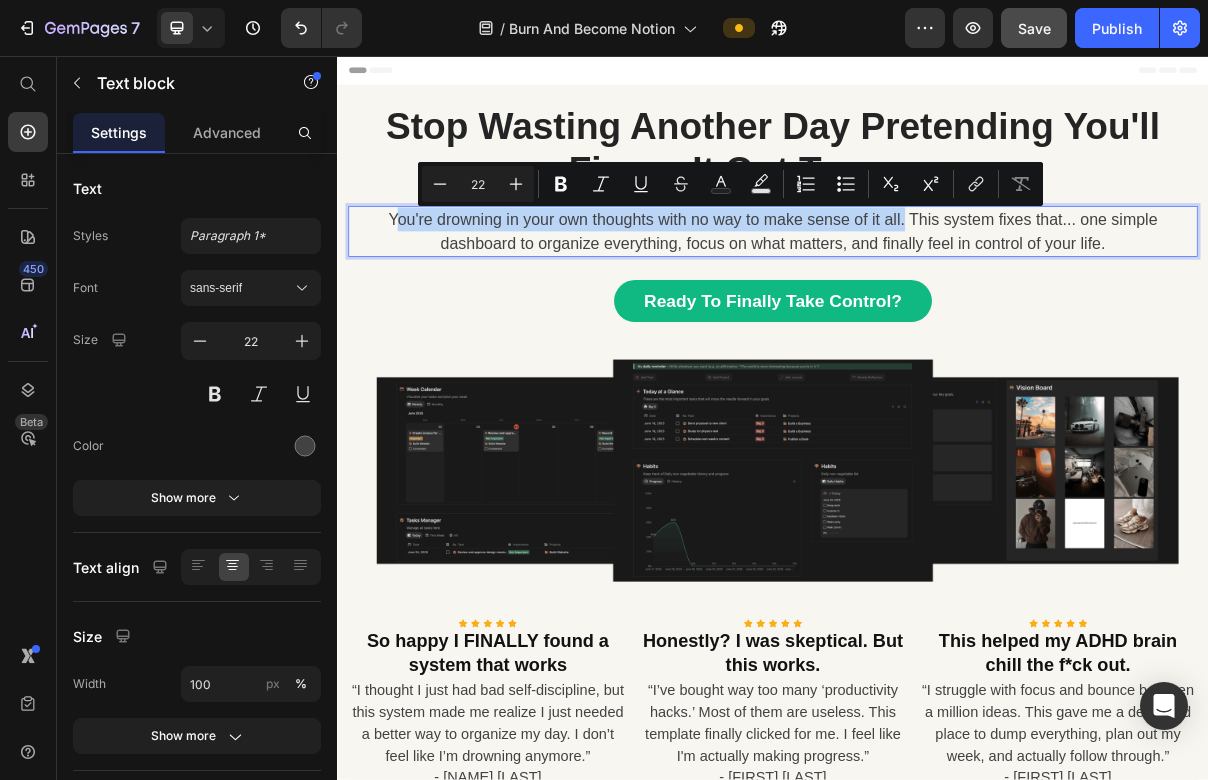 click on "You're drowning in your own thoughts with no way to make sense of it all. This system fixes that... one simple dashboard to organize everything, focus on what matters, and finally feel in control of your life." at bounding box center (937, 298) 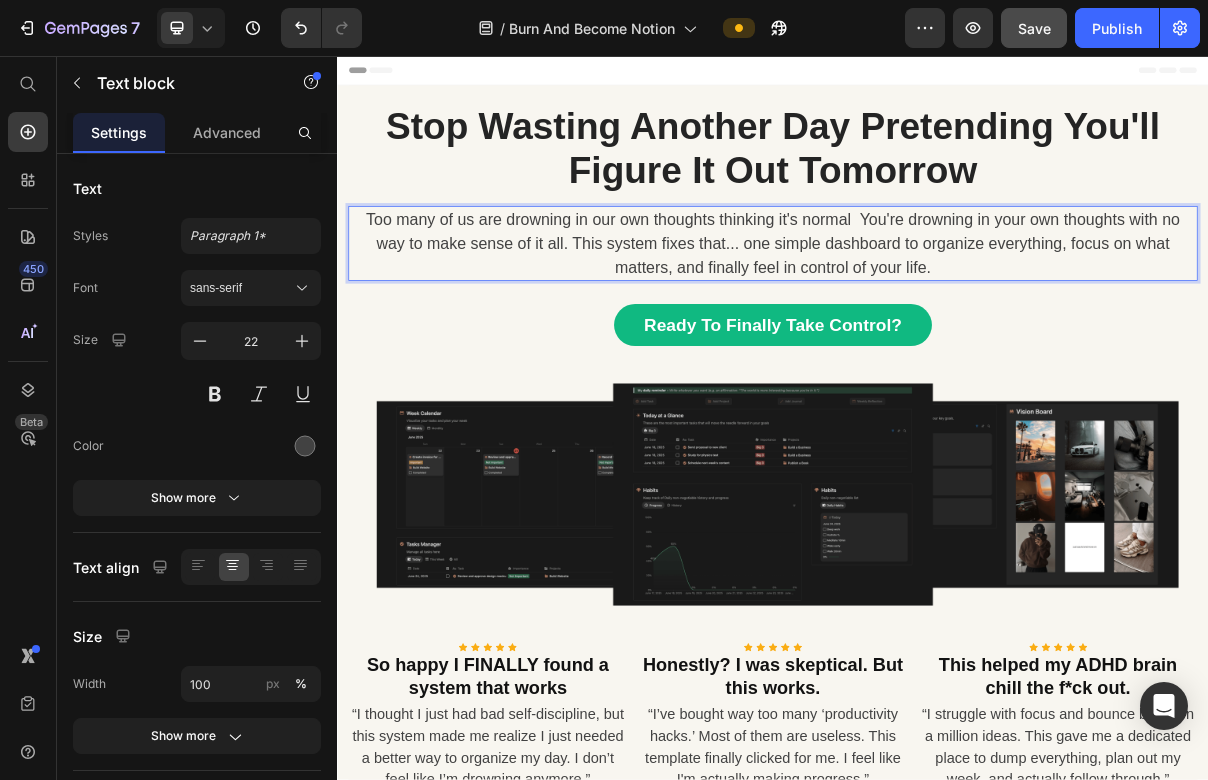 click on "Too many of us are drowning in our own thoughts thinking it's normal  You're drowning in your own thoughts with no way to make sense of it all. This system fixes that... one simple dashboard to organize everything, focus on what matters, and finally feel in control of your life." at bounding box center (937, 314) 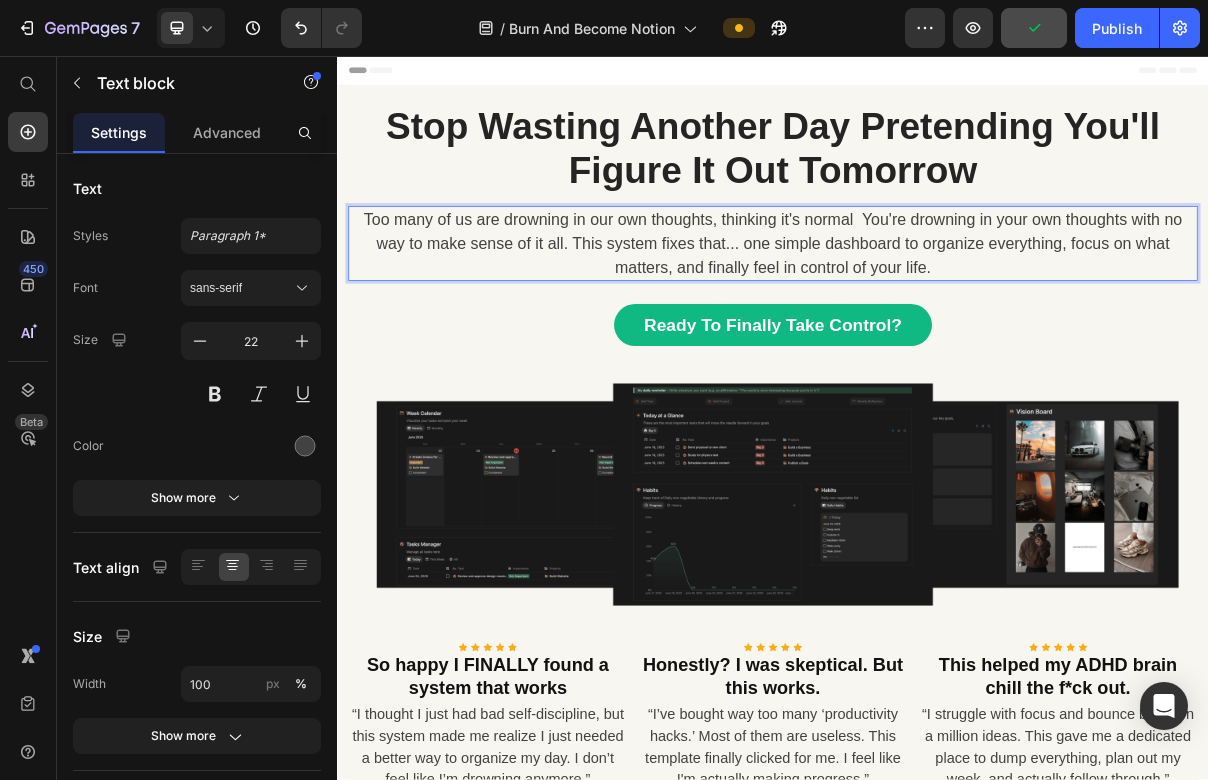click on "Too many of us are drowning in our own thoughts, thinking it's normal  You're drowning in your own thoughts with no way to make sense of it all. This system fixes that... one simple dashboard to organize everything, focus on what matters, and finally feel in control of your life." at bounding box center (937, 314) 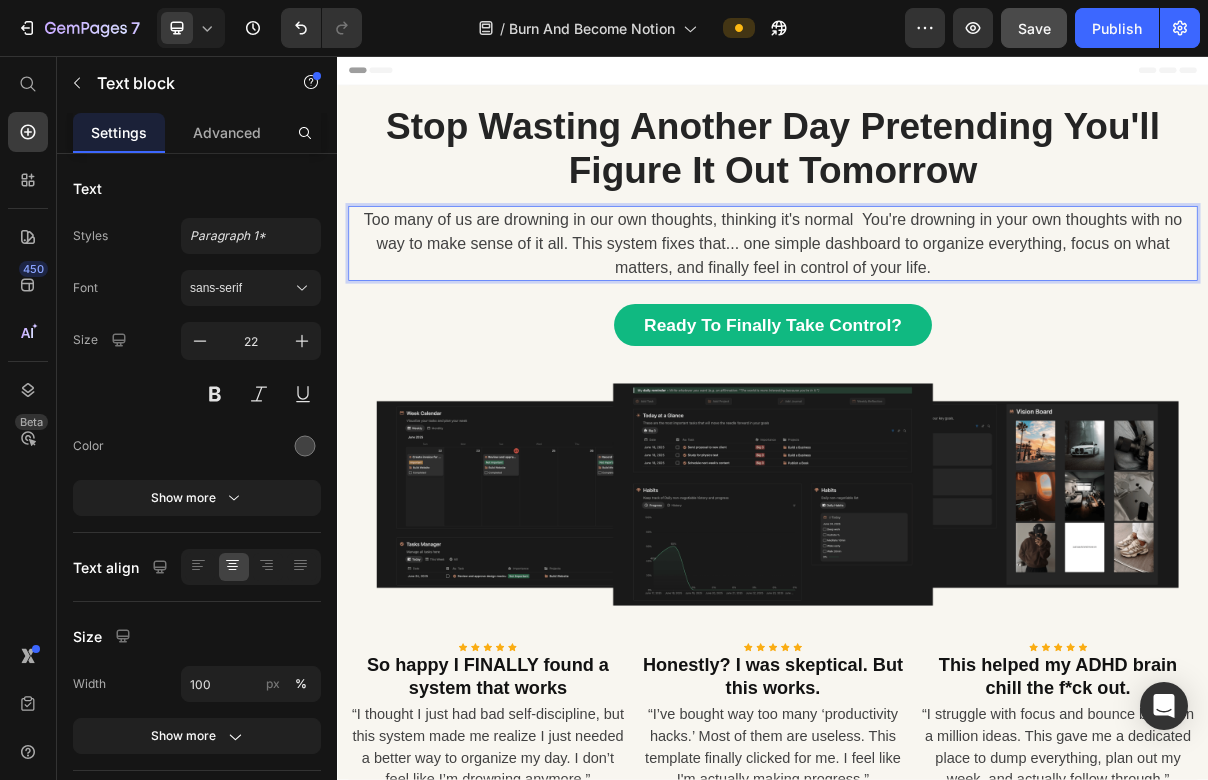 click on "Too many of us are drowning in our own thoughts, thinking it's normal  You're drowning in your own thoughts with no way to make sense of it all. This system fixes that... one simple dashboard to organize everything, focus on what matters, and finally feel in control of your life." at bounding box center [937, 314] 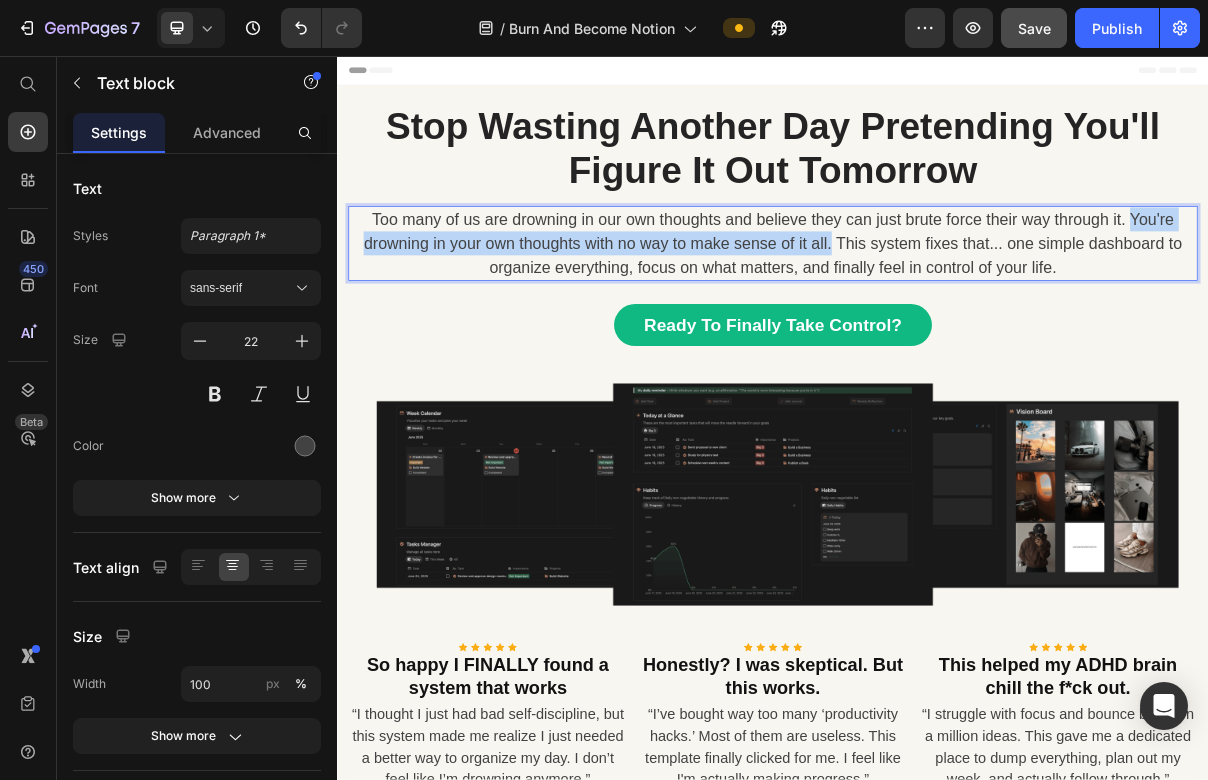 drag, startPoint x: 1012, startPoint y: 316, endPoint x: 1424, endPoint y: 285, distance: 413.1646 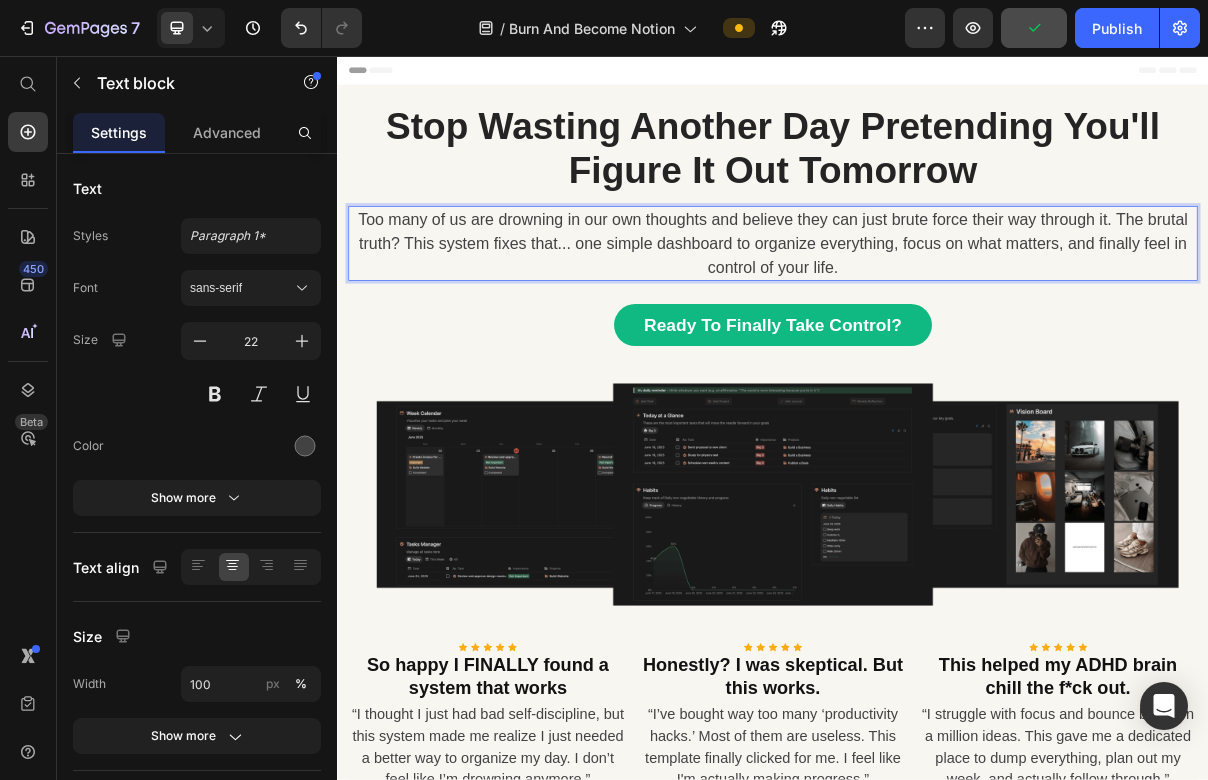 click on "Too many of us are drowning in our own thoughts and believe they can just brute force their way through it. The brutal truth? This system fixes that... one simple dashboard to organize everything, focus on what matters, and finally feel in control of your life." at bounding box center (937, 314) 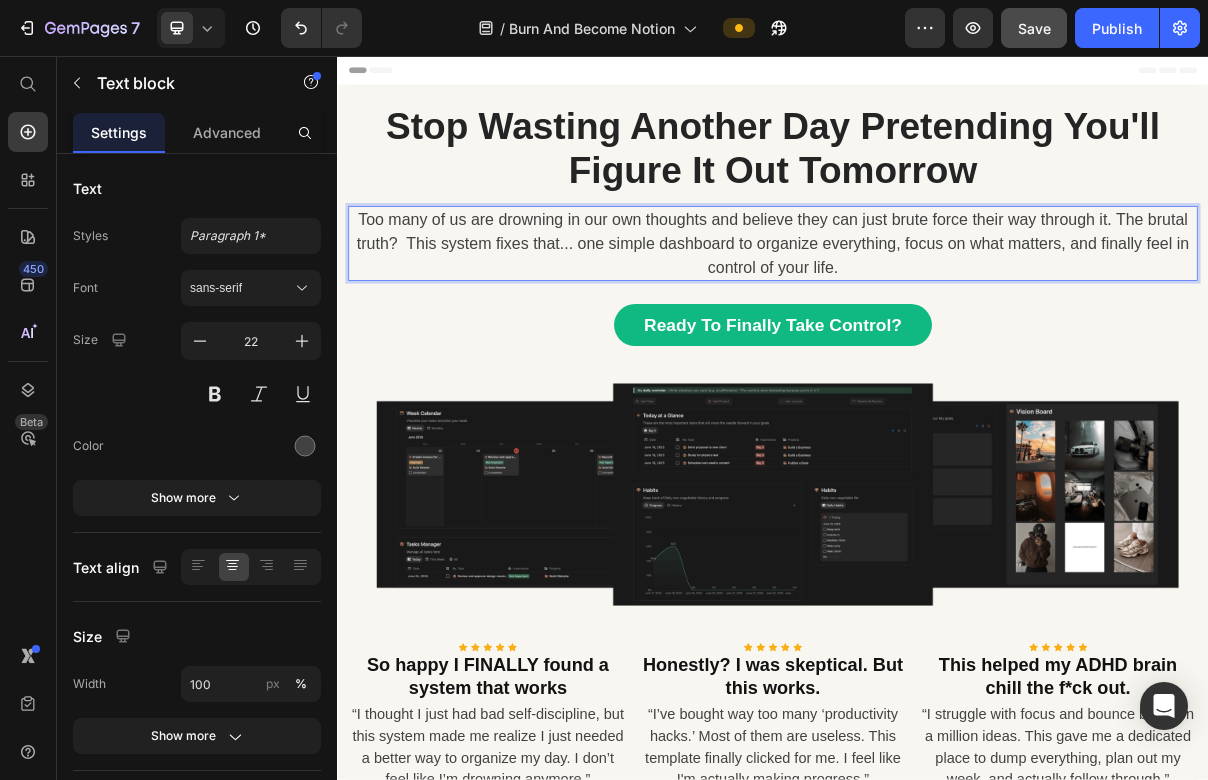 click on "Too many of us are drowning in our own thoughts and believe they can just brute force their way through it. The brutal truth?  This system fixes that... one simple dashboard to organize everything, focus on what matters, and finally feel in control of your life." at bounding box center [937, 314] 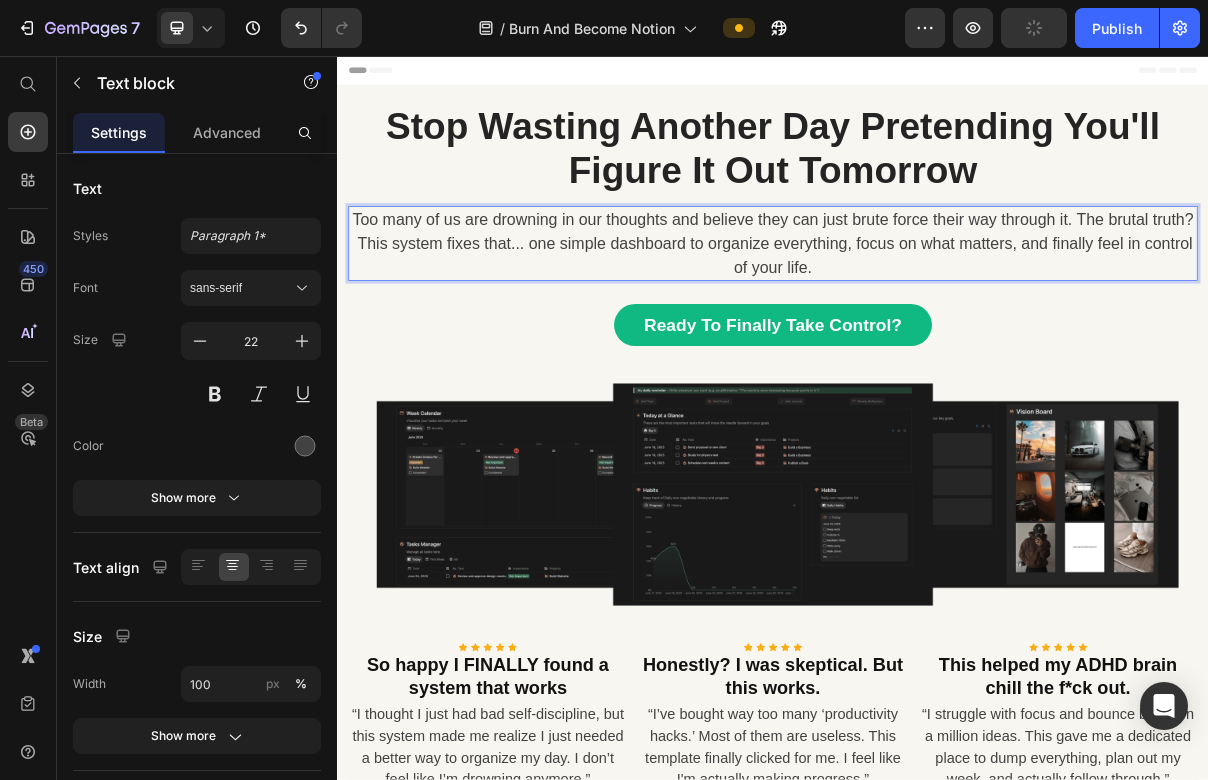 click on "Too many of us are drowning in our thoughts and believe they can just brute force their way through it. The brutal truth?  This system fixes that... one simple dashboard to organize everything, focus on what matters, and finally feel in control of your life." at bounding box center [937, 314] 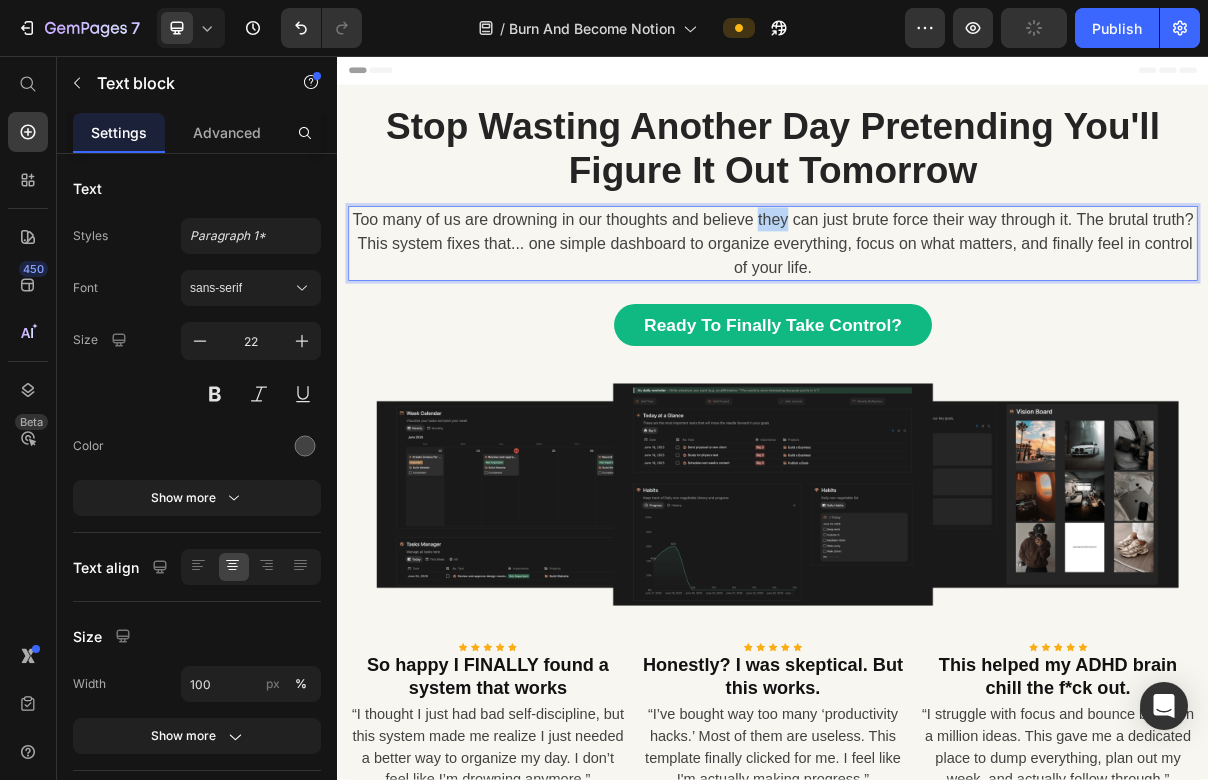 click on "Too many of us are drowning in our thoughts and believe they can just brute force their way through it. The brutal truth?  This system fixes that... one simple dashboard to organize everything, focus on what matters, and finally feel in control of your life." at bounding box center [937, 314] 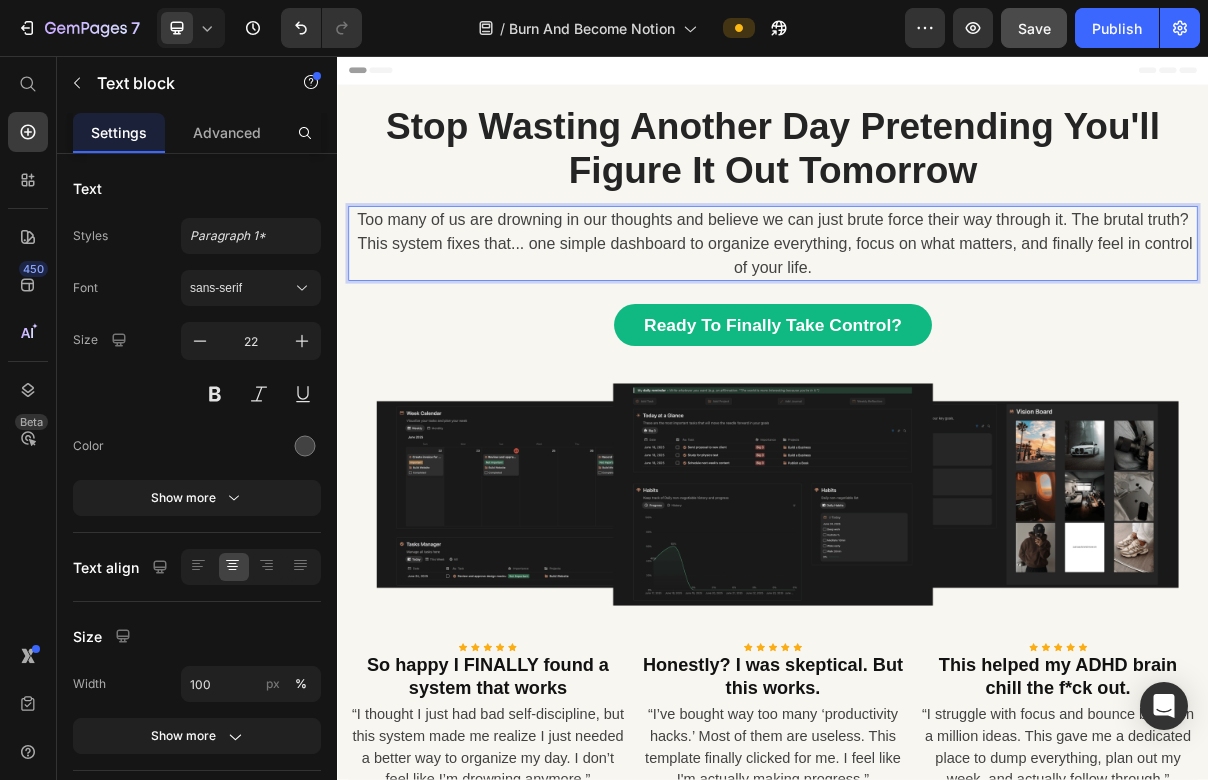 click on "Too many of us are drowning in our thoughts and believe we can just brute force their way through it. The brutal truth?  This system fixes that... one simple dashboard to organize everything, focus on what matters, and finally feel in control of your life." at bounding box center (937, 314) 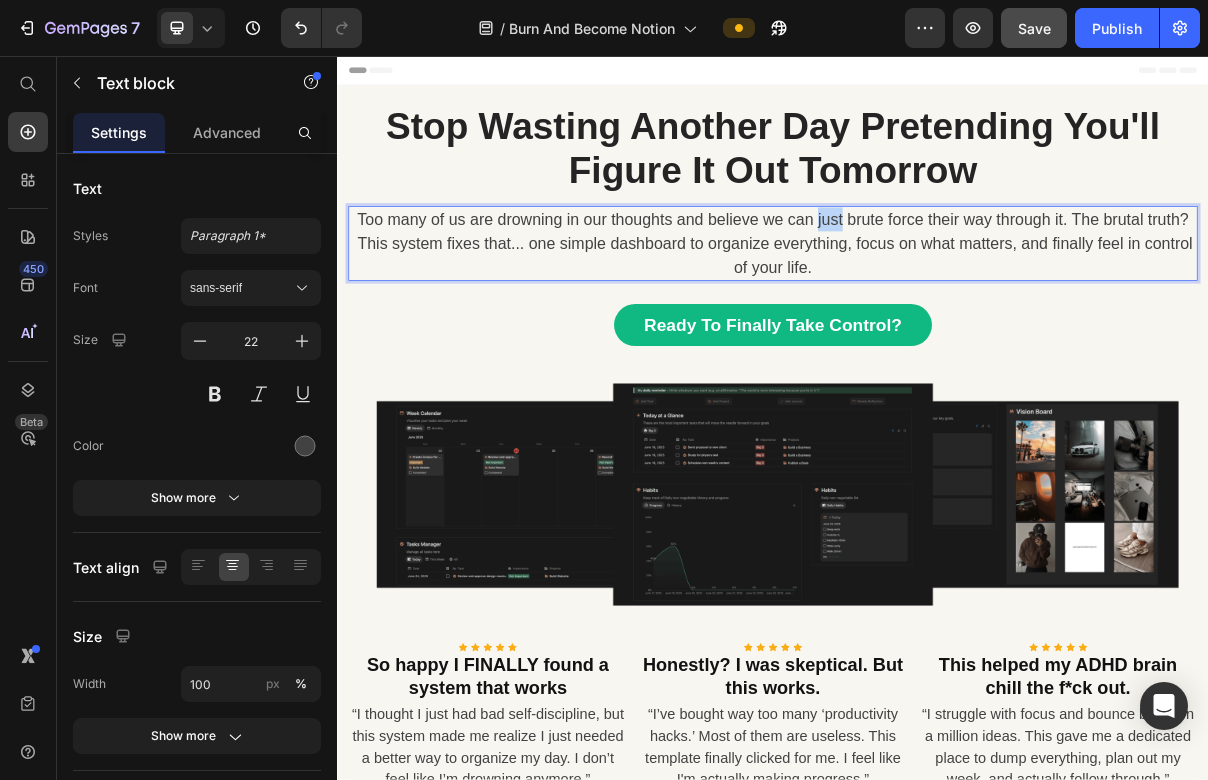 click on "Too many of us are drowning in our thoughts and believe we can just brute force their way through it. The brutal truth?  This system fixes that... one simple dashboard to organize everything, focus on what matters, and finally feel in control of your life." at bounding box center [937, 314] 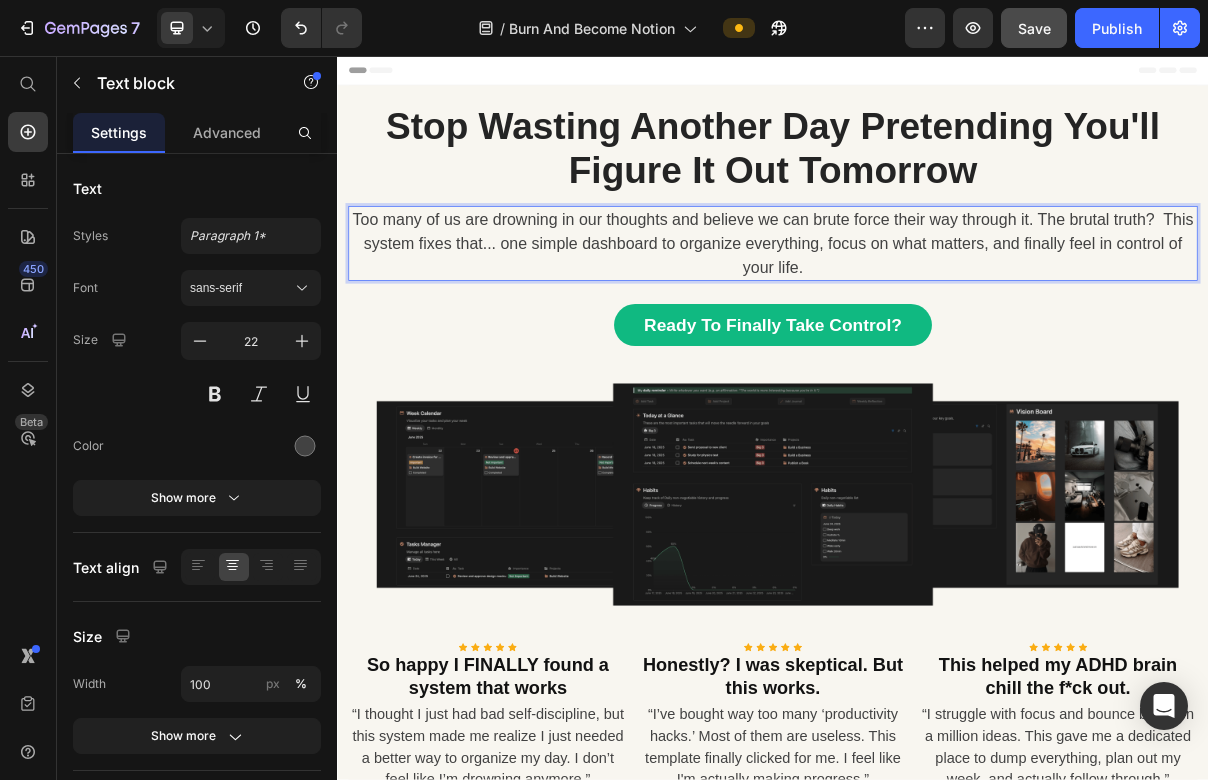 click on "Too many of us are drowning in our thoughts and believe we can brute force their way through it. The brutal truth?  This system fixes that... one simple dashboard to organize everything, focus on what matters, and finally feel in control of your life." at bounding box center (937, 314) 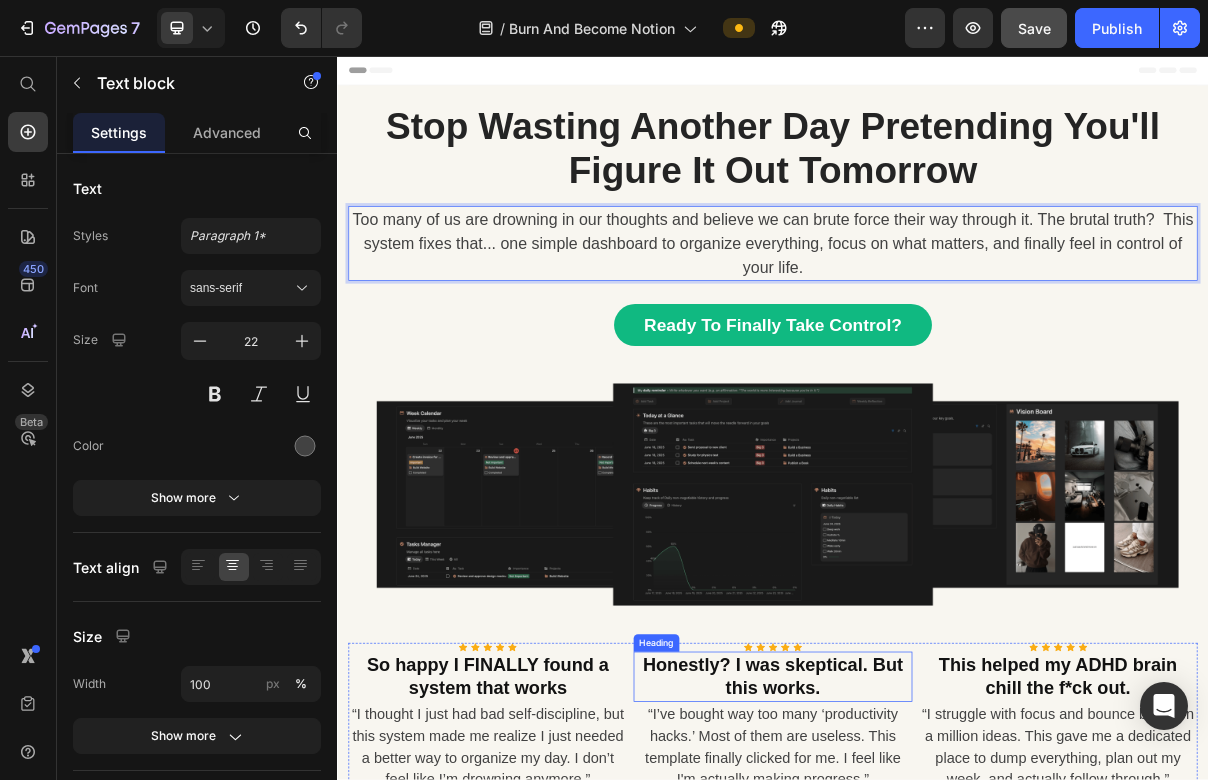 click on "Honestly? I was skeptical. But this works." at bounding box center (937, 911) 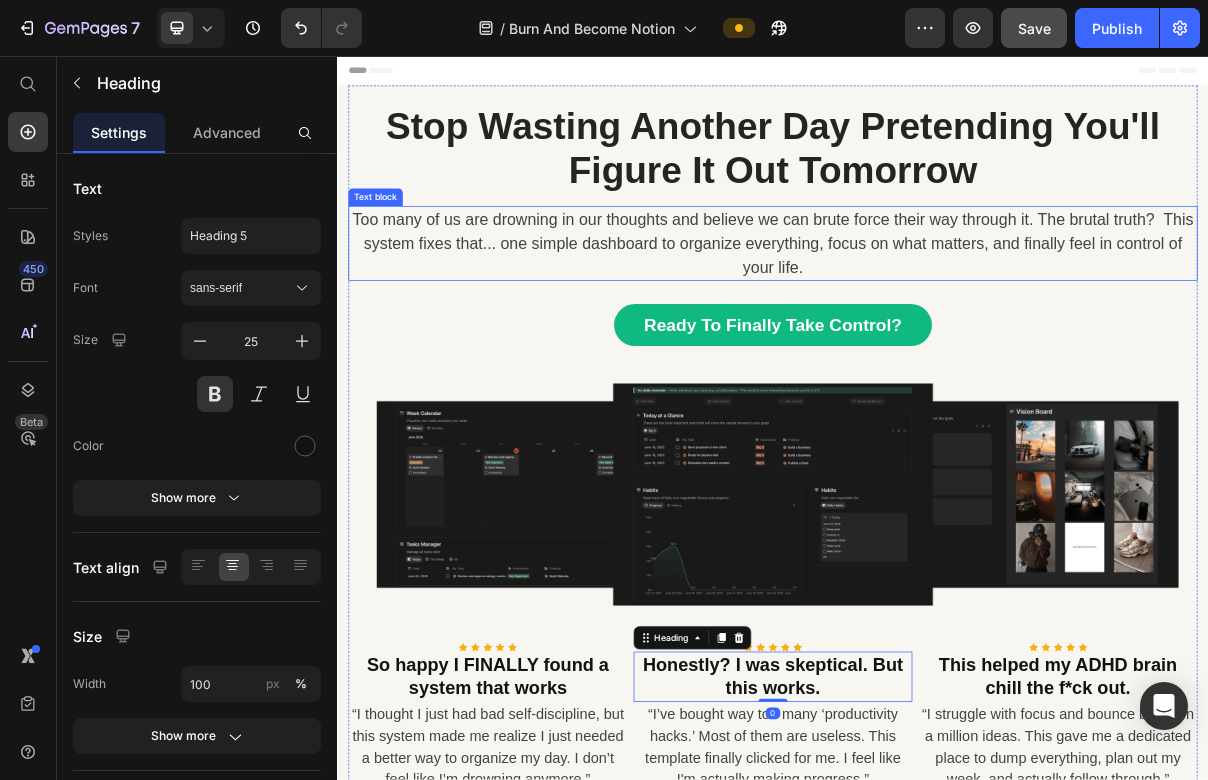 click on "Too many of us are drowning in our thoughts and believe we can brute force their way through it. The brutal truth?  This system fixes that... one simple dashboard to organize everything, focus on what matters, and finally feel in control of your life." at bounding box center [937, 314] 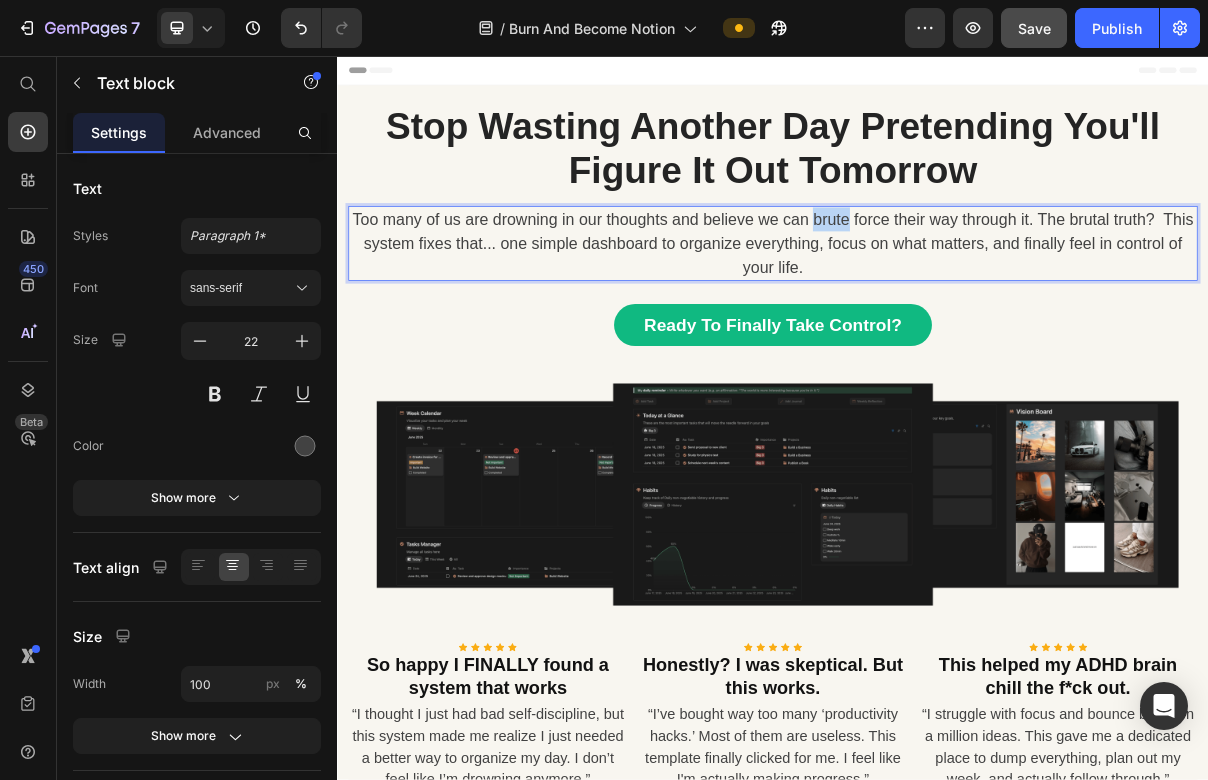 click on "Too many of us are drowning in our thoughts and believe we can brute force their way through it. The brutal truth?  This system fixes that... one simple dashboard to organize everything, focus on what matters, and finally feel in control of your life." at bounding box center (937, 314) 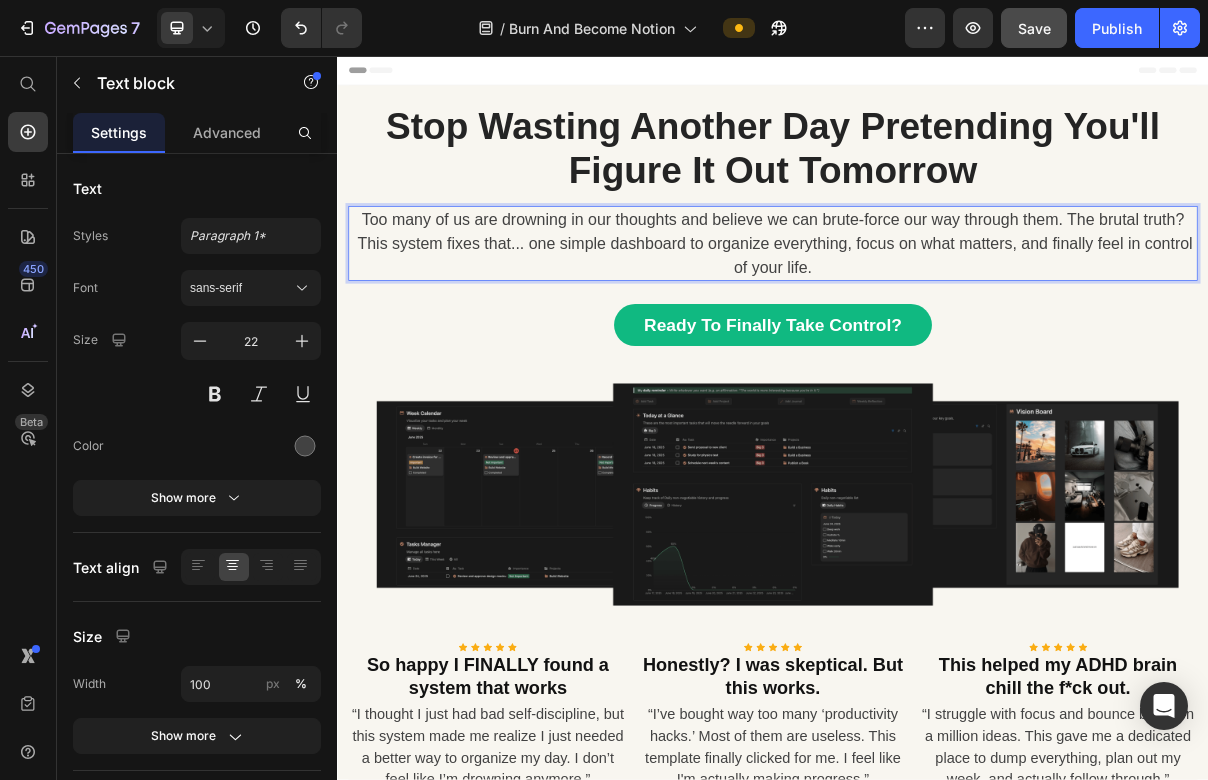 click on "Too many of us are drowning in our thoughts and believe we can brute-force our way through them. The brutal truth?  This system fixes that... one simple dashboard to organize everything, focus on what matters, and finally feel in control of your life." at bounding box center (937, 314) 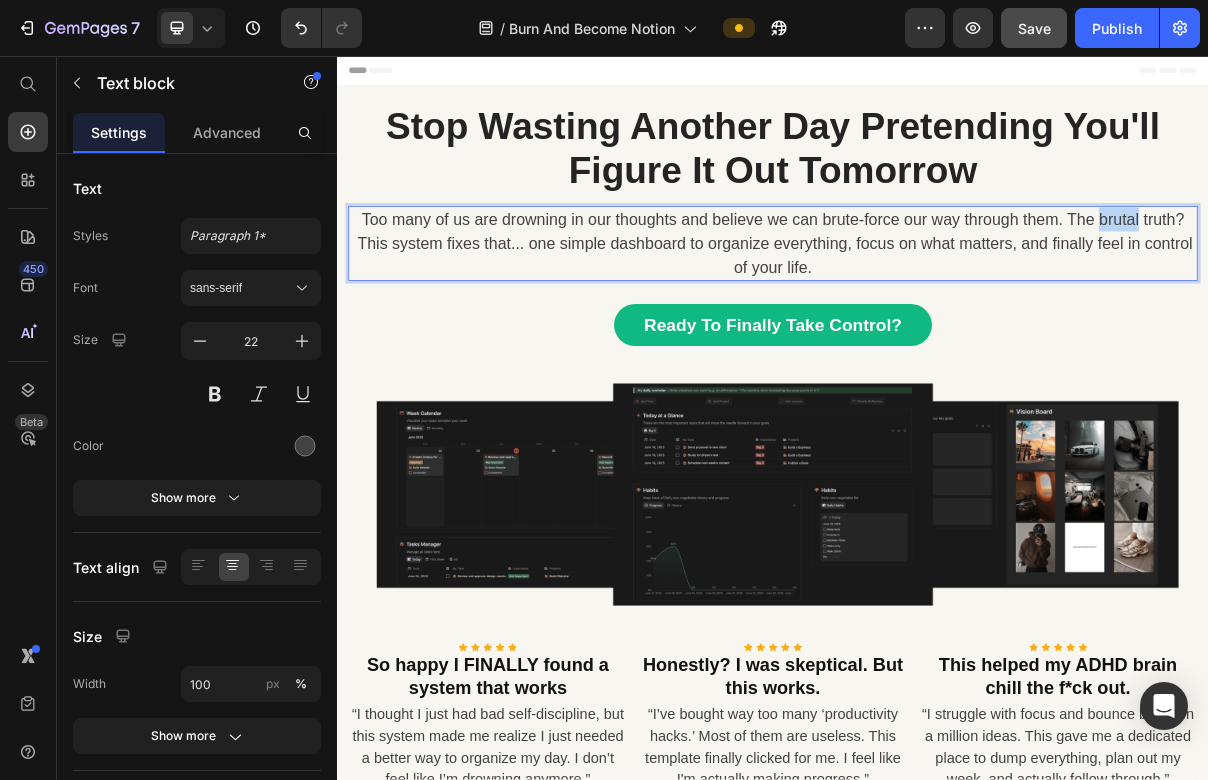 click on "Too many of us are drowning in our thoughts and believe we can brute-force our way through them. The brutal truth?  This system fixes that... one simple dashboard to organize everything, focus on what matters, and finally feel in control of your life." at bounding box center (937, 314) 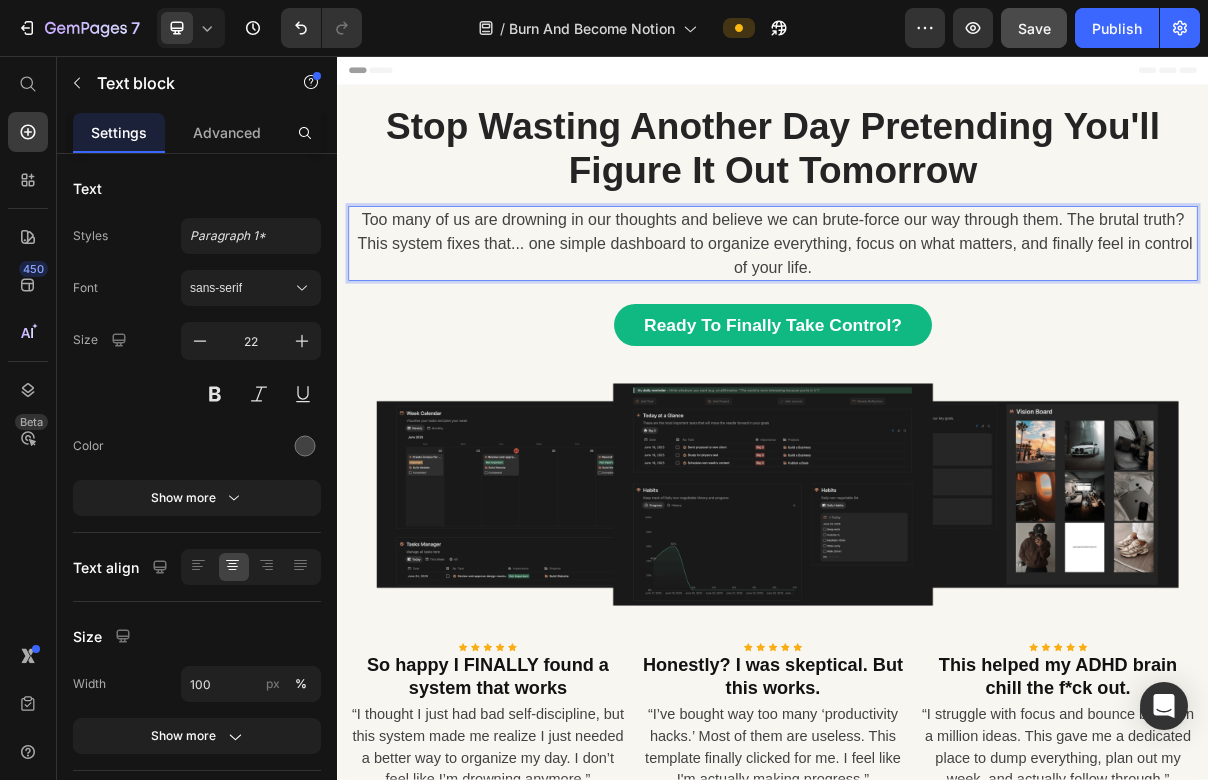 click on "Too many of us are drowning in our thoughts and believe we can brute-force our way through them. The brutal truth?  This system fixes that... one simple dashboard to organize everything, focus on what matters, and finally feel in control of your life." at bounding box center [937, 314] 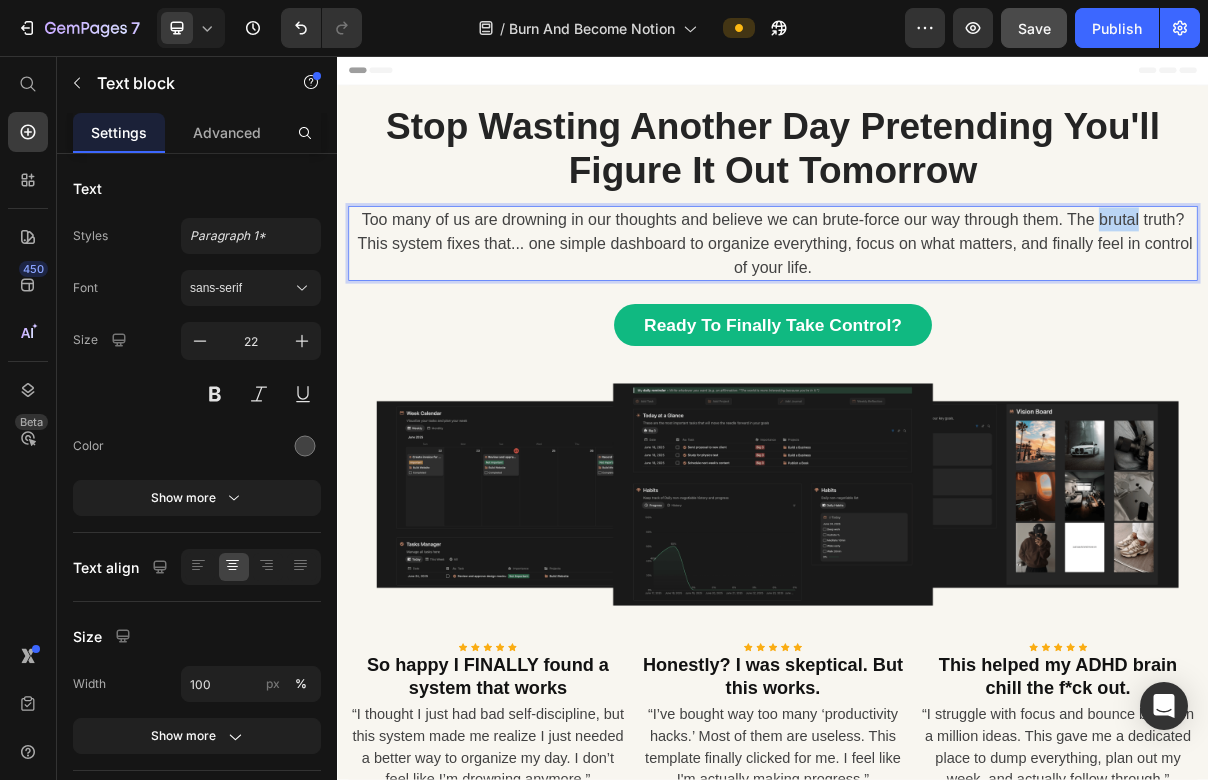 click on "Too many of us are drowning in our thoughts and believe we can brute-force our way through them. The brutal truth?  This system fixes that... one simple dashboard to organize everything, focus on what matters, and finally feel in control of your life." at bounding box center [937, 314] 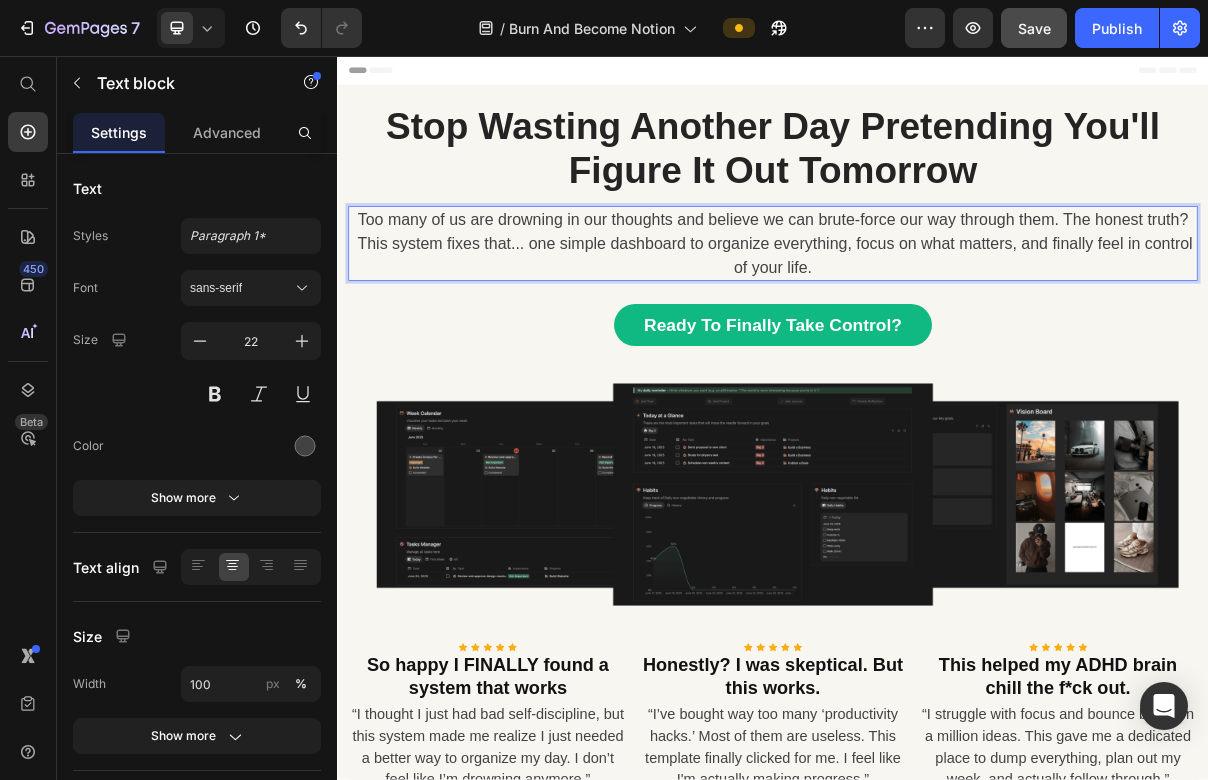 click on "Too many of us are drowning in our thoughts and believe we can brute-force our way through them. The honest truth?  This system fixes that... one simple dashboard to organize everything, focus on what matters, and finally feel in control of your life." at bounding box center [937, 314] 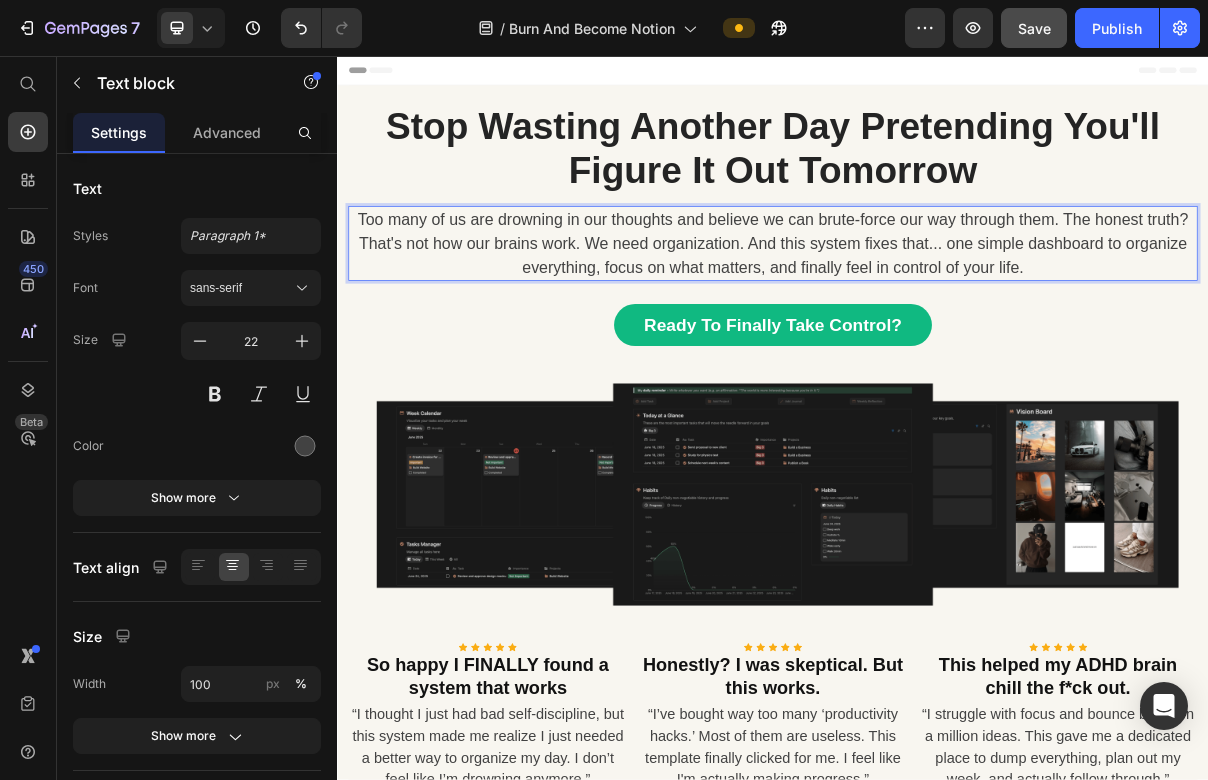 click on "Too many of us are drowning in our thoughts and believe we can brute-force our way through them. The honest truth?That's not how our brains work. We need organization. And this system fixes that... one simple dashboard to organize everything, focus on what matters, and finally feel in control of your life." at bounding box center (937, 314) 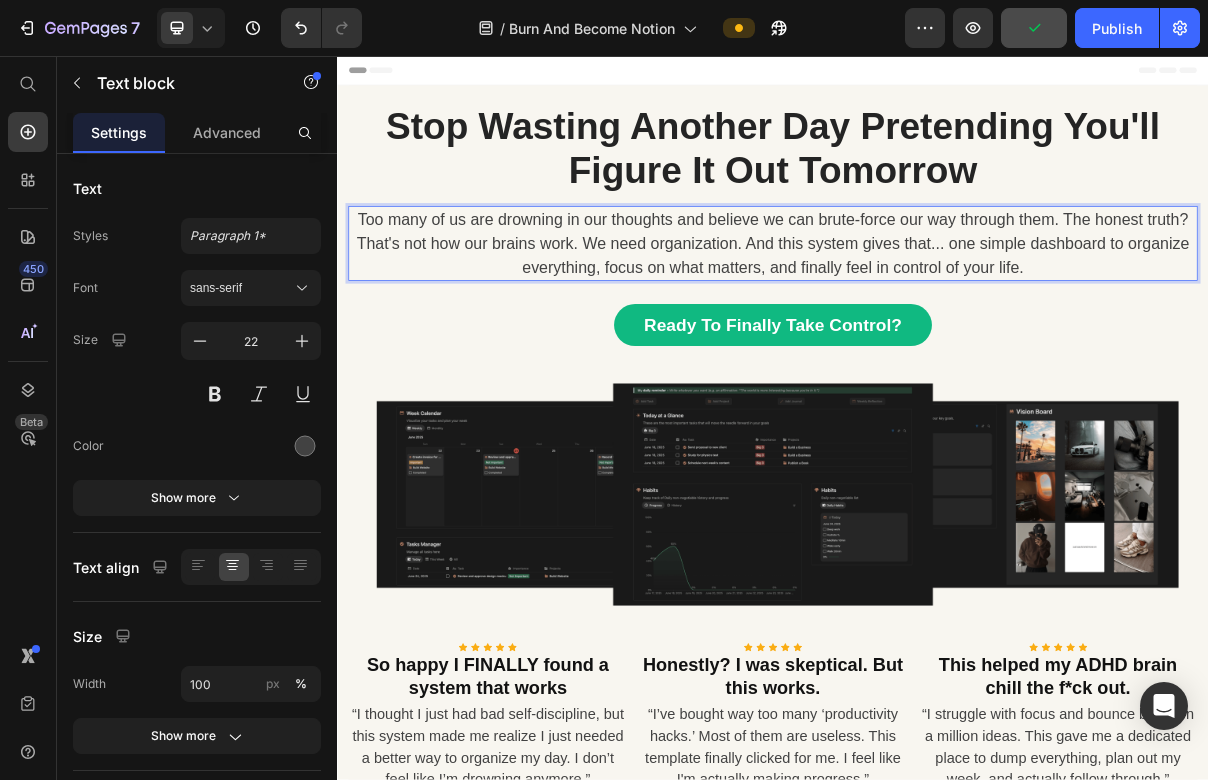 click on "Too many of us are drowning in our thoughts and believe we can brute-force our way through them. The honest truth?That's not how our brains work. We need organization. And this system gives that... one simple dashboard to organize everything, focus on what matters, and finally feel in control of your life." at bounding box center [937, 314] 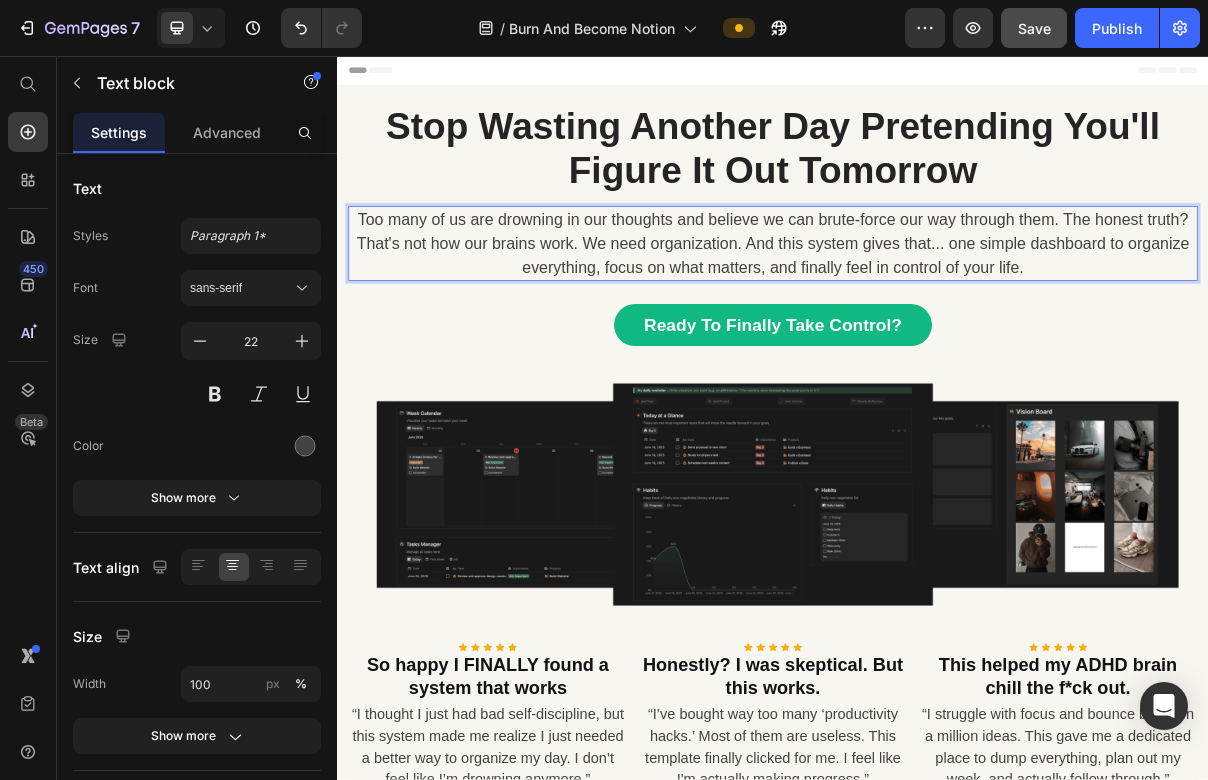 drag, startPoint x: 914, startPoint y: 309, endPoint x: 921, endPoint y: 320, distance: 13.038404 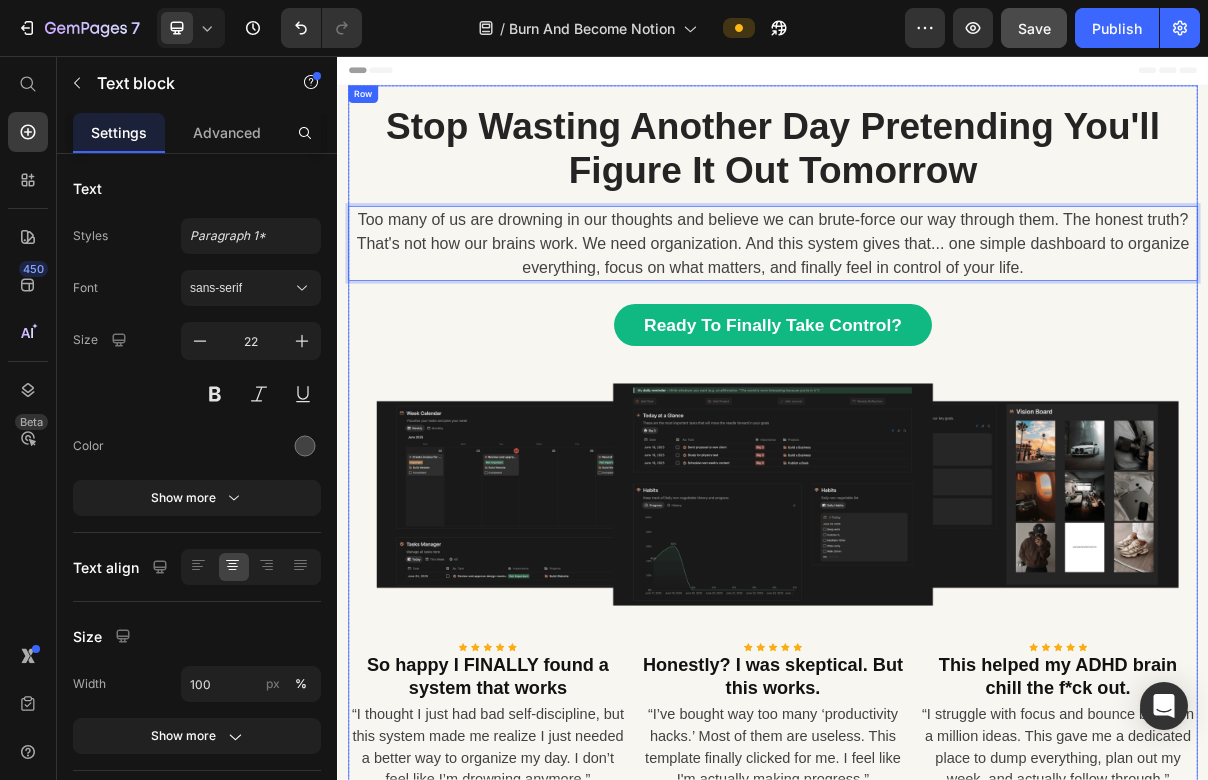 click on "Too many of us are drowning in our thoughts and believe we can brute-force our way through them. The honest truth? That's not how our brains work. We need organization. And this system gives that... one simple dashboard to organize everything, focus on what matters, and finally feel in control of your life." at bounding box center [937, 314] 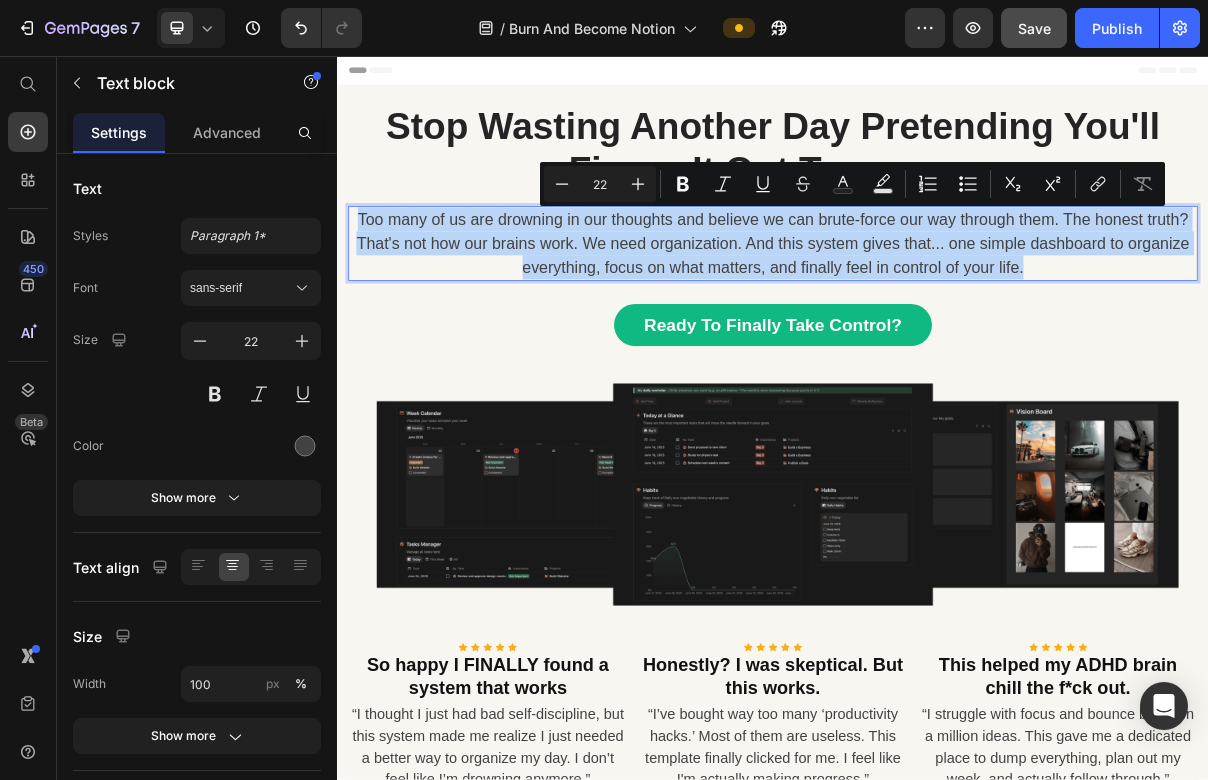 drag, startPoint x: 844, startPoint y: 314, endPoint x: 291, endPoint y: 271, distance: 554.66925 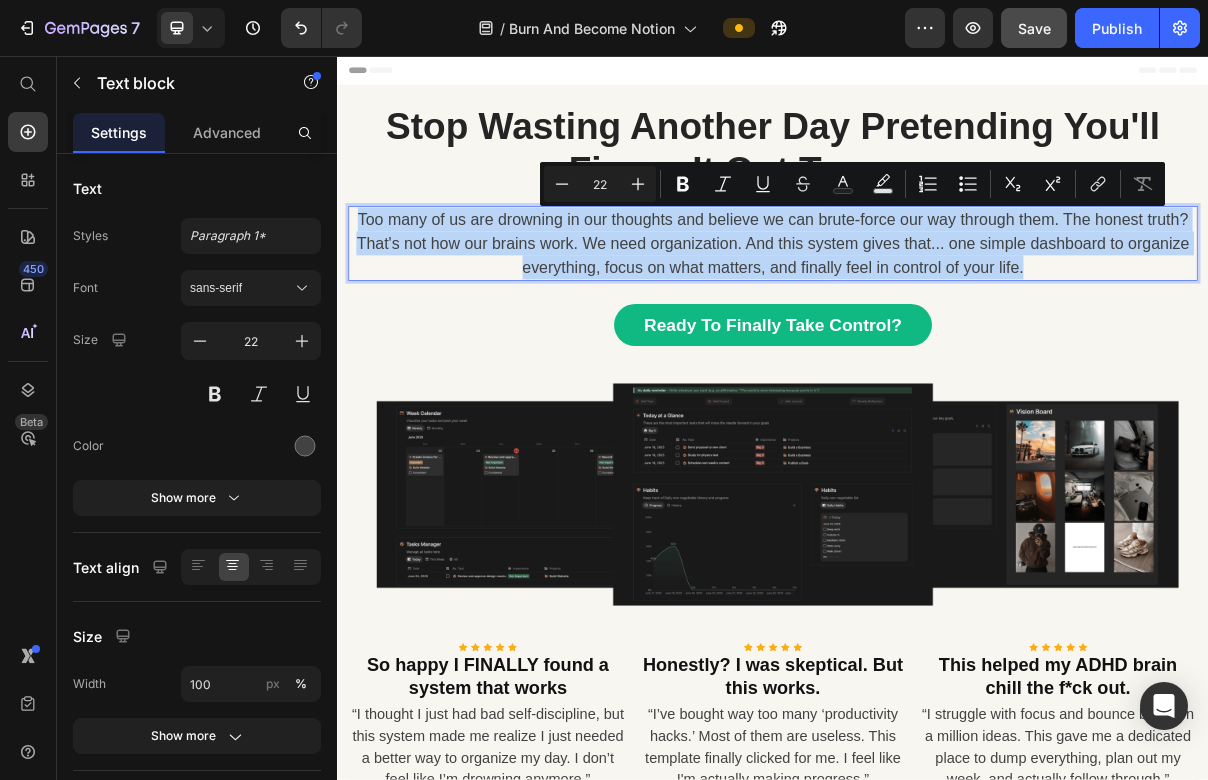 copy on "Too many of us are drowning in our thoughts and believe we can brute-force our way through them. The honest truth? That's not how our brains work. We need organization. And this system gives that... one simple dashboard to organize everything, focus on what matters, and finally feel in control of your life." 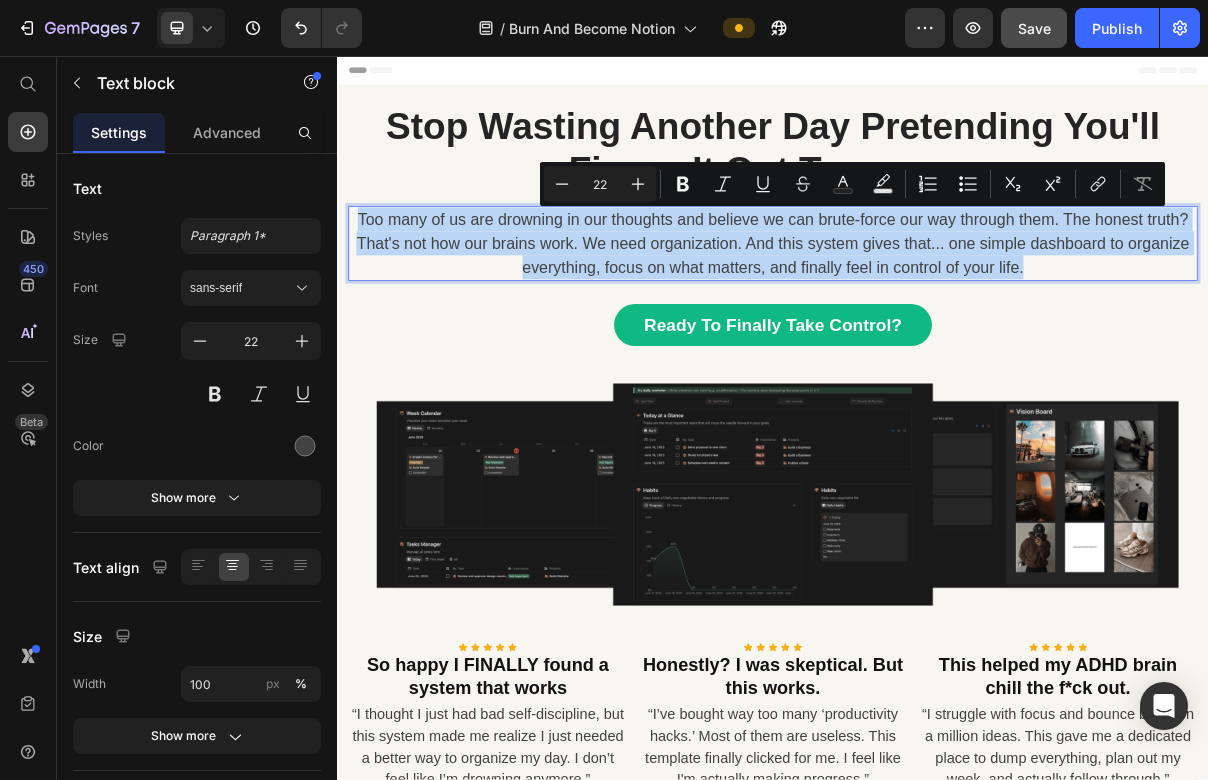 click on "Too many of us are drowning in our thoughts and believe we can brute-force our way through them. The honest truth? That's not how our brains work. We need organization. And this system gives that... one simple dashboard to organize everything, focus on what matters, and finally feel in control of your life." at bounding box center [937, 314] 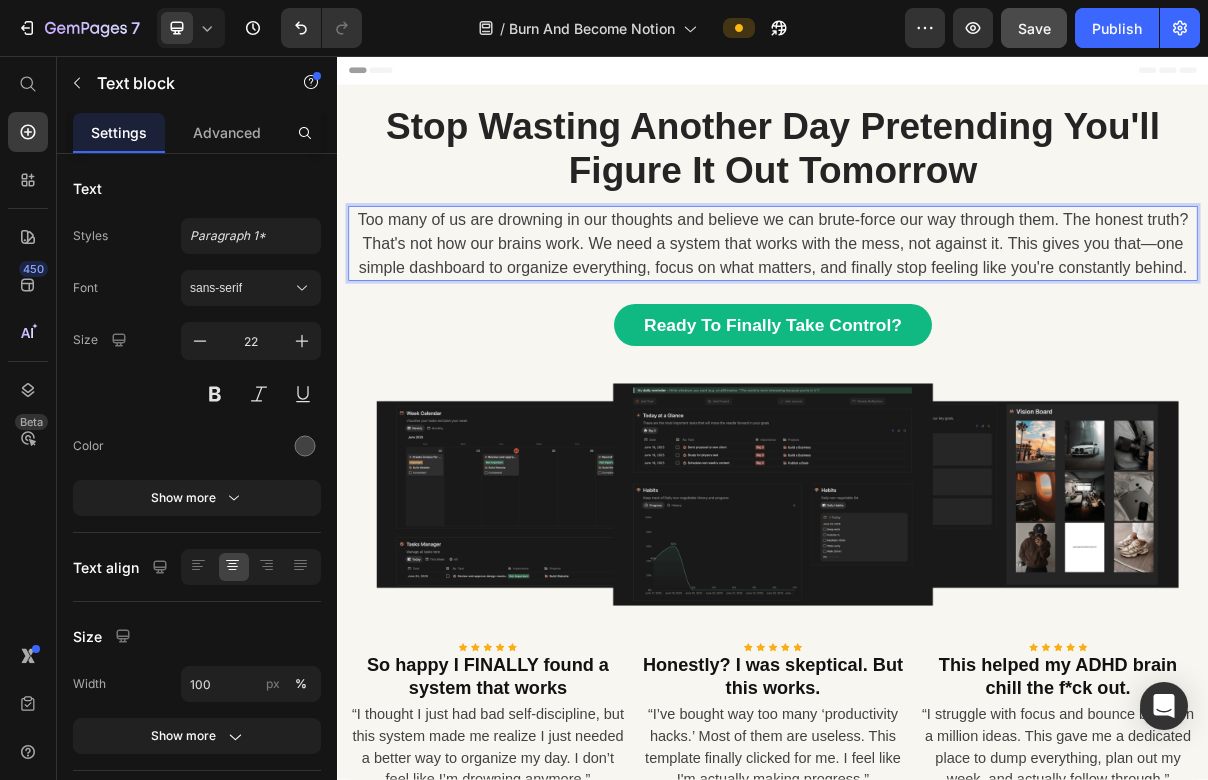 click on "Too many of us are drowning in our thoughts and believe we can brute-force our way through them. The honest truth? That's not how our brains work. We need a system that works with the mess, not against it. This gives you that—one simple dashboard to organize everything, focus on what matters, and finally stop feeling like you're constantly behind." at bounding box center [937, 314] 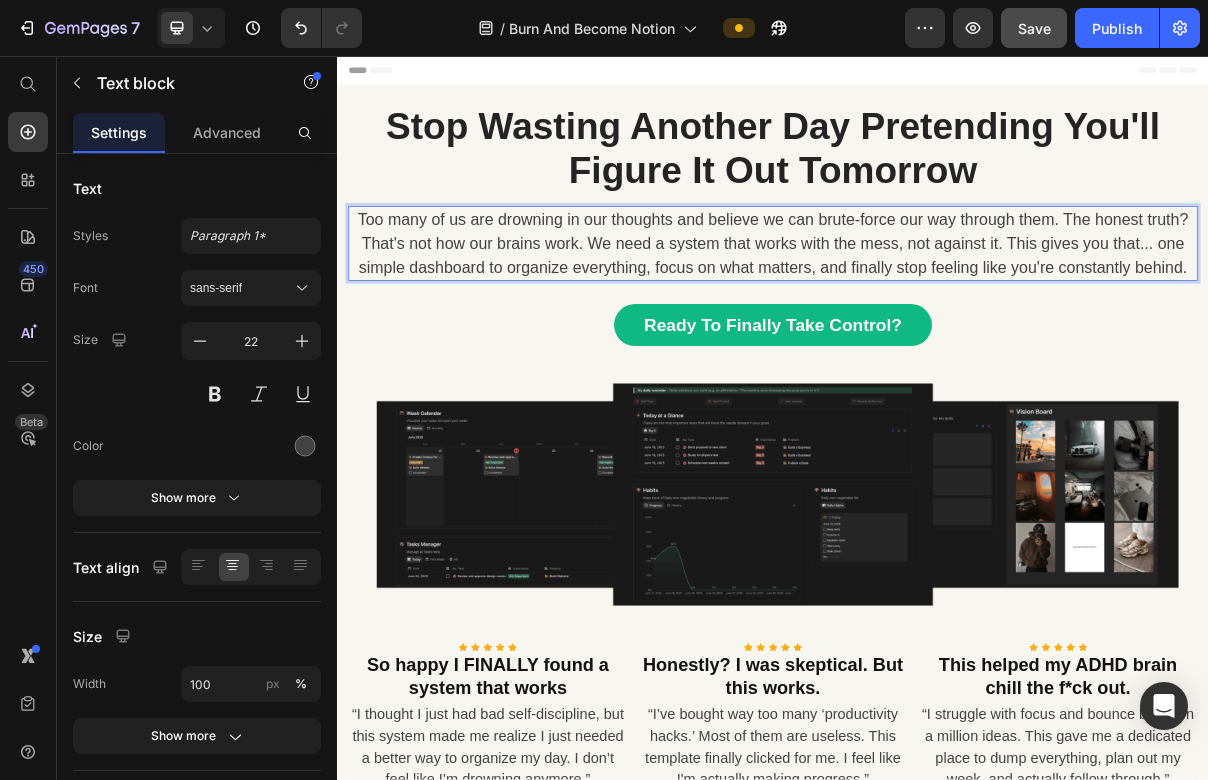 click on "Too many of us are drowning in our thoughts and believe we can brute-force our way through them. The honest truth? That's not how our brains work. We need a system that works with the mess, not against it. This gives you that... one simple dashboard to organize everything, focus on what matters, and finally stop feeling like you're constantly behind." at bounding box center [937, 314] 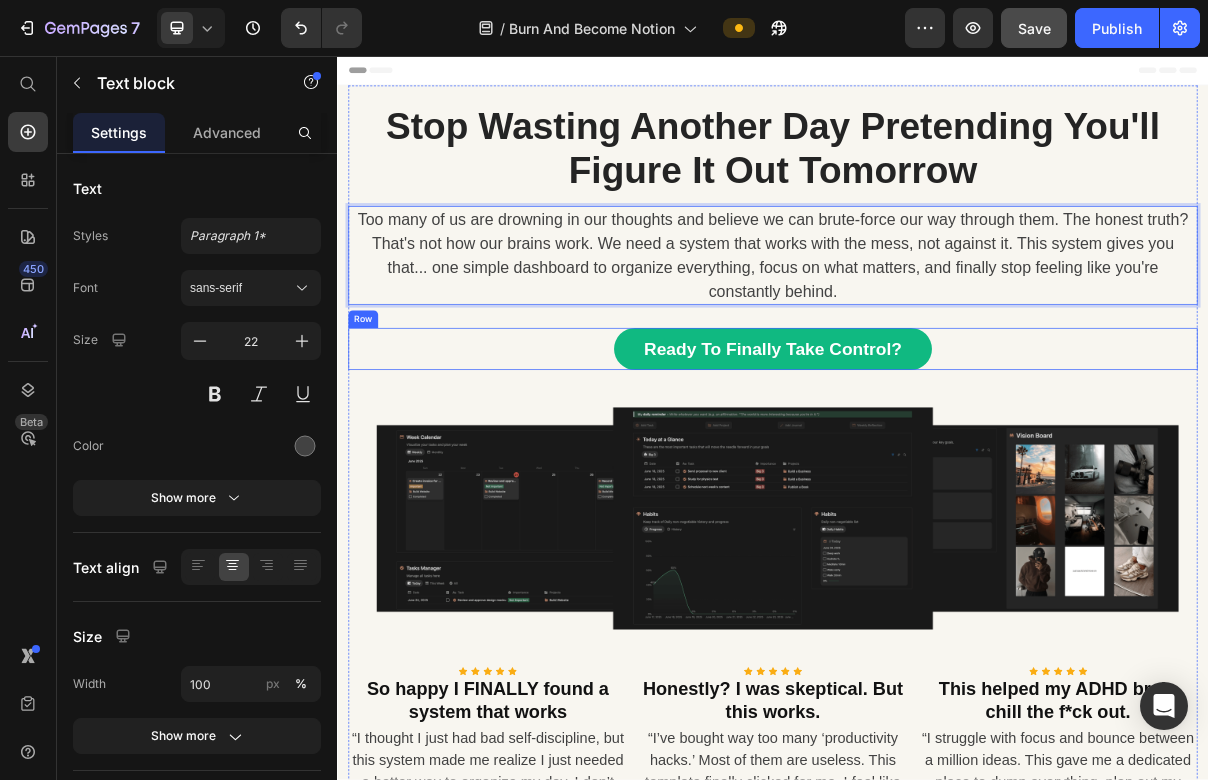 click on "Ready To Finally Take Control? Button Row" at bounding box center [937, 460] 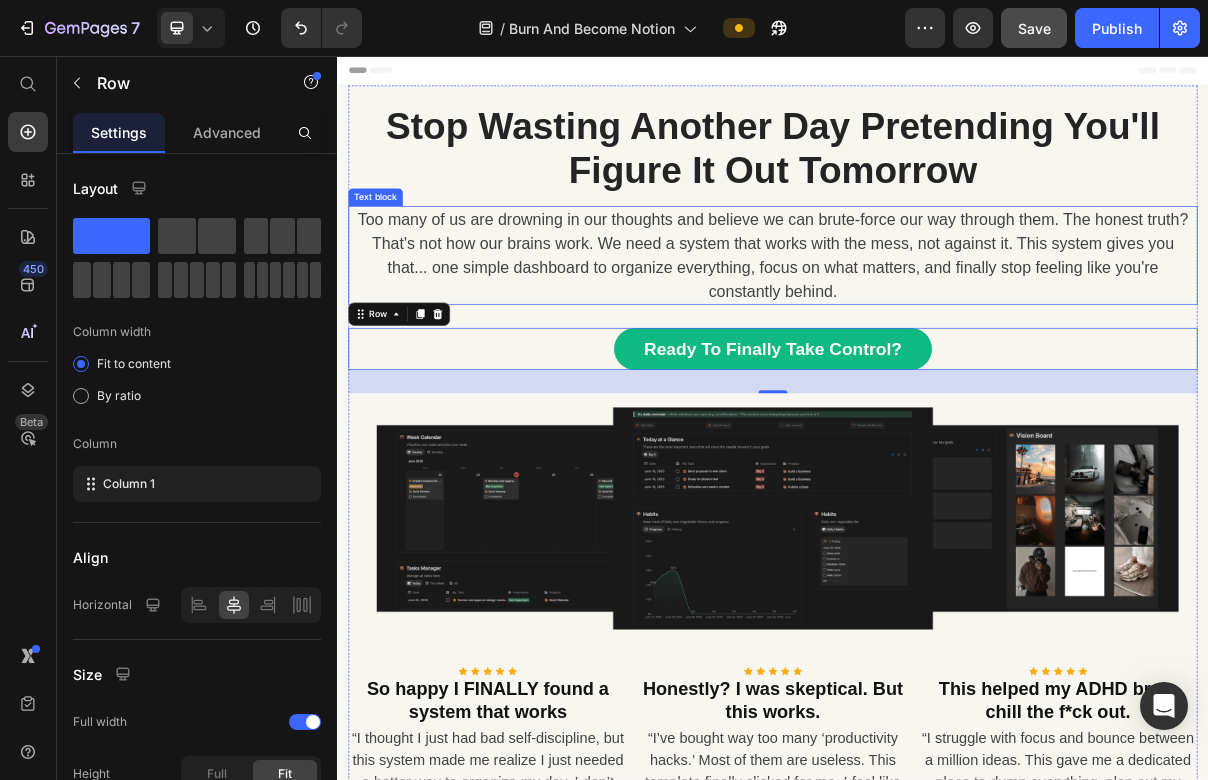 click on "Too many of us are drowning in our thoughts and believe we can brute-force our way through them. The honest truth? That's not how our brains work. We need a system that works with the mess, not against it. This system gives you that... one simple dashboard to organize everything, focus on what matters, and finally stop feeling like you're constantly behind." at bounding box center (937, 331) 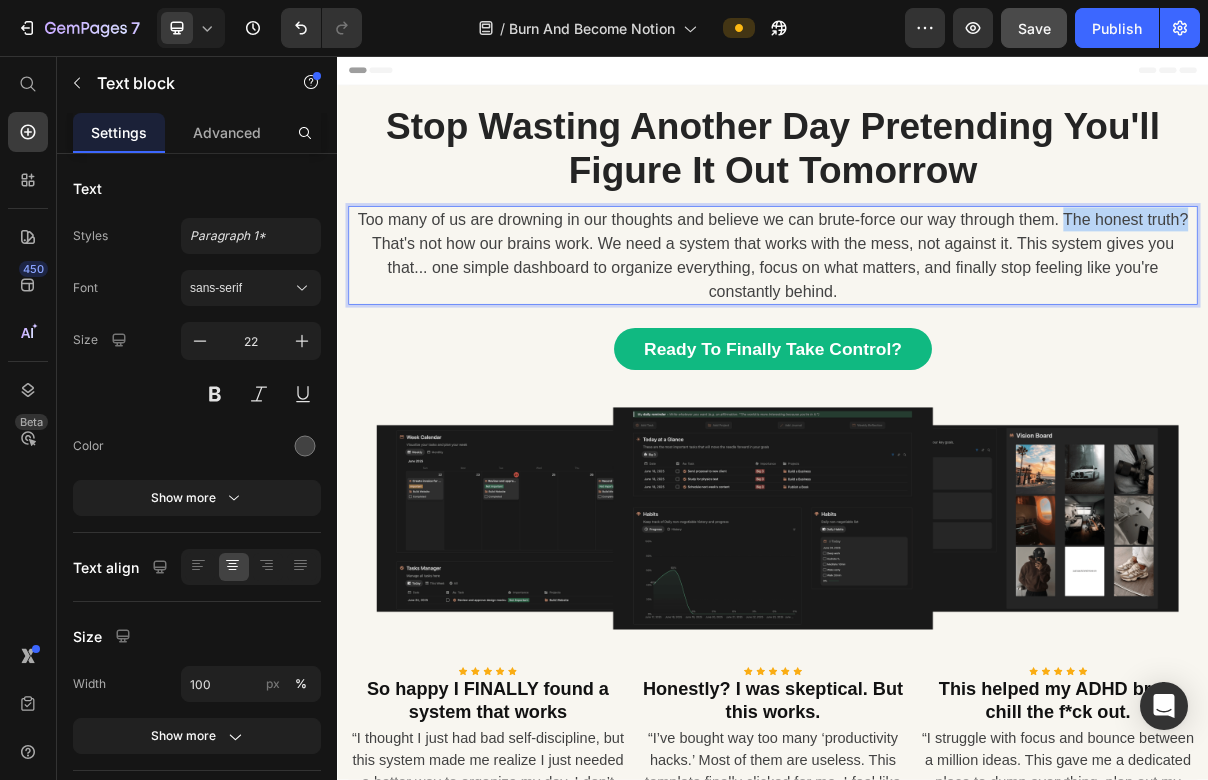 drag, startPoint x: 1500, startPoint y: 282, endPoint x: 1334, endPoint y: 282, distance: 166 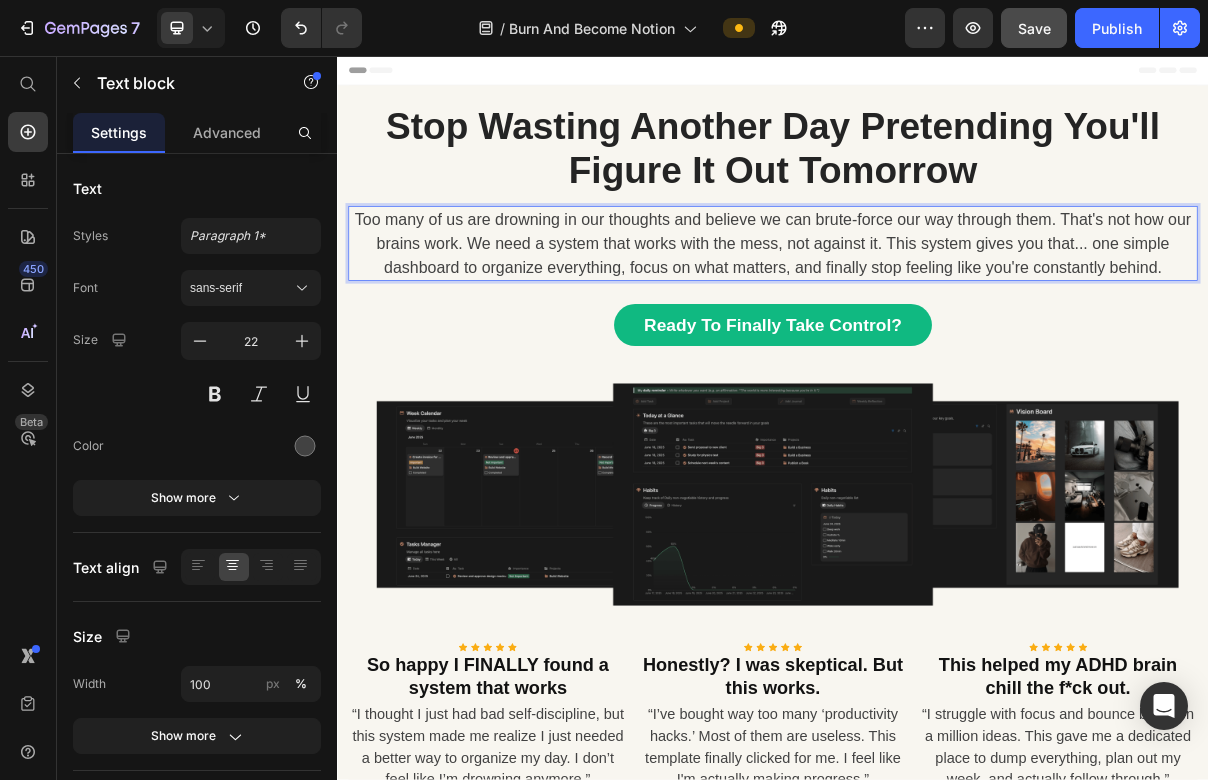 click on "Too many of us are drowning in our thoughts and believe we can brute-force our way through them. That's not how our brains work. We need a system that works with the mess, not against it. This system gives you that... one simple dashboard to organize everything, focus on what matters, and finally stop feeling like you're constantly behind." at bounding box center [937, 314] 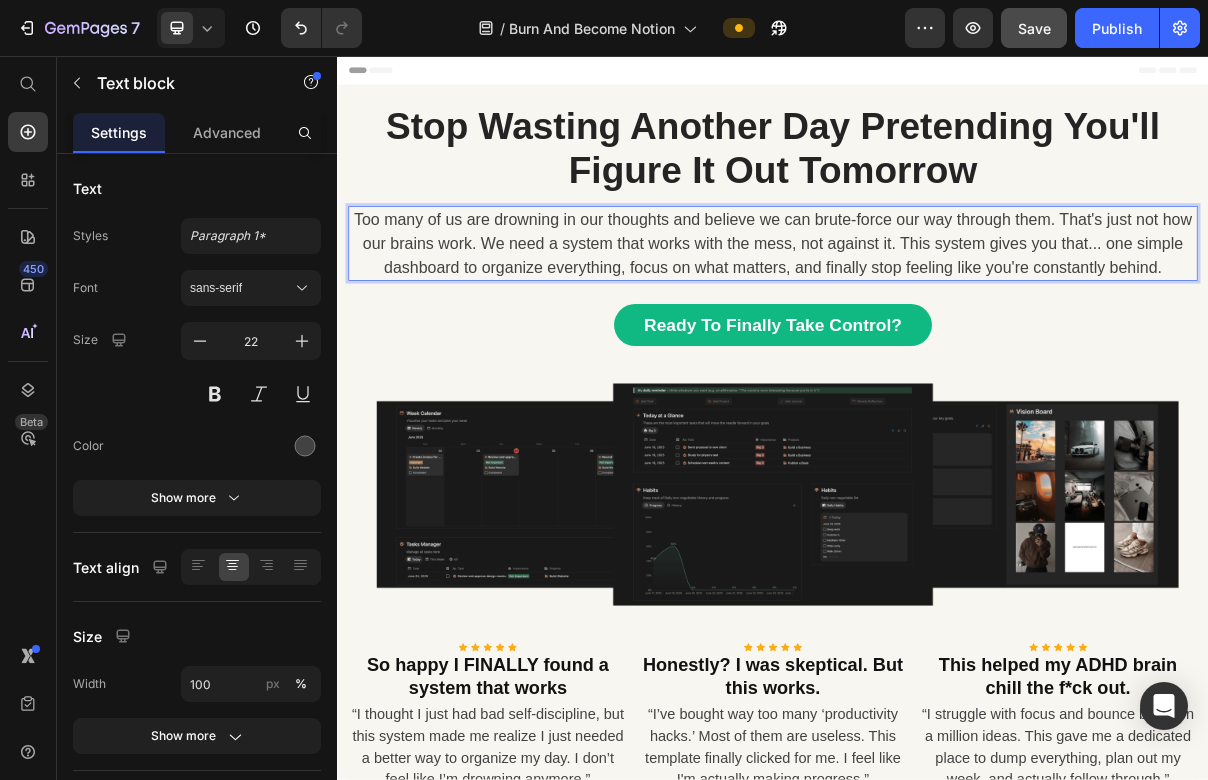 click on "Too many of us are drowning in our thoughts and believe we can brute-force our way through them. That's just not how our brains work. We need a system that works with the mess, not against it. This system gives you that... one simple dashboard to organize everything, focus on what matters, and finally stop feeling like you're constantly behind." at bounding box center [937, 314] 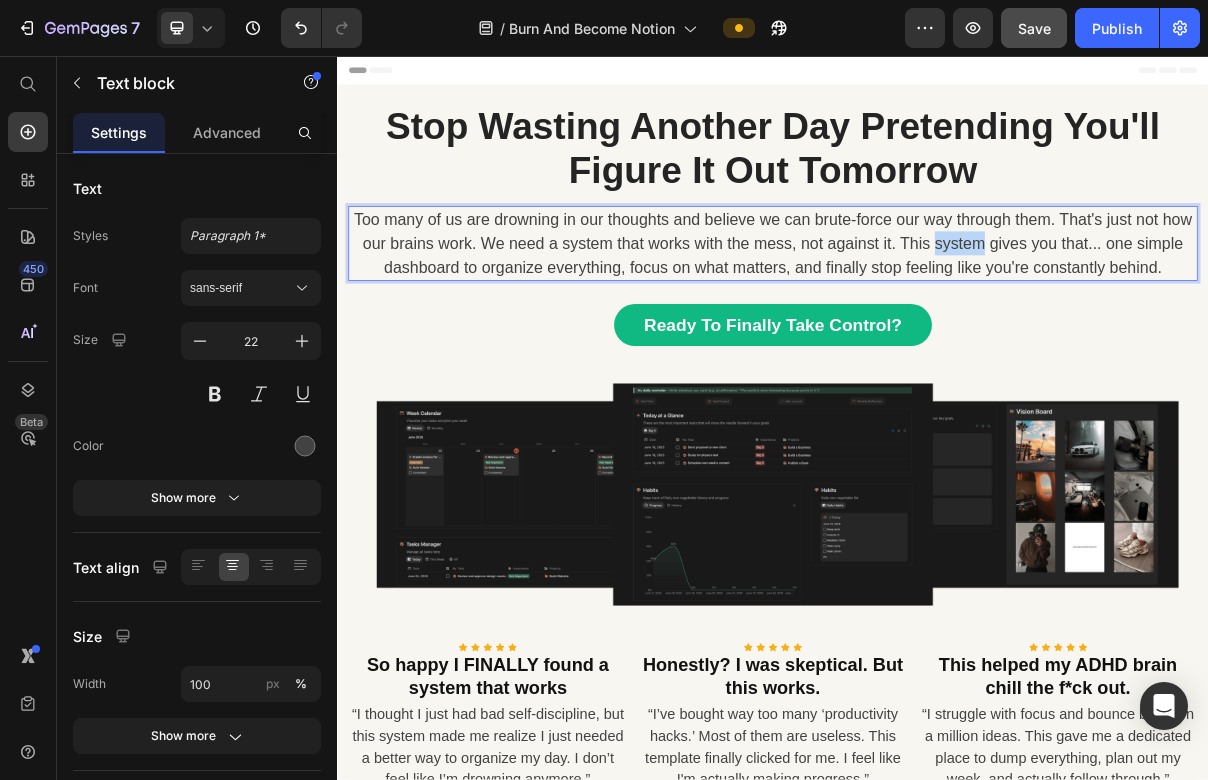 click on "Too many of us are drowning in our thoughts and believe we can brute-force our way through them. That's just not how our brains work. We need a system that works with the mess, not against it. This system gives you that... one simple dashboard to organize everything, focus on what matters, and finally stop feeling like you're constantly behind." at bounding box center [937, 314] 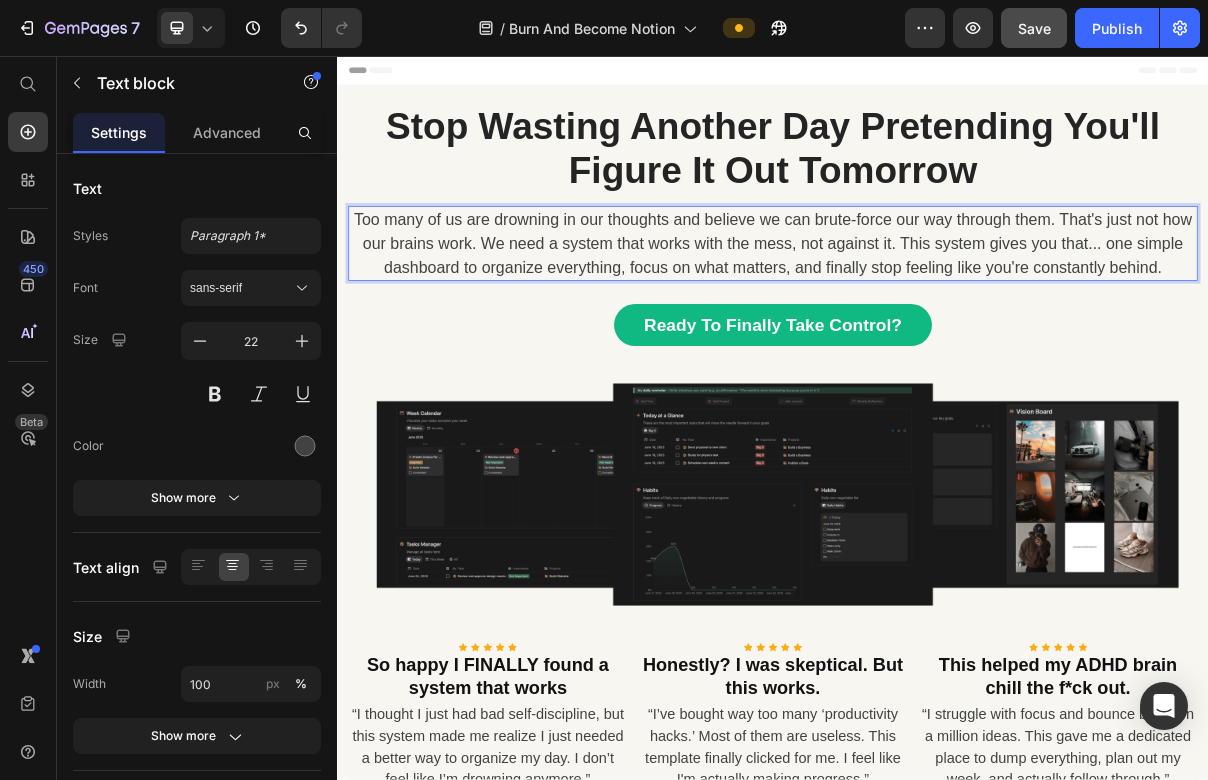 click on "Too many of us are drowning in our thoughts and believe we can brute-force our way through them. That's just not how our brains work. We need a system that works with the mess, not against it. This system gives you that... one simple dashboard to organize everything, focus on what matters, and finally stop feeling like you're constantly behind." at bounding box center [937, 314] 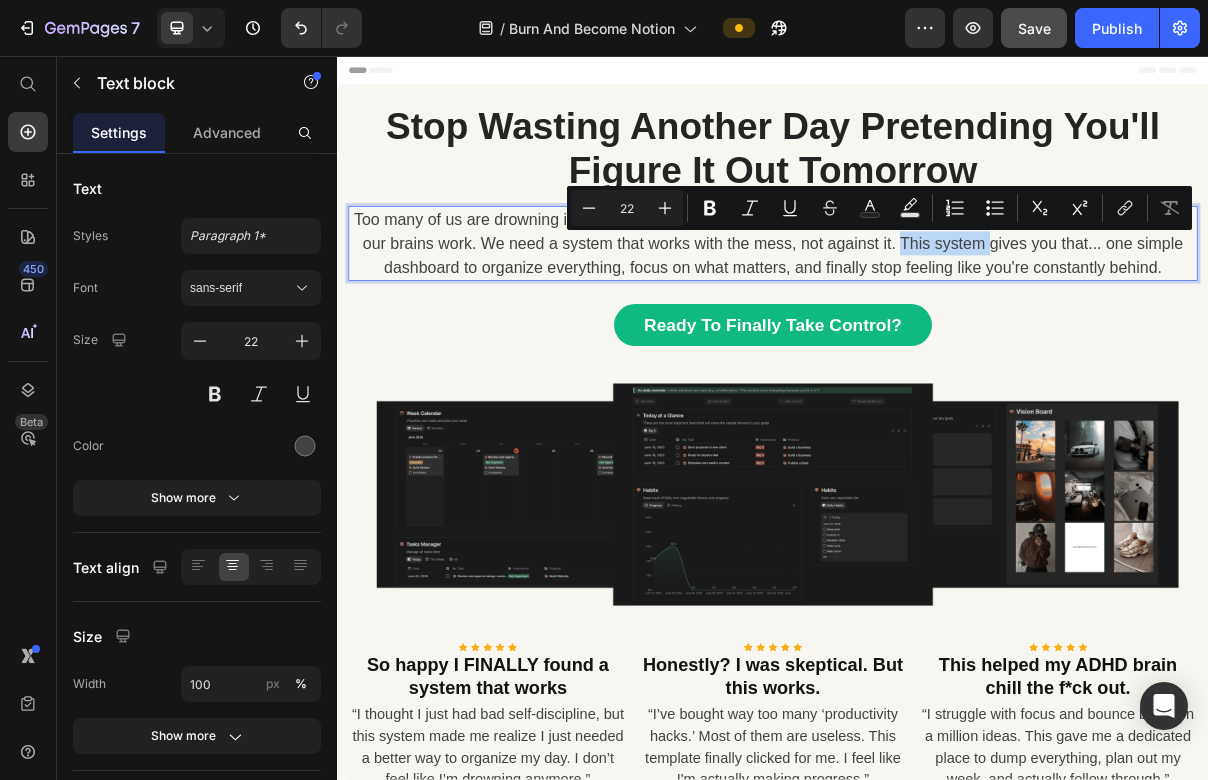 drag, startPoint x: 1287, startPoint y: 316, endPoint x: 1167, endPoint y: 314, distance: 120.01666 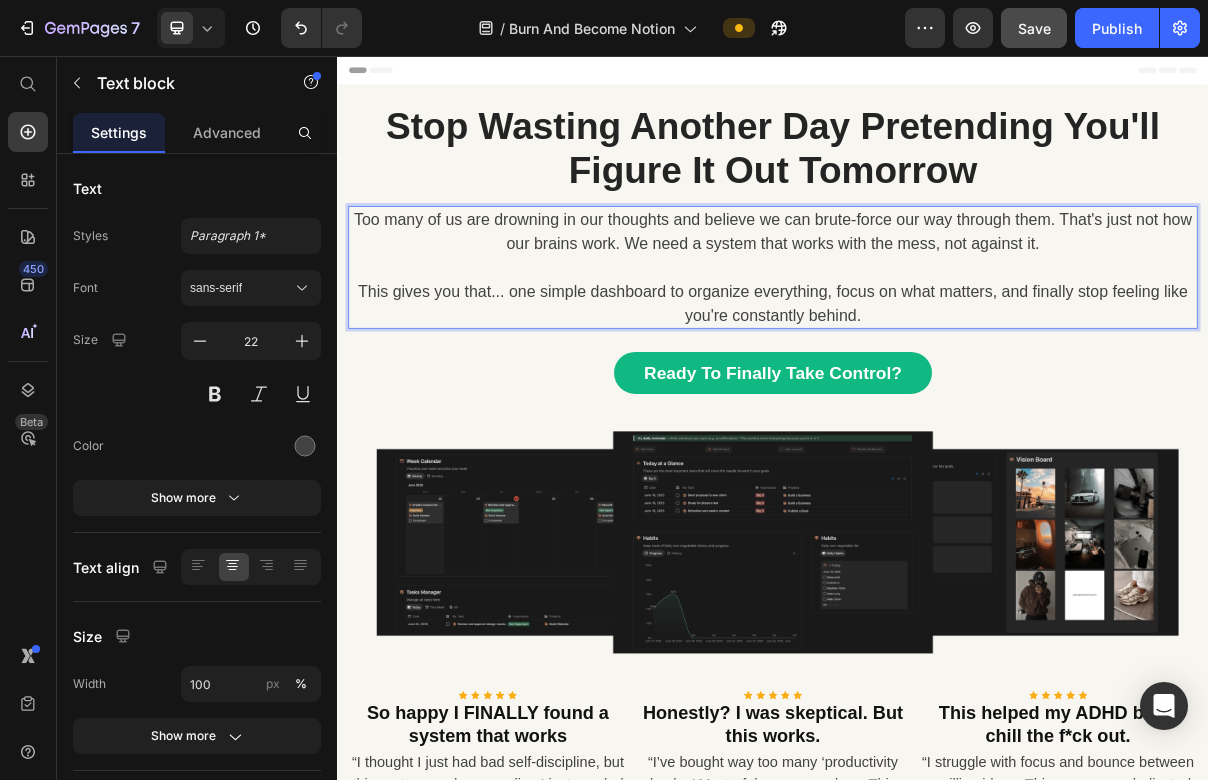 click on "Too many of us are drowning in our thoughts and believe we can brute-force our way through them. That's just not how our brains work. We need a system that works with the mess, not against it. This gives you that... one simple dashboard to organize everything, focus on what matters, and finally stop feeling like you're constantly behind." at bounding box center (937, 347) 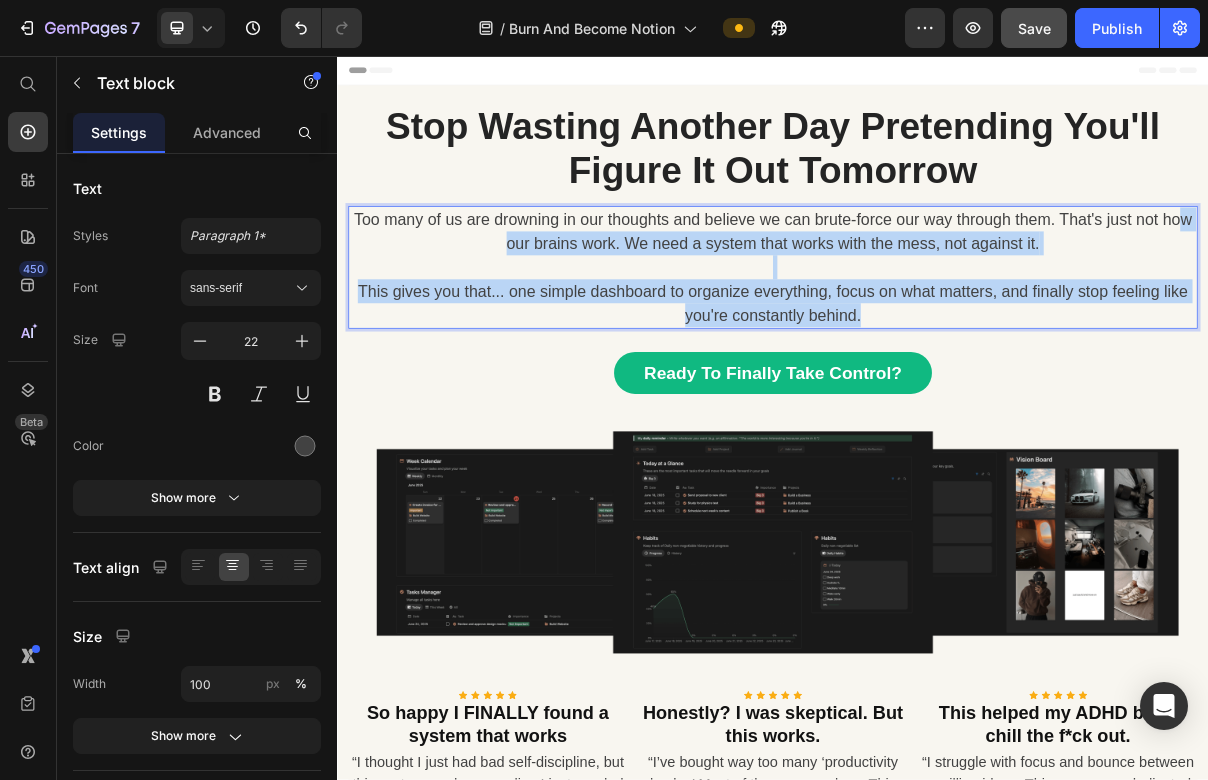 drag, startPoint x: 1036, startPoint y: 402, endPoint x: 562, endPoint y: 319, distance: 481.212 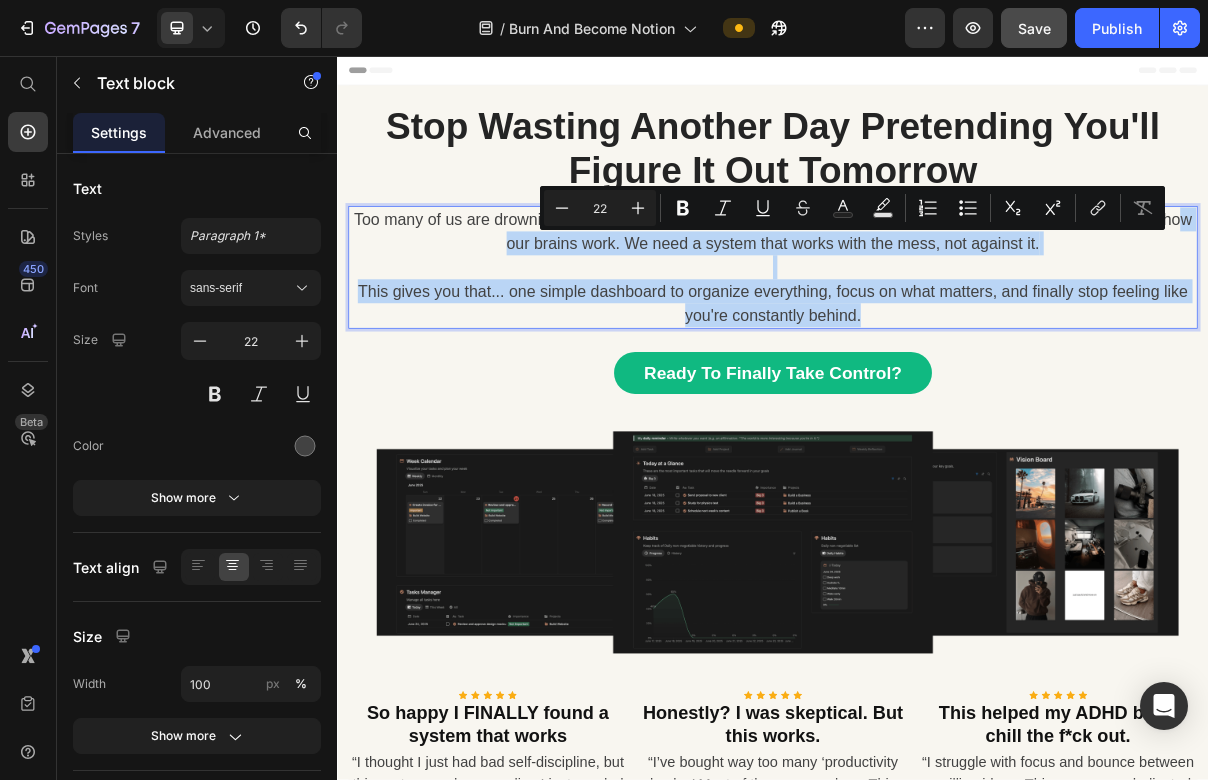 click on "Too many of us are drowning in our thoughts and believe we can brute-force our way through them. That's just not how our brains work. We need a system that works with the mess, not against it. This gives you that... one simple dashboard to organize everything, focus on what matters, and finally stop feeling like you're constantly behind." at bounding box center (937, 347) 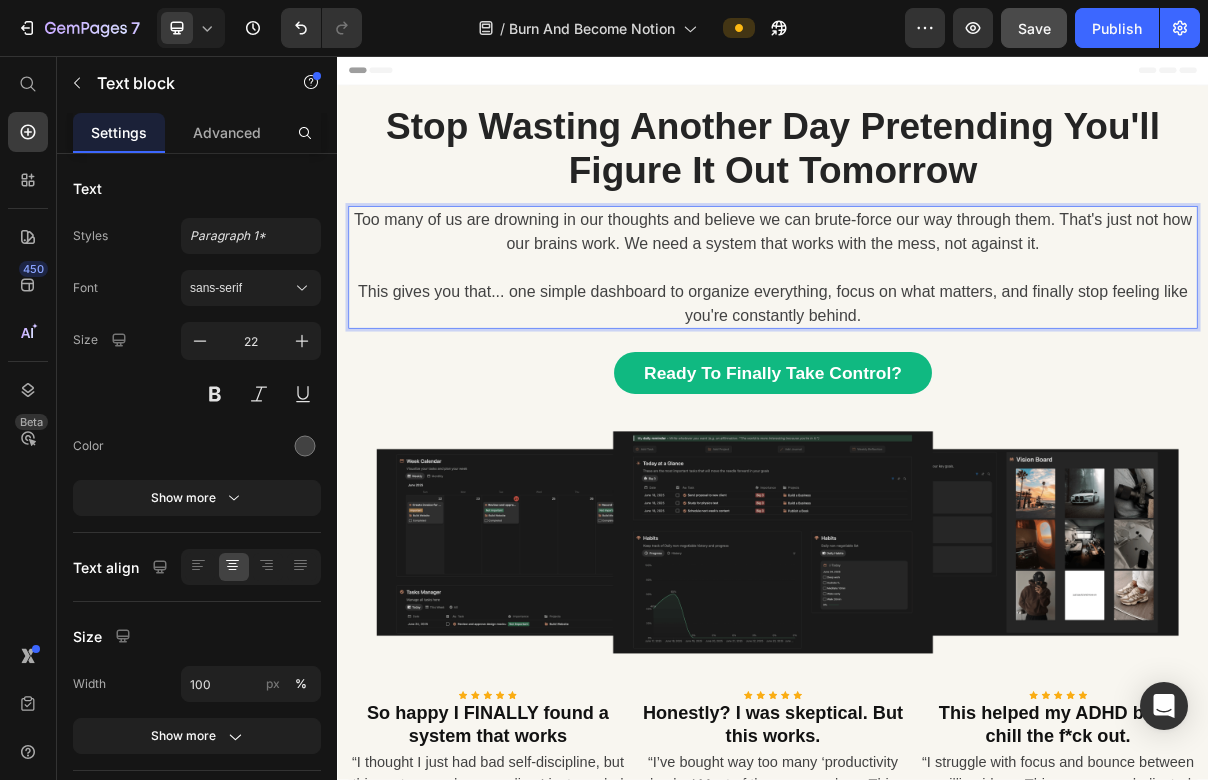 click on "Ready To Finally Take Control? Button Row" at bounding box center [937, 493] 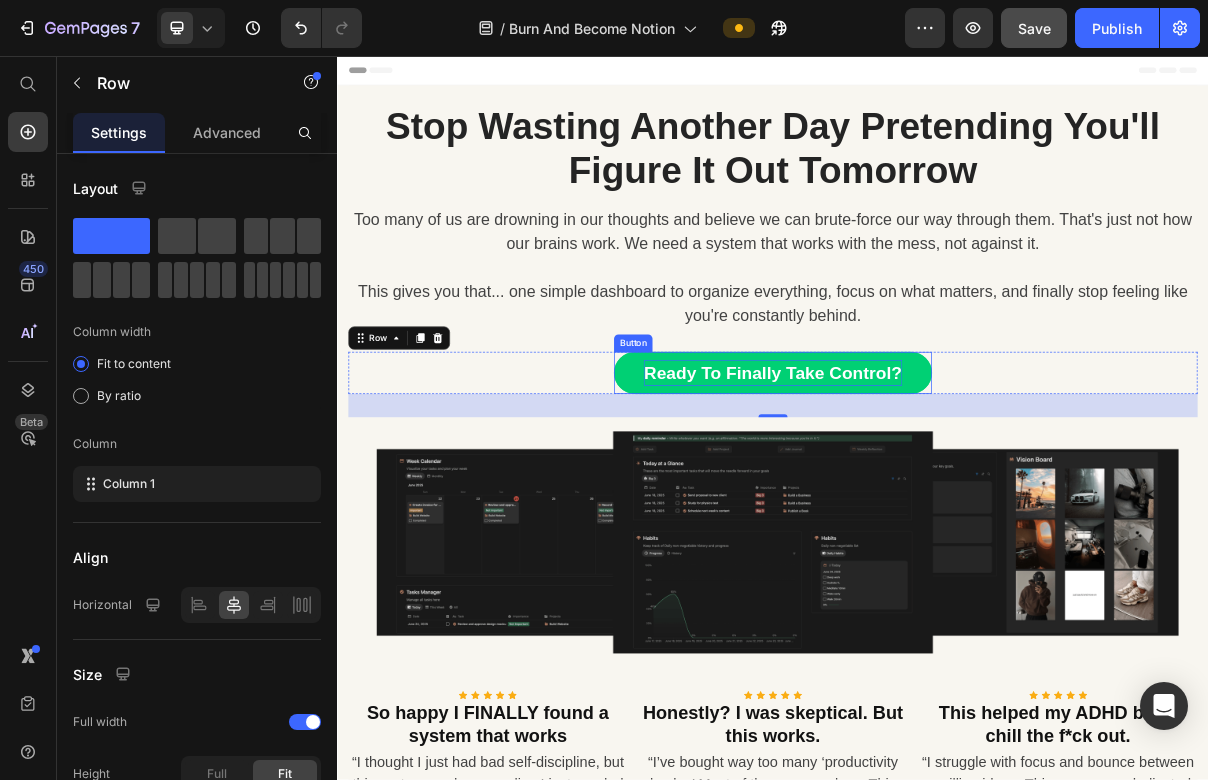 click on "Ready To Finally Take Control?" at bounding box center [936, 493] 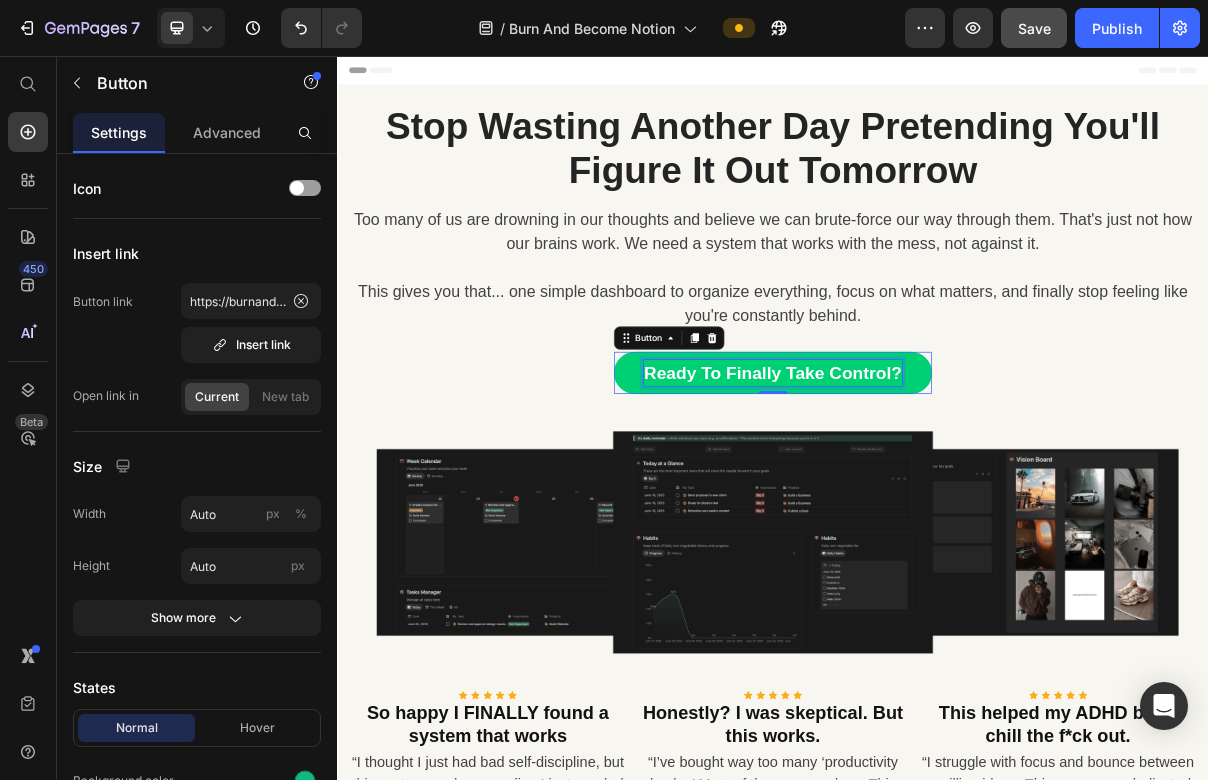 click on "Ready To Finally Take Control?" at bounding box center (936, 493) 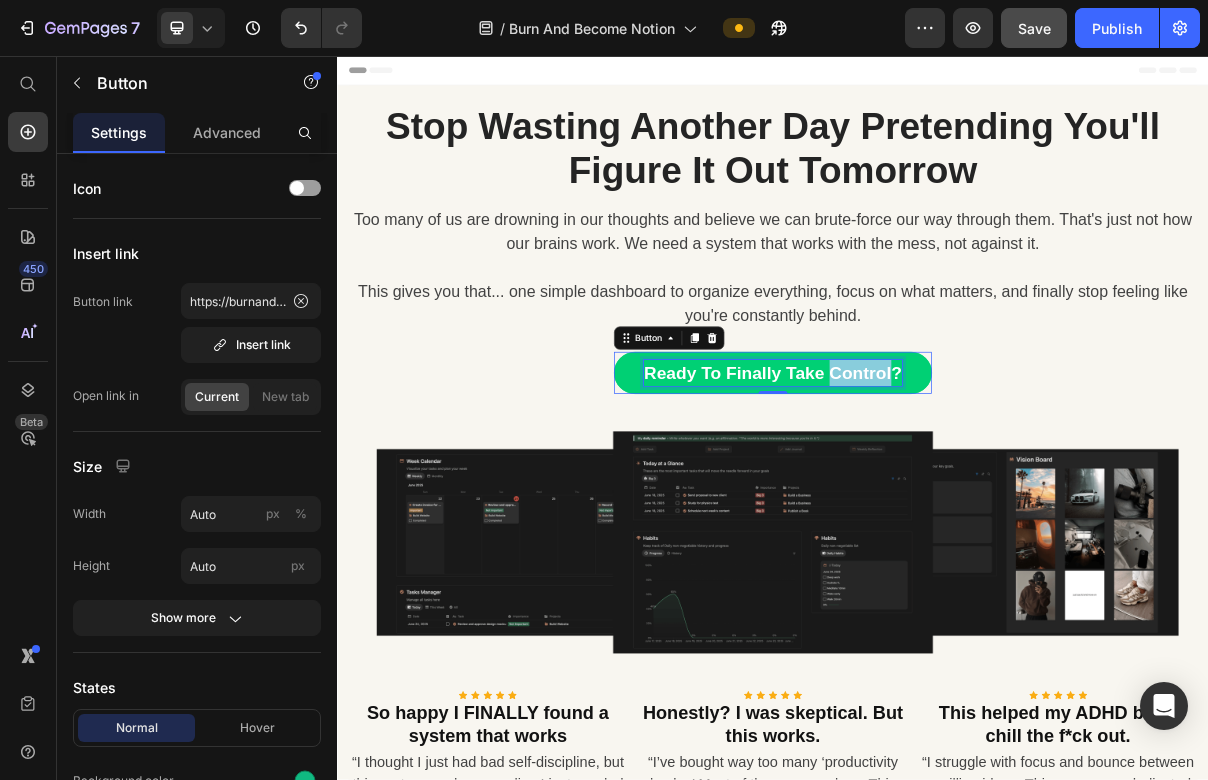 click on "Ready To Finally Take Control?" at bounding box center [936, 493] 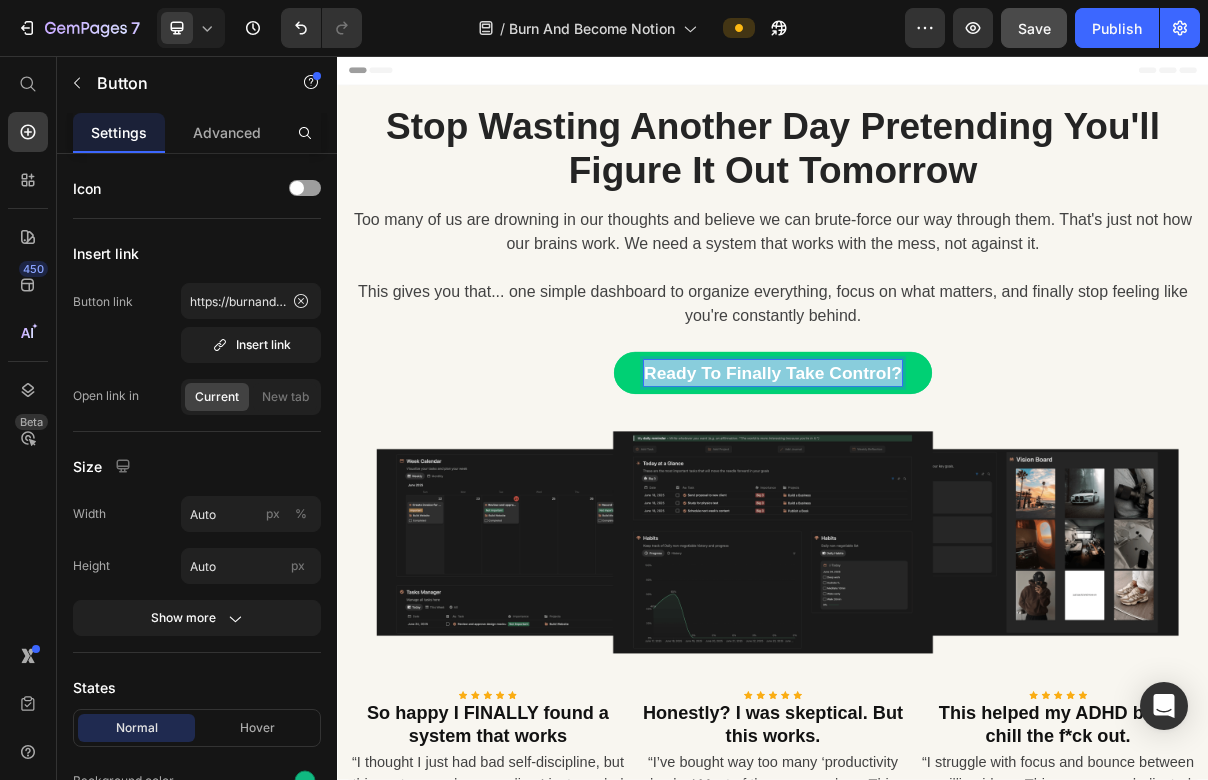 click on "Ready To Finally Take Control?" at bounding box center [936, 493] 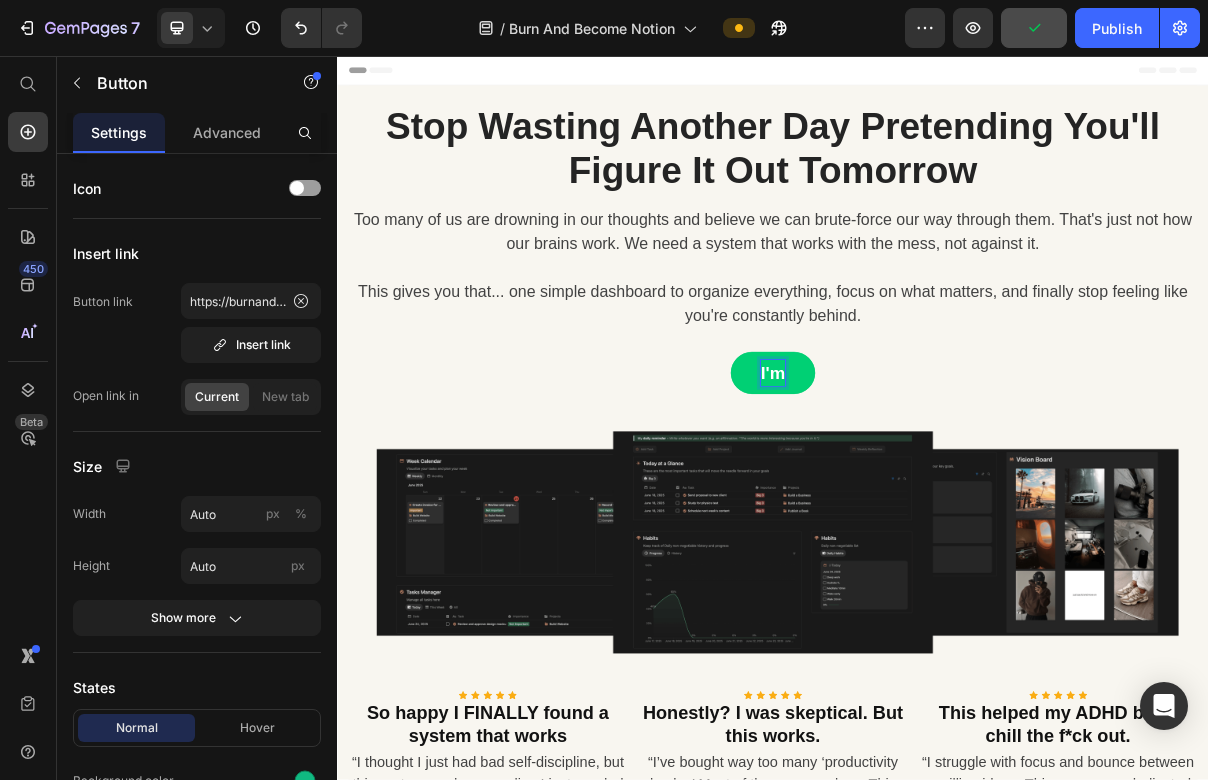 click on "I'm" at bounding box center (937, 493) 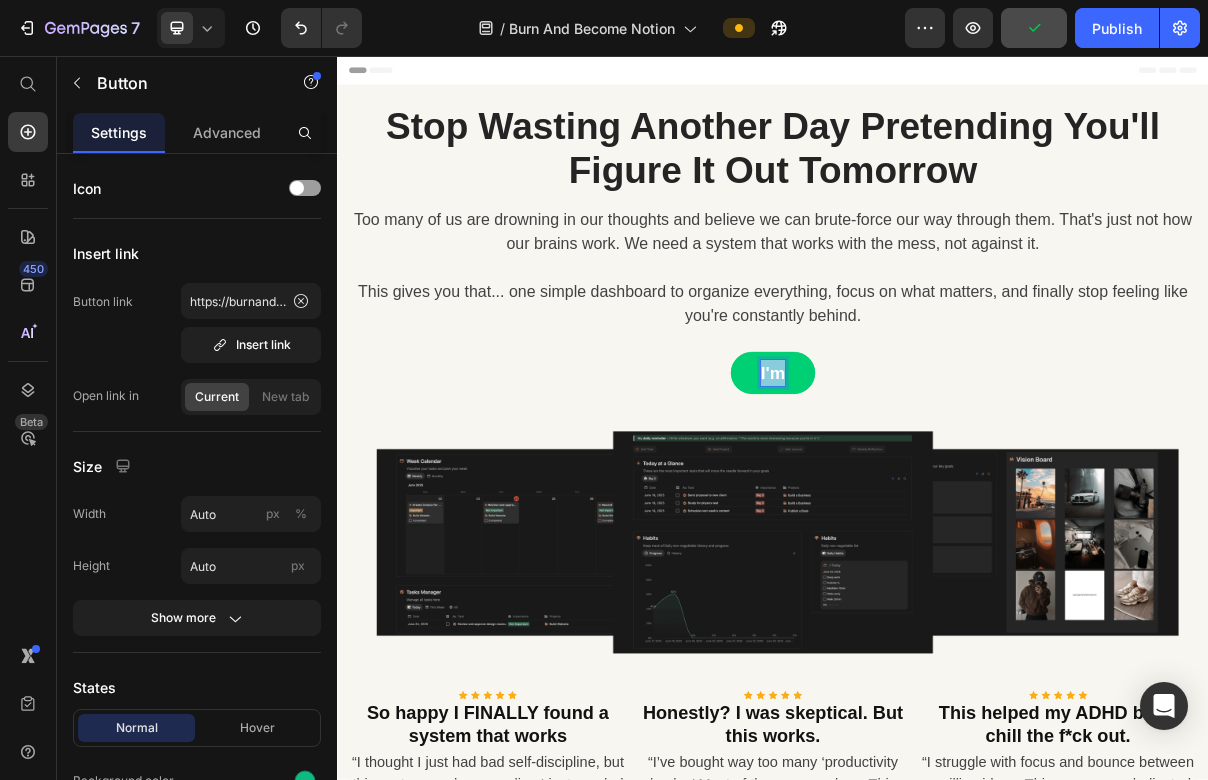 click on "I'm" at bounding box center [937, 493] 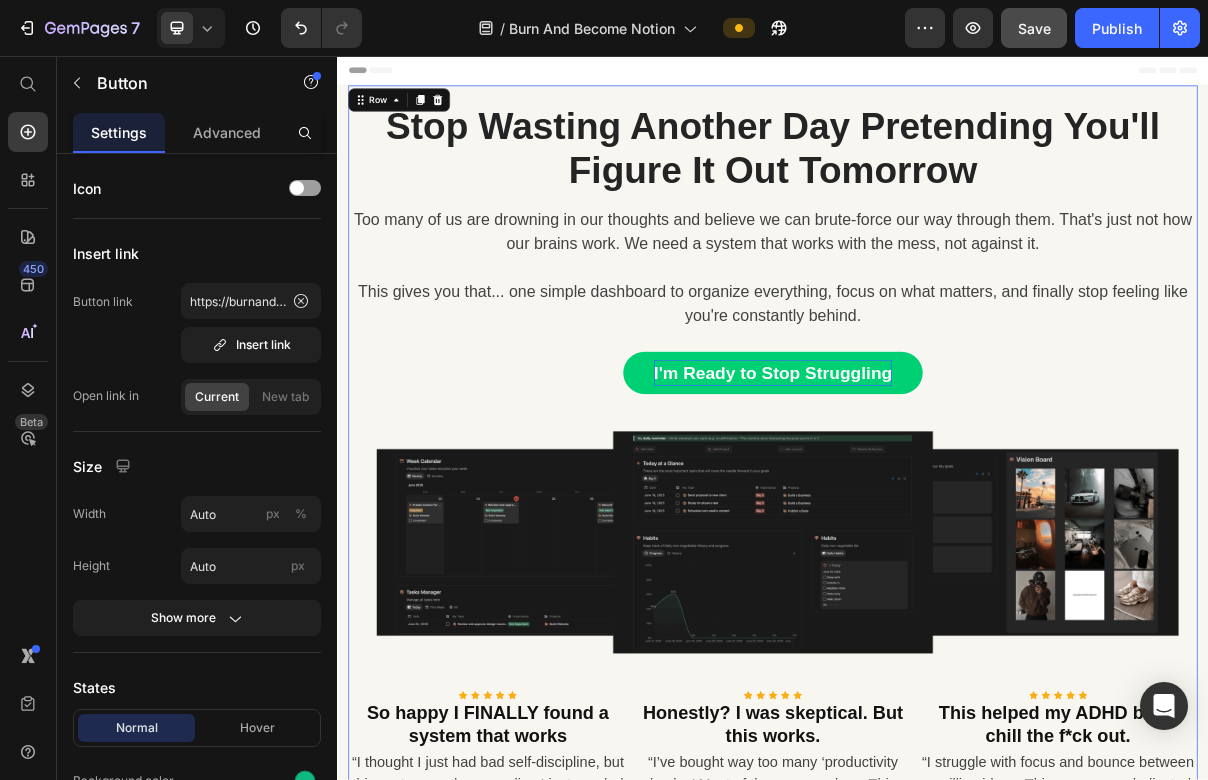 click on "Stop Wasting Another Day Pretending You'll Figure It Out Tomorrow Heading Too many of us are drowning in our thoughts and believe we can brute-force our way through them. That's just not how our brains work. We need a system that works with the mess, not against it. ⁠⁠⁠⁠⁠⁠⁠ This gives you that... one simple dashboard to organize everything, focus on what matters, and finally stop feeling like you're constantly behind. Text block I'm Ready to Stop Struggling Button Row Image Icon Icon Icon Icon Icon Icon List Hoz So happy I FINALLY found a system that works Heading “I thought I just had bad self-discipline, but this system made me realize I just needed a better way to organize my day. I don’t feel like I’m drowning anymore.” - [NAME] [LAST]. Text block Icon Icon Icon Icon Icon Icon List Hoz Honestly? I was skeptical. But this works. Heading Icon" at bounding box center (937, 663) 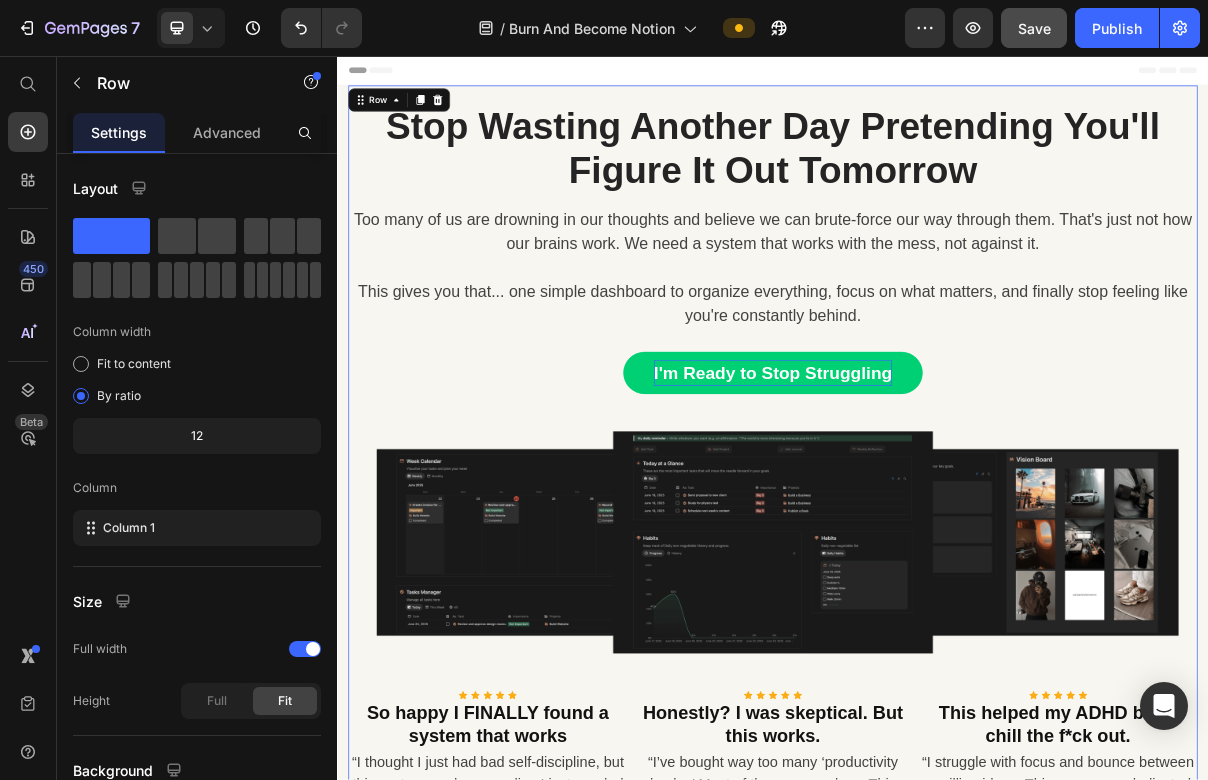 click on "Stop Wasting Another Day Pretending You'll Figure It Out Tomorrow Heading Too many of us are drowning in our thoughts and believe we can brute-force our way through them. That's just not how our brains work. We need a system that works with the mess, not against it. ⁠⁠⁠⁠⁠⁠⁠ This gives you that... one simple dashboard to organize everything, focus on what matters, and finally stop feeling like you're constantly behind. Text block I'm Ready to Stop Struggling Button Row Image Icon Icon Icon Icon Icon Icon List Hoz So happy I FINALLY found a system that works Heading “I thought I just had bad self-discipline, but this system made me realize I just needed a better way to organize my day. I don’t feel like I’m drowning anymore.” - [NAME] [LAST]. Text block Icon Icon Icon Icon Icon Icon List Hoz Honestly? I was skeptical. But this works. Heading Icon" at bounding box center (937, 663) 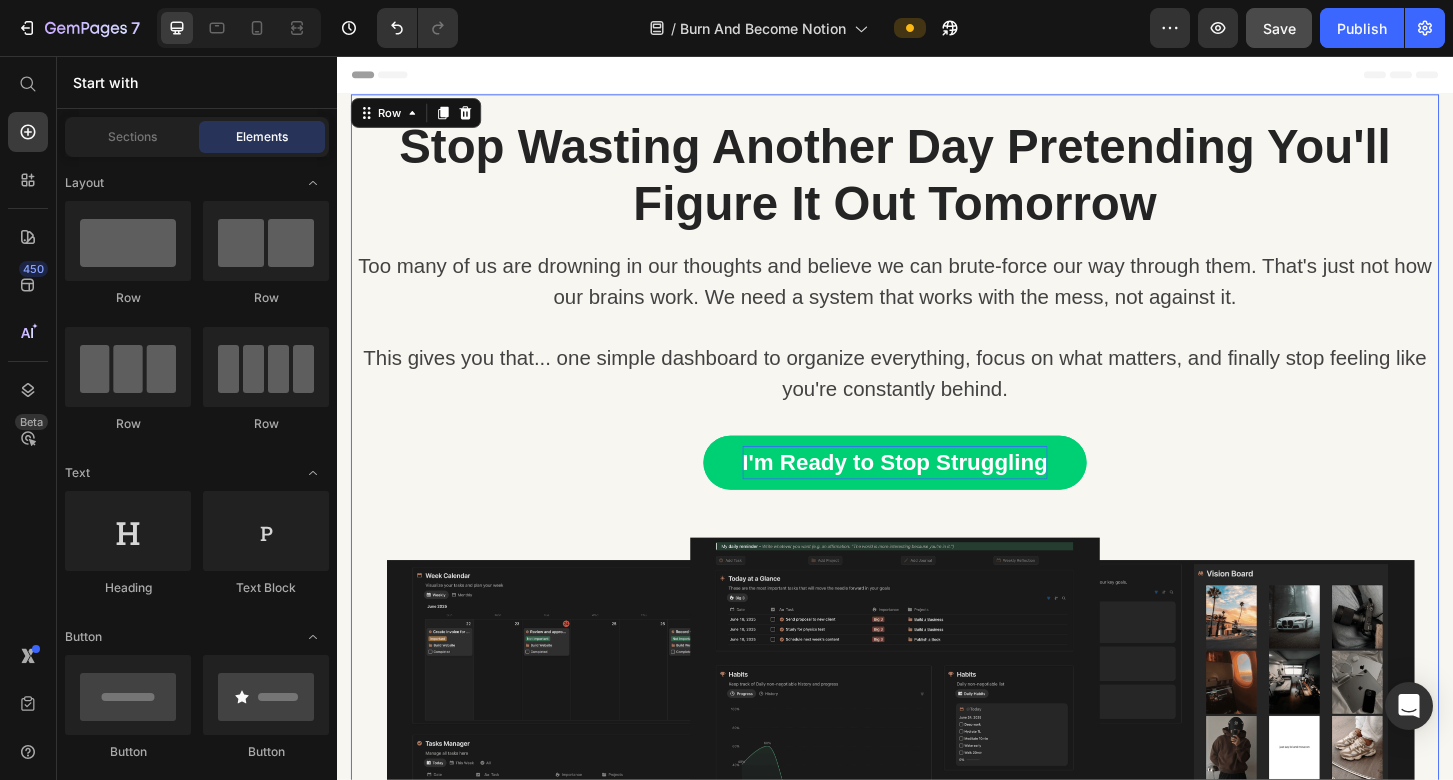 click on "Header" at bounding box center [937, 76] 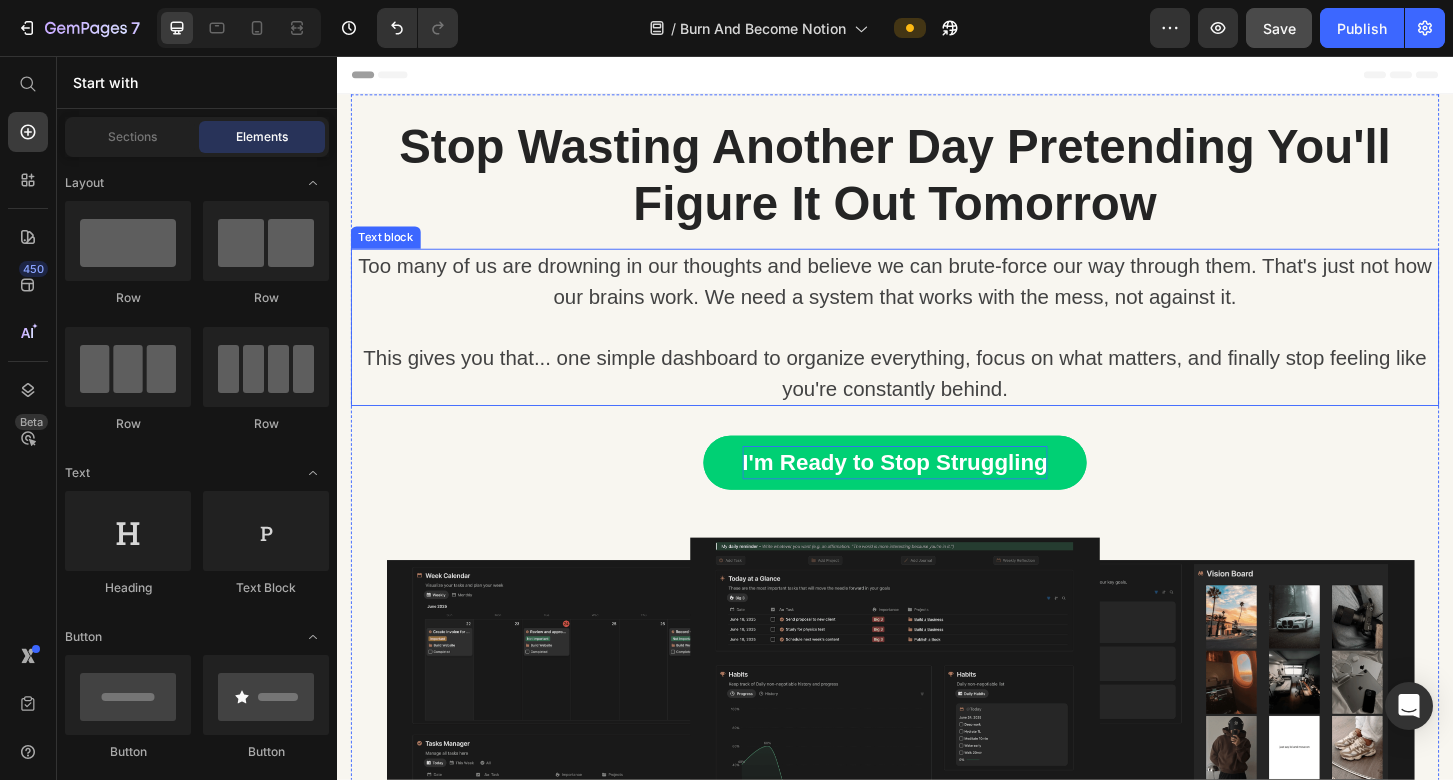 click on "Too many of us are drowning in our thoughts and believe we can brute-force our way through them. That's just not how our brains work. We need a system that works with the mess, not against it. ⁠⁠⁠⁠⁠⁠⁠ This gives you that... one simple dashboard to organize everything, focus on what matters, and finally stop feeling like you're constantly behind." at bounding box center [937, 347] 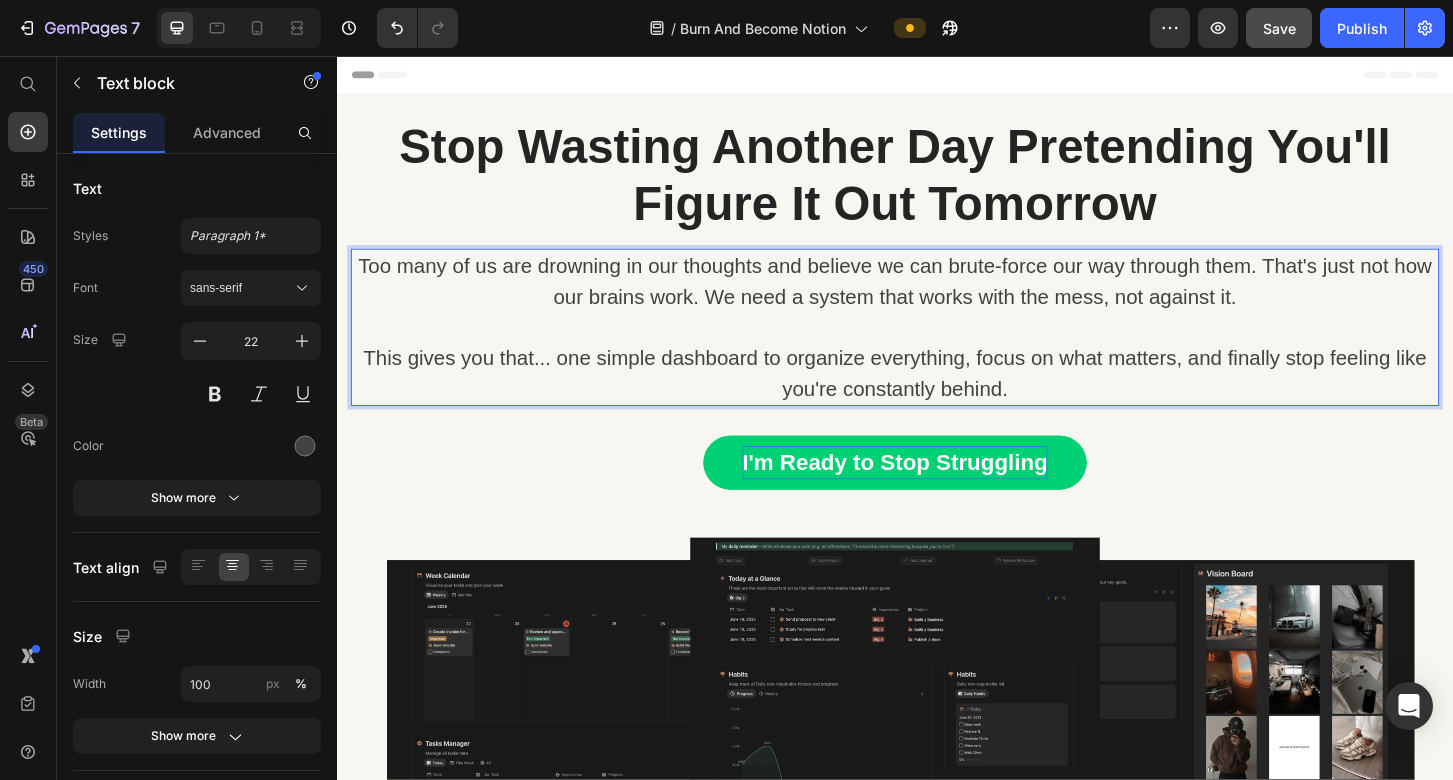 drag, startPoint x: 538, startPoint y: 380, endPoint x: 555, endPoint y: 379, distance: 17.029387 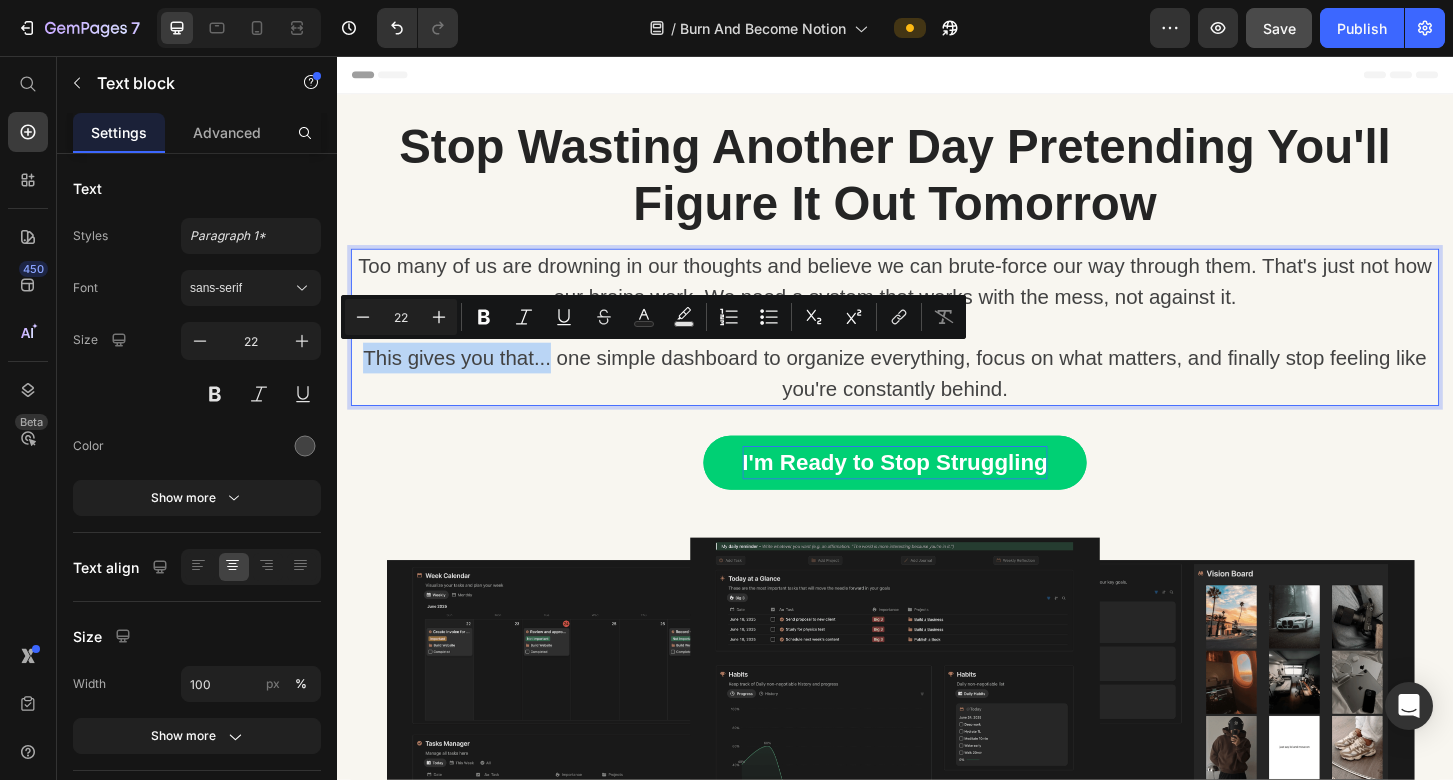 drag, startPoint x: 558, startPoint y: 381, endPoint x: 359, endPoint y: 377, distance: 199.04019 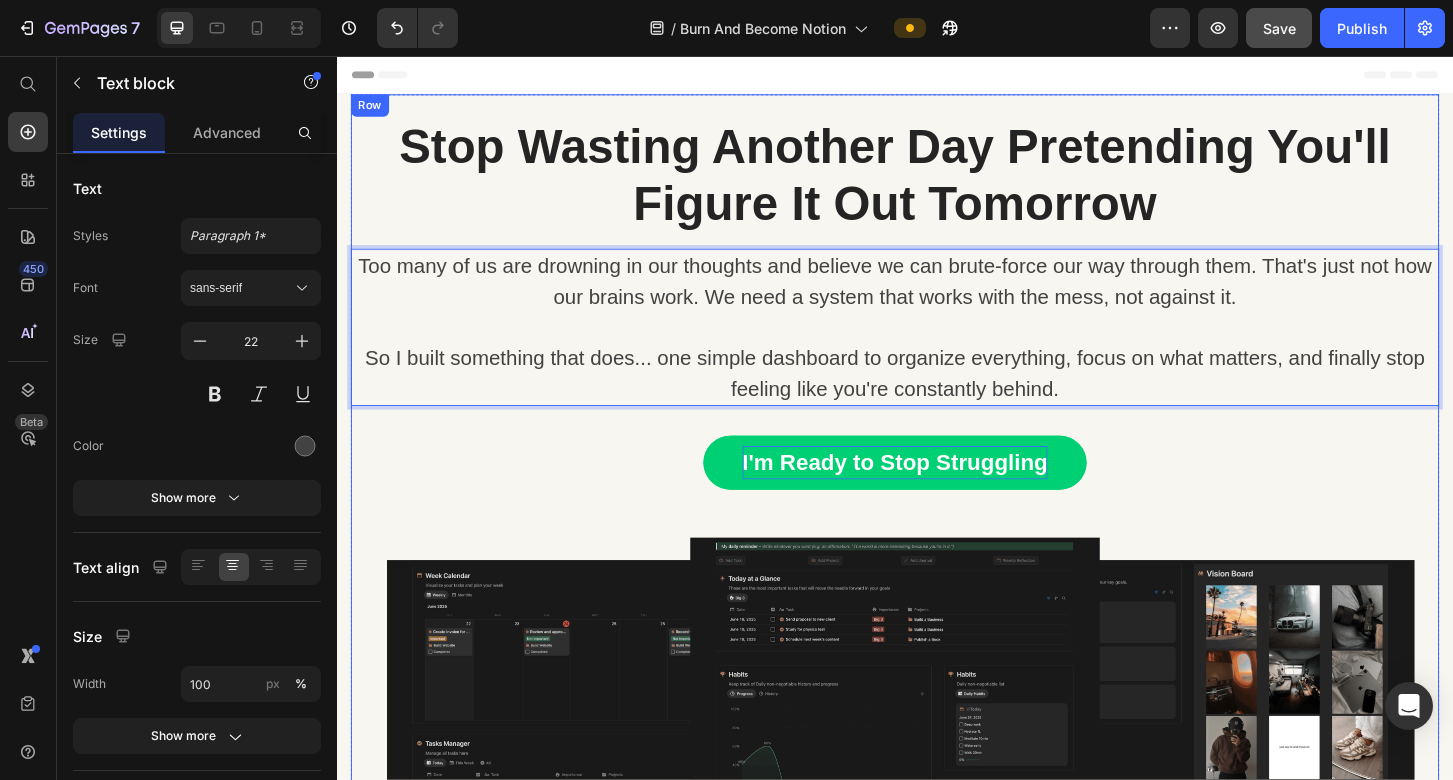 click on "Stop Wasting Another Day Pretending You'll Figure It Out Tomorrow Heading Too many of us are drowning in our thoughts and believe we can brute-force our way through them. That's just not how our brains work. We need a system that works with the mess, not against it. So I built something that does... one simple dashboard to organize everything, focus on what matters, and finally stop feeling like you're constantly behind. Text block   32 I'm Ready to Stop Struggling Button Row Image                Icon                Icon                Icon                Icon                Icon Icon List Hoz So happy I FINALLY found a system that works Heading “I thought I just had bad self-discipline, but this system made me realize I just needed a better way to organize my day. I don’t feel like I’m drowning anymore.” - [NAME] [NAME] Text block                Icon                Icon                Icon                Icon                Icon Icon List Hoz Honestly? I was skeptical. But this works. Heading - [NAME] [NAME]" at bounding box center [937, 663] 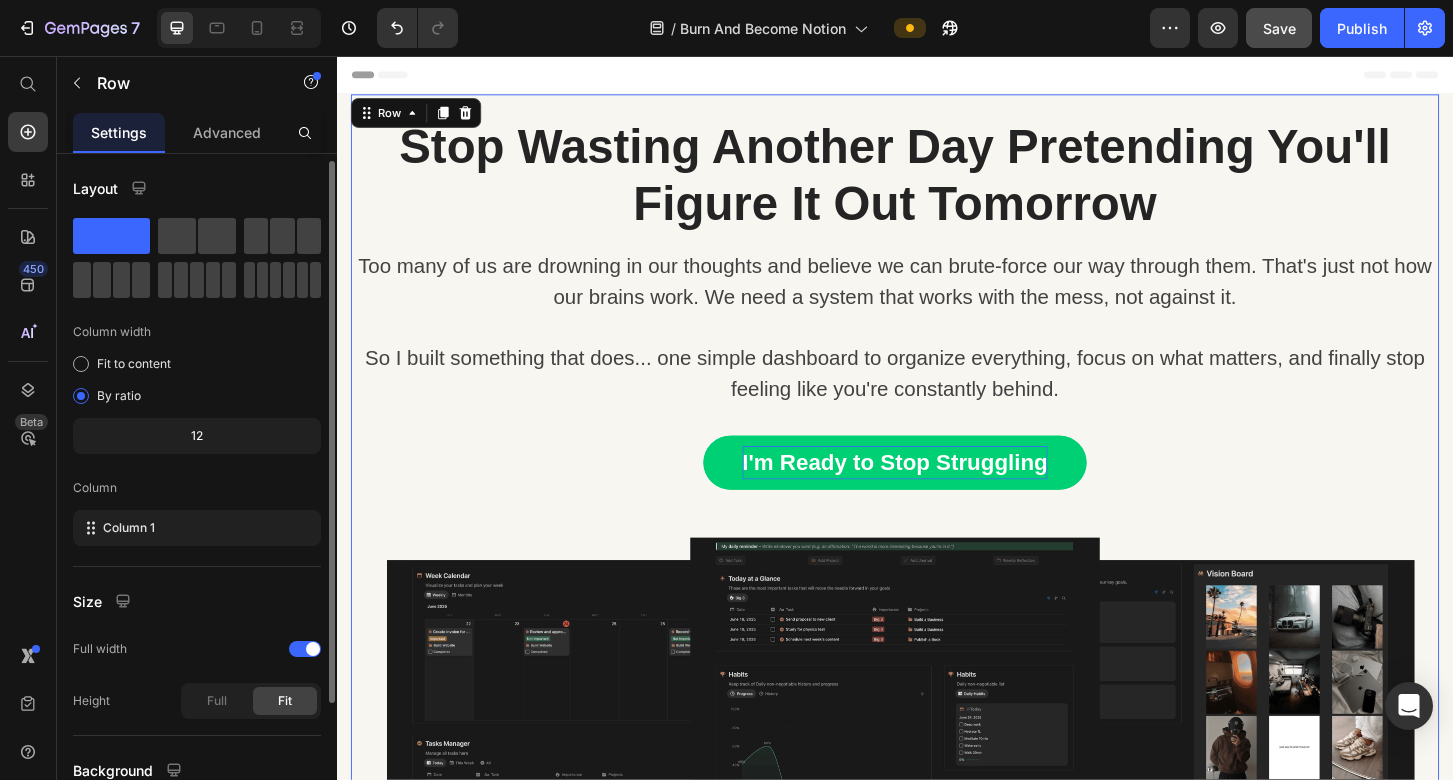 scroll, scrollTop: 4, scrollLeft: 0, axis: vertical 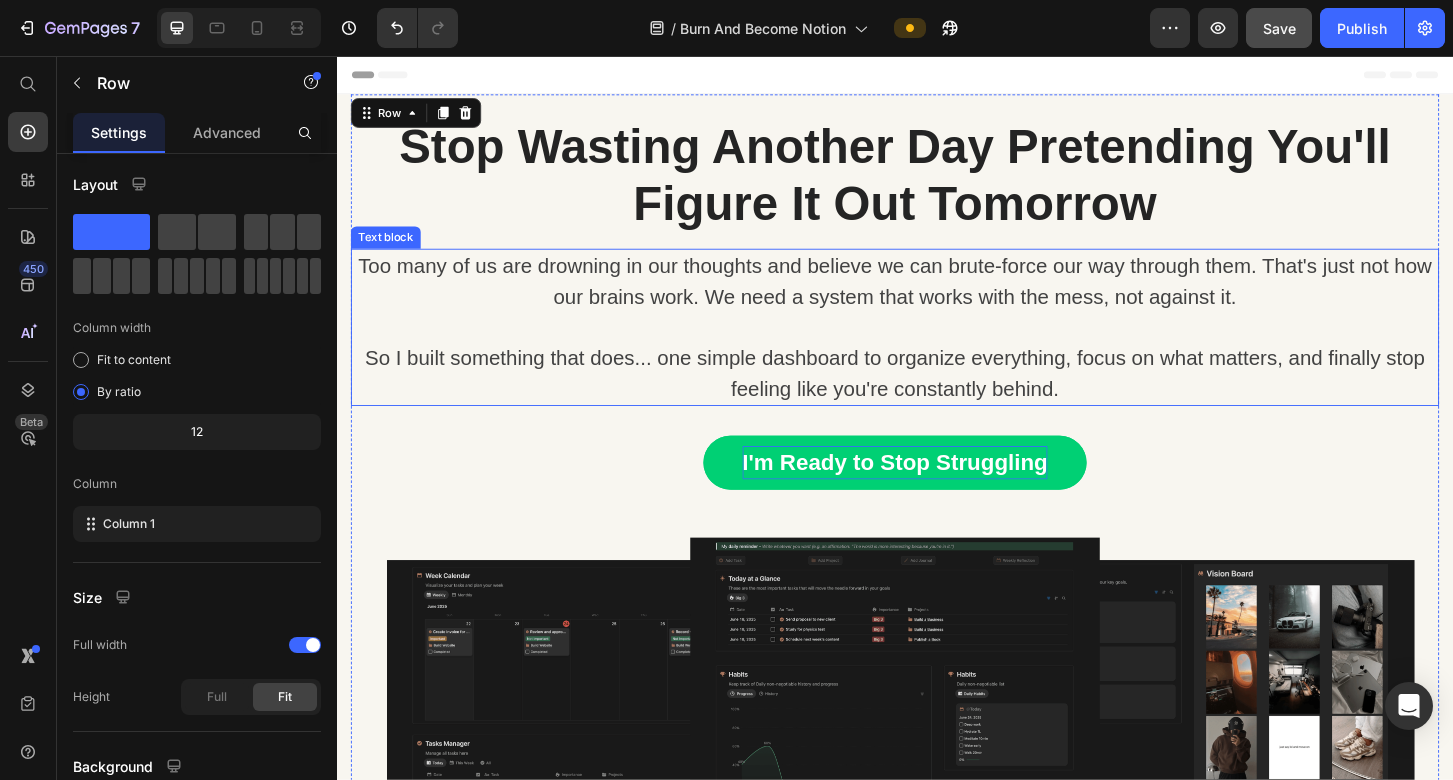 click on "Too many of us are drowning in our thoughts and believe we can brute-force our way through them. That's just not how our brains work. We need a system that works with the mess, not against it. So I built something that does... one simple dashboard to organize everything, focus on what matters, and finally stop feeling like you're constantly behind." at bounding box center [937, 347] 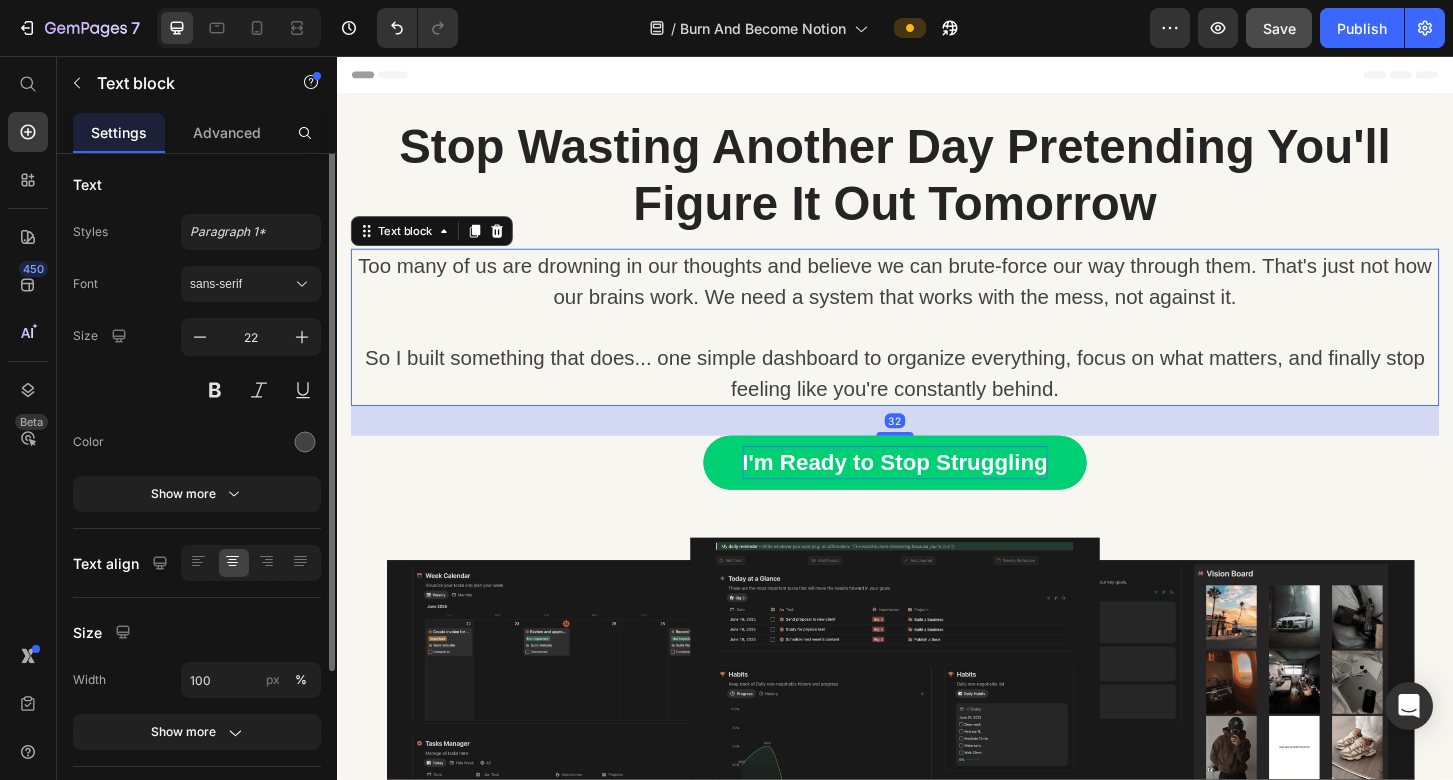 scroll, scrollTop: 0, scrollLeft: 0, axis: both 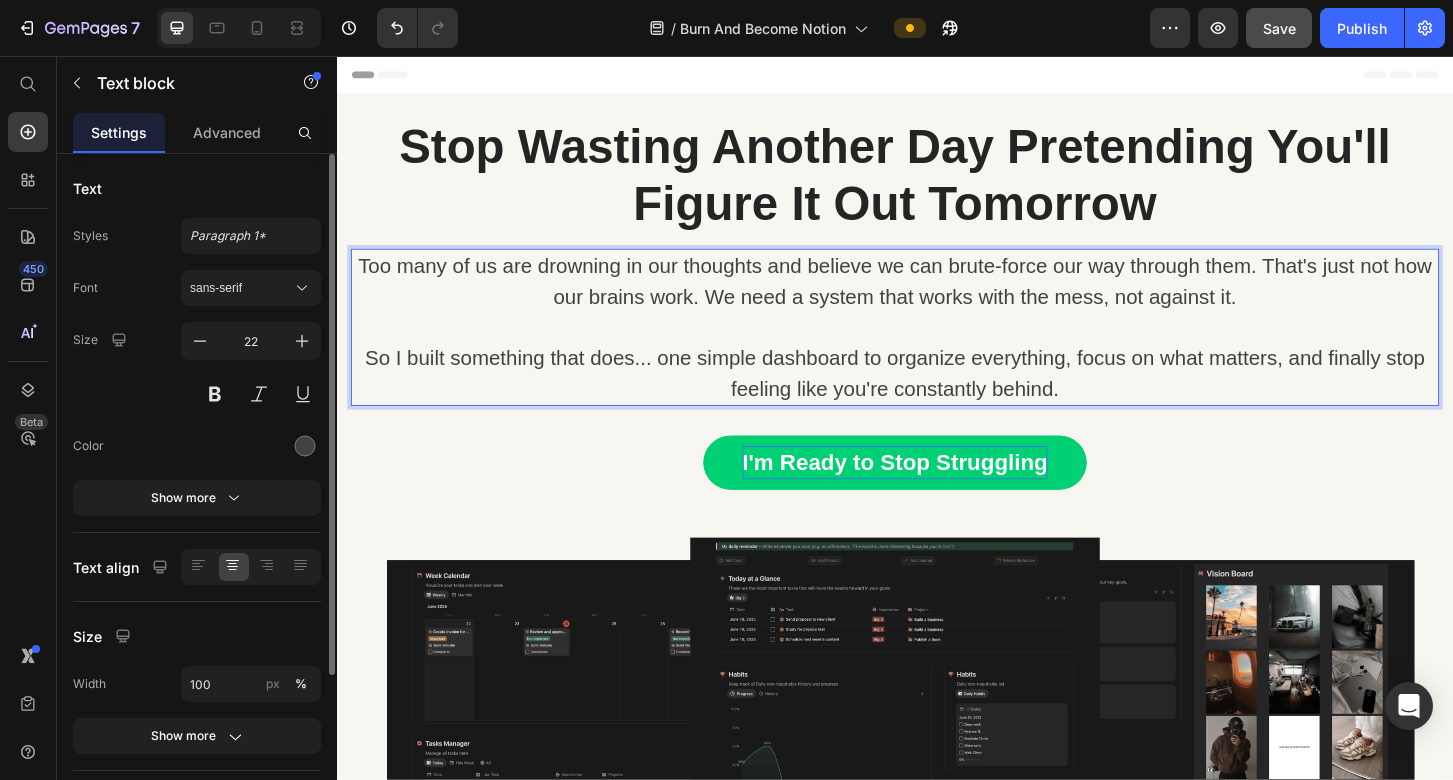 click on "Too many of us are drowning in our thoughts and believe we can brute-force our way through them. That's just not how our brains work. We need a system that works with the mess, not against it. So I built something that does... one simple dashboard to organize everything, focus on what matters, and finally stop feeling like you're constantly behind." at bounding box center [937, 347] 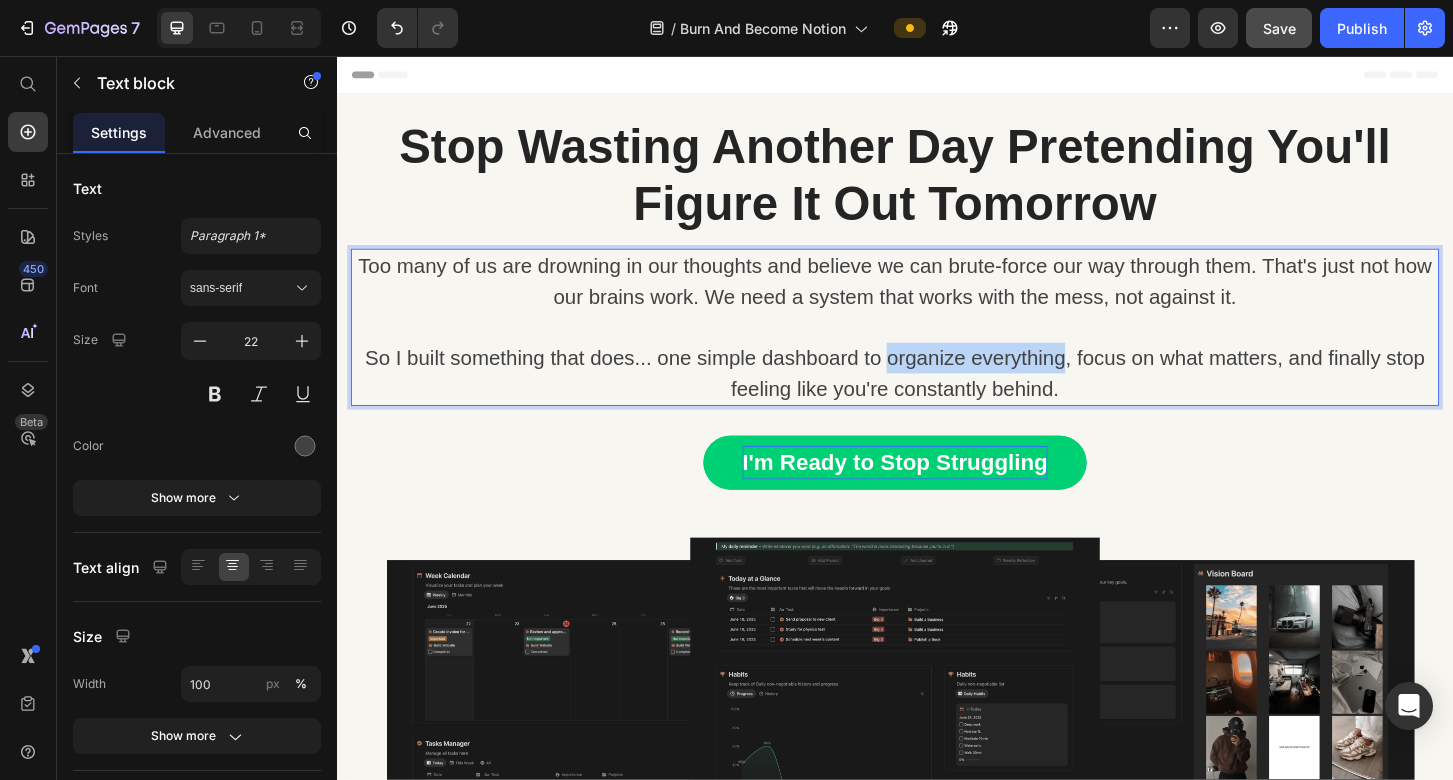 drag, startPoint x: 1085, startPoint y: 382, endPoint x: 921, endPoint y: 384, distance: 164.01219 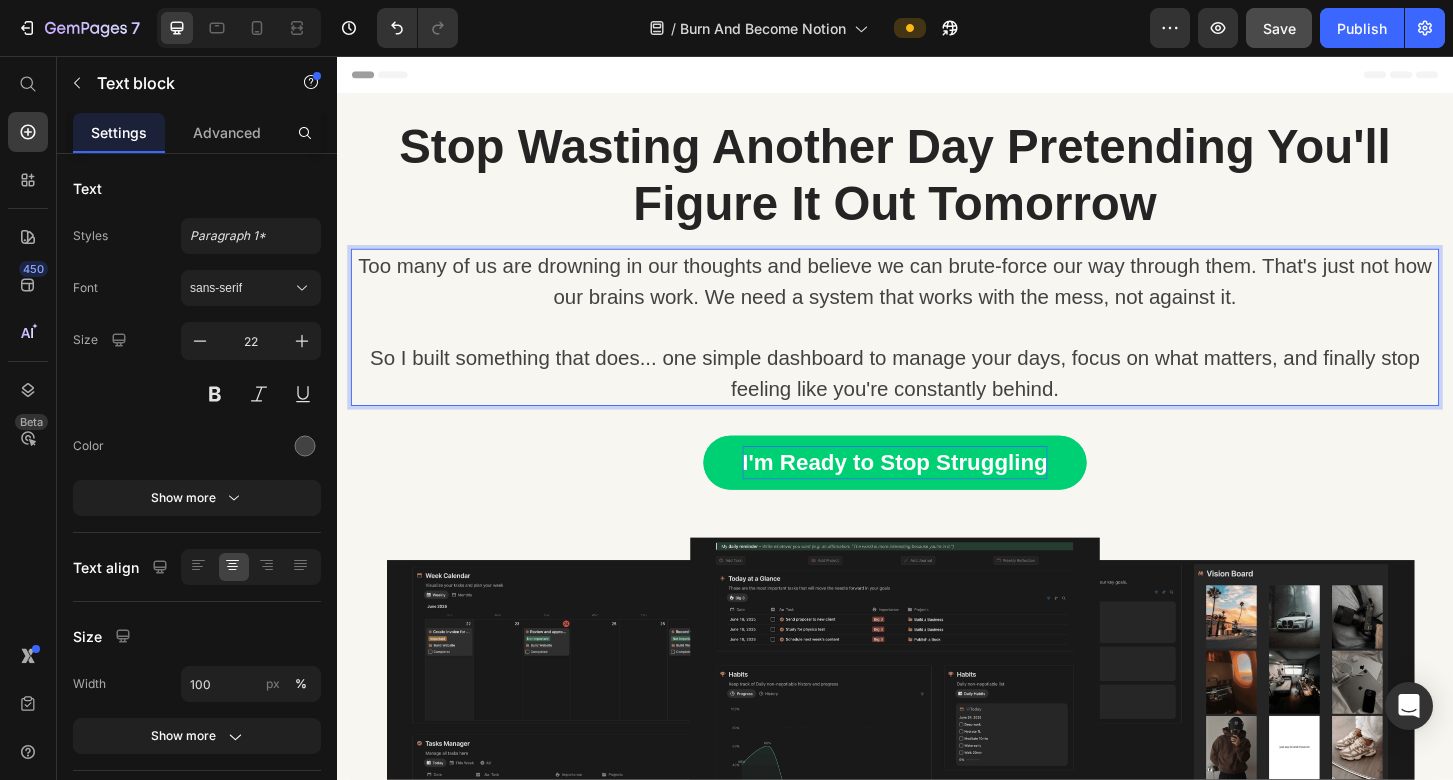 click on "Too many of us are drowning in our thoughts and believe we can brute-force our way through them. That's just not how our brains work. We need a system that works with the mess, not against it. So I built something that does... one simple dashboard to manage your days, focus on what matters, and finally stop feeling like you're constantly behind." at bounding box center (937, 347) 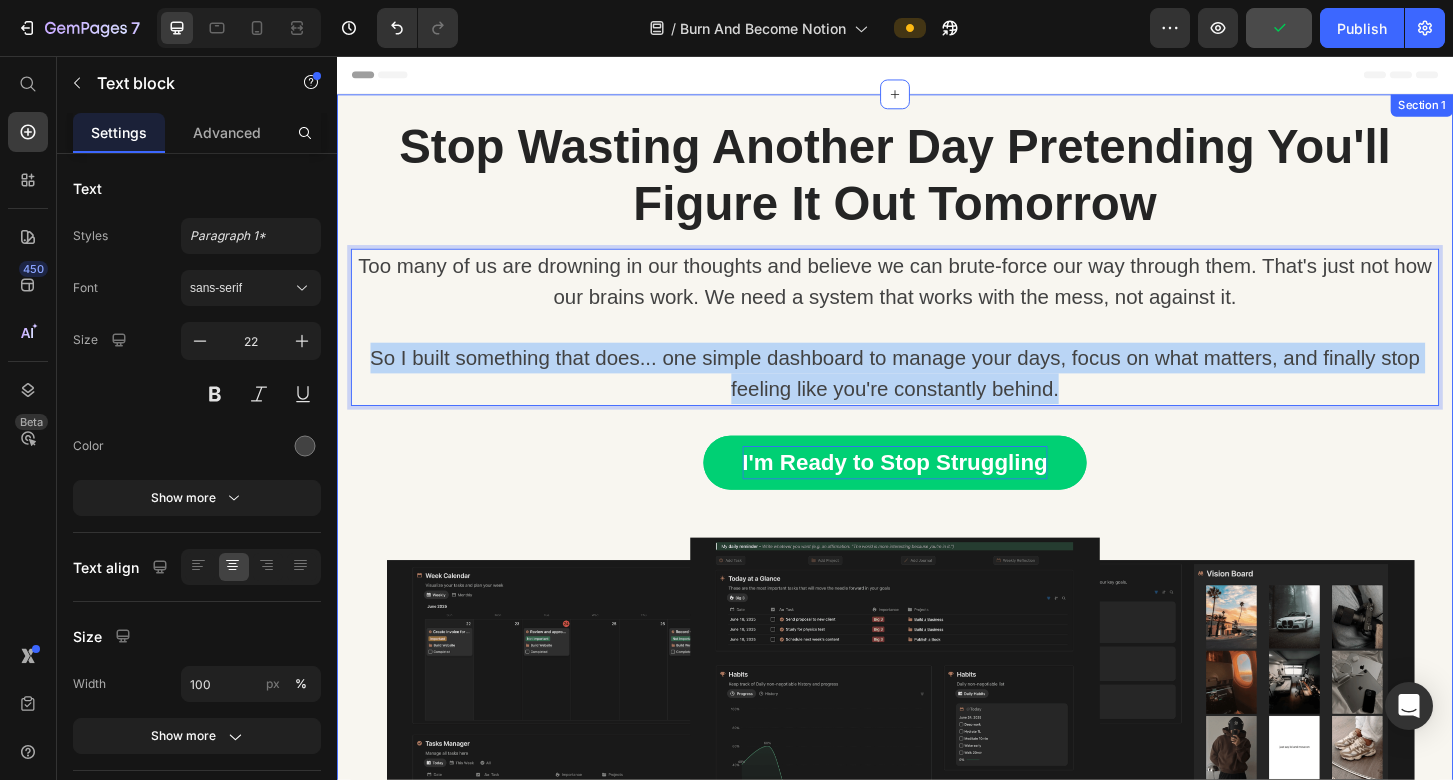 drag, startPoint x: 738, startPoint y: 383, endPoint x: 350, endPoint y: 374, distance: 388.10437 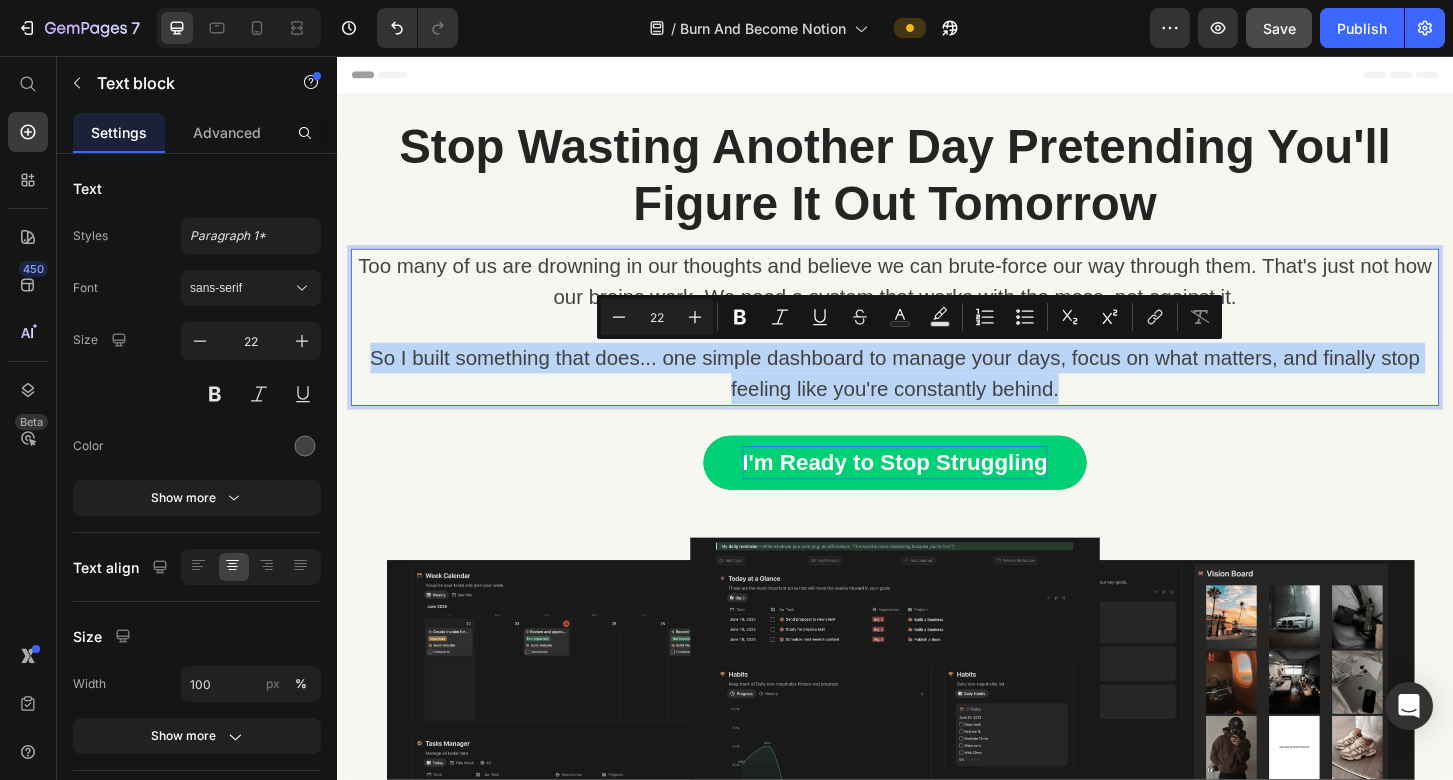 click on "Too many of us are drowning in our thoughts and believe we can brute-force our way through them. That's just not how our brains work. We need a system that works with the mess, not against it. So I built something that does... one simple dashboard to manage your days, focus on what matters, and finally stop feeling like you're constantly behind." at bounding box center (937, 347) 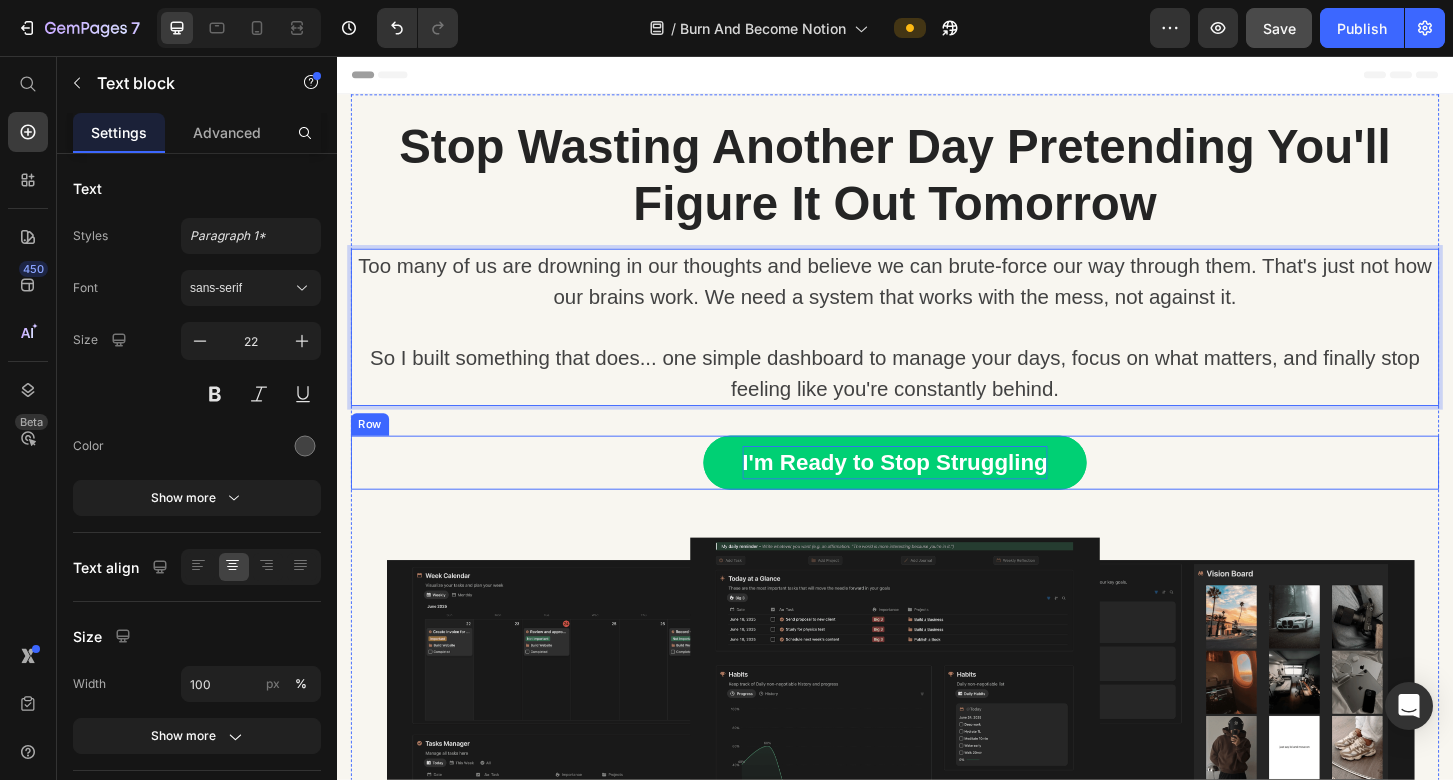 click on "I'm Ready to Stop Struggling Button Row" at bounding box center (937, 493) 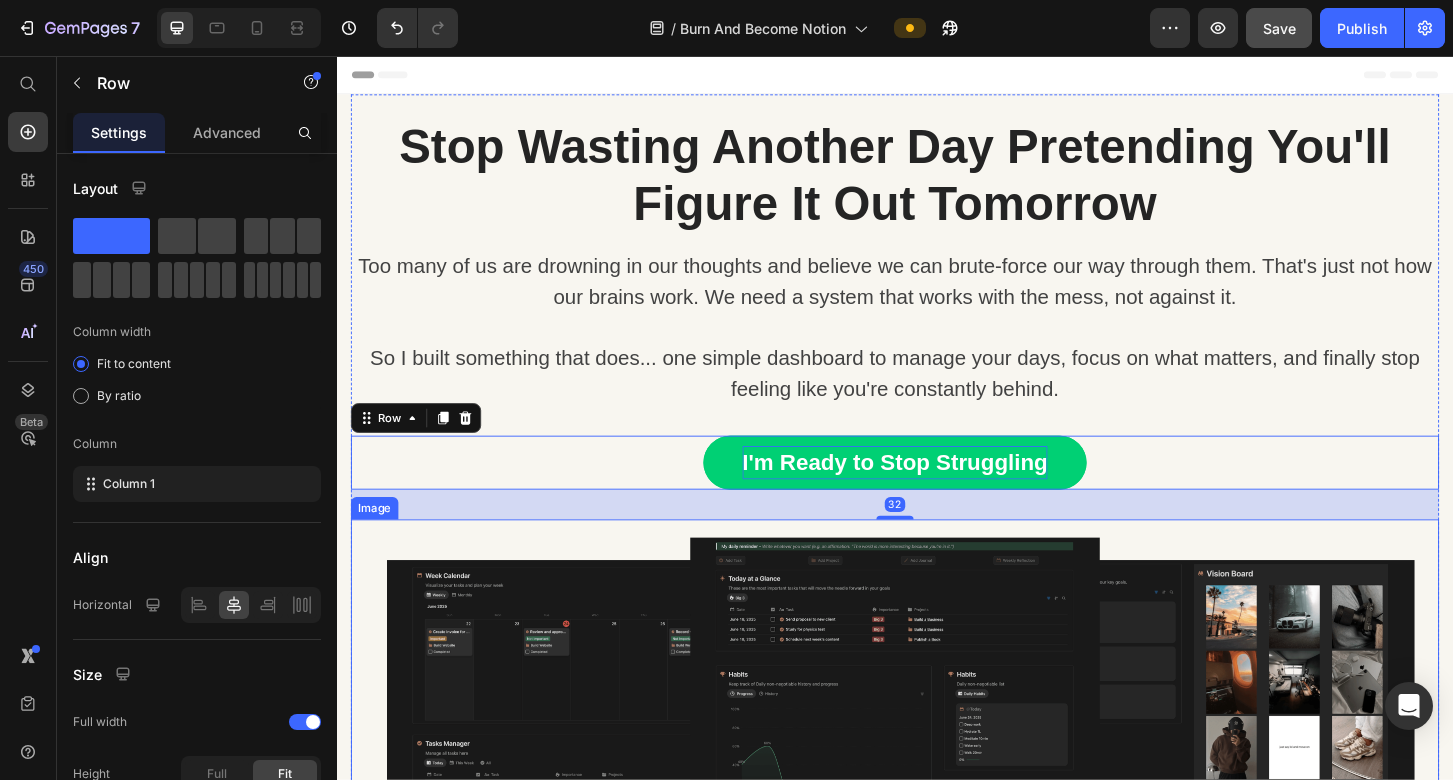 click at bounding box center [937, 726] 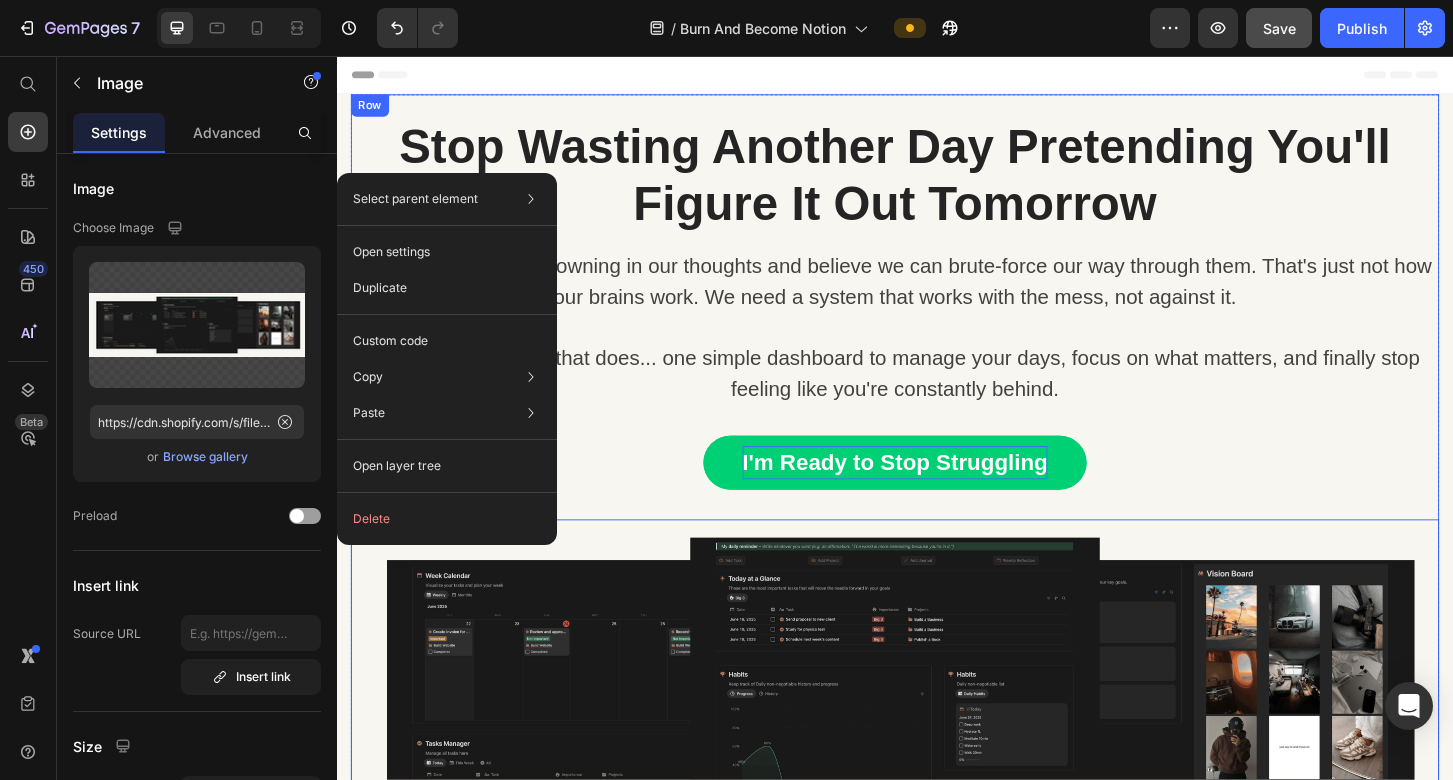 click on "Stop Wasting Another Day Pretending You'll Figure It Out Tomorrow Heading Too many of us are drowning in our thoughts and believe we can brute-force our way through them. That's just not how our brains work. We need a system that works with the mess, not against it. So I built something that does... one simple dashboard to manage your days, focus on what matters, and finally stop feeling like you're constantly behind. Text block I'm Ready to Stop Struggling Button Row Image   32                Icon                Icon                Icon                Icon                Icon Icon List Hoz So happy I FINALLY found a system that works Heading “I thought I just had bad self-discipline, but this system made me realize I just needed a better way to organize my day. I don’t feel like I’m drowning anymore.” - [FIRST] [LAST]. Text block                Icon                Icon                Icon                Icon                Icon Icon List Hoz Honestly? I was skeptical. But this works." at bounding box center [937, 663] 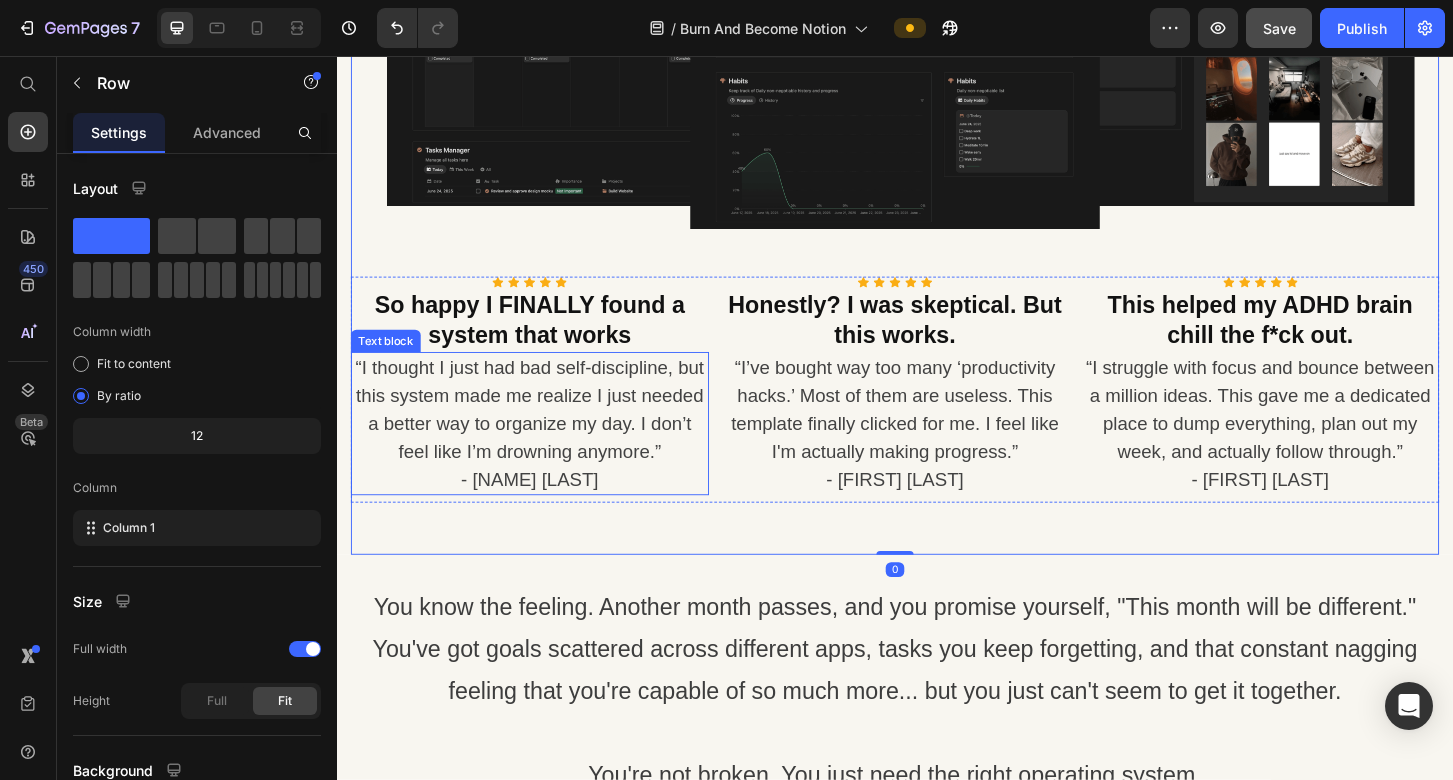scroll, scrollTop: 668, scrollLeft: 0, axis: vertical 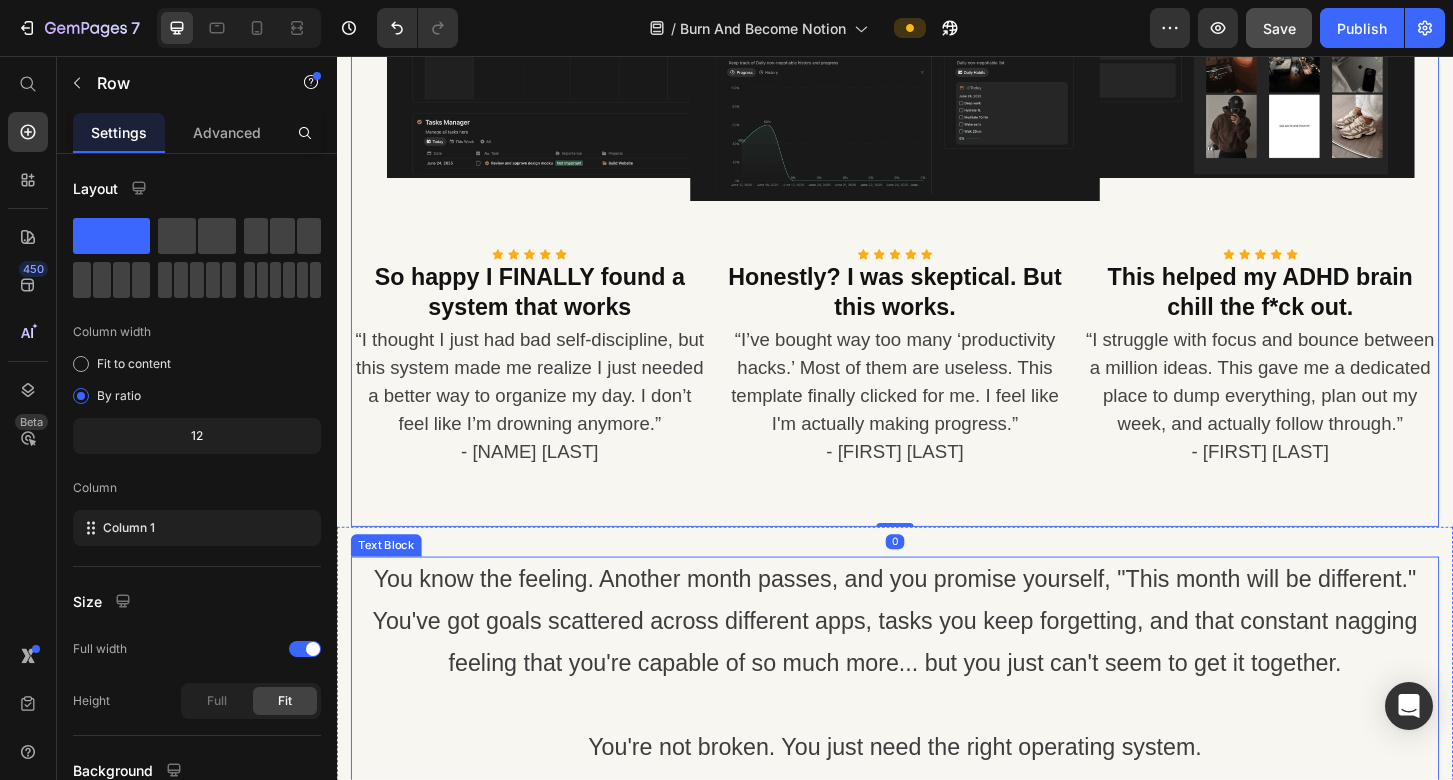 click at bounding box center (937, 753) 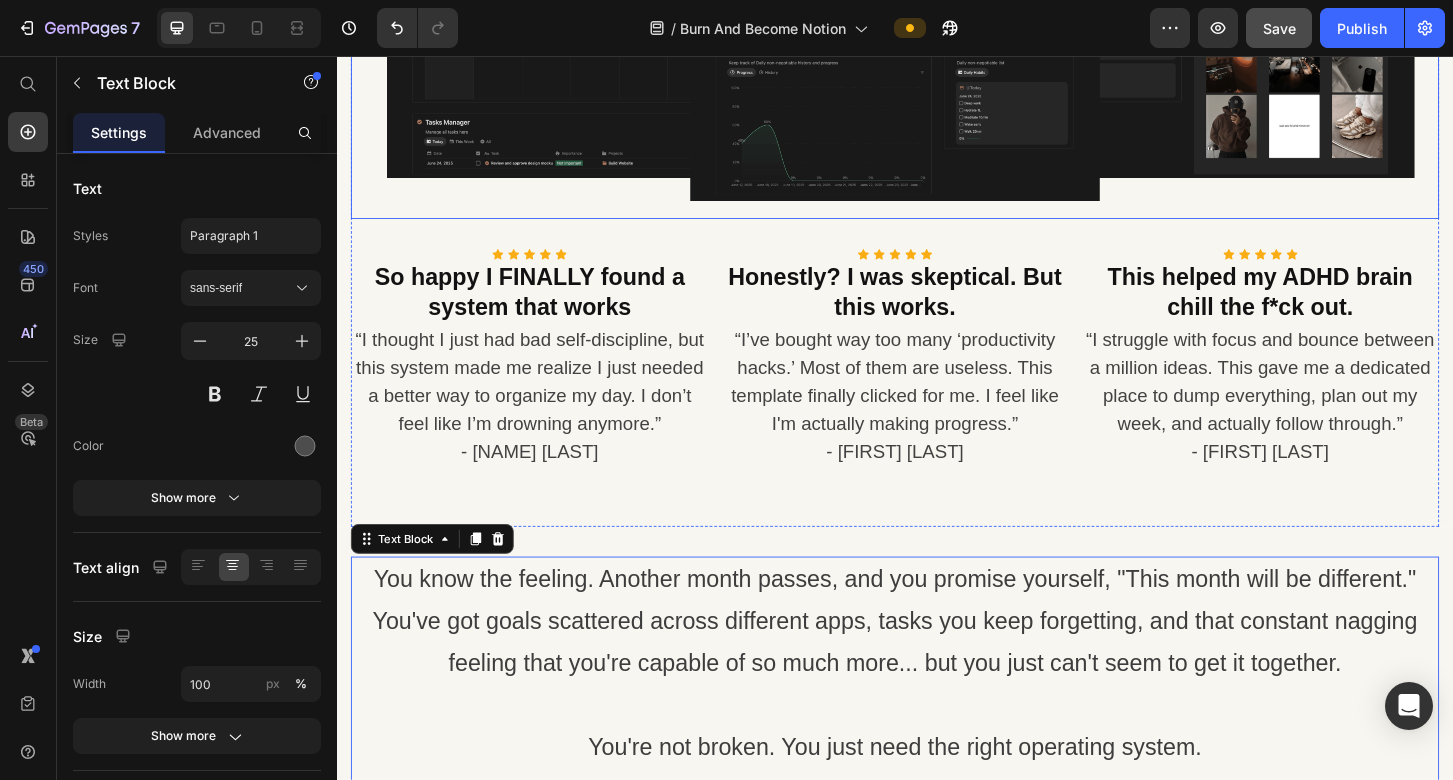 click at bounding box center [937, 58] 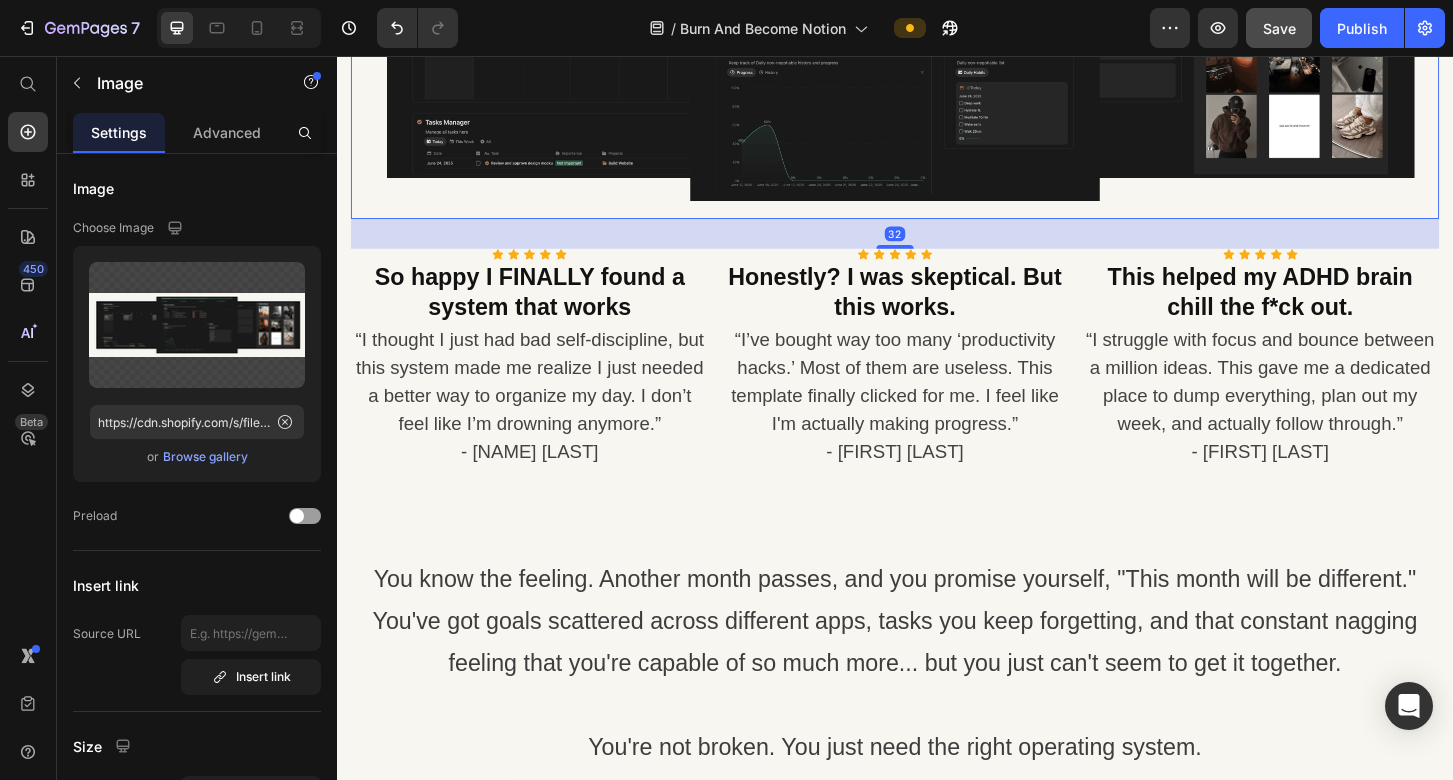 click on "/  Burn And Become Notion" 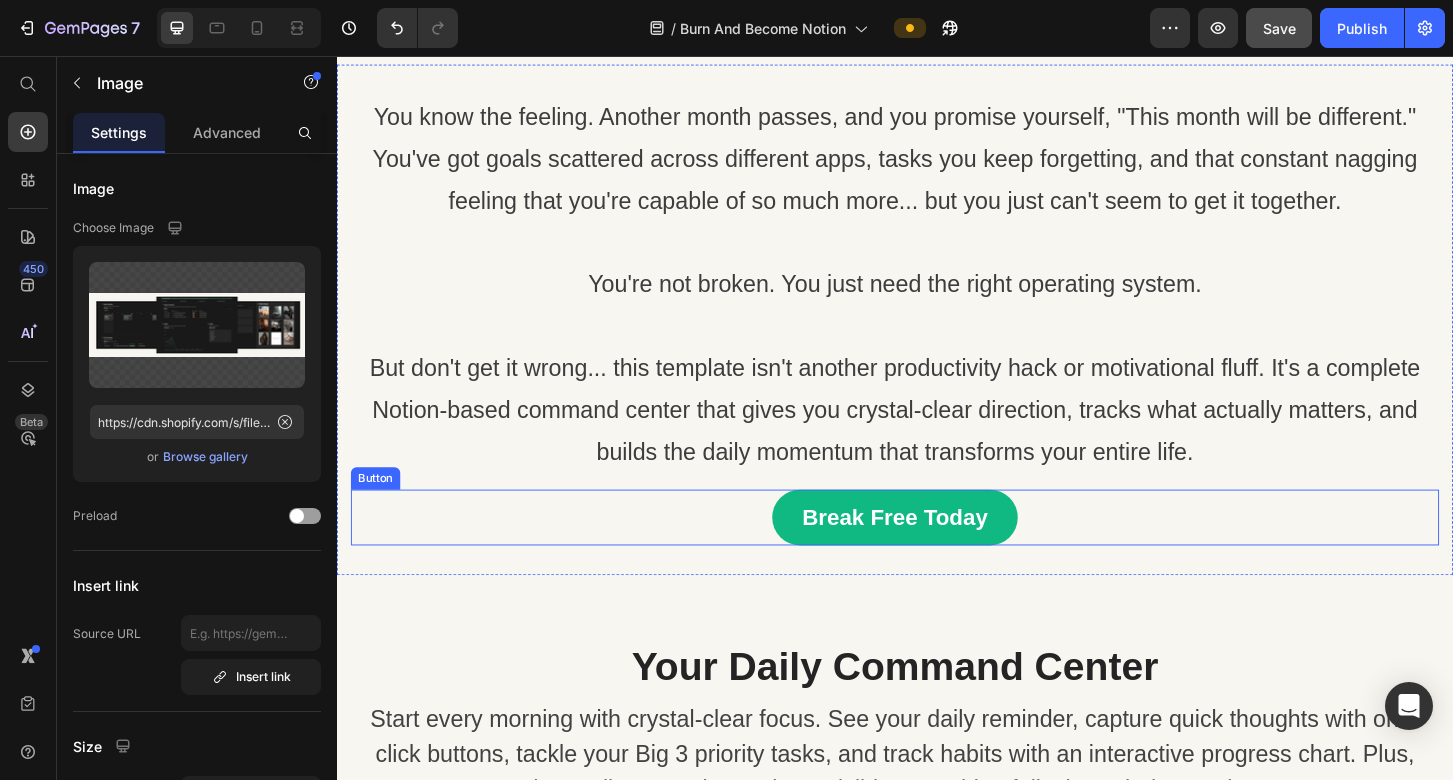 click on "Break Free Today Button" at bounding box center [937, 552] 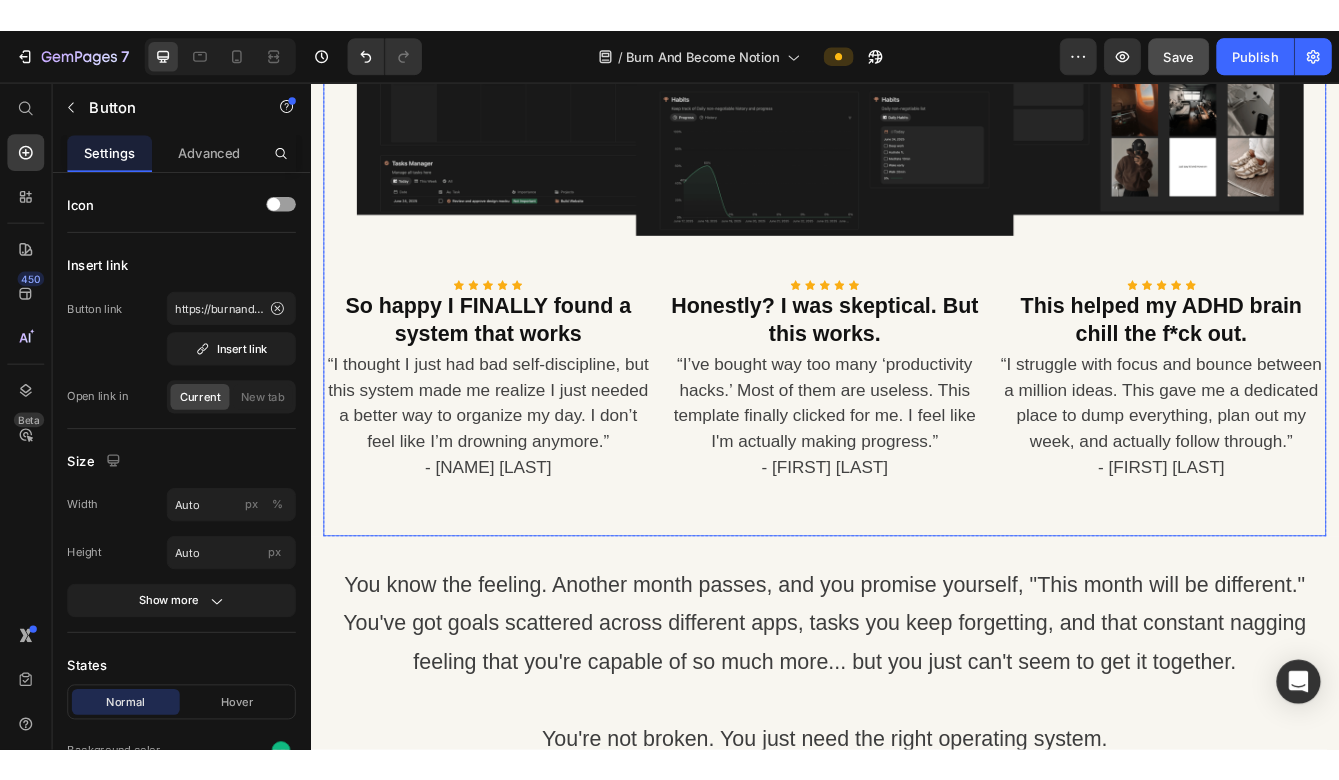 scroll, scrollTop: 627, scrollLeft: 0, axis: vertical 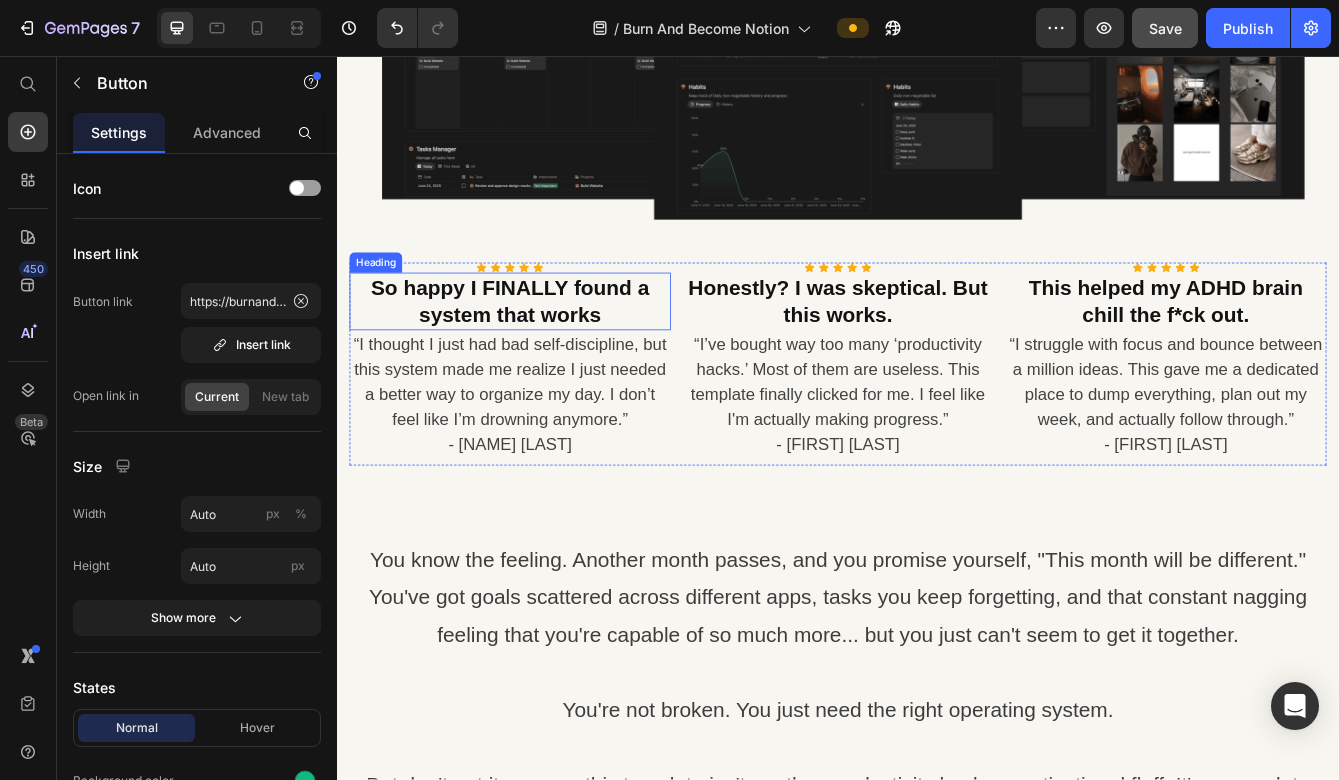 click on "So happy I FINALLY found a system that works" at bounding box center [544, 350] 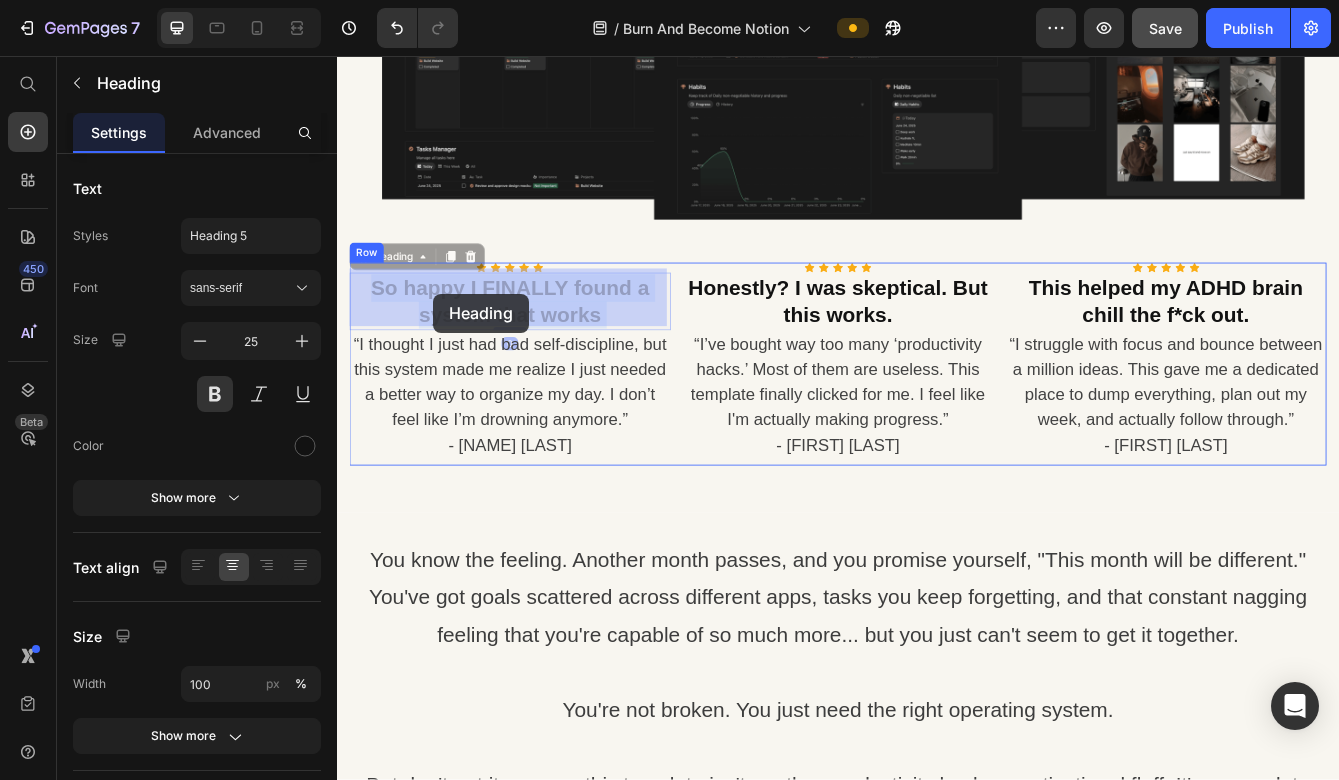 drag, startPoint x: 665, startPoint y: 356, endPoint x: 472, endPoint y: 339, distance: 193.74725 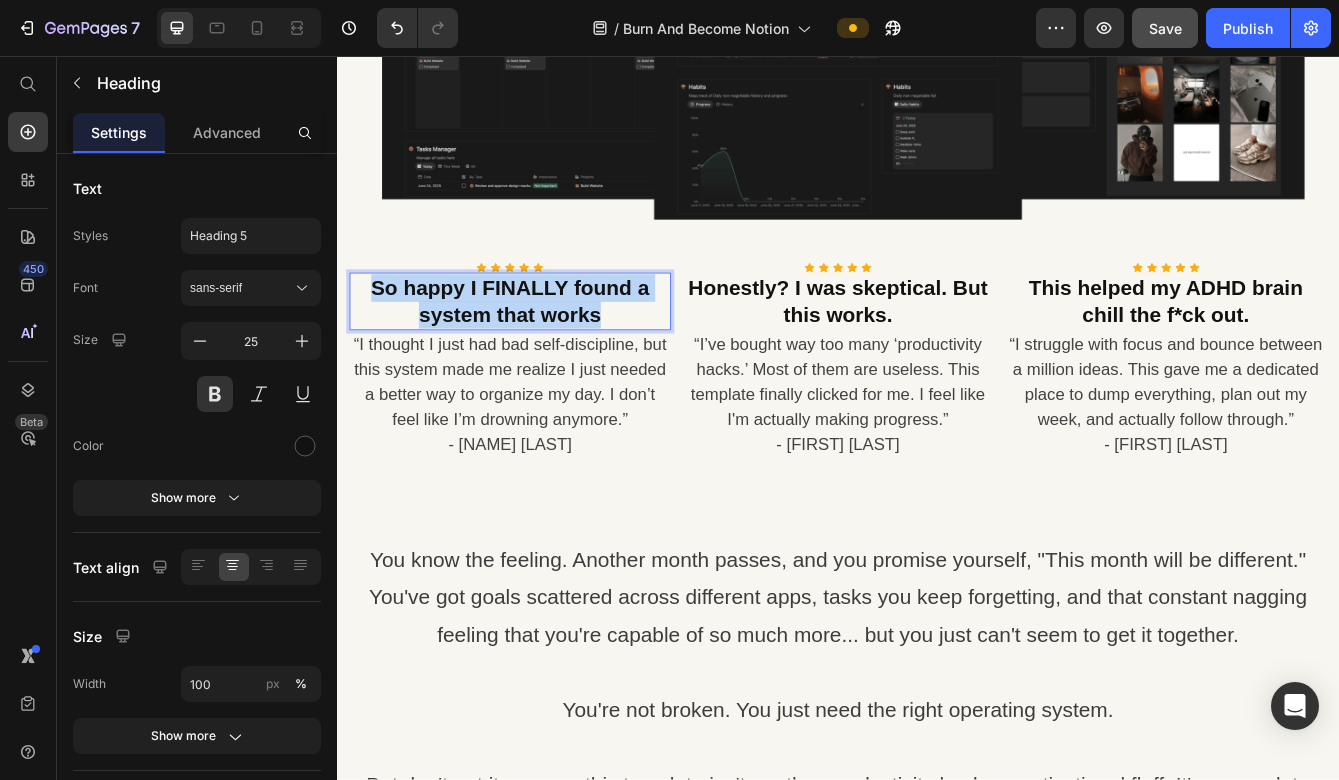 drag, startPoint x: 676, startPoint y: 360, endPoint x: 380, endPoint y: 334, distance: 297.1397 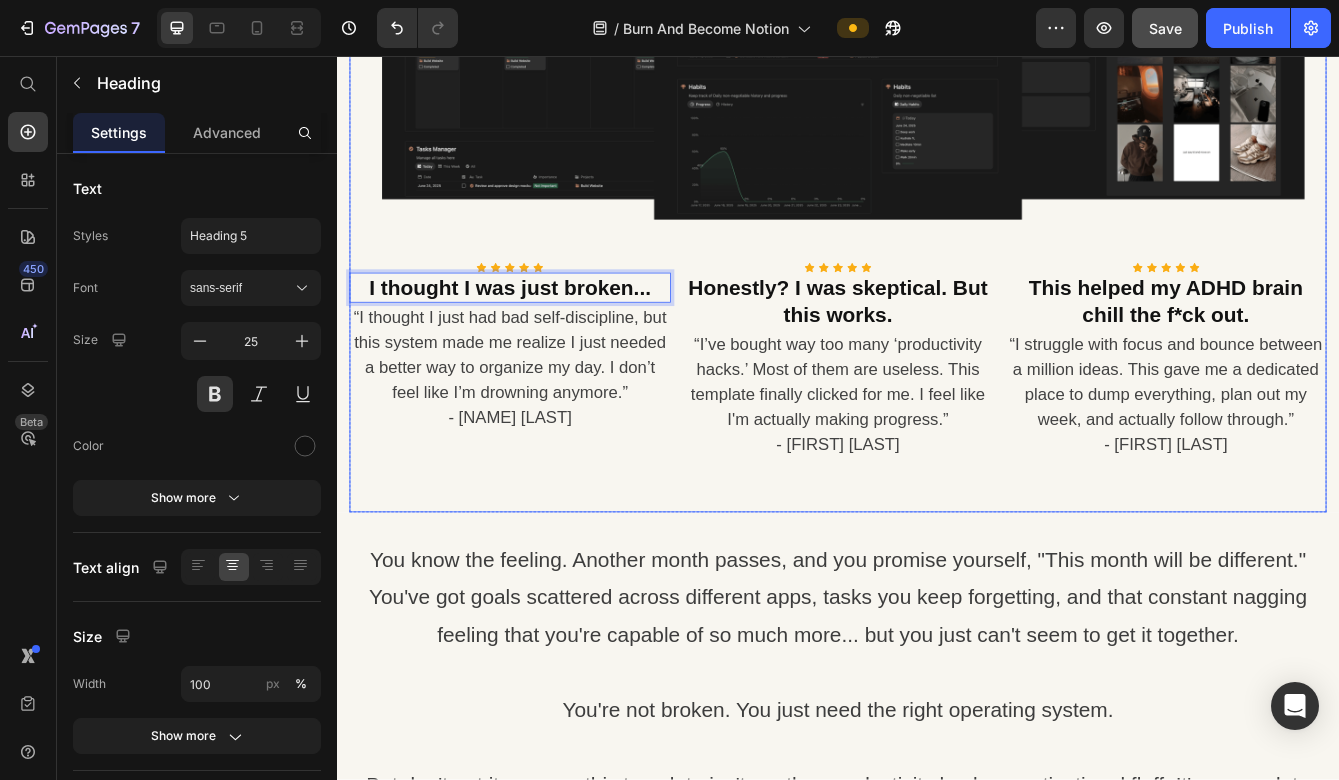 click on "Stop Wasting Another Day Pretending You'll Figure It Out Tomorrow Heading Too many of us are drowning in our thoughts and believe we can brute-force our way through them. That's just not how our brains work. We need a system that works with the mess, not against it. So I built something that does... one simple dashboard to manage your days, focus on what matters, and finally stop feeling like you're constantly behind. Text block I'm Ready to Stop Struggling Button Row Image Icon Icon Icon Icon Icon Icon List Hoz I thought I was just broken... Heading 0 "I thought I just had bad self-discipline, but this system made me realize I just needed a better way to organize my day. I don’t feel like I’m drowning anymore." - [NAME] [LAST] Text block Icon Icon Icon Icon Icon Icon List Hoz Honestly? I was skeptical. But this works. Heading - [NAME] [LAST] Text block Icon Icon" at bounding box center [937, 36] 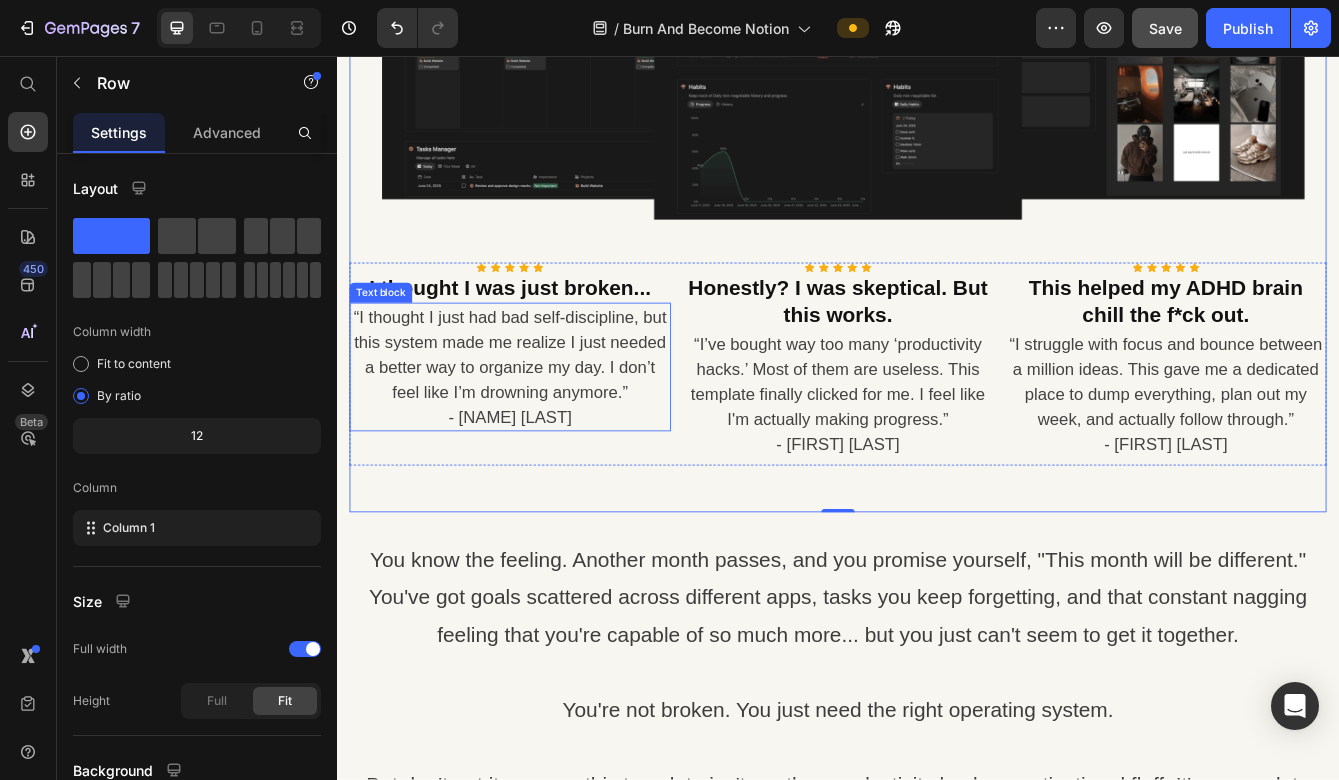 click on "“I thought I just had bad self-discipline, but this system made me realize I just needed a better way to organize my day. I don’t feel like I’m drowning anymore.”" at bounding box center (544, 414) 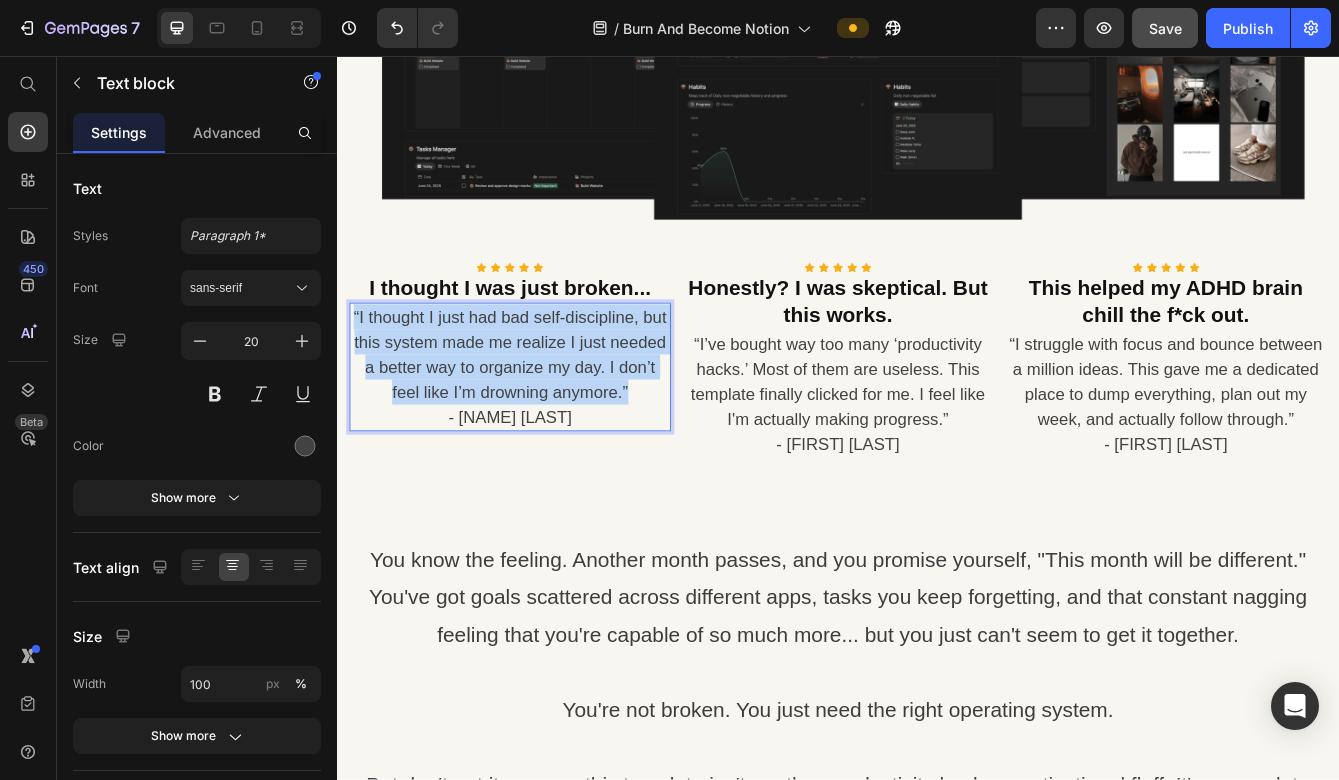 drag, startPoint x: 692, startPoint y: 448, endPoint x: 354, endPoint y: 362, distance: 348.76926 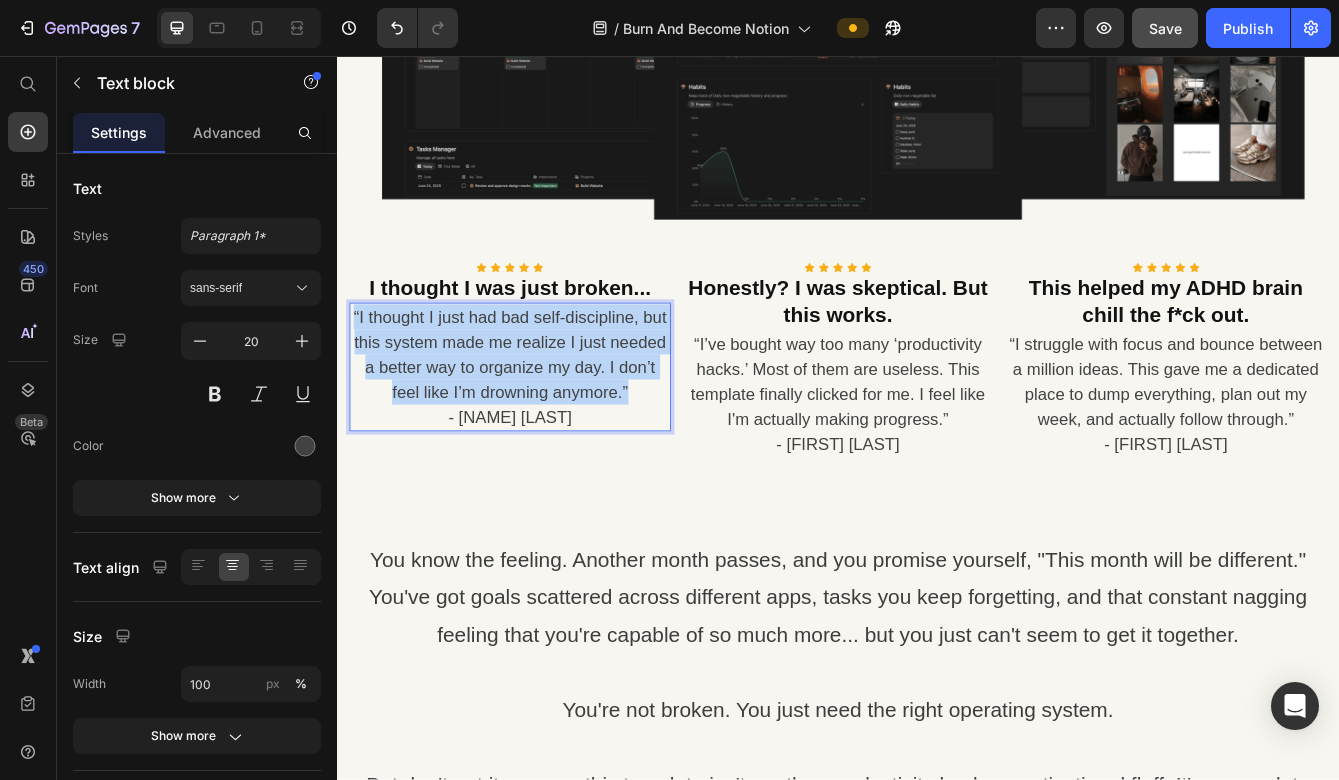 click on "“I thought I just had bad self-discipline, but this system made me realize I just needed a better way to organize my day. I don’t feel like I’m drowning anymore.”" at bounding box center (544, 414) 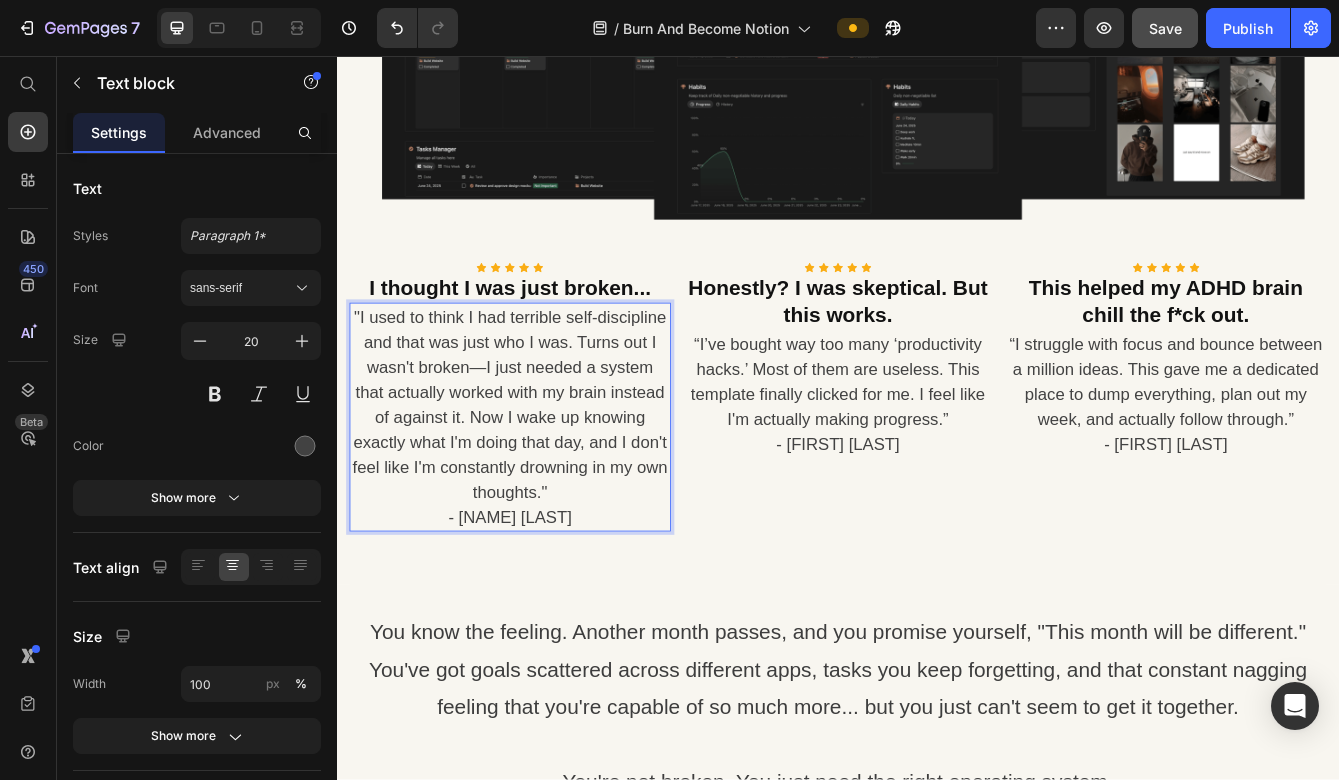click on ""I used to think I had terrible self-discipline and that was just who I was. Turns out I wasn't broken—I just needed a system that actually worked with my brain instead of against it. Now I wake up knowing exactly what I'm doing that day, and I don't feel like I'm constantly drowning in my own thoughts."" at bounding box center [544, 474] 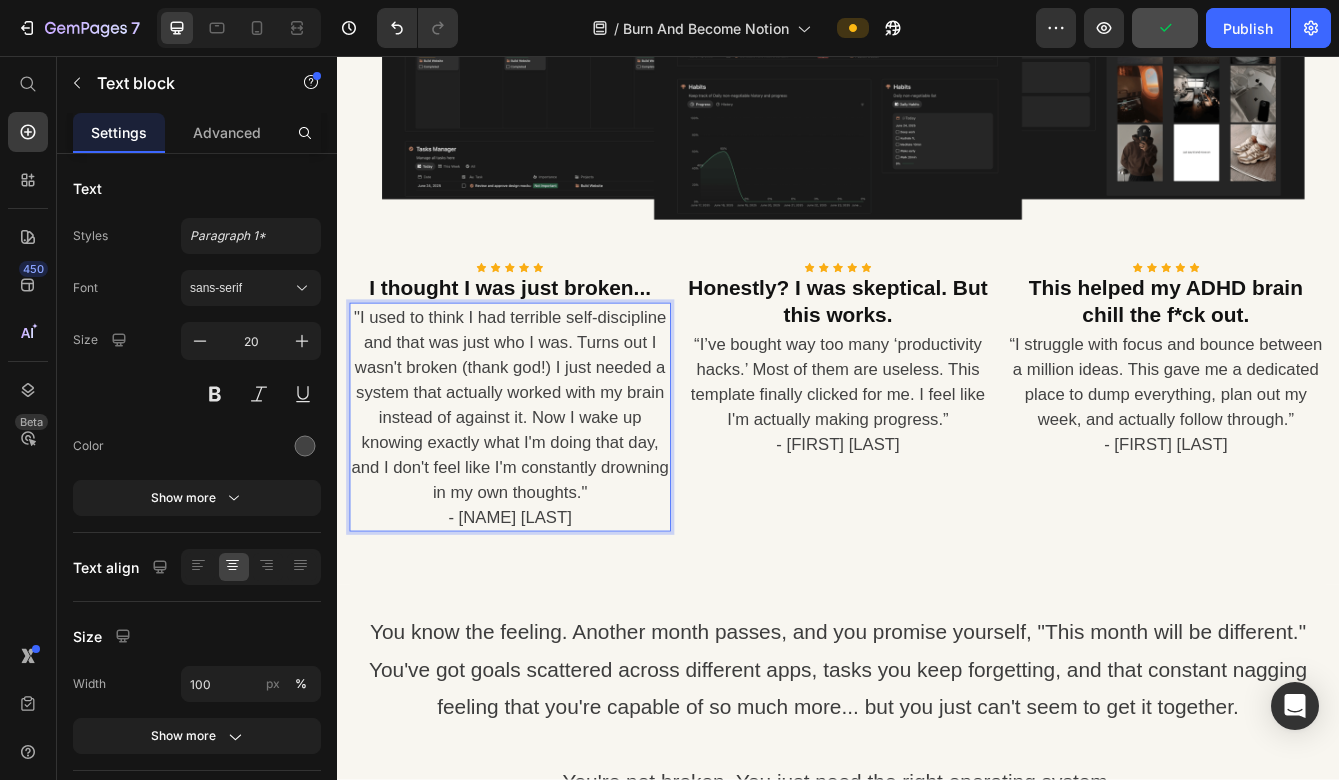 click on ""I used to think I had terrible self-discipline and that was just who I was. Turns out I wasn't broken (thank god!) I just needed a system that actually worked with my brain instead of against it. Now I wake up knowing exactly what I'm doing that day, and I don't feel like I'm constantly drowning in my own thoughts."" at bounding box center (544, 474) 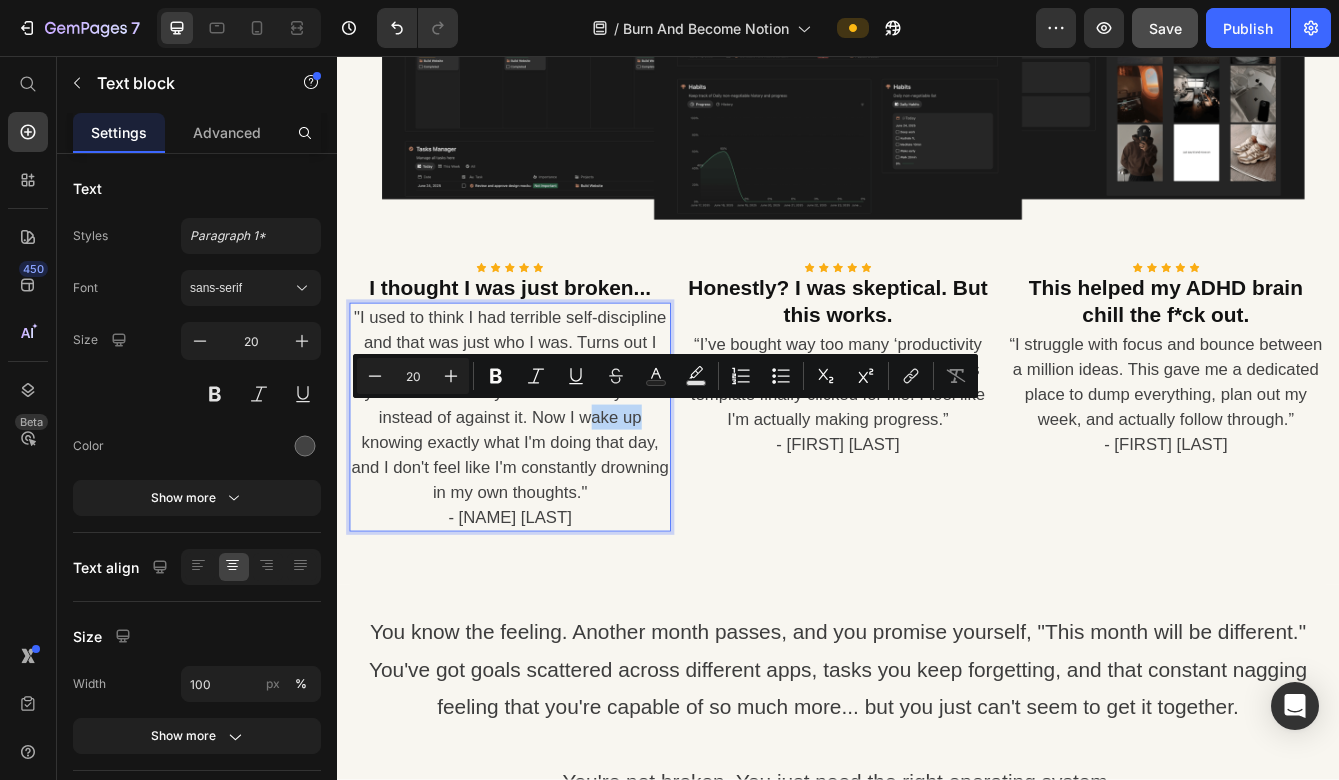 drag, startPoint x: 704, startPoint y: 488, endPoint x: 634, endPoint y: 484, distance: 70.11419 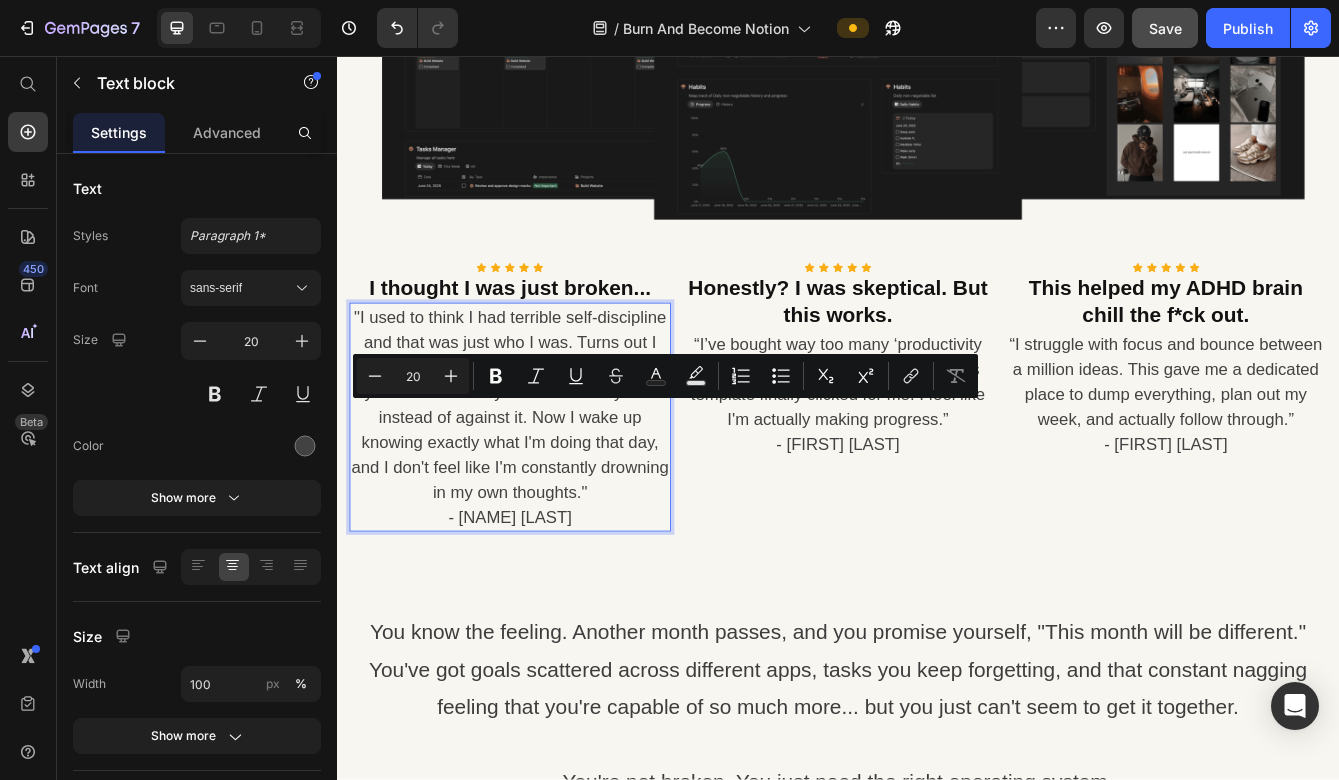click on ""I used to think I had terrible self-discipline and that was just who I was. Turns out I wasn't broken (thank god!) I just needed a system that actually worked with my brain instead of against it. Now I wake up knowing exactly what I'm doing that day, and I don't feel like I'm constantly drowning in my own thoughts."" at bounding box center [544, 474] 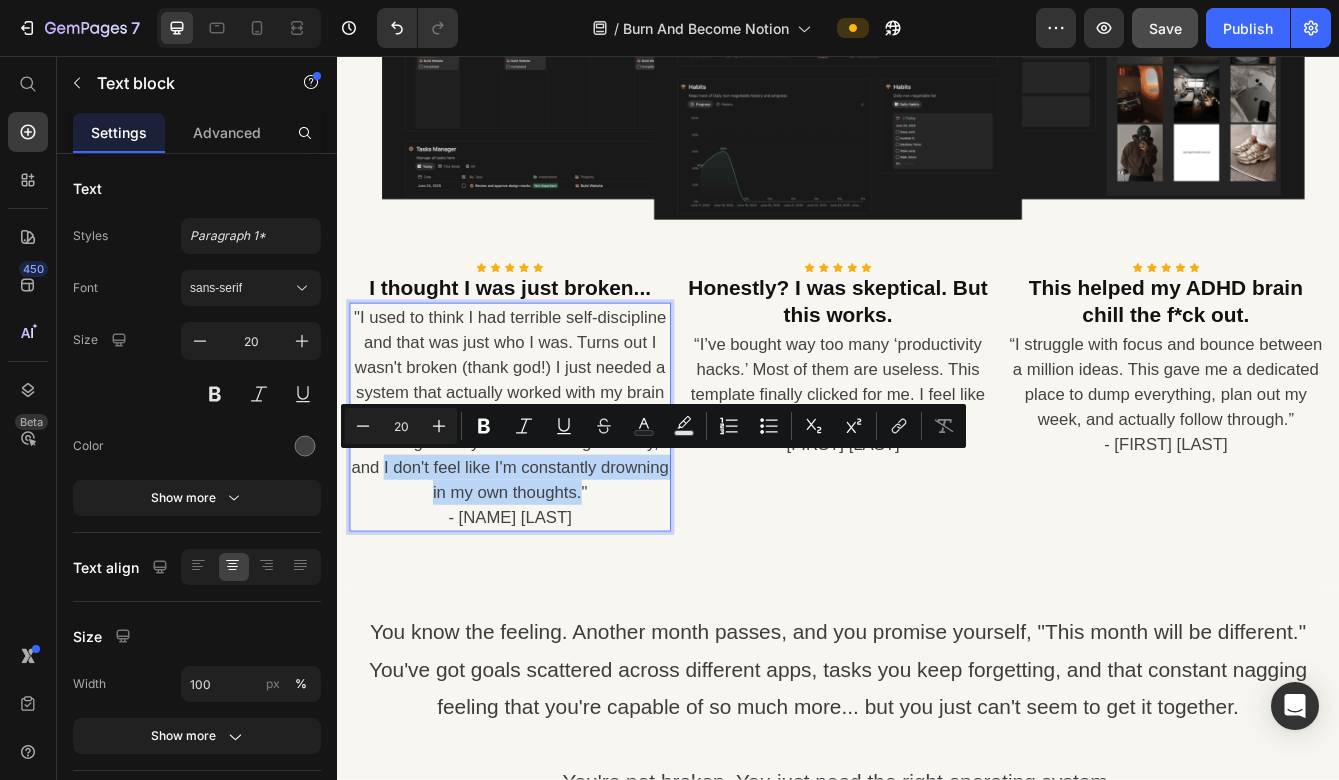 drag, startPoint x: 670, startPoint y: 580, endPoint x: 434, endPoint y: 551, distance: 237.7751 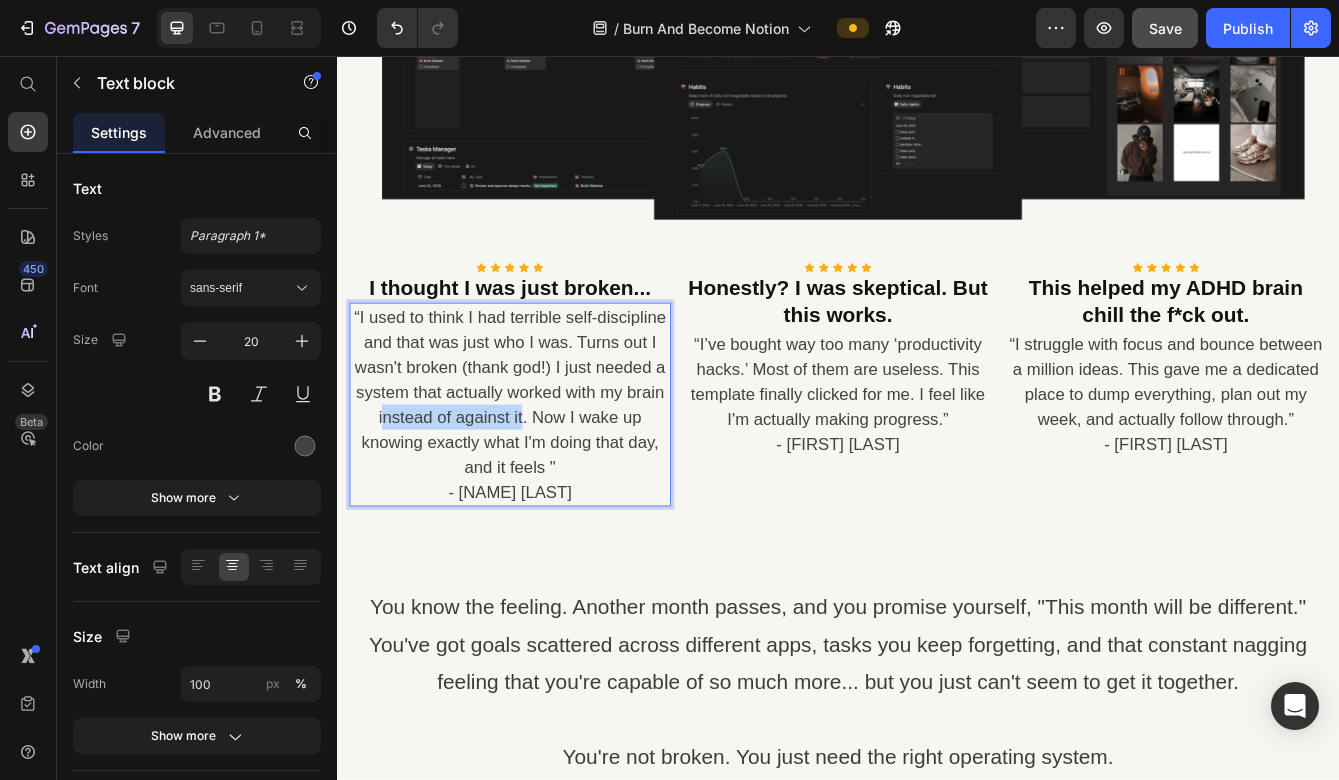 drag, startPoint x: 558, startPoint y: 487, endPoint x: 392, endPoint y: 483, distance: 166.04819 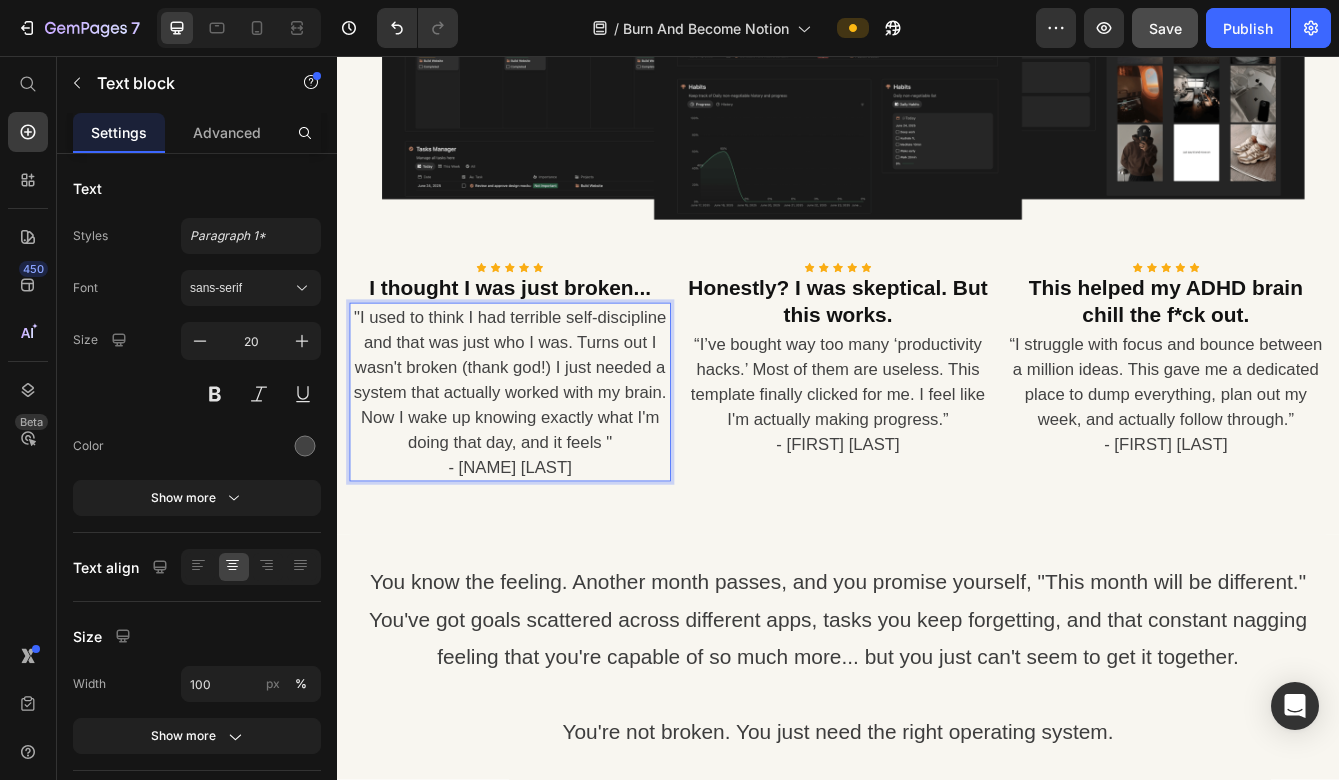 click on ""I used to think I had terrible self-discipline and that was just who I was. Turns out I wasn't broken (thank god!) I just needed a system that actually worked with my brain. Now I wake up knowing exactly what I'm doing that day, and it feels "" at bounding box center (544, 444) 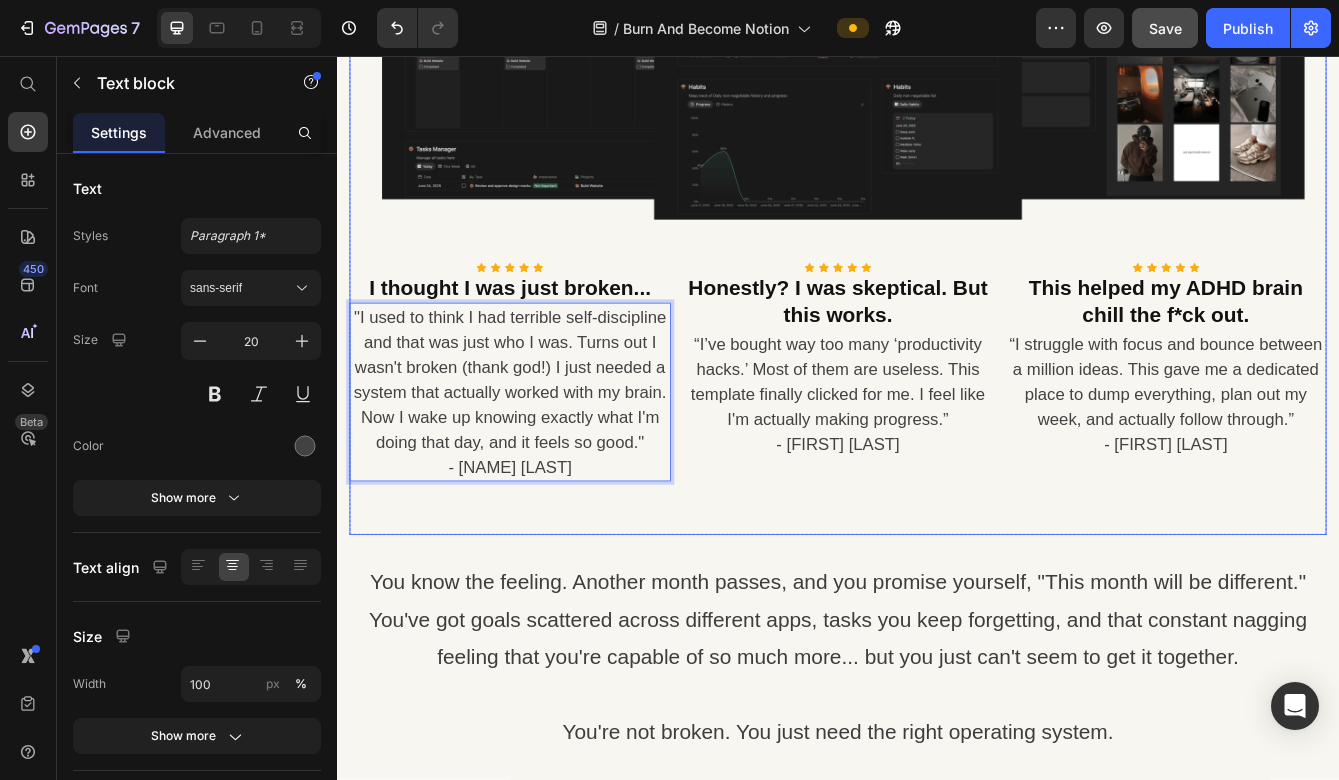 click on "Stop Wasting Another Day Pretending You'll Figure It Out Tomorrow Heading Too many of us are drowning in our thoughts and believe we can brute-force our way through them. That's just not how our brains work. We need a system that works with the mess, not against it. So I built something that does... one simple dashboard to manage your days, focus on what matters, and finally stop feeling like you're constantly behind. Text block I'm Ready to Stop Struggling Button Row Image                Icon                Icon                Icon                Icon                Icon Icon List Hoz I thought I was just broken... Heading "I used to think I had terrible self-discipline and that was just who I was. Turns out I wasn't broken (thank god!) I just needed a system that actually worked with my brain. Now I wake up knowing exactly what I'm doing that day, and it feels so good." - [FIRST] [LAST] Text block   8                Icon                Icon                Icon                Icon                Icon Icon List Hoz" at bounding box center (937, 50) 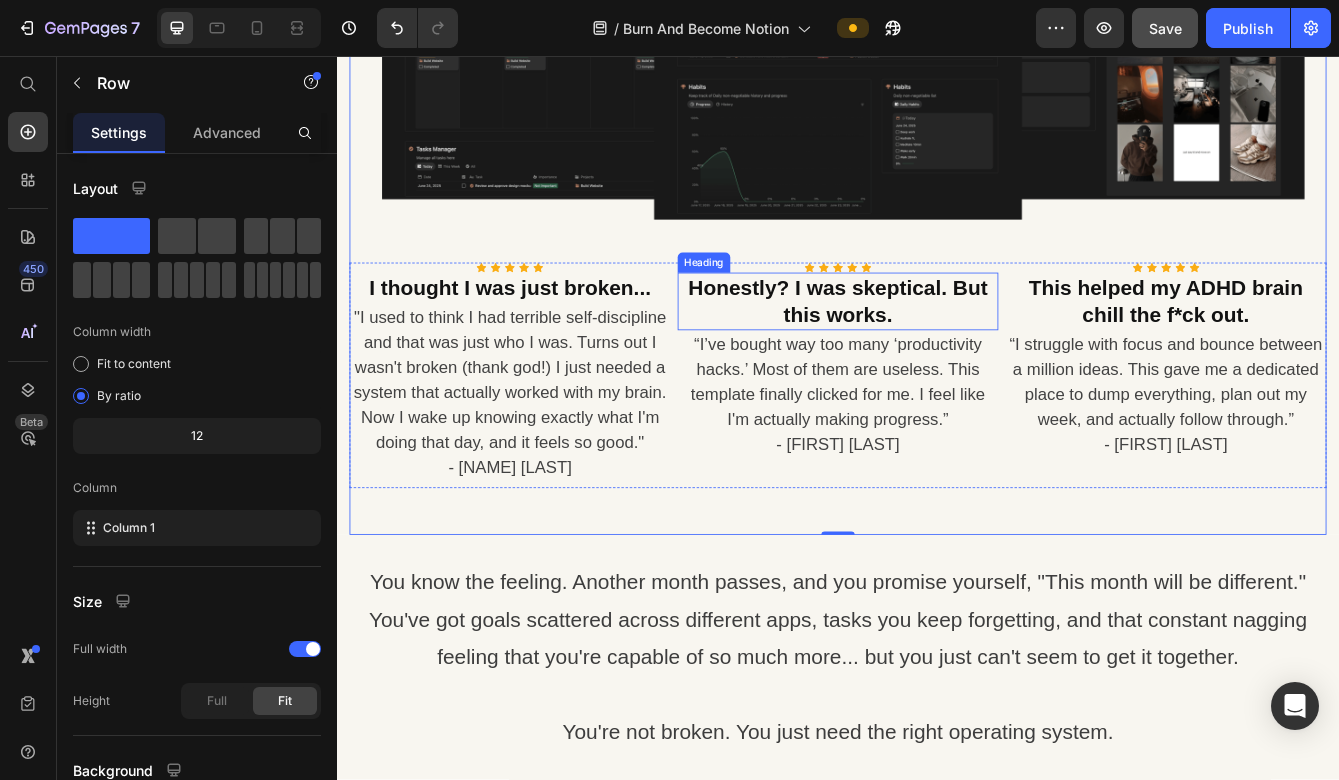 click on "Honestly? I was skeptical. But this works." at bounding box center (937, 350) 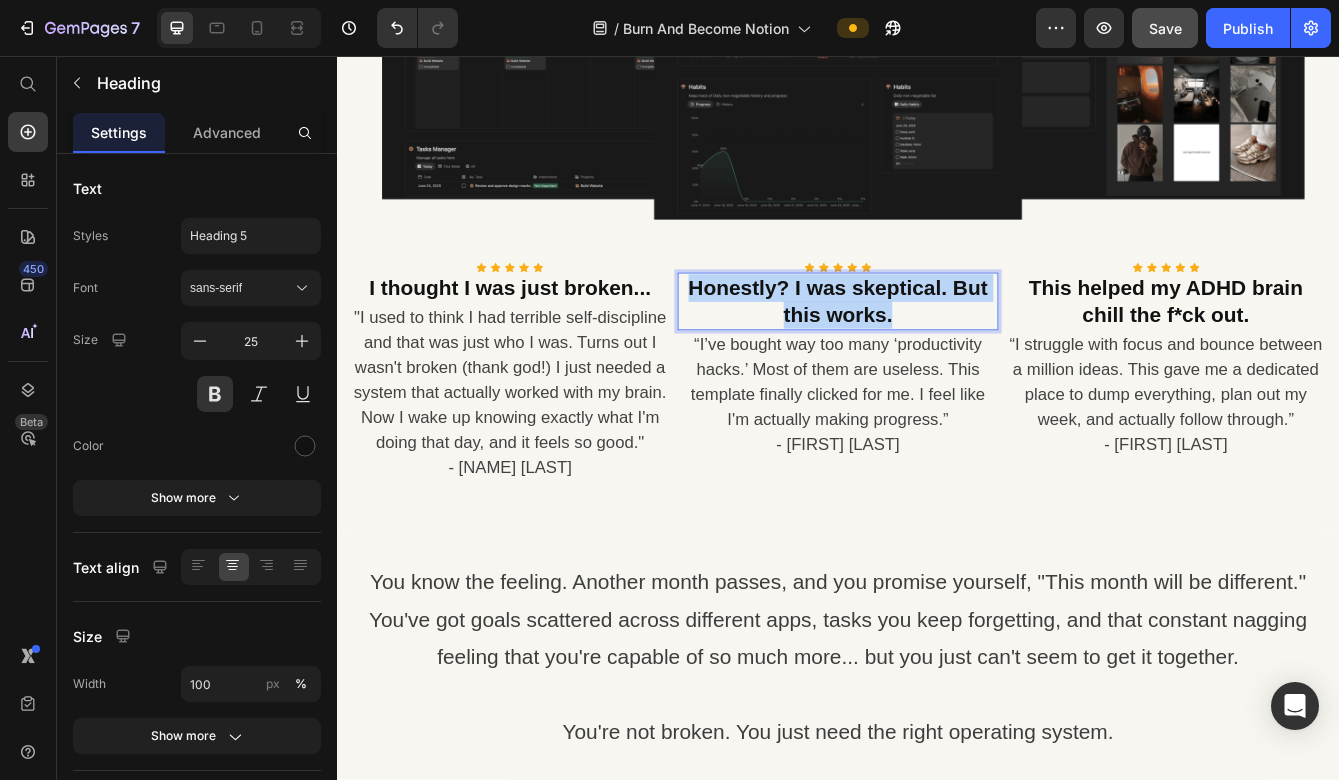 drag, startPoint x: 1004, startPoint y: 360, endPoint x: 752, endPoint y: 332, distance: 253.55078 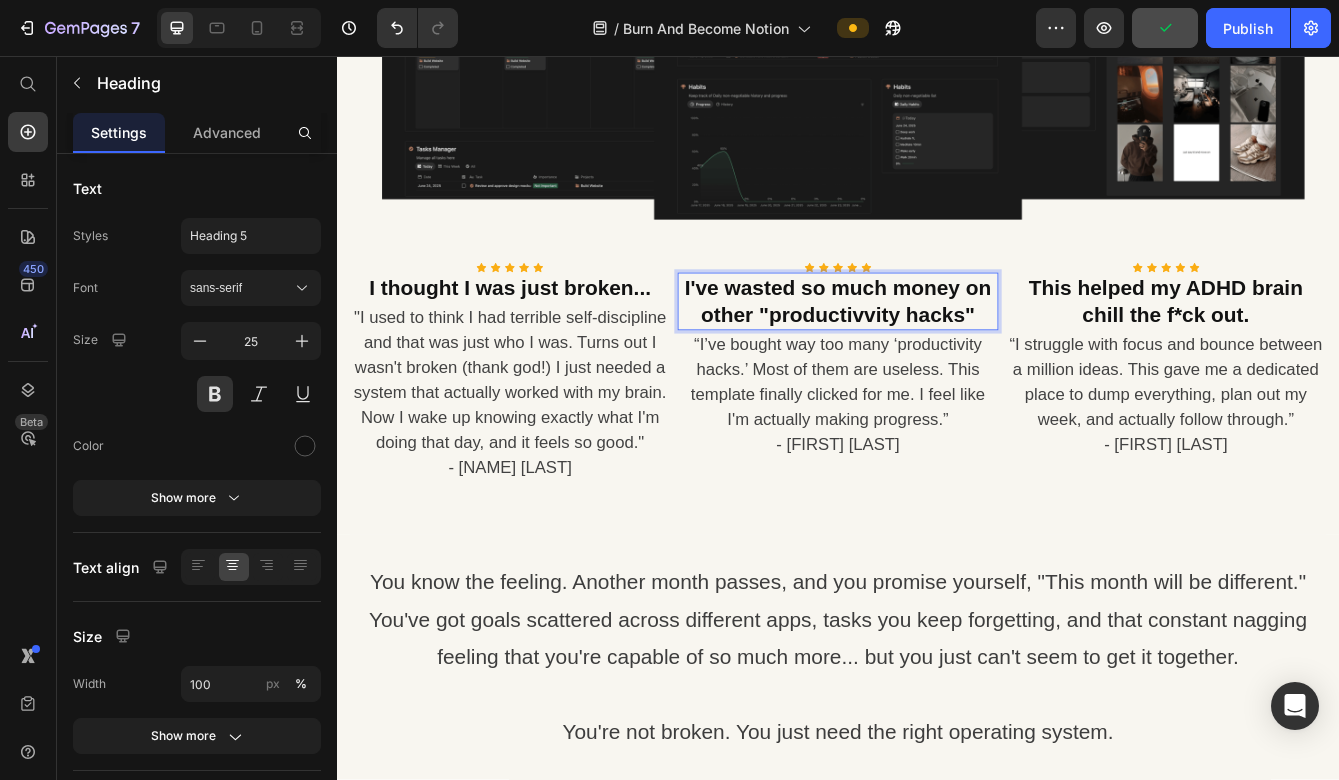 click on "I've wasted so much money on other "productivvity hacks"" at bounding box center [937, 350] 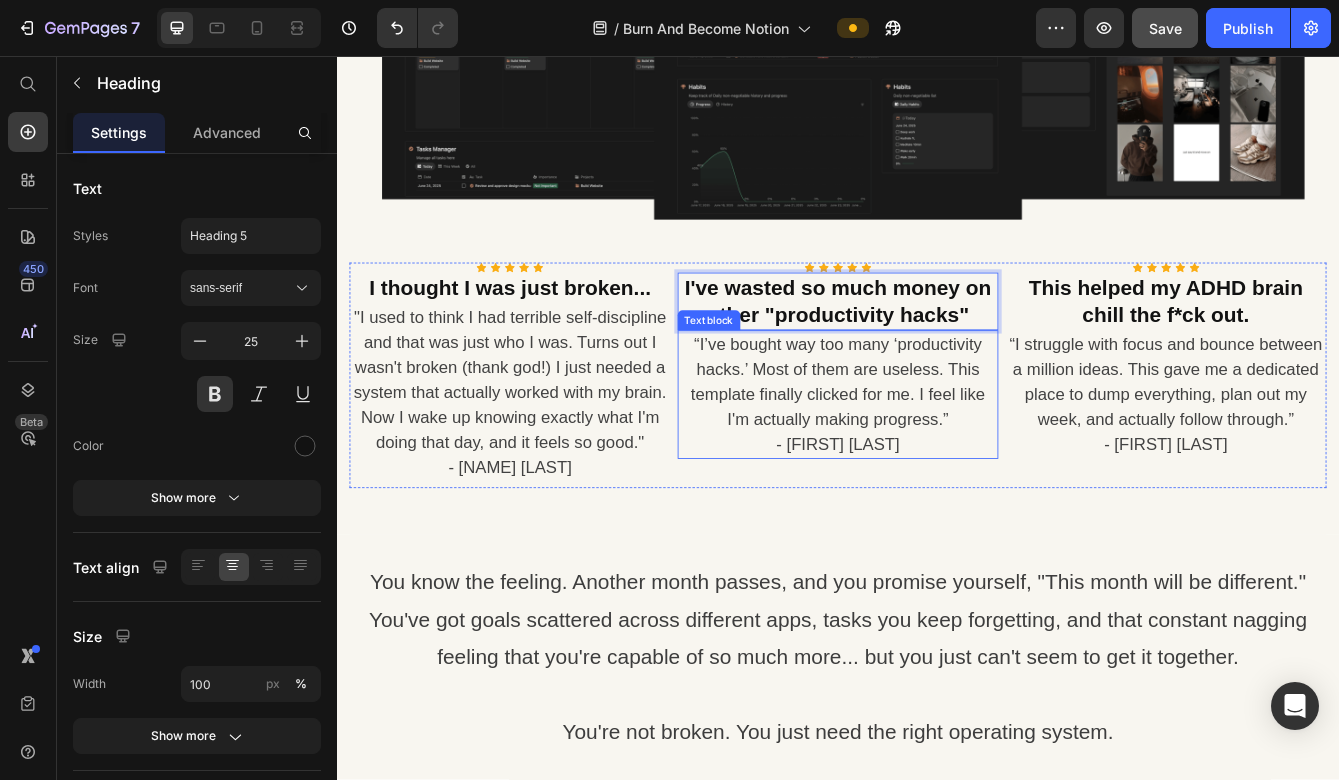 click on "“I’ve bought way too many ‘productivity hacks.’ Most of them are useless. This template finally clicked for me. I feel like I'm actually making progress.”" at bounding box center [937, 447] 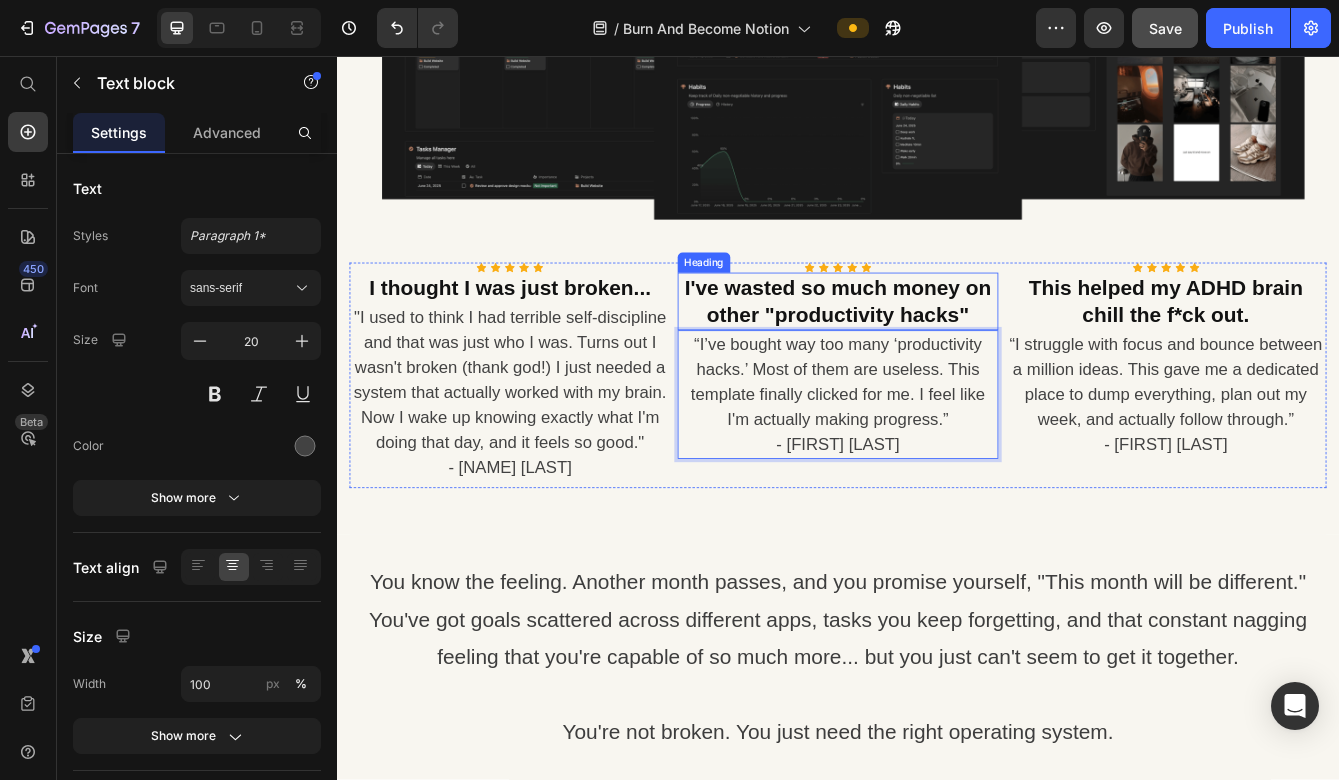 click on "I've wasted so much money on other "productivity hacks"" at bounding box center (937, 350) 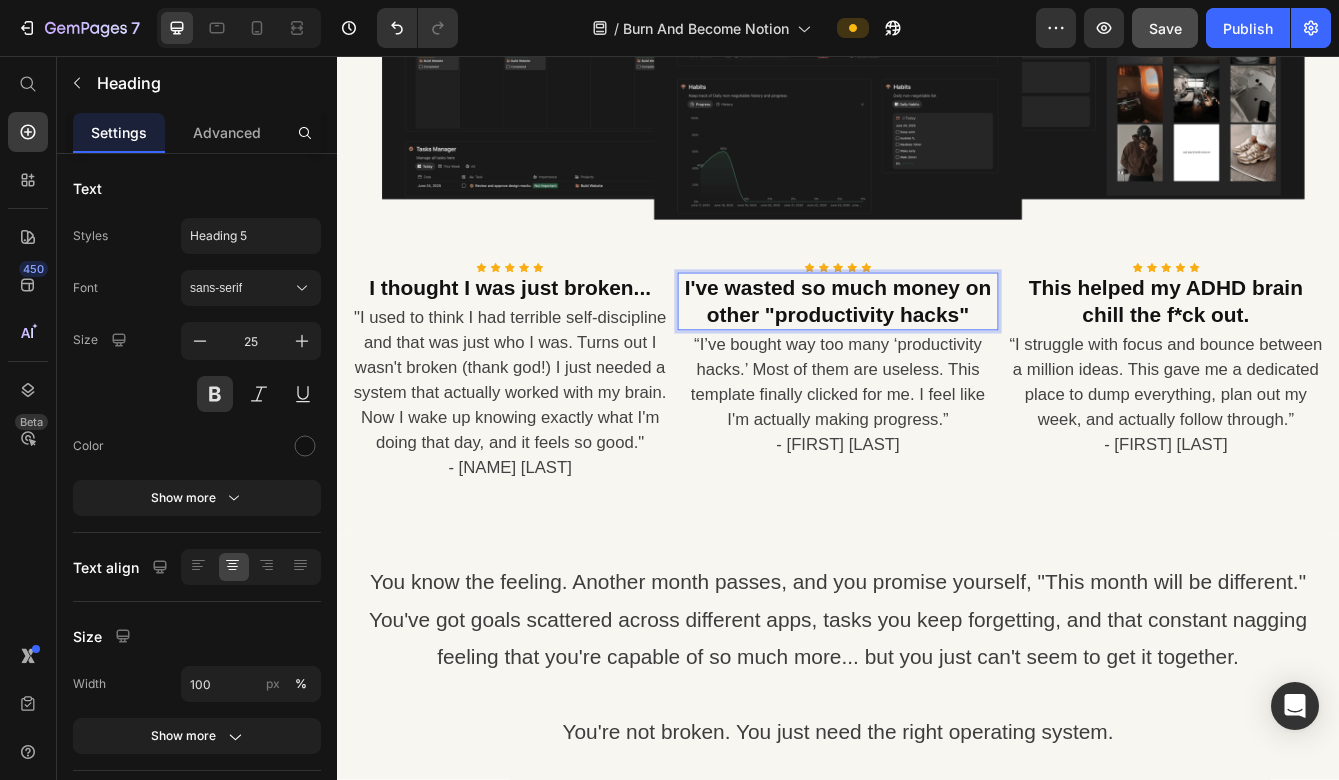 click on "I've wasted so much money on other "productivity hacks"" at bounding box center (937, 350) 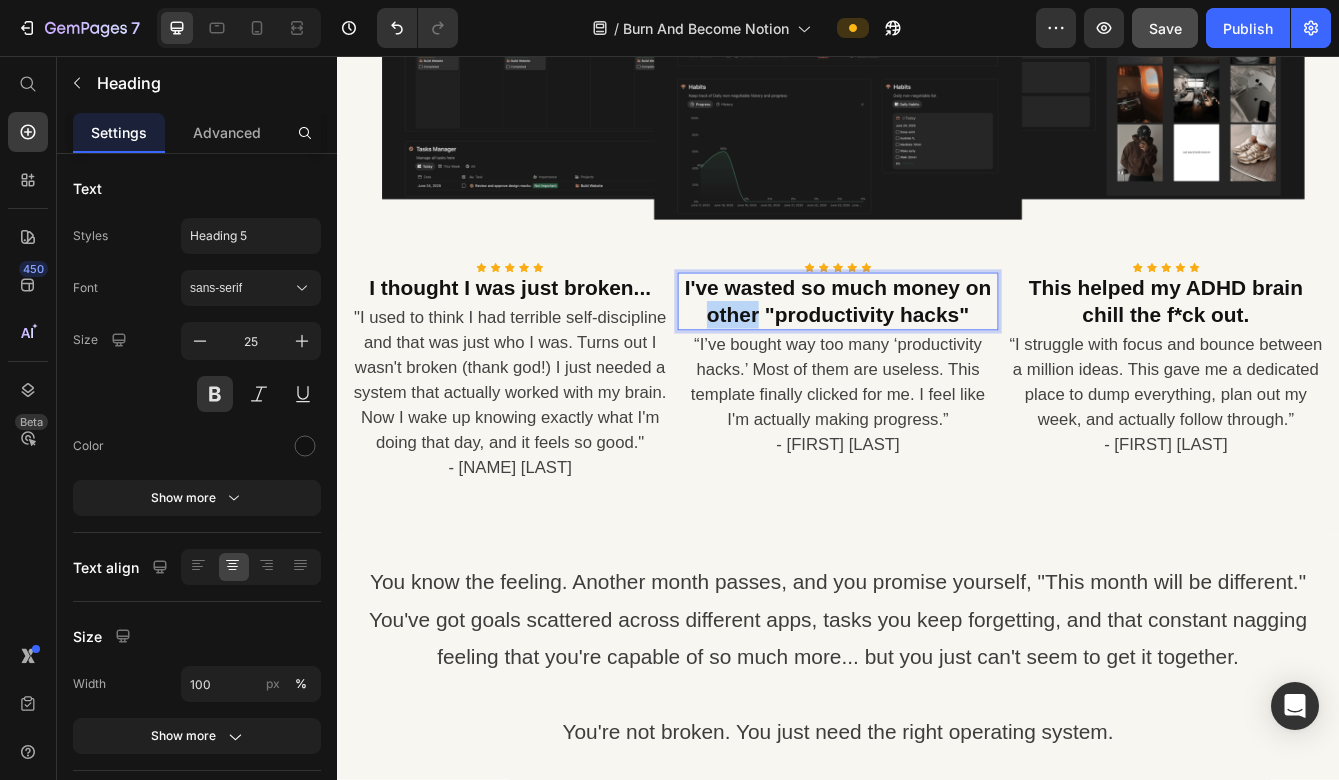 click on "I've wasted so much money on other "productivity hacks"" at bounding box center [937, 350] 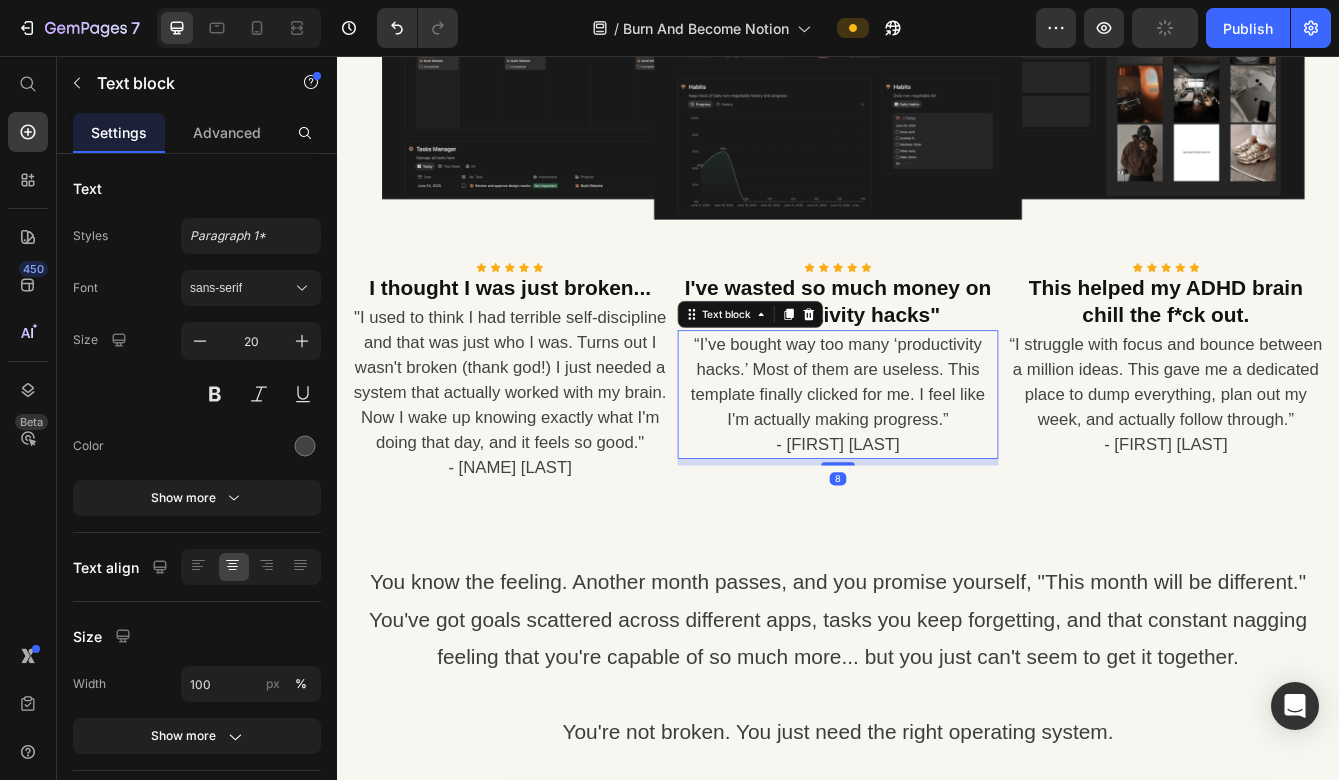 click on "“I’ve bought way too many ‘productivity hacks.’ Most of them are useless. This template finally clicked for me. I feel like I'm actually making progress.”" at bounding box center [937, 447] 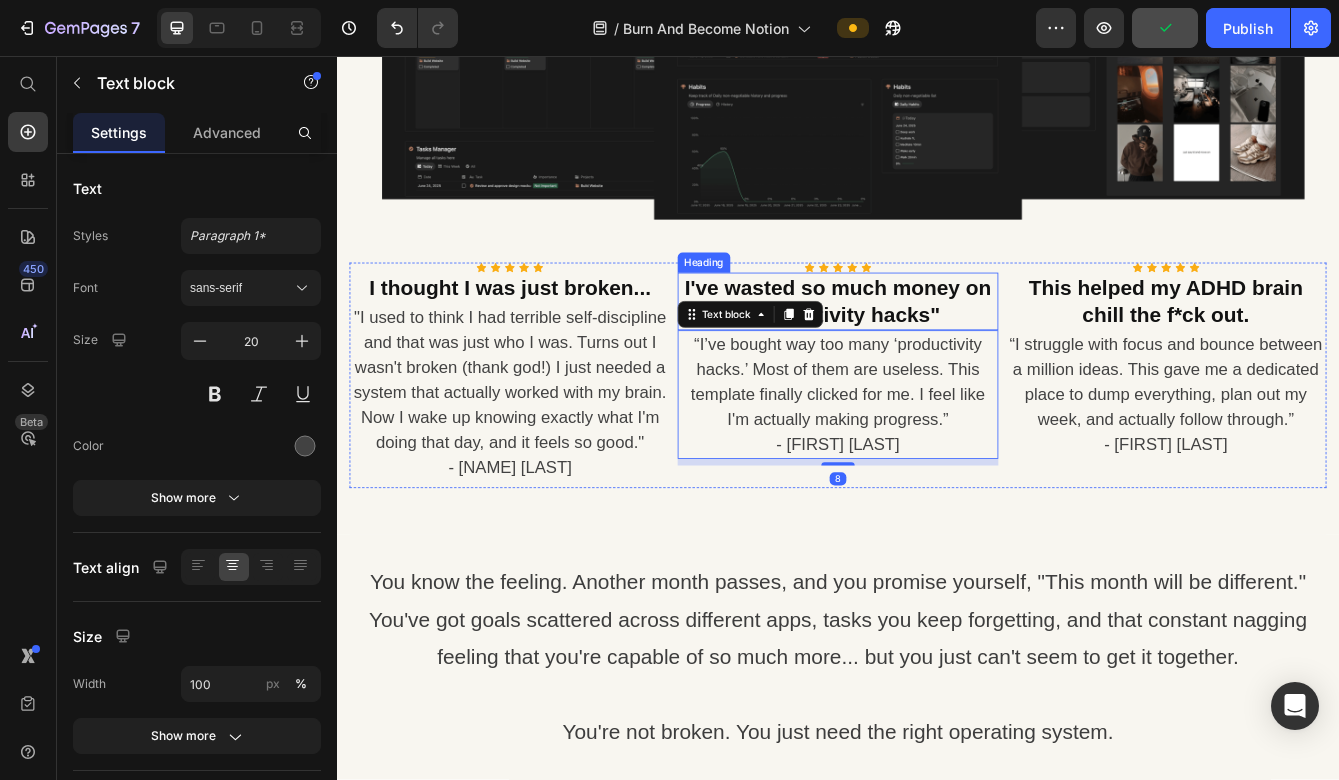 click on "I've wasted so much money on "productivity hacks"" at bounding box center (937, 350) 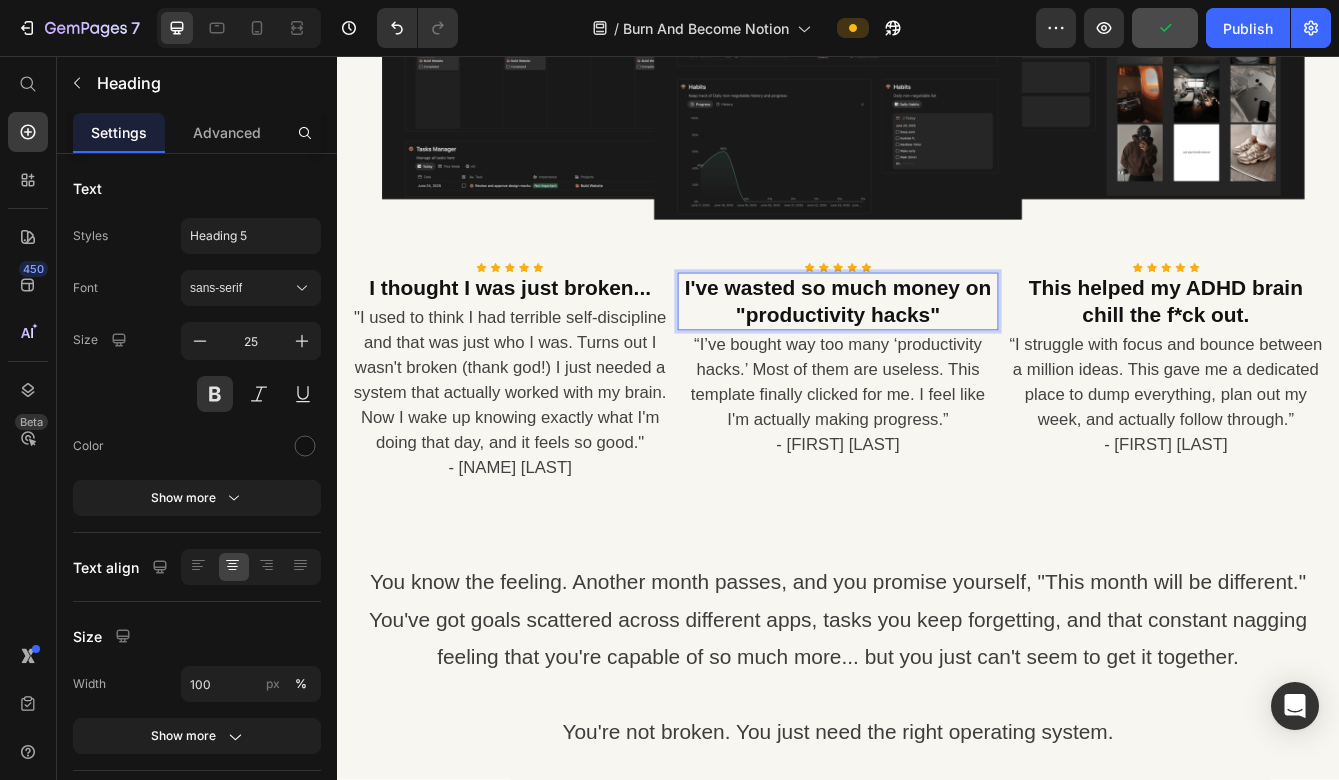 click on "I've wasted so much money on "productivity hacks"" at bounding box center (937, 350) 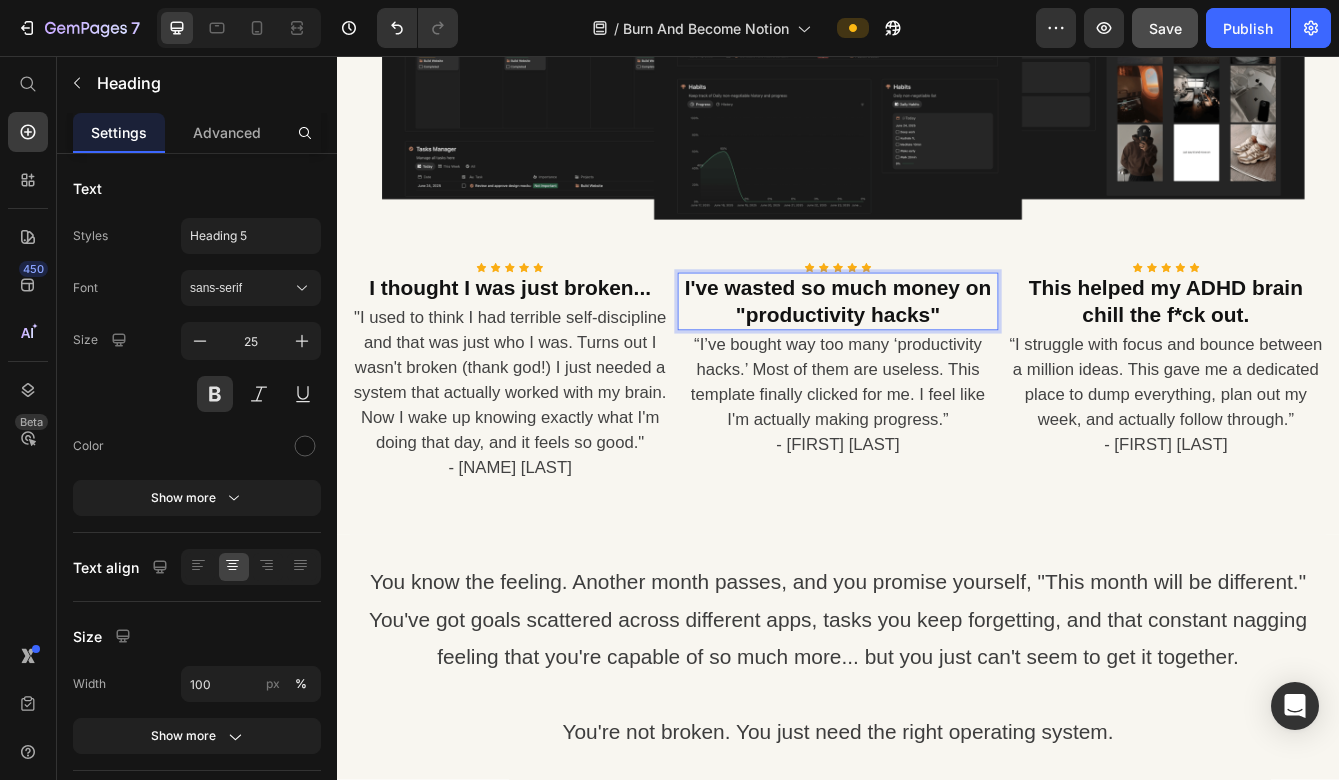 click on "I've wasted so much money on "productivity hacks"" at bounding box center [937, 350] 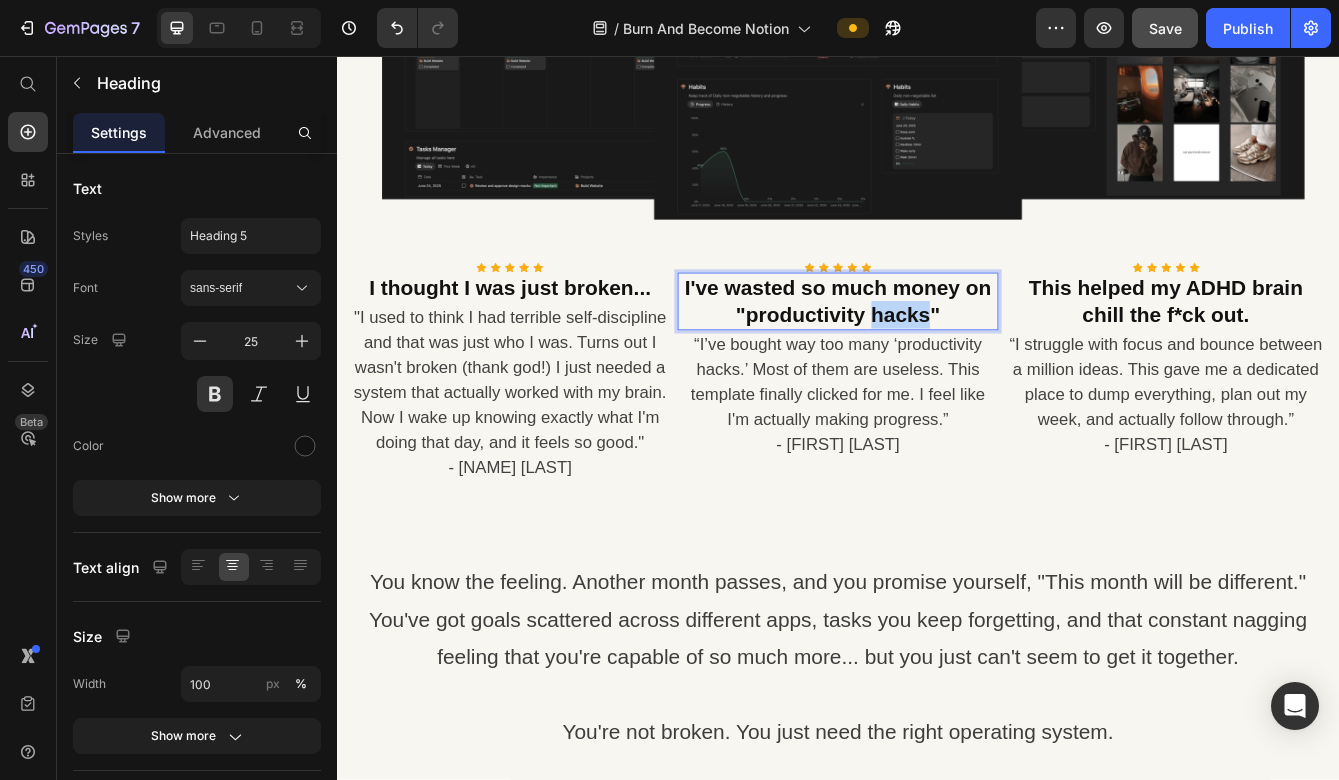 click on "I've wasted so much money on "productivity hacks"" at bounding box center (937, 350) 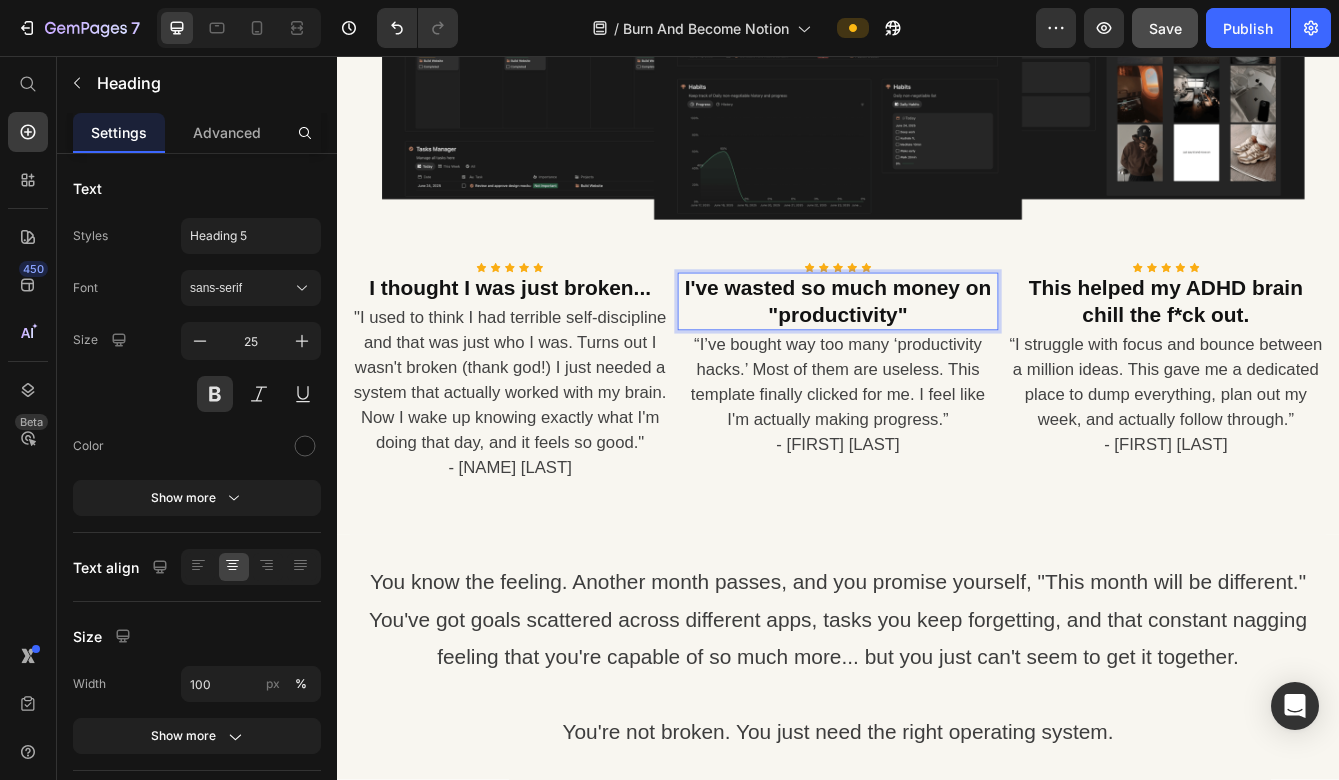 click on "I've wasted so much money on "productivity"" at bounding box center [937, 350] 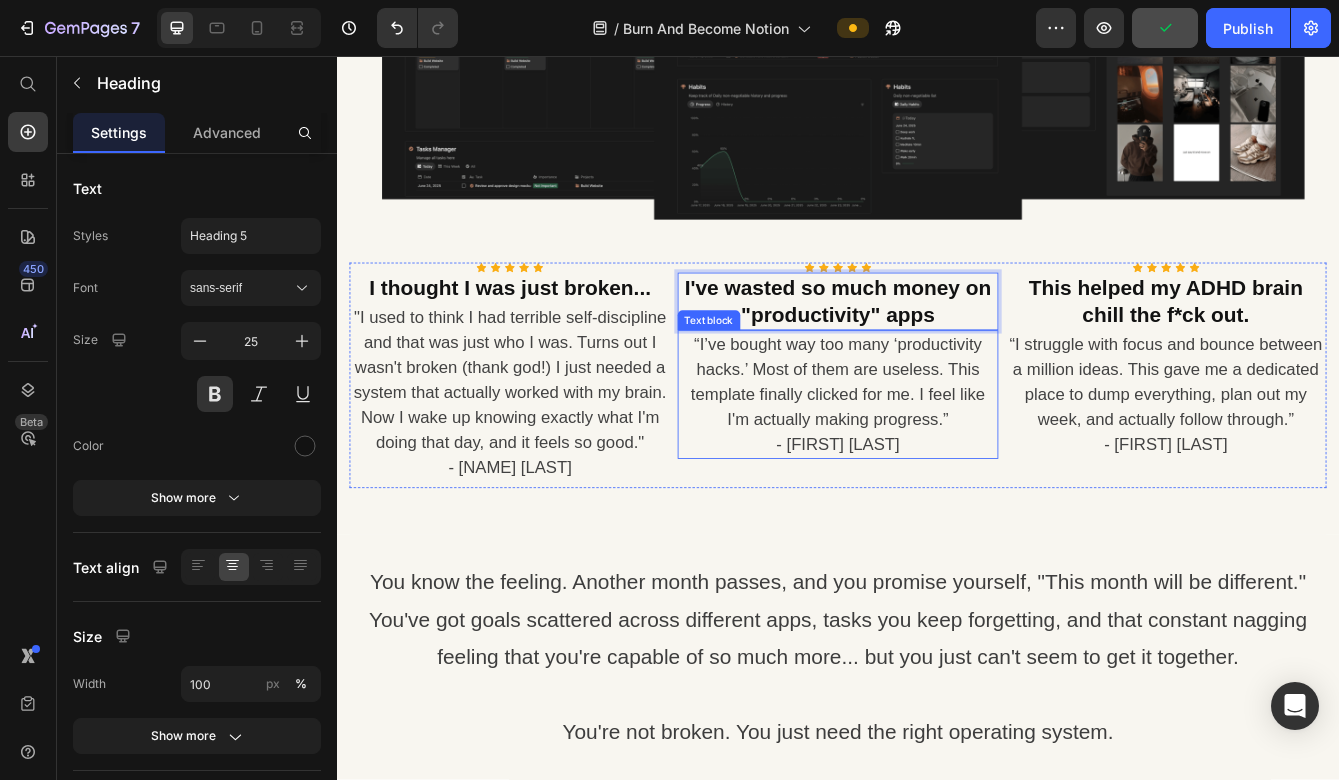 click on "“I’ve bought way too many ‘productivity hacks.’ Most of them are useless. This template finally clicked for me. I feel like I'm actually making progress.”" at bounding box center [937, 447] 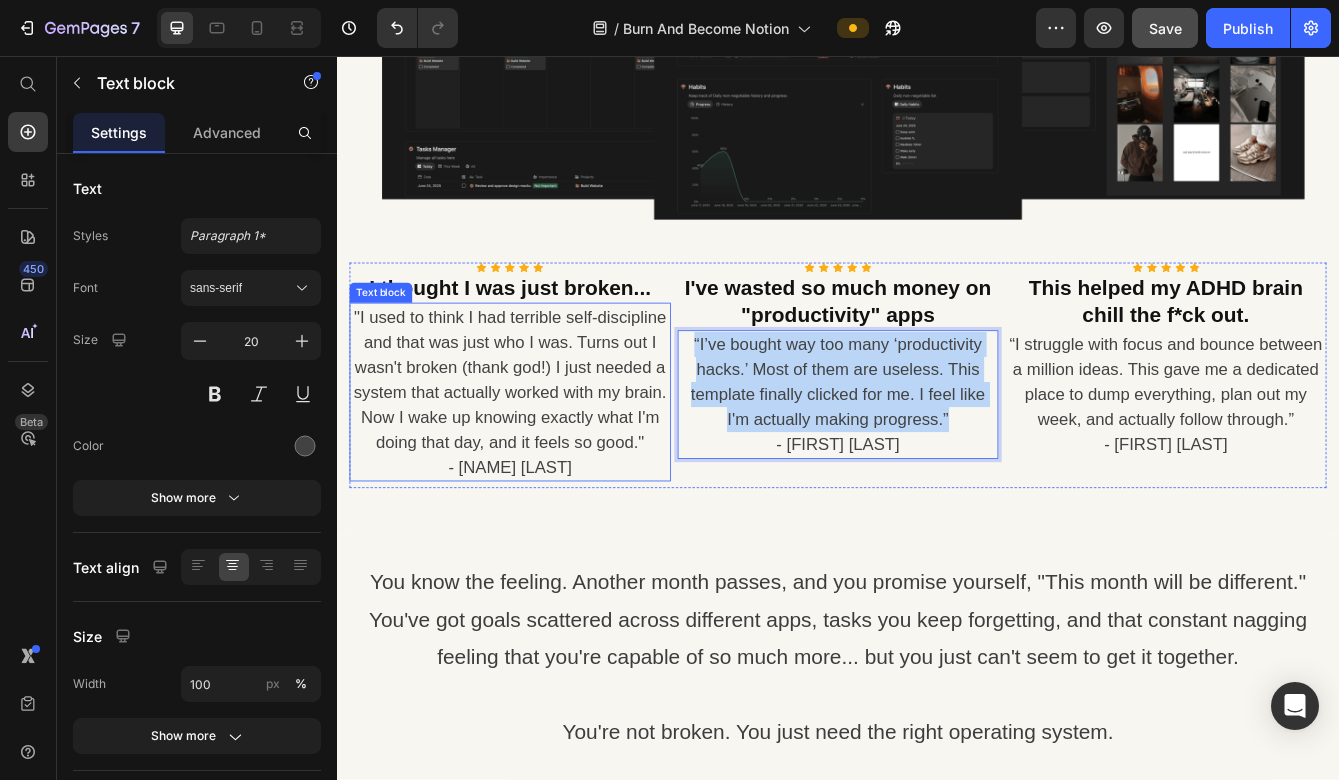 drag, startPoint x: 1069, startPoint y: 485, endPoint x: 714, endPoint y: 403, distance: 364.34735 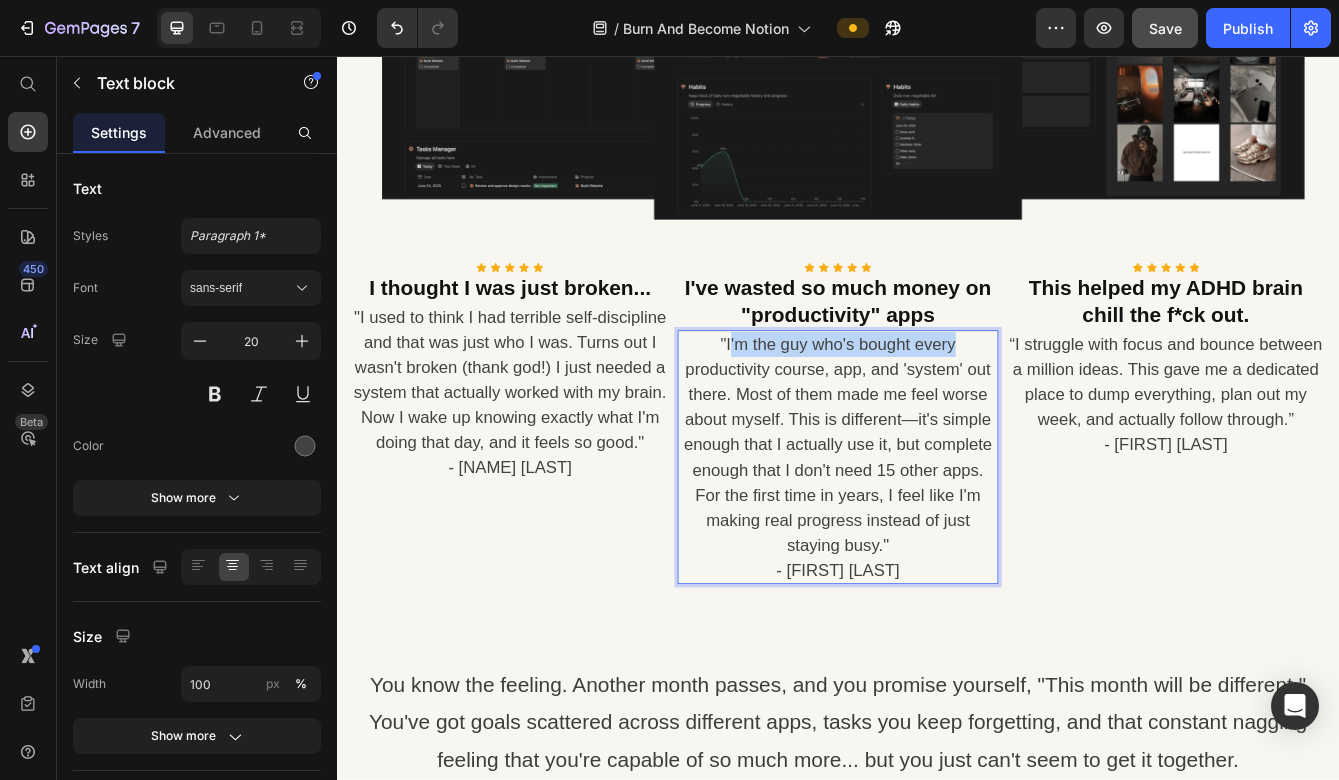 drag, startPoint x: 1038, startPoint y: 395, endPoint x: 800, endPoint y: 395, distance: 238 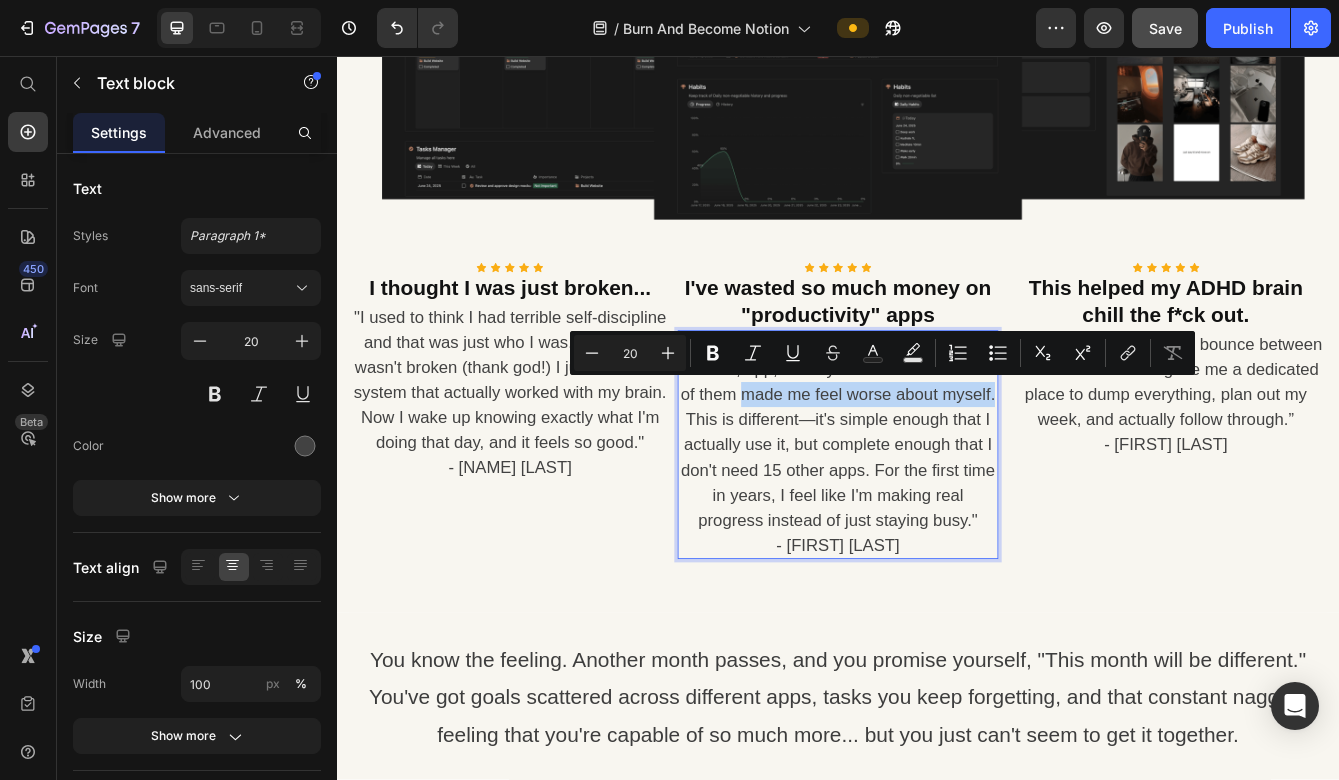 drag, startPoint x: 839, startPoint y: 490, endPoint x: 847, endPoint y: 463, distance: 28.160255 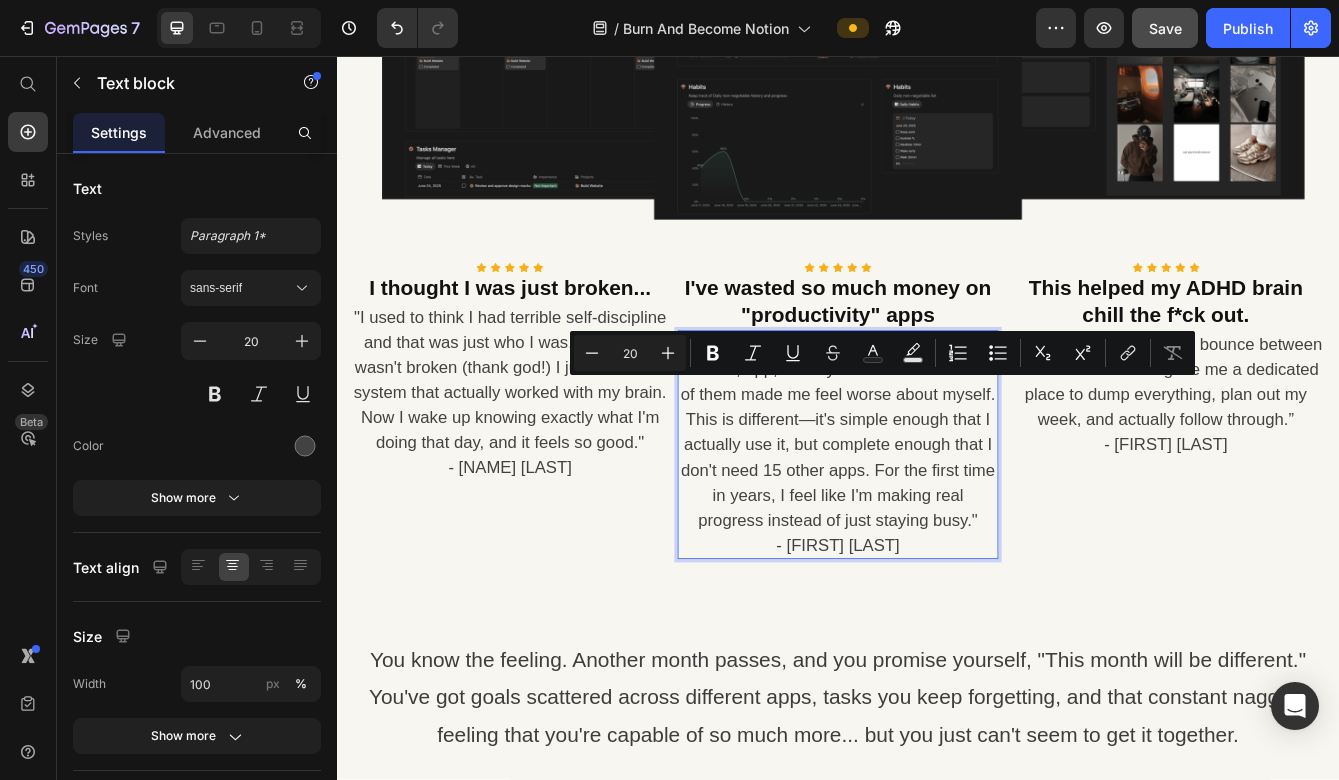 click on ""It feels like I've bought every productivity course, app, and 'system' out there. Most of them made me feel worse about myself. This is different—it's simple enough that I actually use it, but complete enough that I don't need 15 other apps. For the first time in years, I feel like I'm making real progress instead of just staying busy."" at bounding box center (937, 507) 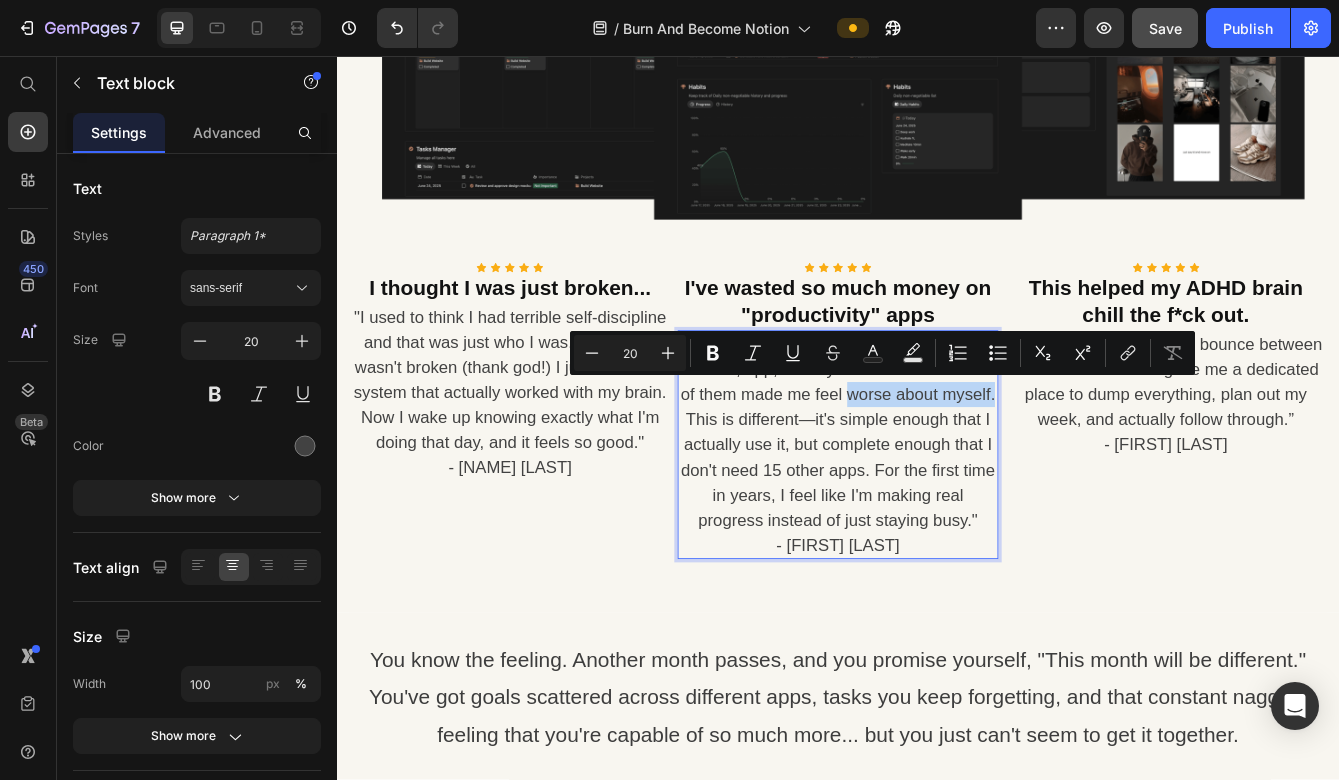 drag, startPoint x: 835, startPoint y: 487, endPoint x: 972, endPoint y: 458, distance: 140.0357 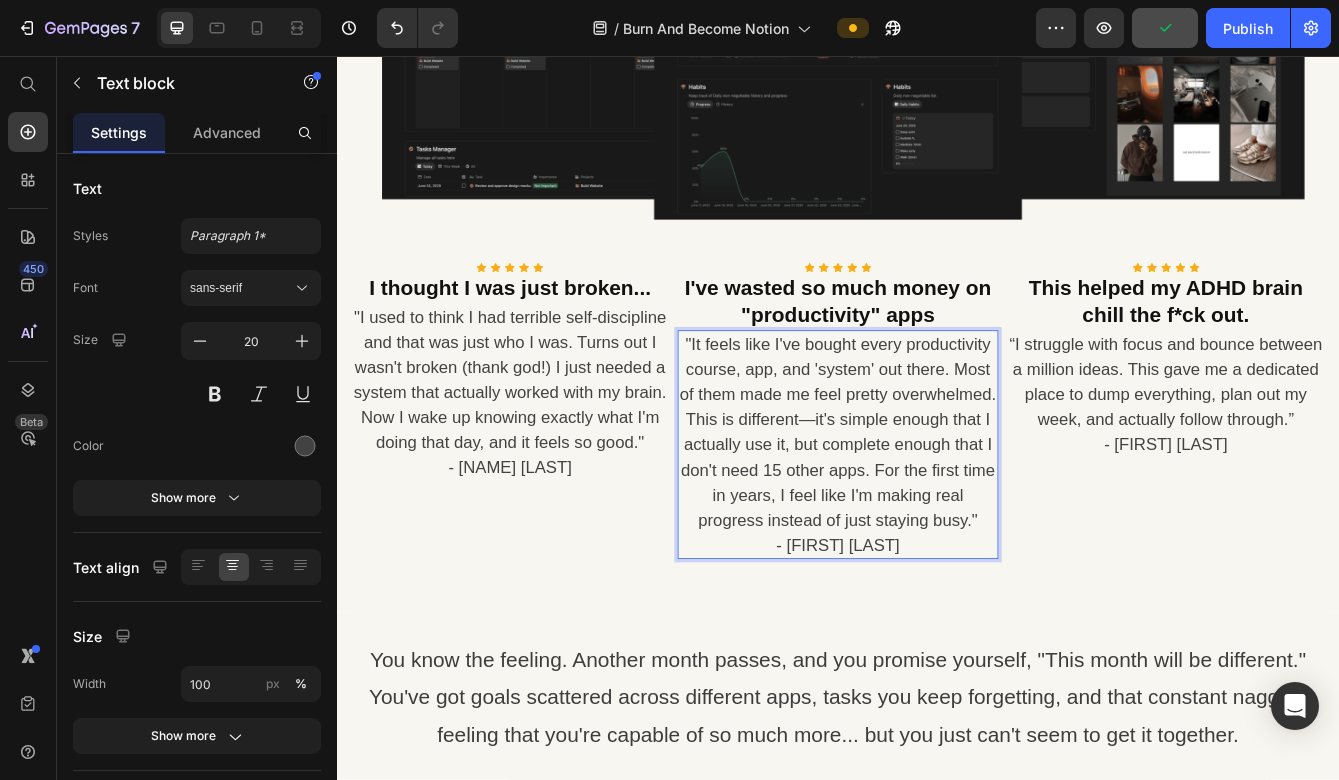 click on ""It feels like I've bought every productivity course, app, and 'system' out there. Most of them made me feel pretty overwhelmed. This is different—it's simple enough that I actually use it, but complete enough that I don't need 15 other apps. For the first time in years, I feel like I'm making real progress instead of just staying busy."" at bounding box center [937, 507] 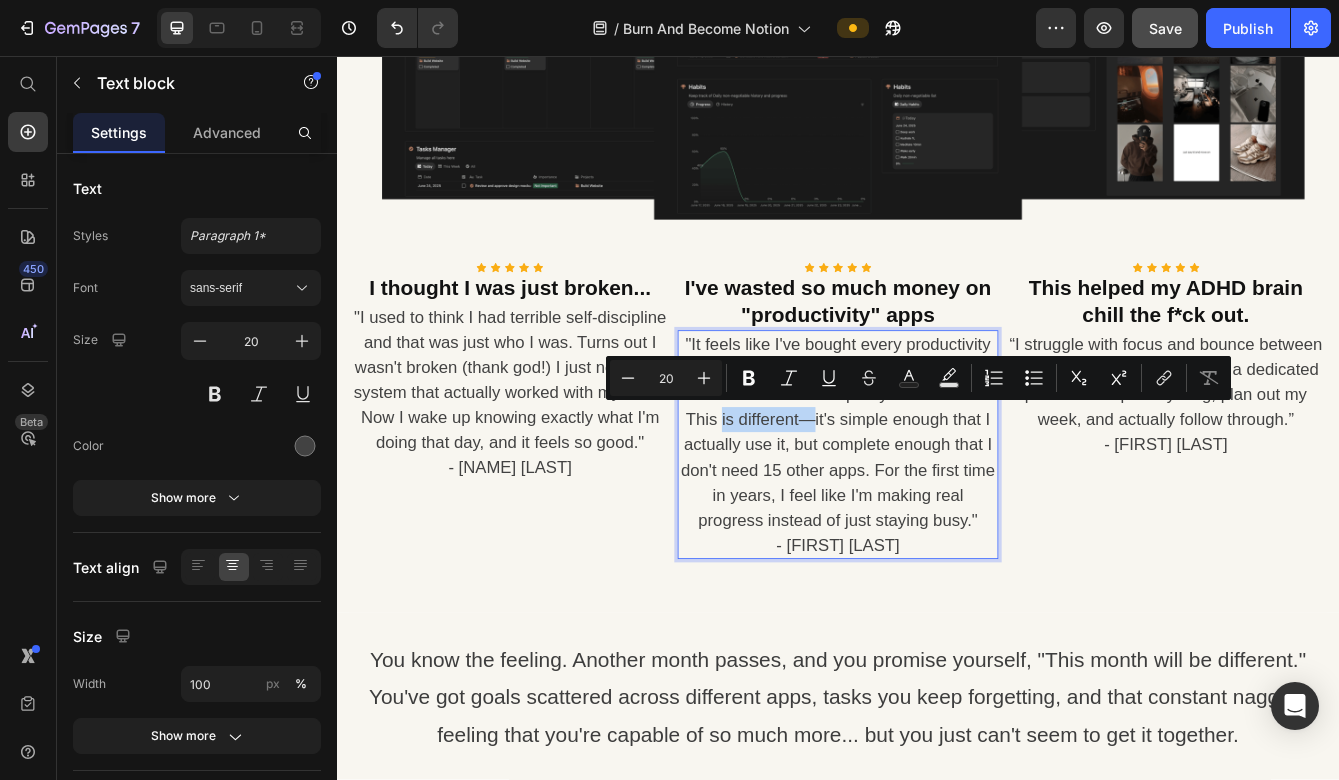 drag, startPoint x: 1028, startPoint y: 492, endPoint x: 916, endPoint y: 488, distance: 112.0714 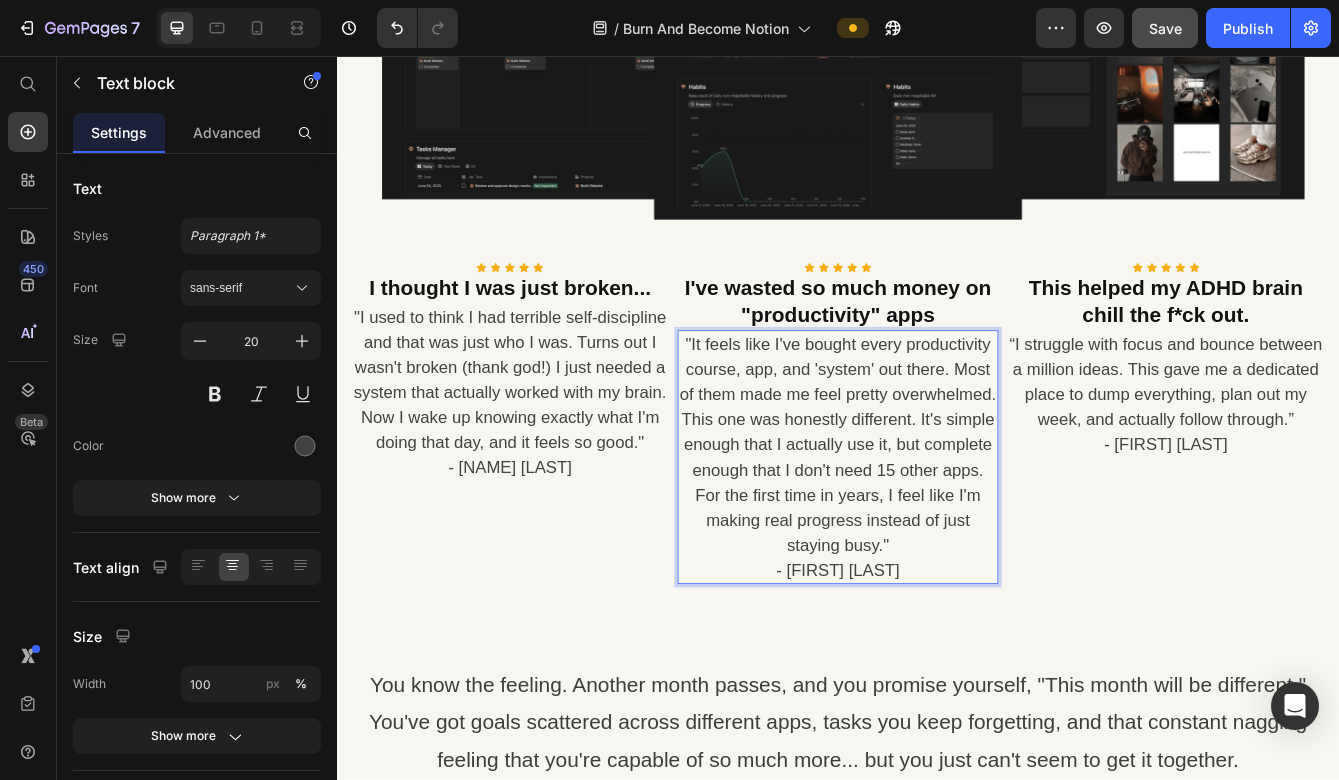 click on ""It feels like I've bought every productivity course, app, and 'system' out there. Most of them made me feel pretty overwhelmed. This one was honestly different. It's simple enough that I actually use it, but complete enough that I don't need 15 other apps. For the first time in years, I feel like I'm making real progress instead of just staying busy."" at bounding box center [937, 522] 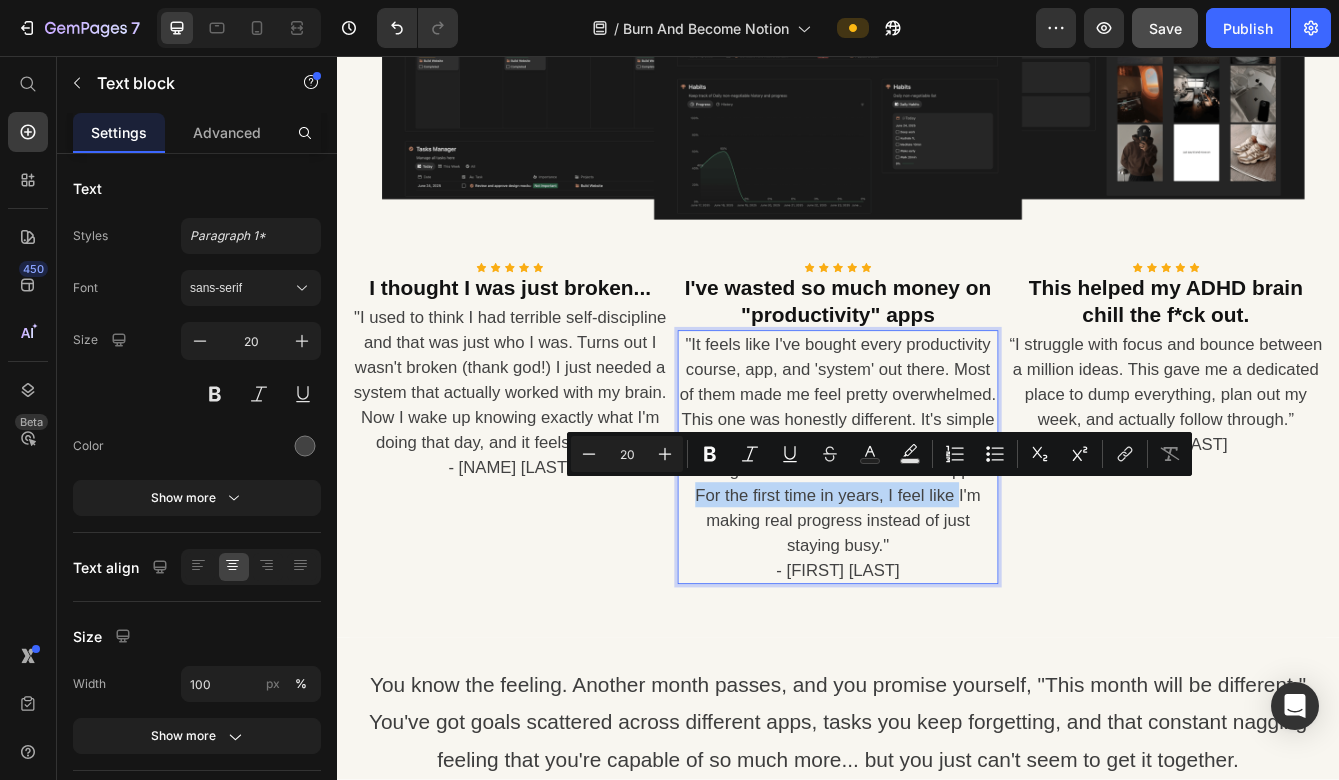 drag, startPoint x: 892, startPoint y: 610, endPoint x: 934, endPoint y: 578, distance: 52.801514 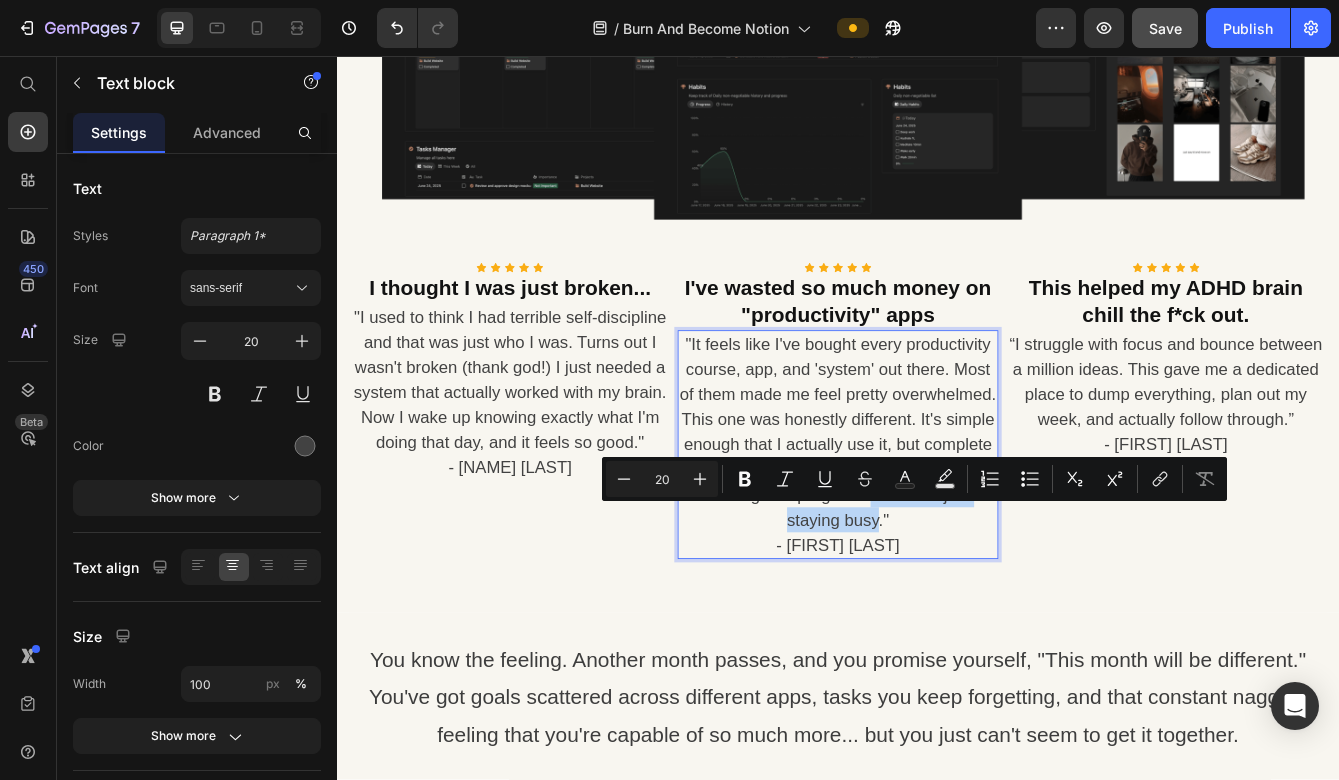 drag, startPoint x: 1086, startPoint y: 612, endPoint x: 849, endPoint y: 612, distance: 237 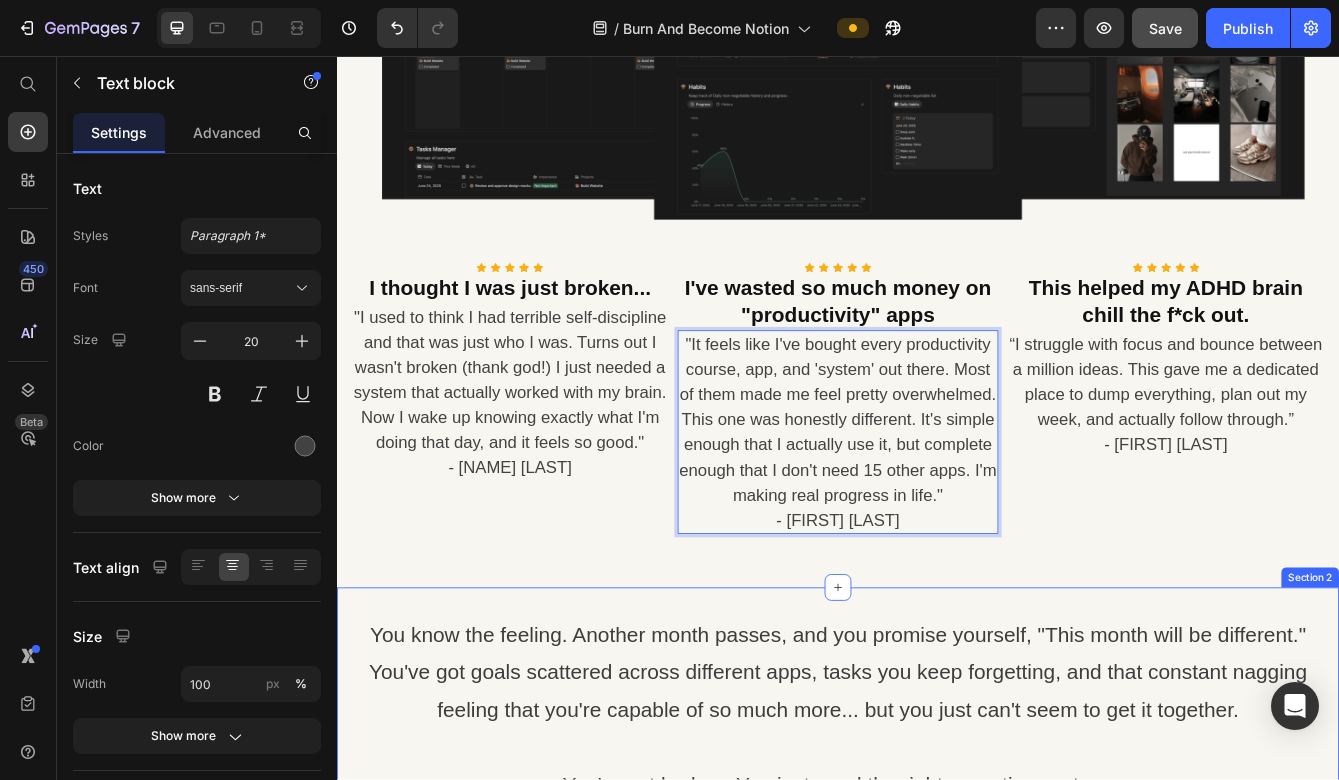 click on "You know the feeling. Another month passes, and you promise yourself, "This month will be different." You've got goals scattered across different apps, tasks you keep forgetting, and that constant nagging feeling that you're capable of so much more... but you just can't seem to get it together. You're not broken. You just need the right operating system. But don't get it wrong... this template isn't another productivity hack or motivational fluff. It's a complete Notion-based command center that gives you crystal-clear direction, tracks what actually matters, and builds the daily momentum that transforms your entire life. Text Block Break Free Today Button Section 2" at bounding box center (937, 967) 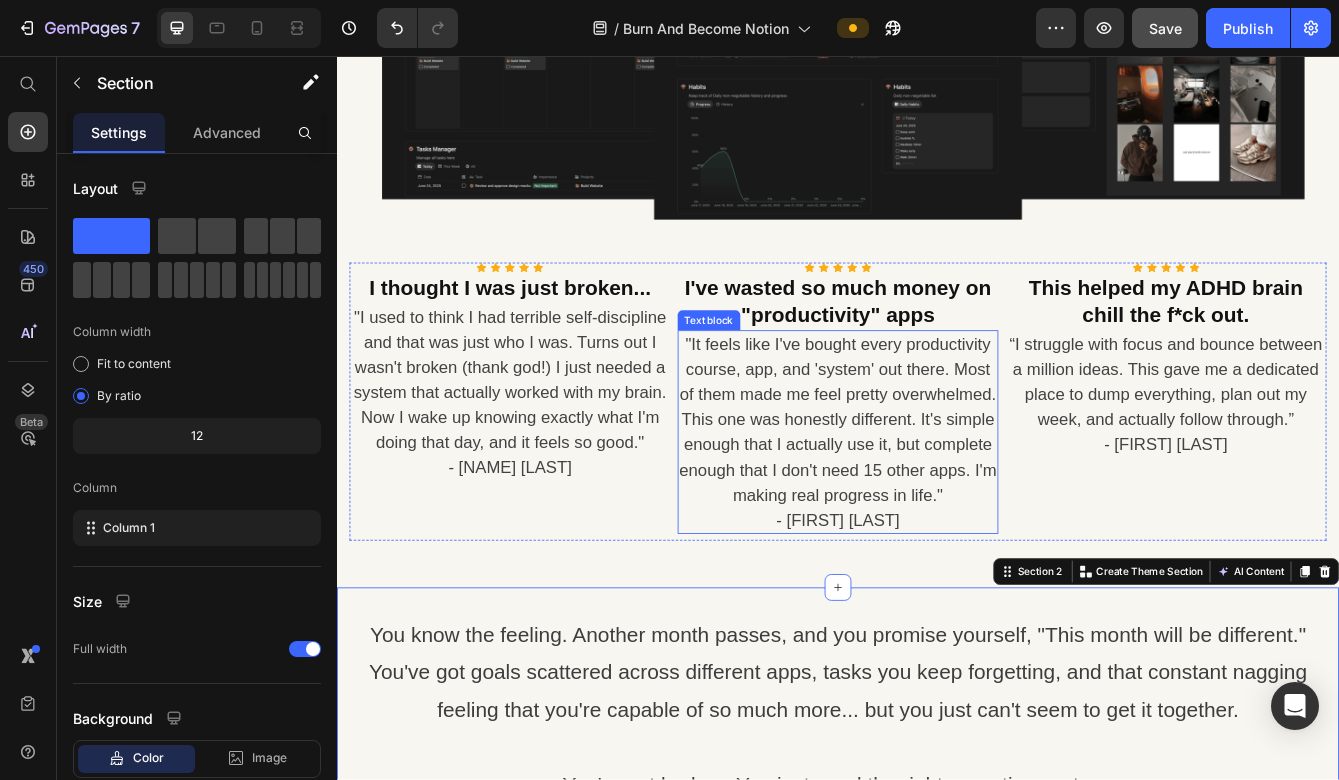 click on ""It feels like I've bought every productivity course, app, and 'system' out there. Most of them made me feel pretty overwhelmed. This one was honestly different. It's simple enough that I actually use it, but complete enough that I don't need 15 other apps. I'm making real progress in life."" at bounding box center [937, 492] 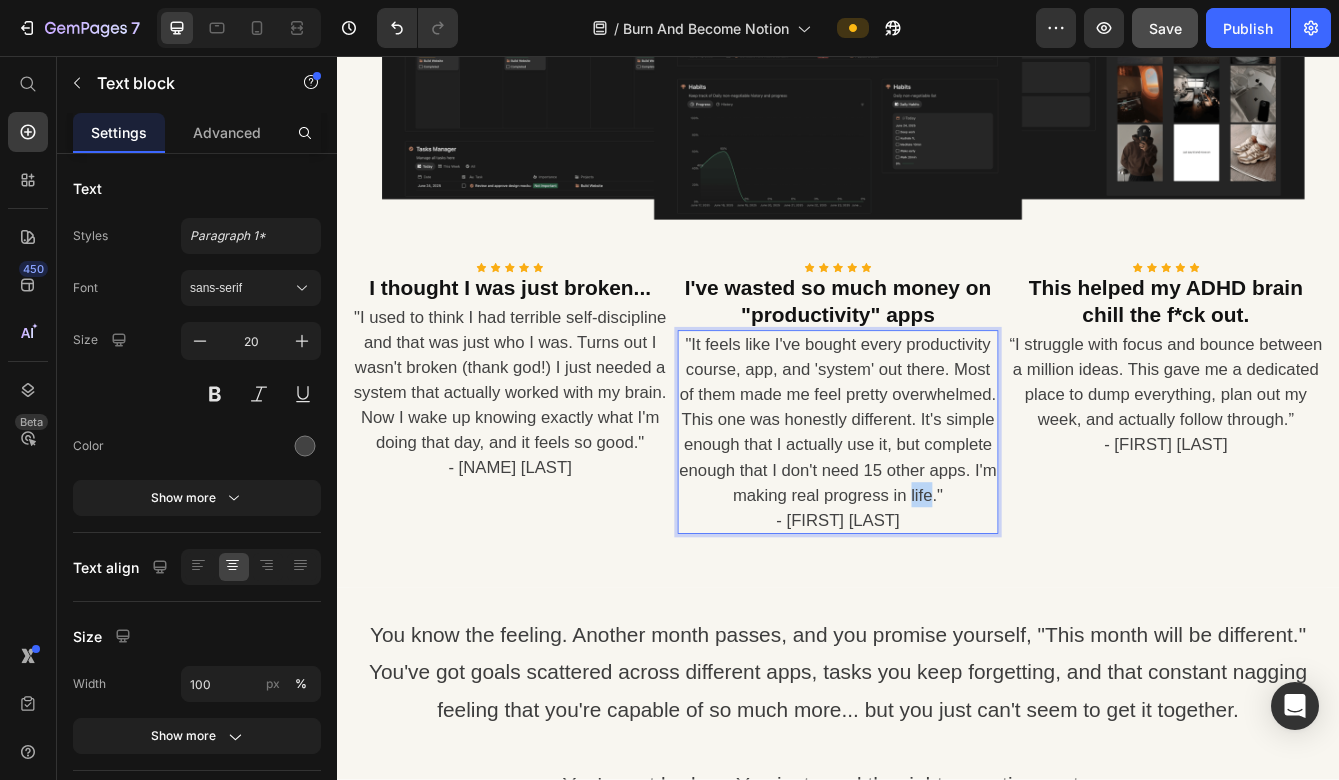 click on ""It feels like I've bought every productivity course, app, and 'system' out there. Most of them made me feel pretty overwhelmed. This one was honestly different. It's simple enough that I actually use it, but complete enough that I don't need 15 other apps. I'm making real progress in life."" at bounding box center (937, 492) 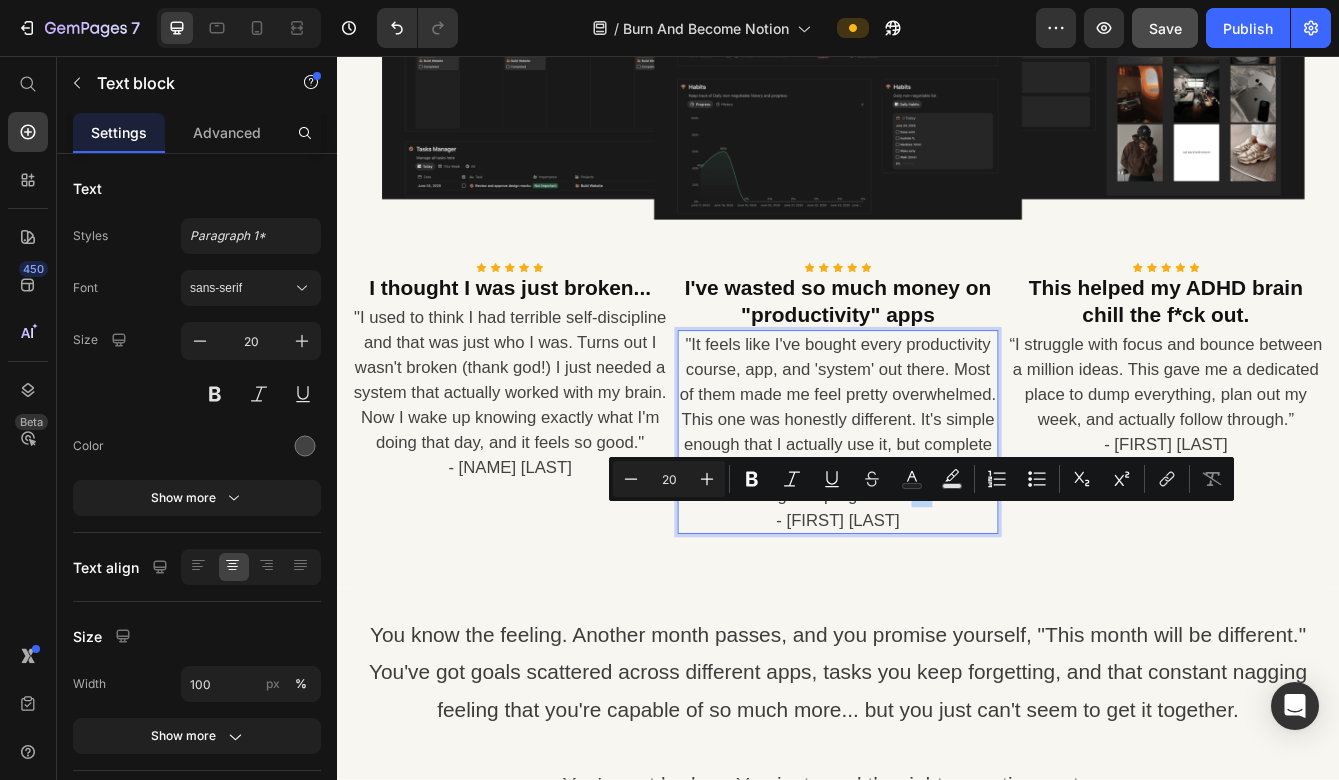 click on ""It feels like I've bought every productivity course, app, and 'system' out there. Most of them made me feel pretty overwhelmed. This one was honestly different. It's simple enough that I actually use it, but complete enough that I don't need 15 other apps. I'm making real progress in life."" at bounding box center (937, 492) 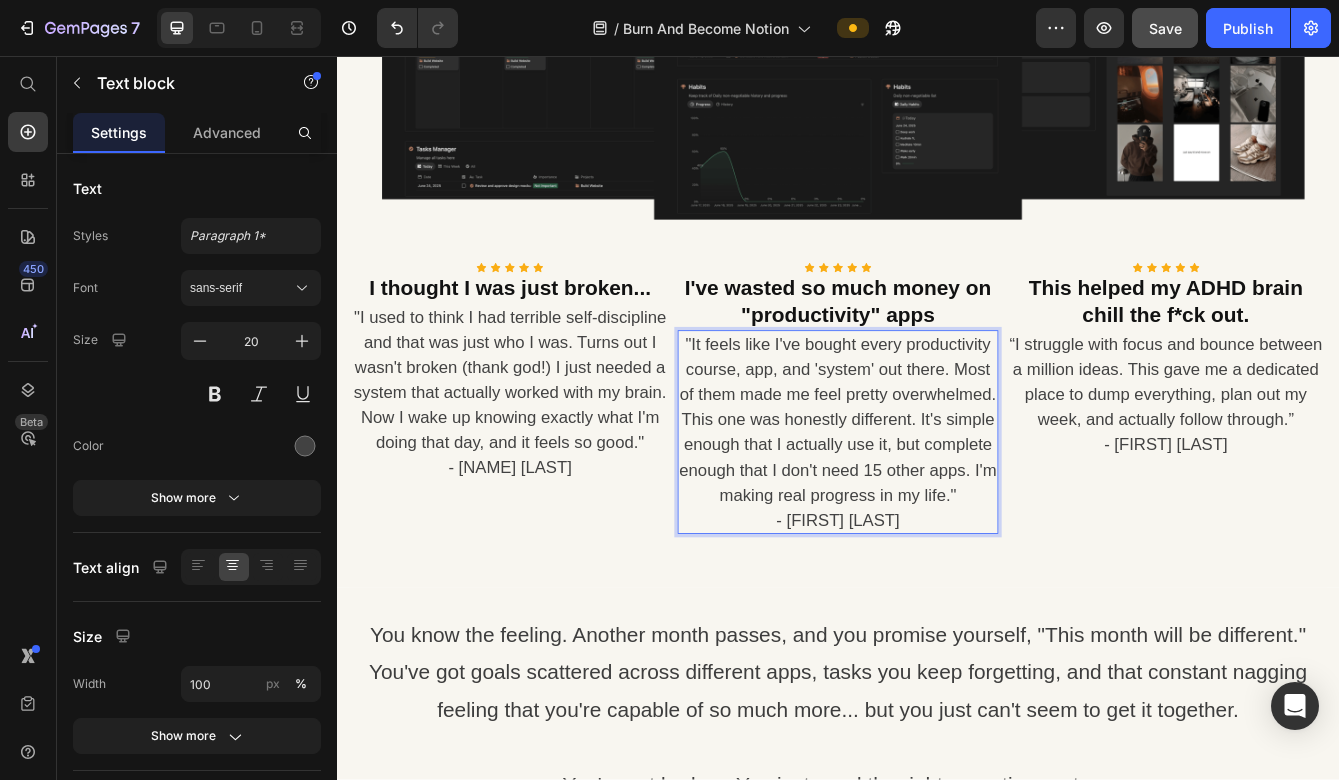click on ""It feels like I've bought every productivity course, app, and 'system' out there. Most of them made me feel pretty overwhelmed. This one was honestly different. It's simple enough that I actually use it, but complete enough that I don't need 15 other apps. I'm making real progress in my life."" at bounding box center [937, 492] 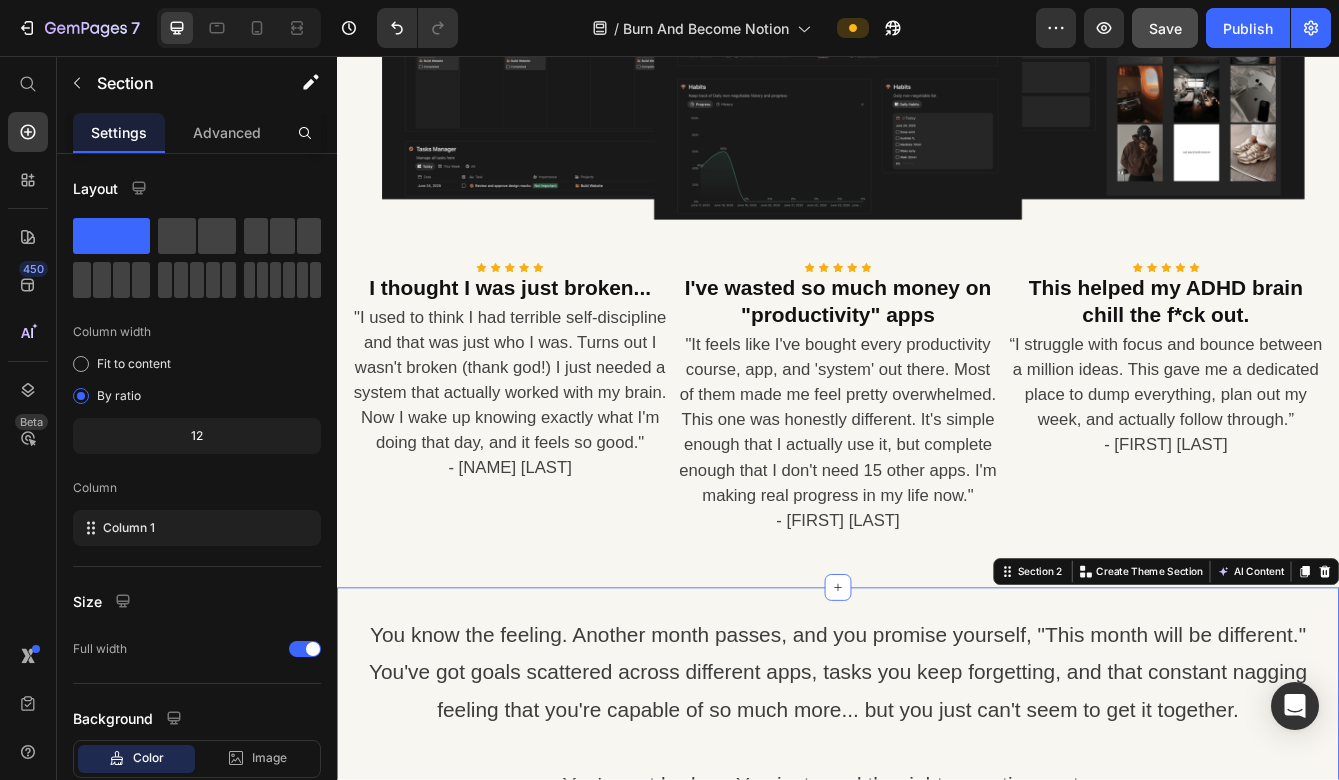 click on "You know the feeling. Another month passes, and you promise yourself, "This month will be different." You've got goals scattered across different apps, tasks you keep forgetting, and that constant nagging feeling that you're capable of so much more... but you just can't seem to get it together. You're not broken. You just need the right operating system. But don't get it wrong... this template isn't another productivity hack or motivational fluff. It's a complete Notion-based command center that gives you crystal-clear direction, tracks what actually matters, and builds the daily momentum that transforms your entire life. Text Block Break Free Today Button Section 2   You can create reusable sections Create Theme Section AI Content Write with GemAI What would you like to describe here? Tone and Voice Persuasive Product Life Operating System - Notion Template Show more Generate" at bounding box center [937, 967] 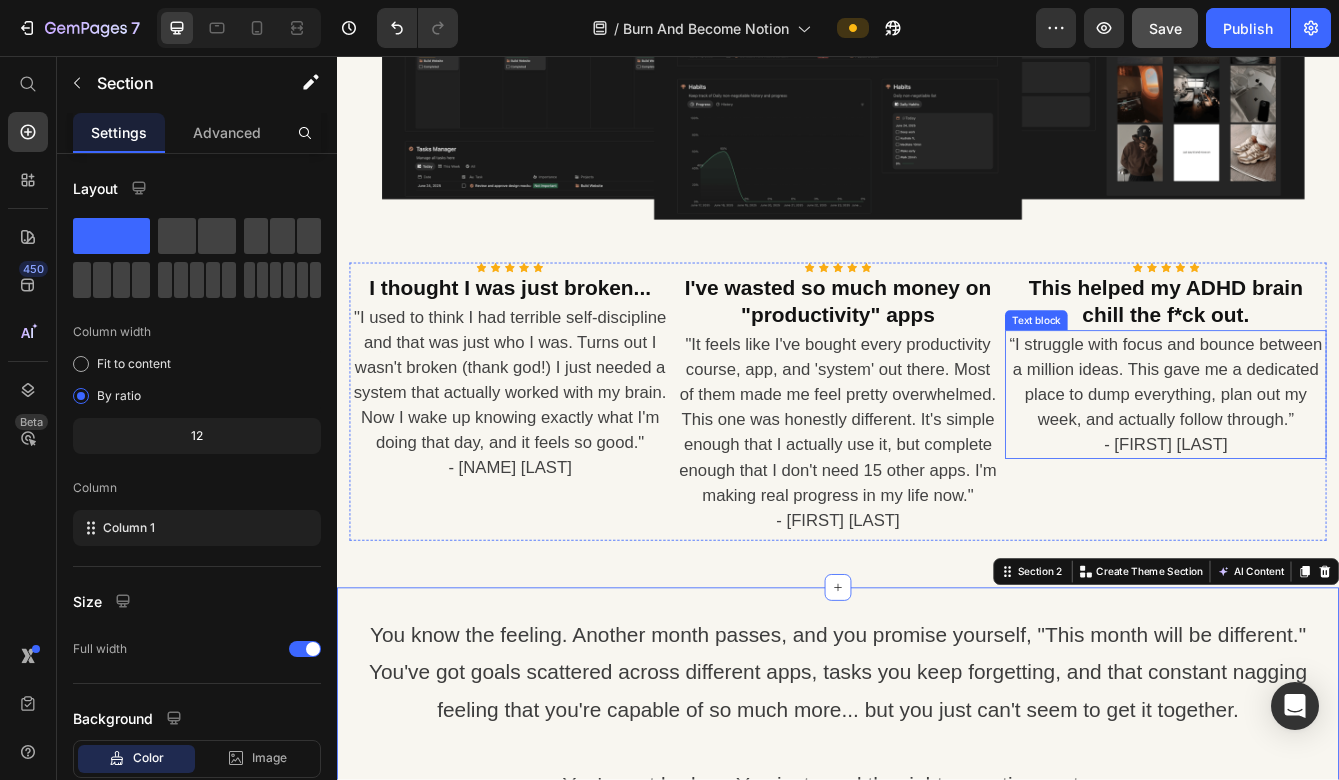 click on "“I struggle with focus and bounce between a million ideas. This gave me a dedicated place to dump everything, plan out my week, and actually follow through.”" at bounding box center [1329, 447] 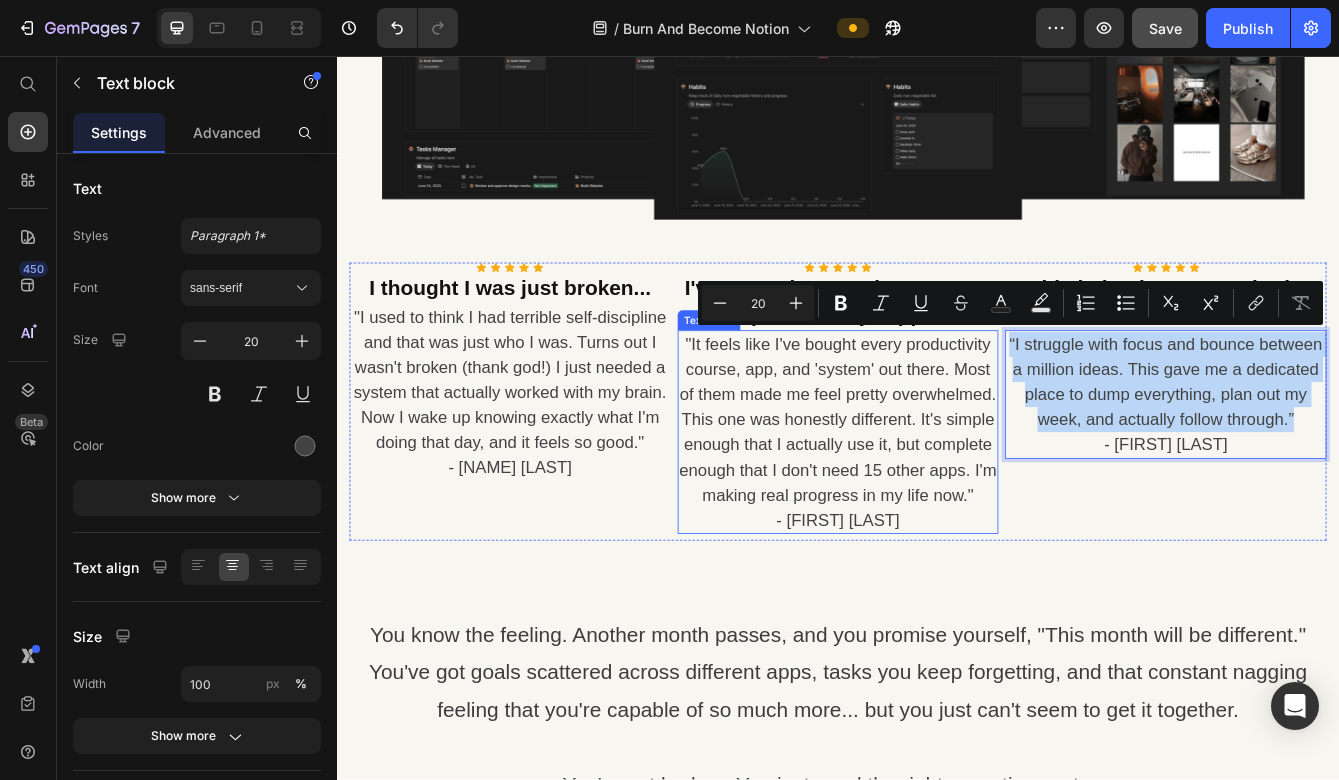 drag, startPoint x: 1476, startPoint y: 485, endPoint x: 1117, endPoint y: 395, distance: 370.10944 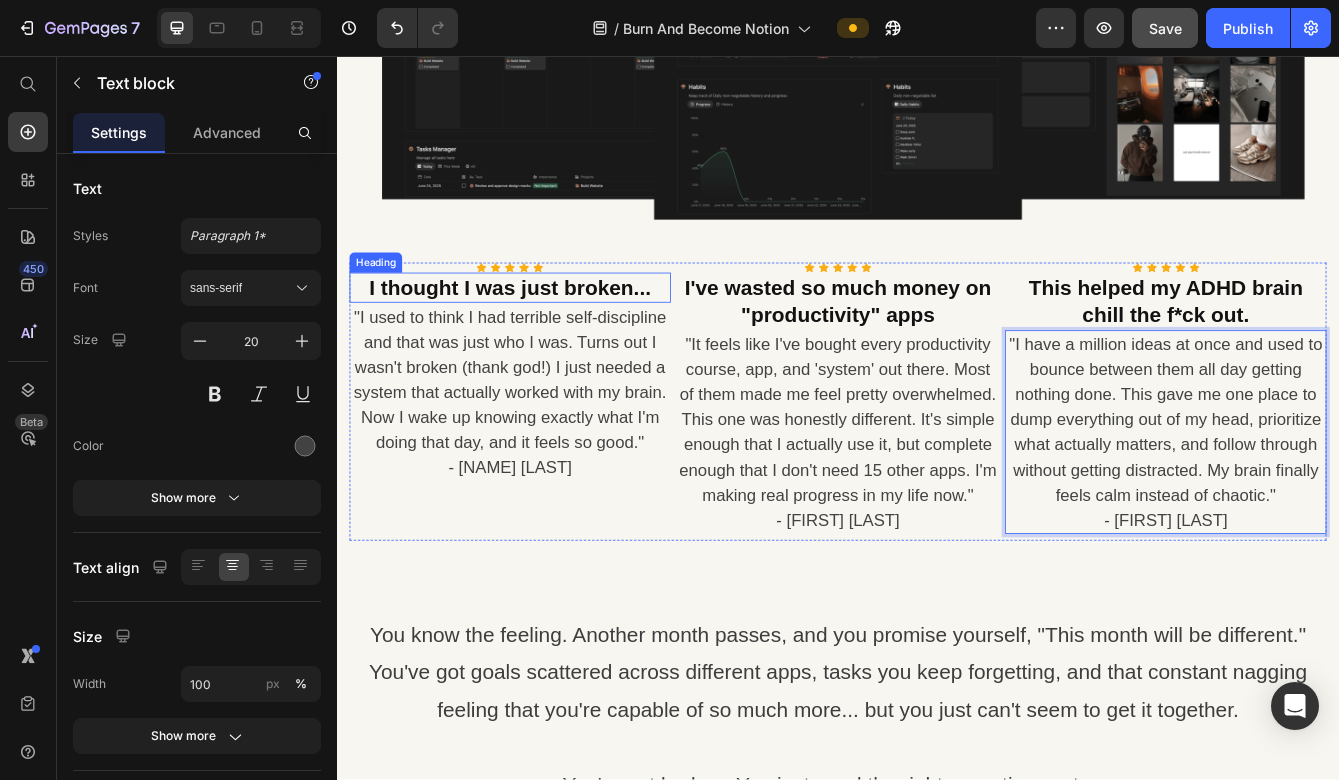 click on "I thought I was just broken..." at bounding box center [544, 334] 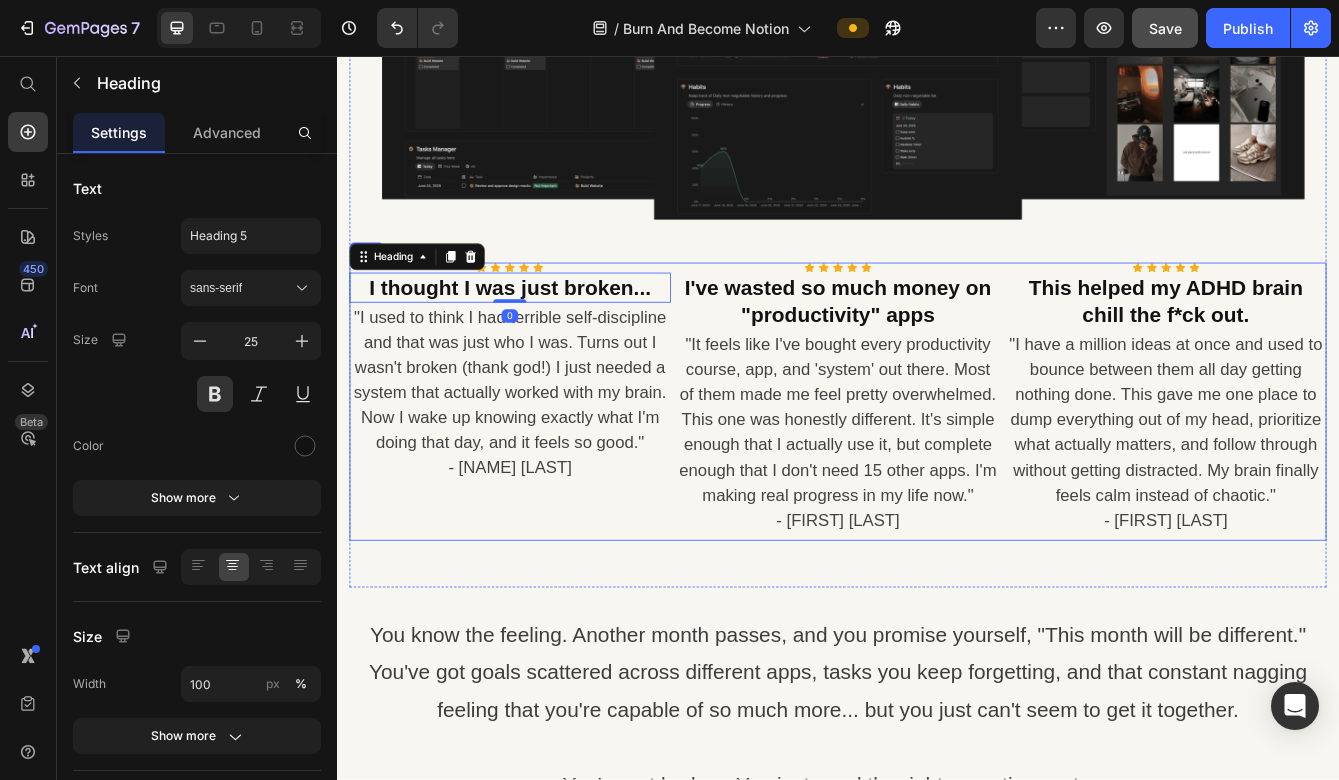 click on "Icon Icon Icon Icon Icon Icon List Hoz I thought I was just broken... Heading "I used to think I had terrible self-discipline and that was just who I was. Turns out I wasn't broken (thank god!) I just needed a system that actually worked with my brain. Now I wake up knowing exactly what I'm doing that day, and it feels so good." - [NAME] [LAST] Text block" at bounding box center (544, 470) 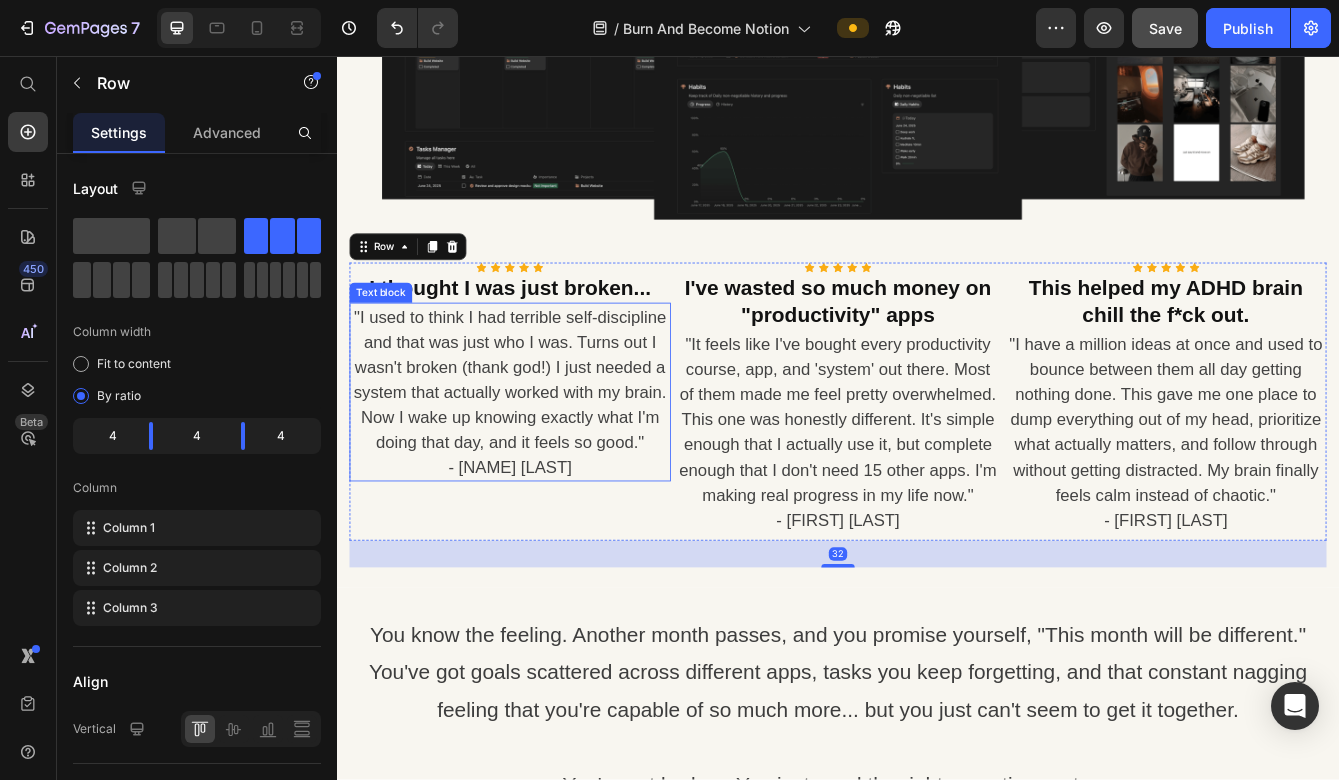 click on ""I used to think I had terrible self-discipline and that was just who I was. Turns out I wasn't broken (thank god!) I just needed a system that actually worked with my brain. Now I wake up knowing exactly what I'm doing that day, and it feels so good."" at bounding box center [544, 444] 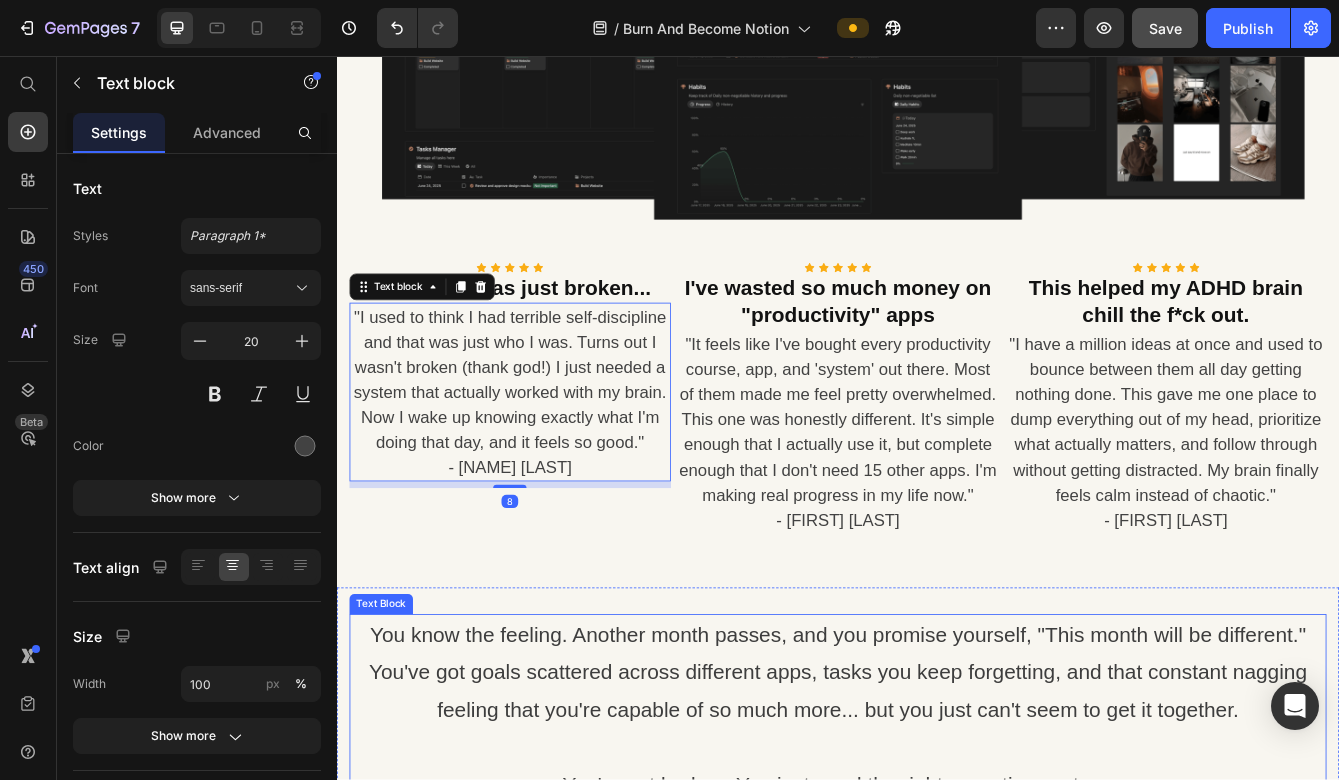 click on "You know the feeling. Another month passes, and you promise yourself, "This month will be different." You've got goals scattered across different apps, tasks you keep forgetting, and that constant nagging feeling that you're capable of so much more... but you just can't seem to get it together." at bounding box center (937, 794) 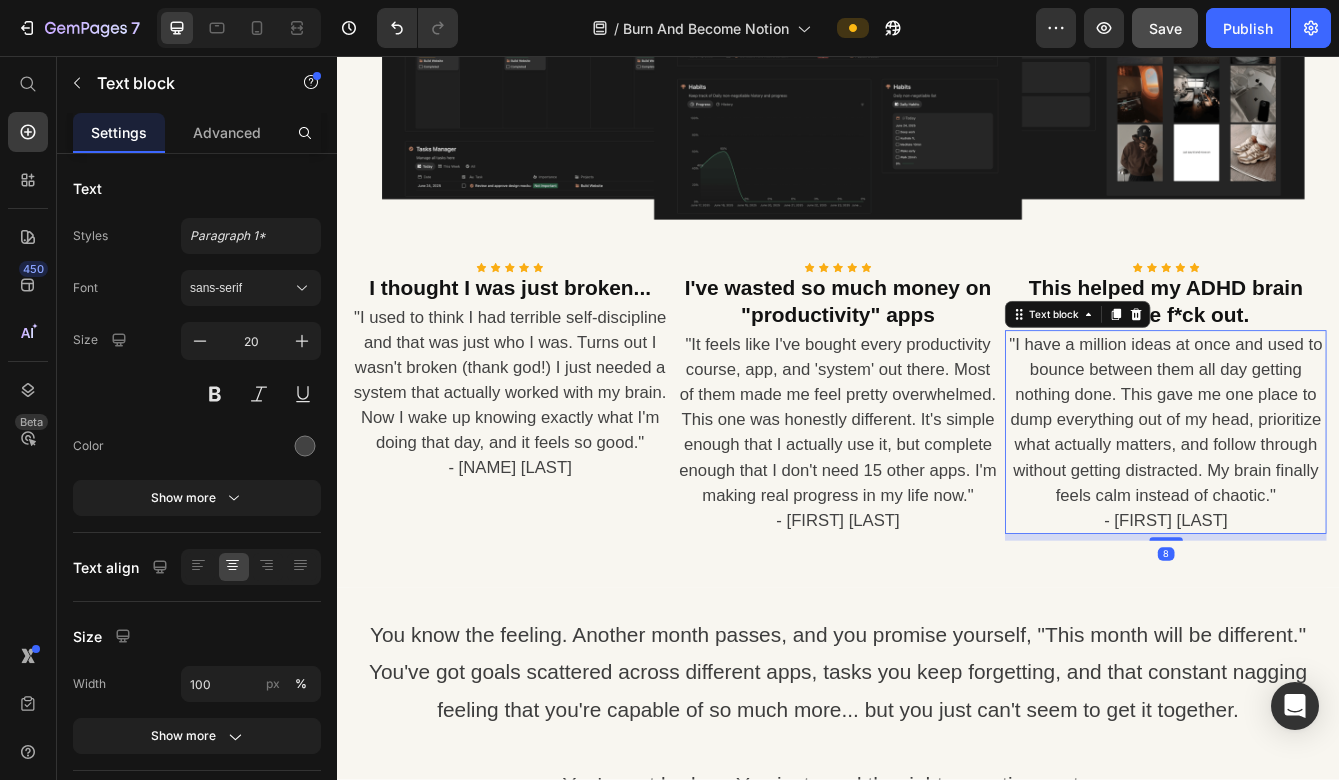 click on ""I have a million ideas at once and used to bounce between them all day getting nothing done. This gave me one place to dump everything out of my head, prioritize what actually matters, and follow through without getting distracted. My brain finally feels calm instead of chaotic."" at bounding box center (1329, 492) 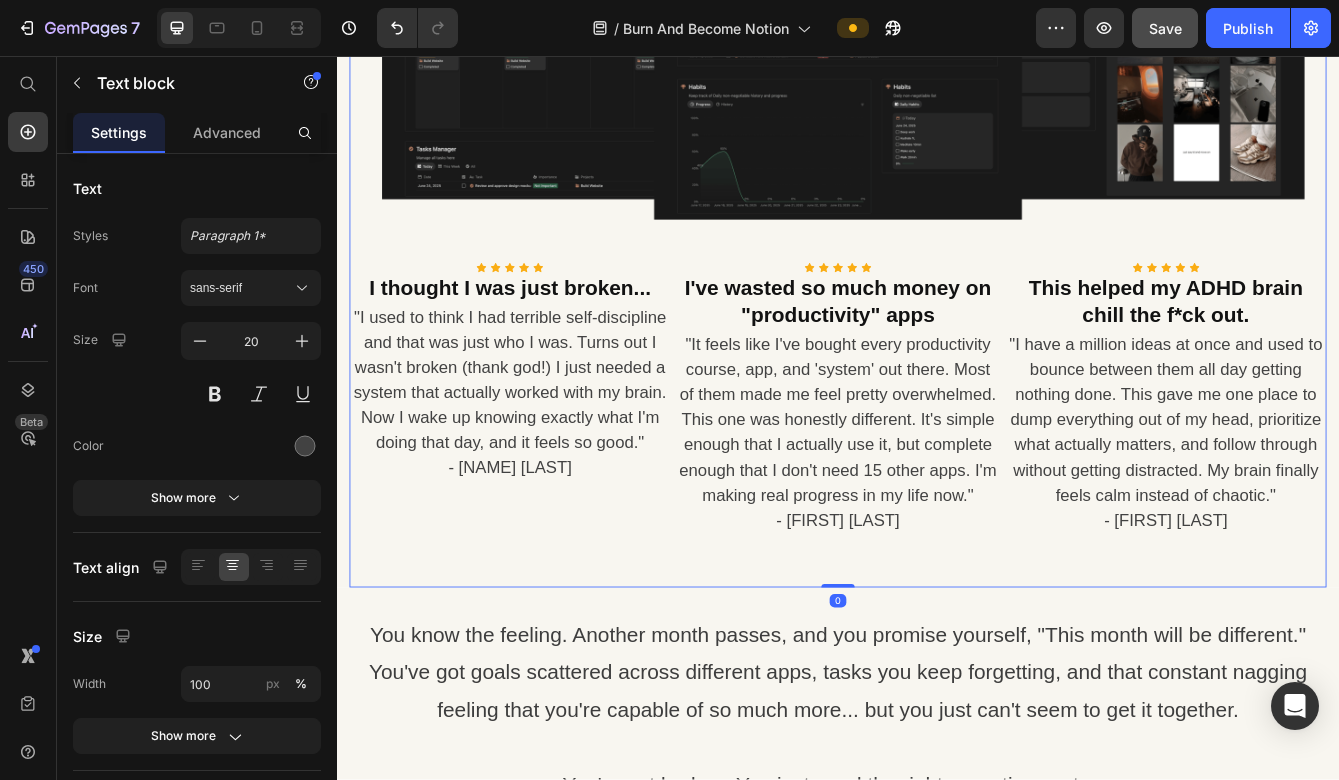 click on "Stop Wasting Another Day Pretending You'll Figure It Out Tomorrow Heading Too many of us are drowning in our thoughts and believe we can brute-force our way through them. That's just not how our brains work. We need a system that works with the mess, not against it. So I built something that does... one simple dashboard to manage your days, focus on what matters, and finally stop feeling like you're constantly behind. Text block I'm Ready to Stop Struggling Button Row Image Icon Icon Icon Icon Icon Icon List Hoz I thought I was just broken... Heading "I used to think I had terrible self-discipline and that was just who I was. Turns out I wasn't broken (thank god!) I just needed a system that actually worked with my brain. Now I wake up knowing exactly what I'm doing that day, and it feels so good." - [NAME] [LAST] Text block Icon Icon Icon Icon Icon Icon List Hoz Icon" at bounding box center (937, 81) 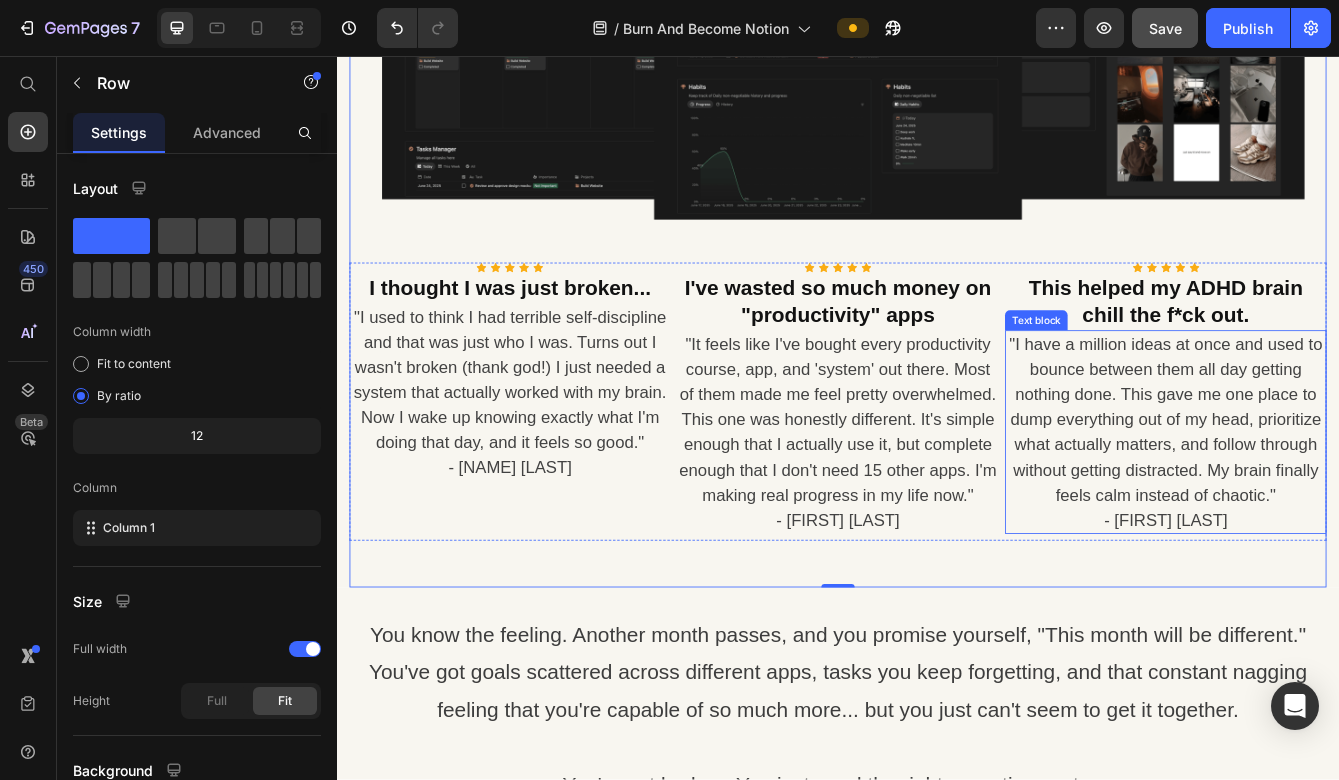 click on ""I have a million ideas at once and used to bounce between them all day getting nothing done. This gave me one place to dump everything out of my head, prioritize what actually matters, and follow through without getting distracted. My brain finally feels calm instead of chaotic."" at bounding box center [1329, 492] 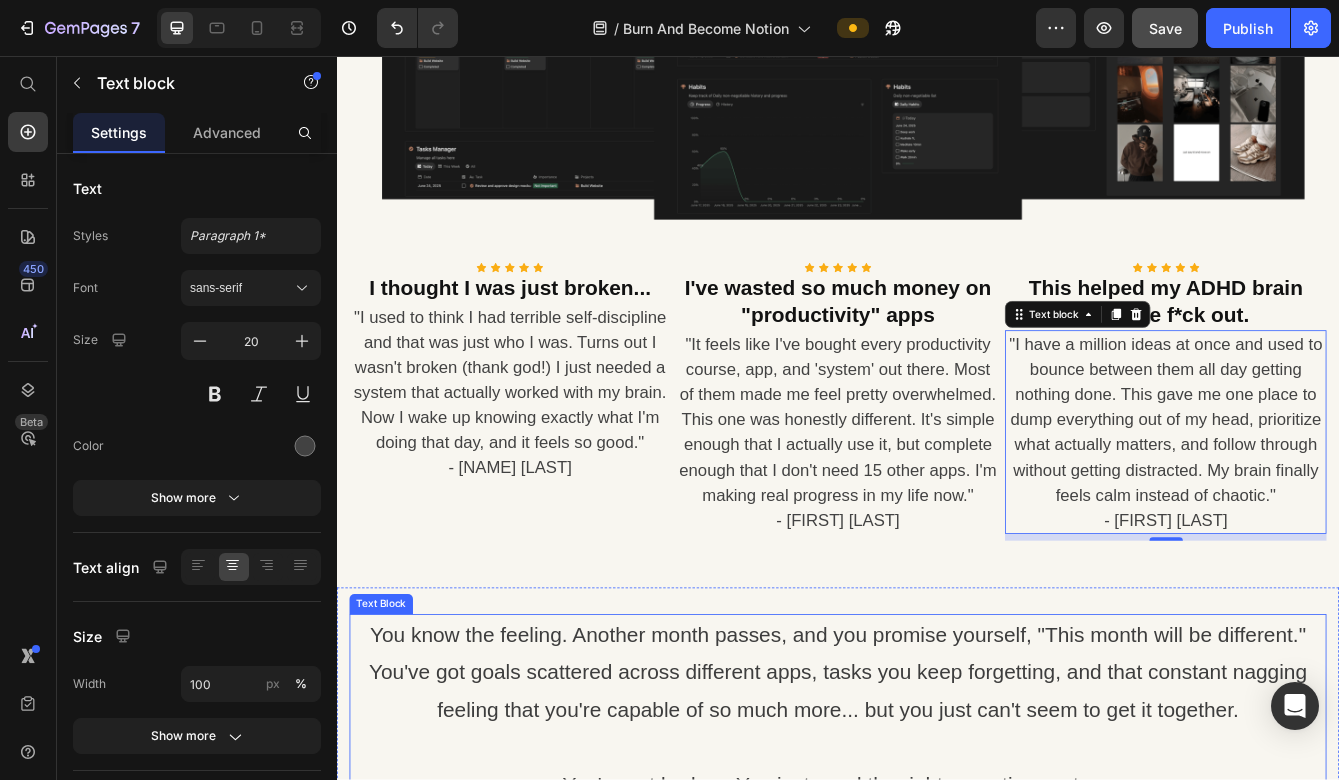 click on "You know the feeling. Another month passes, and you promise yourself, "This month will be different." You've got goals scattered across different apps, tasks you keep forgetting, and that constant nagging feeling that you're capable of so much more... but you just can't seem to get it together." at bounding box center (937, 794) 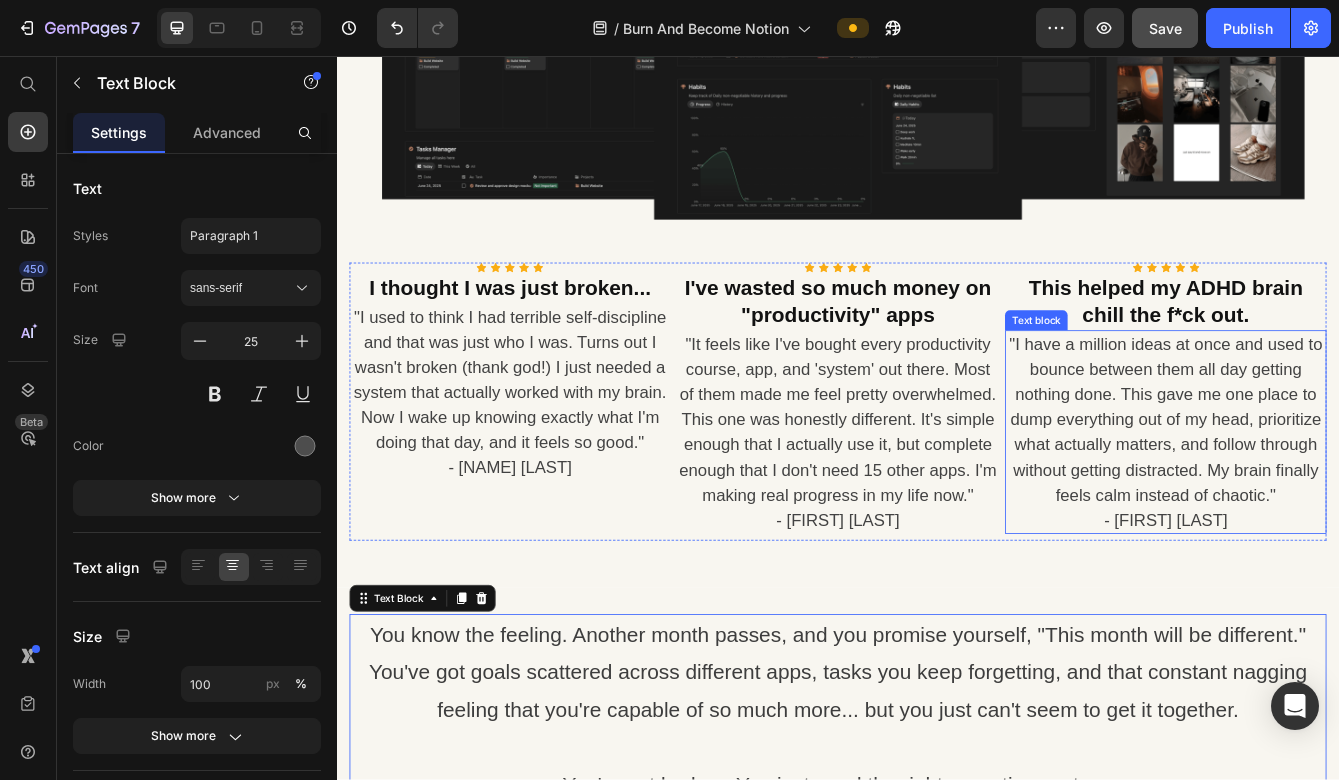 click on ""I have a million ideas at once and used to bounce between them all day getting nothing done. This gave me one place to dump everything out of my head, prioritize what actually matters, and follow through without getting distracted. My brain finally feels calm instead of chaotic."" at bounding box center [1329, 492] 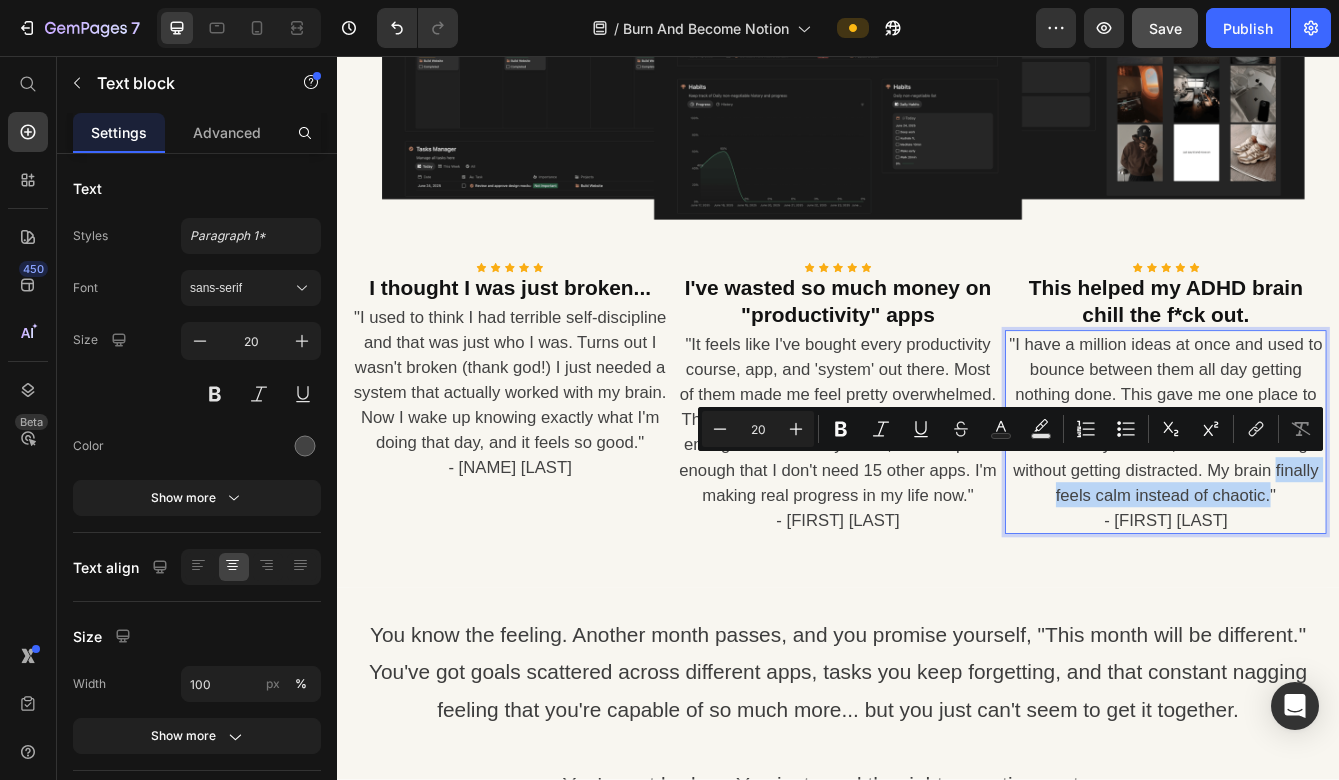 drag, startPoint x: 1442, startPoint y: 578, endPoint x: 1449, endPoint y: 555, distance: 24.04163 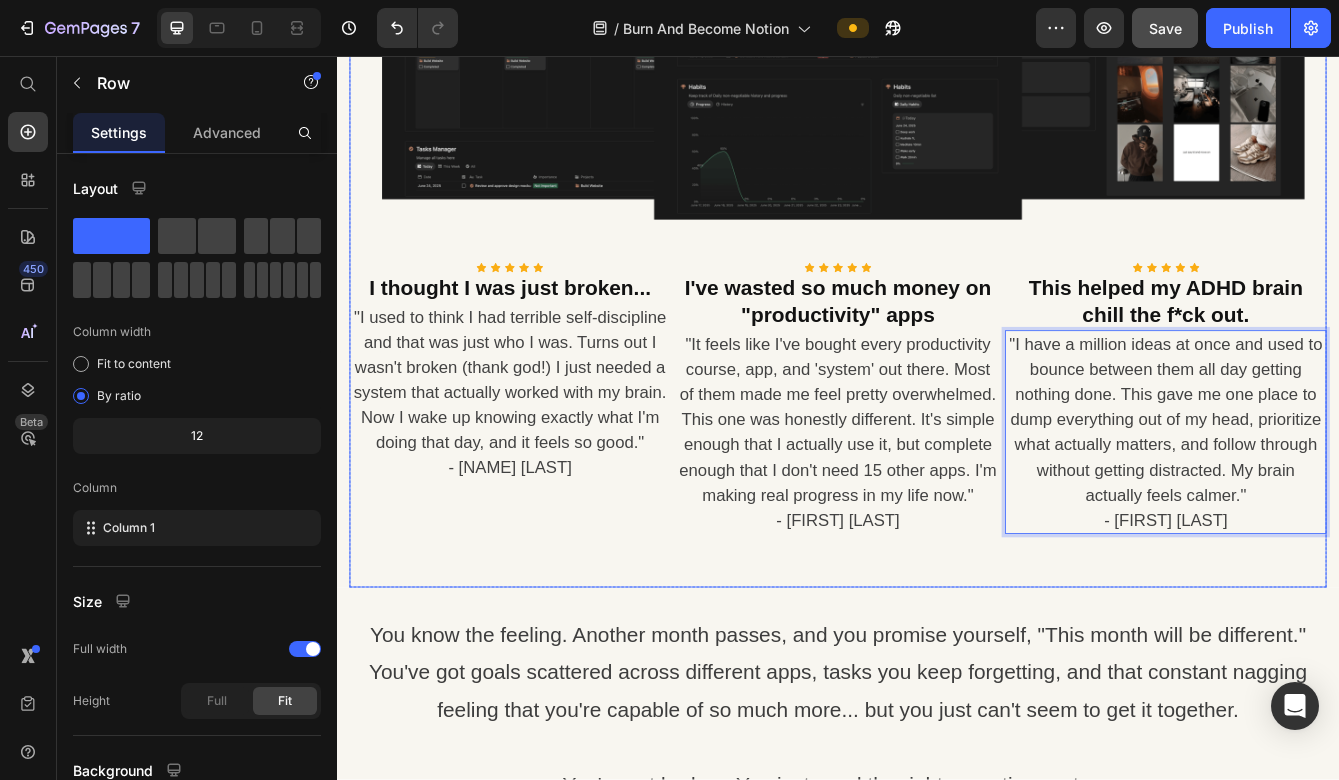 click on "Stop Wasting Another Day Pretending You'll Figure It Out Tomorrow Heading Too many of us are drowning in our thoughts and believe we can brute-force our way through them. That's just not how our brains work. We need a system that works with the mess, not against it. So I built something that does... one simple dashboard to manage your days, focus on what matters, and finally stop feeling like you're constantly behind. Text block I'm Ready to Stop Struggling Button Row Image Icon Icon Icon Icon Icon Icon List Hoz I thought I was just broken... Heading "I used to think I had terrible self-discipline and that was just who I was. Turns out I wasn't broken (thank god!) I just needed a system that actually worked with my brain. Now I wake up knowing exactly what I'm doing that day, and it feels so good." - [NAME] [LAST] Text block Icon Icon Icon Icon Icon Icon List Hoz Icon" at bounding box center (937, 81) 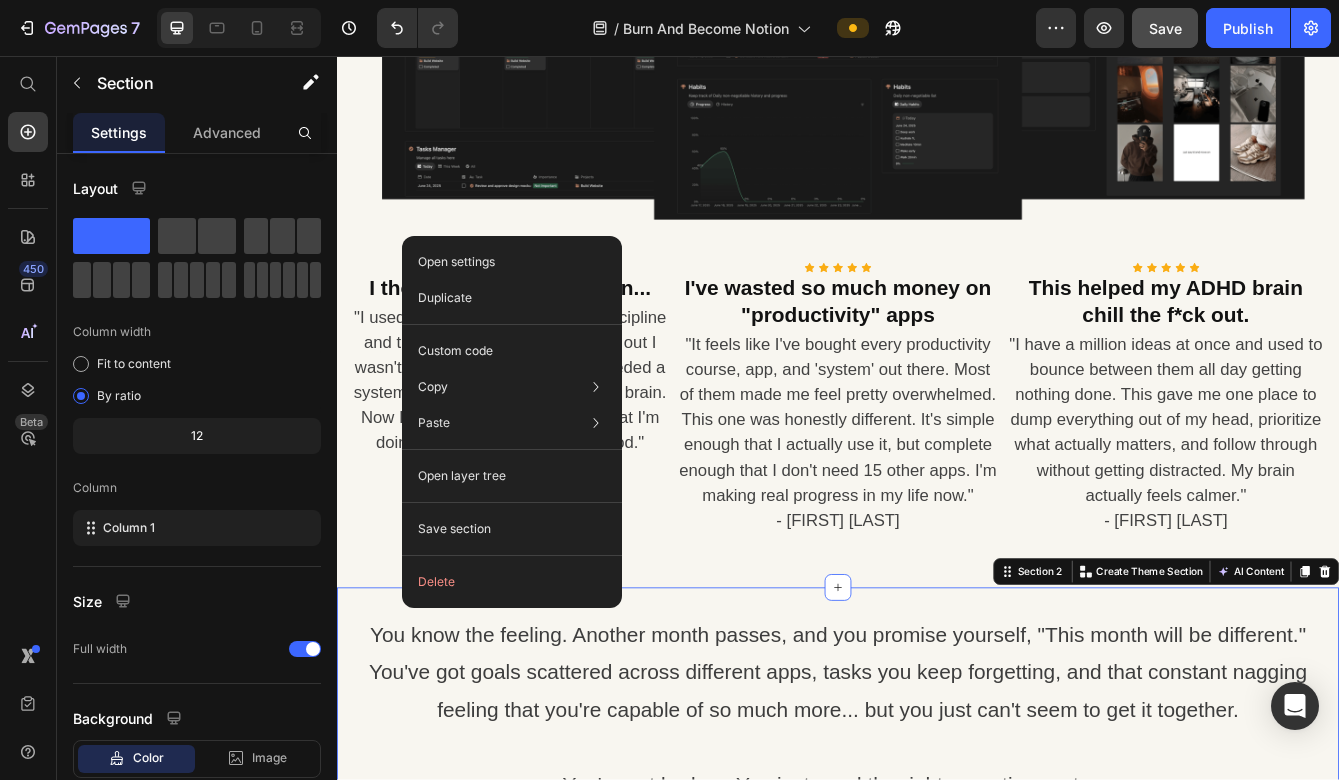 click on "You know the feeling. Another month passes, and you promise yourself, "This month will be different." You've got goals scattered across different apps, tasks you keep forgetting, and that constant nagging feeling that you're capable of so much more... but you just can't seem to get it together. You're not broken. You just need the right operating system. But don't get it wrong... this template isn't another productivity hack or motivational fluff. It's a complete Notion-based command center that gives you crystal-clear direction, tracks what actually matters, and builds the daily momentum that transforms your entire life. Text Block Break Free Today Button Section 2   You can create reusable sections Create Theme Section AI Content Write with GemAI What would you like to describe here? Tone and Voice Persuasive Product Life Operating System - Notion Template Show more Generate" at bounding box center (937, 967) 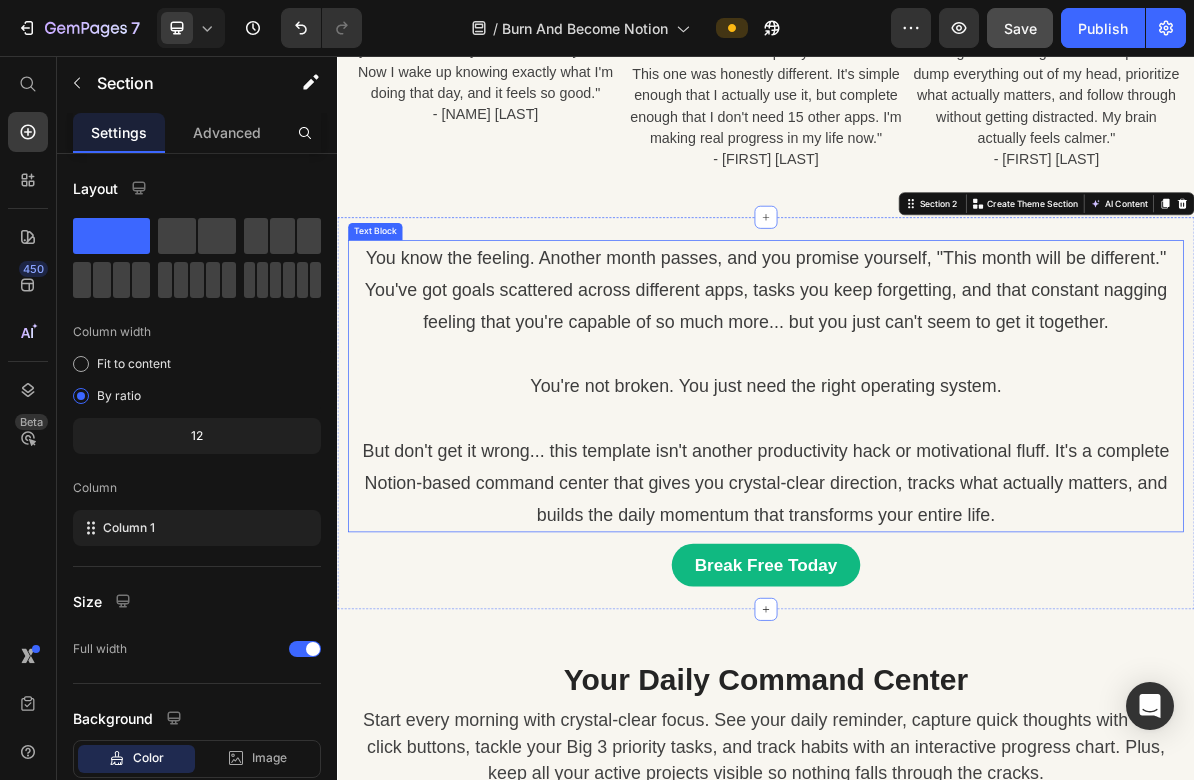 scroll, scrollTop: 1022, scrollLeft: 0, axis: vertical 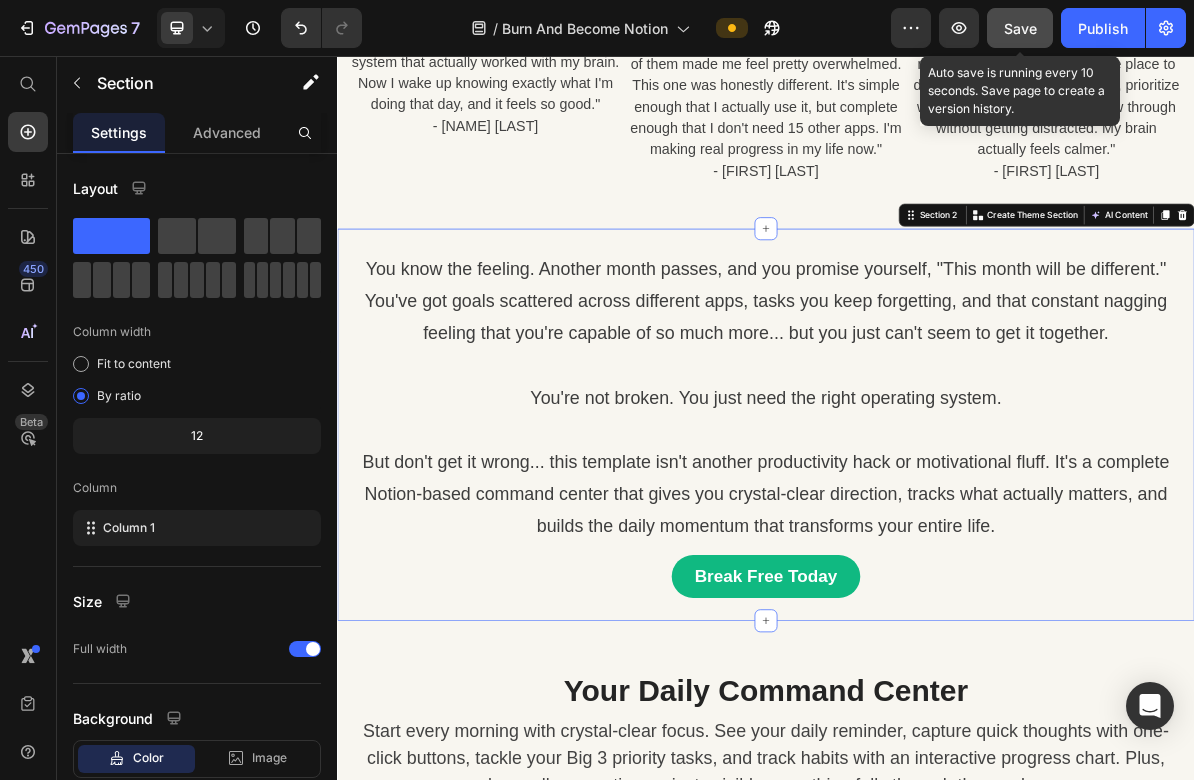 click on "Save" 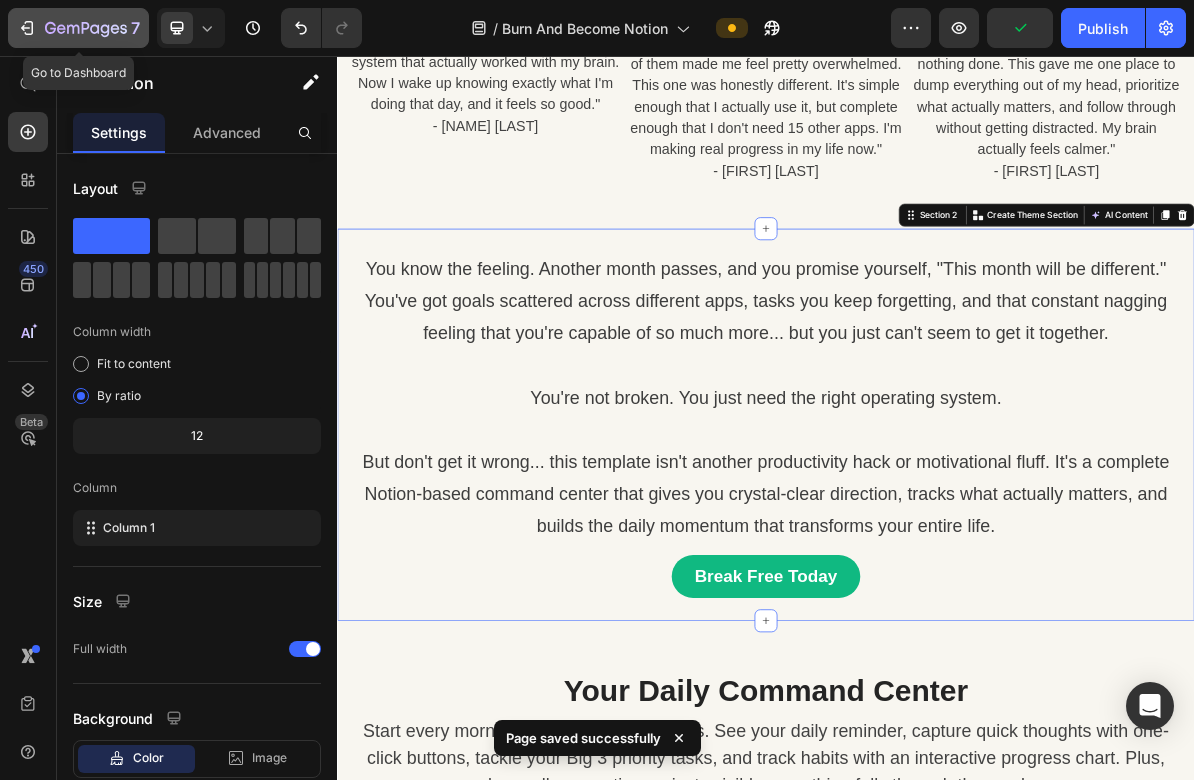 click 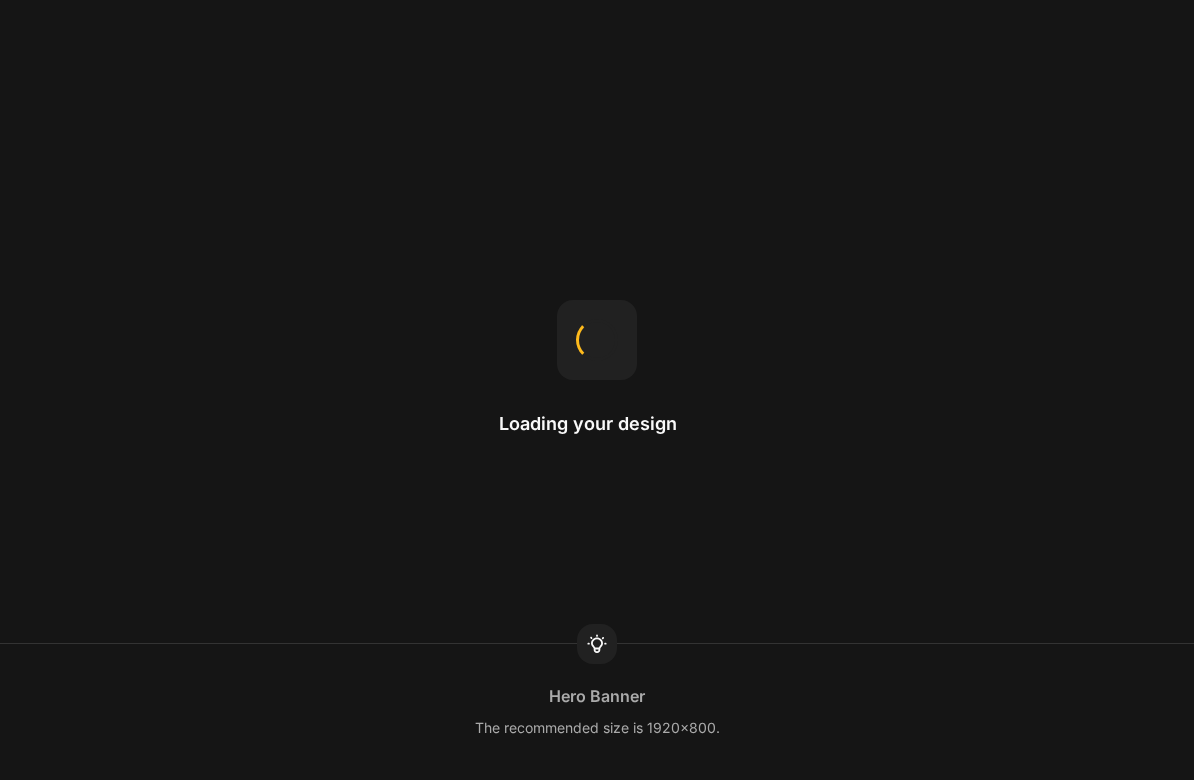 scroll, scrollTop: 0, scrollLeft: 0, axis: both 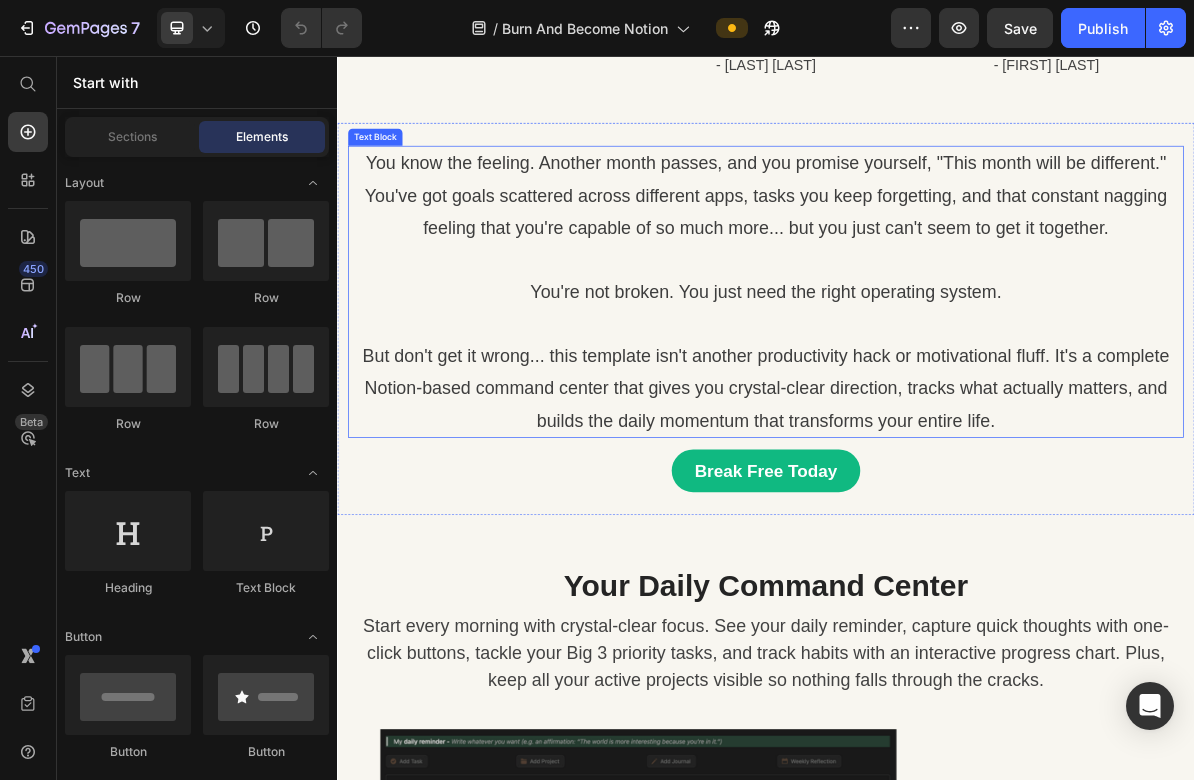 click on "You know the feeling. Another month passes, and you promise yourself, "This month will be different." You've got goals scattered across different apps, tasks you keep forgetting, and that constant nagging feeling that you're capable of so much more... but you just can't seem to get it together." at bounding box center (937, 251) 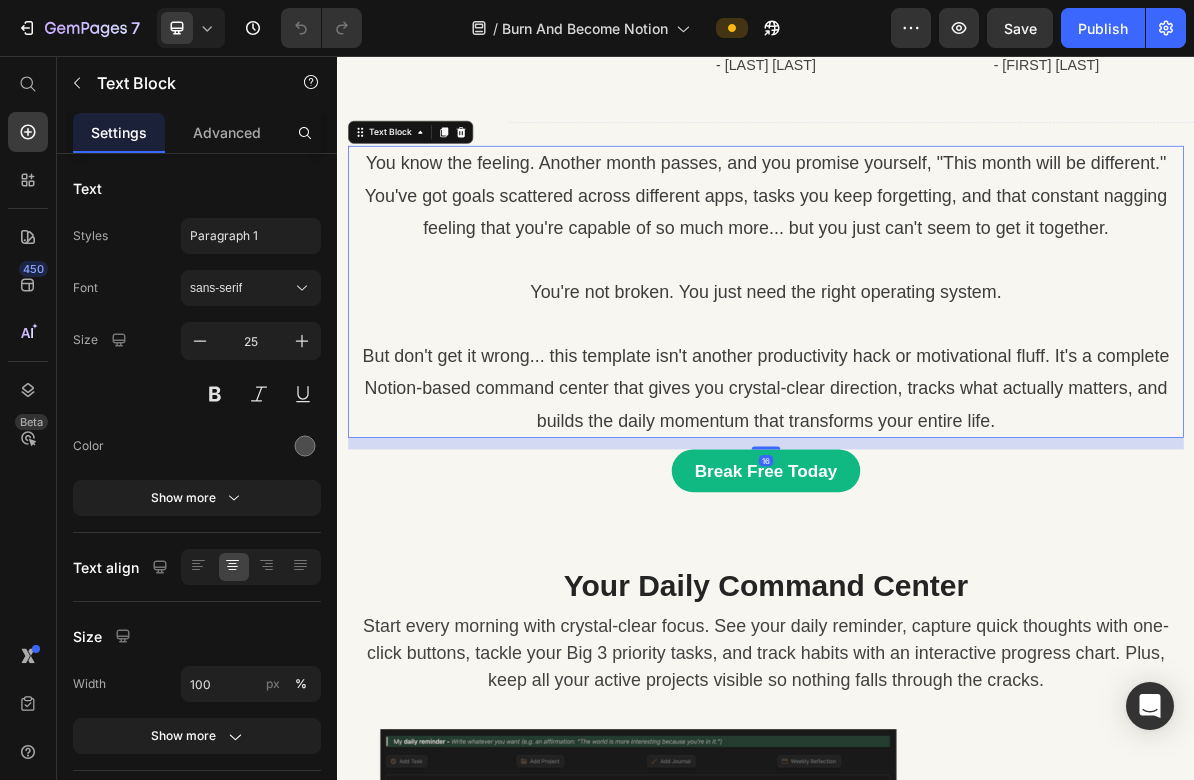 click on "You know the feeling. Another month passes, and you promise yourself, "This month will be different." You've got goals scattered across different apps, tasks you keep forgetting, and that constant nagging feeling that you're capable of so much more... but you just can't seem to get it together." at bounding box center (937, 251) 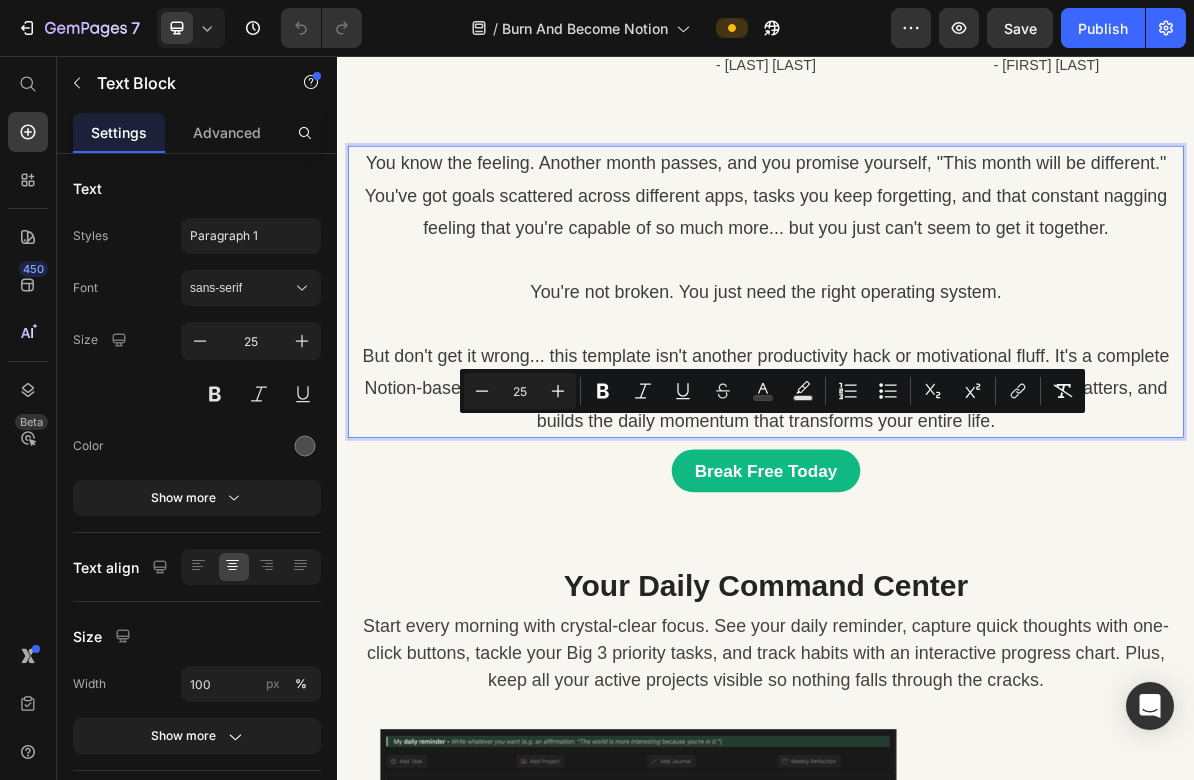 click on "You know the feeling. Another month passes, and you promise yourself, "This month will be different." You've got goals scattered across different apps, tasks you keep forgetting, and that constant nagging feeling that you're capable of so much more... but you just can't seem to get it together." at bounding box center (937, 251) 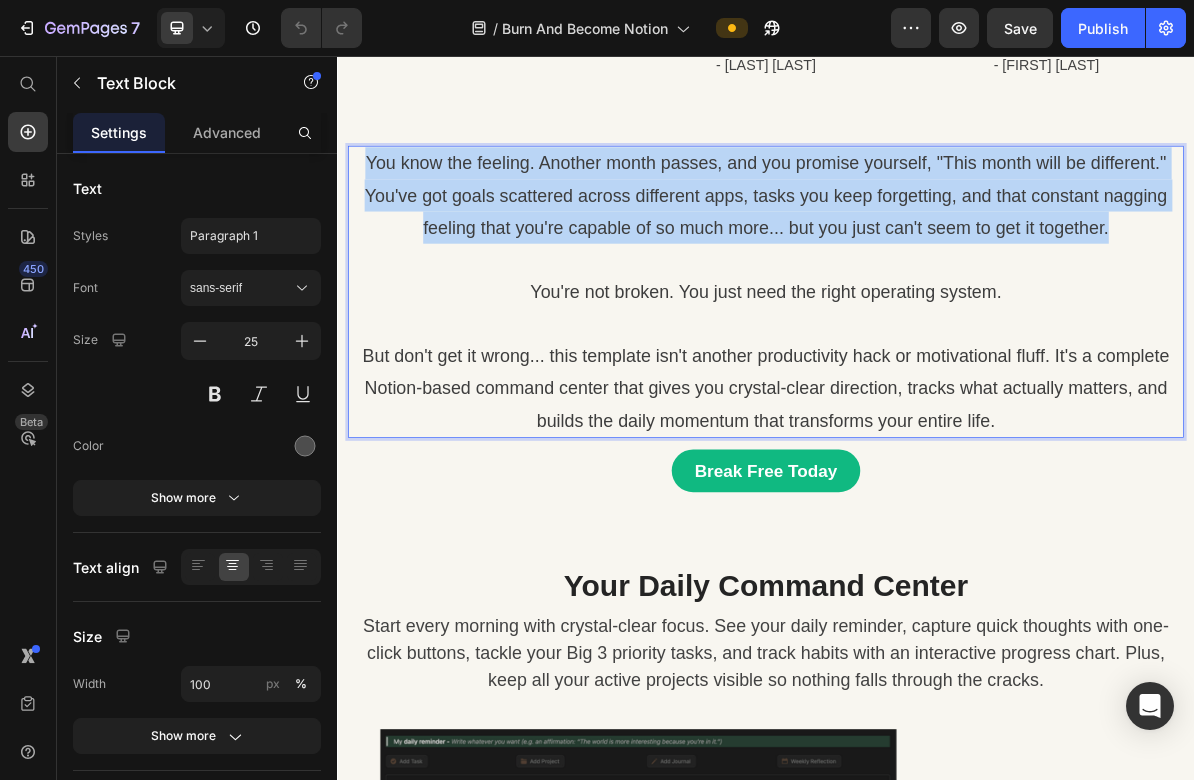 drag, startPoint x: 1437, startPoint y: 670, endPoint x: 366, endPoint y: 571, distance: 1075.5659 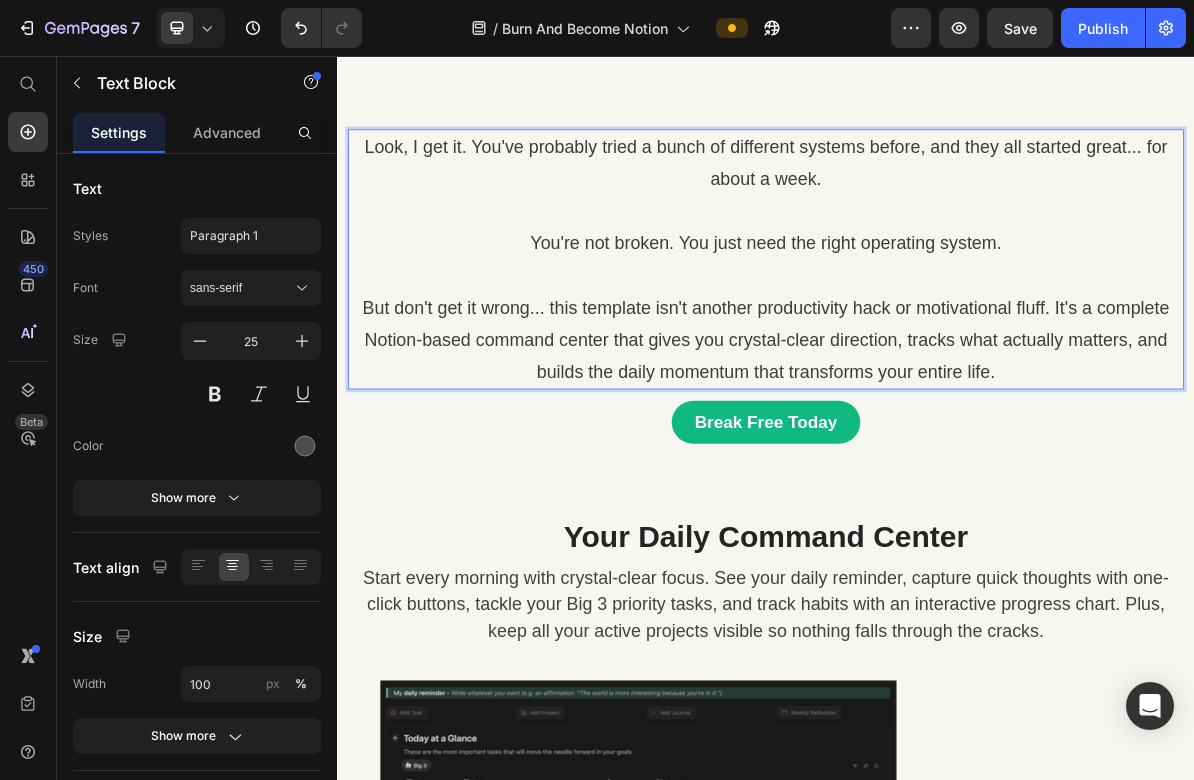 scroll, scrollTop: 862, scrollLeft: 0, axis: vertical 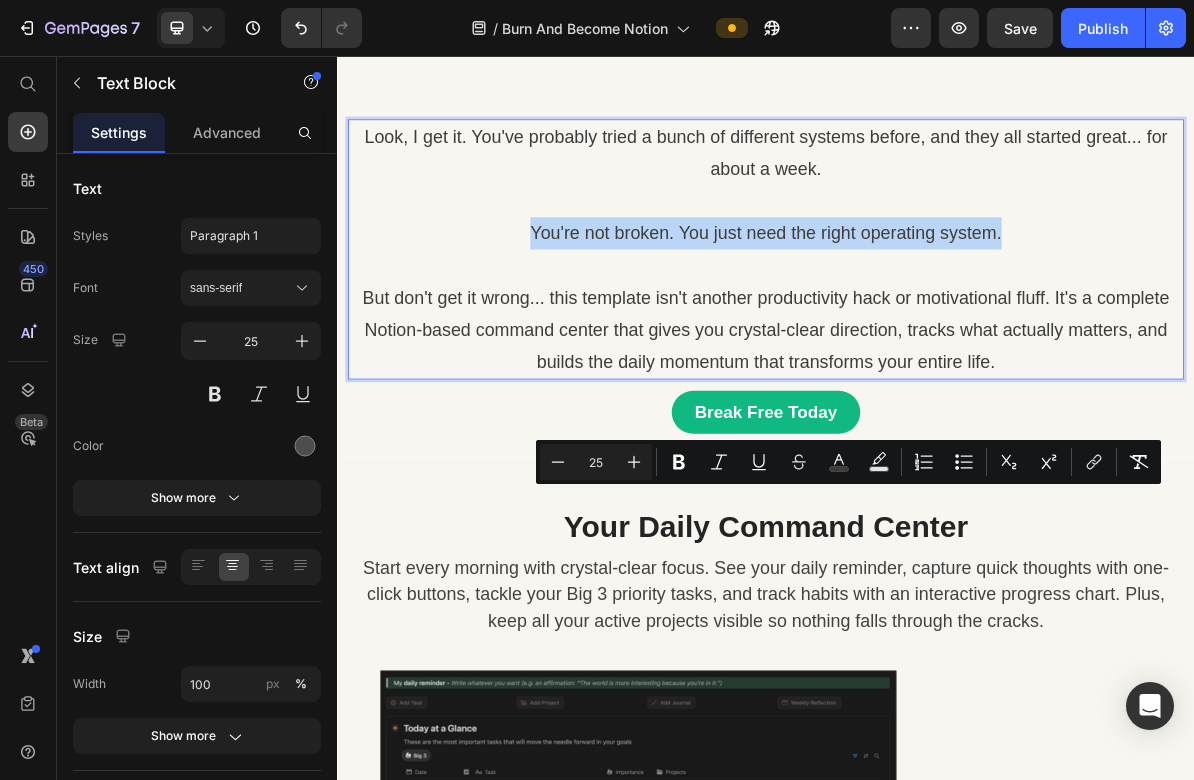 drag, startPoint x: 1248, startPoint y: 659, endPoint x: 594, endPoint y: 677, distance: 654.2477 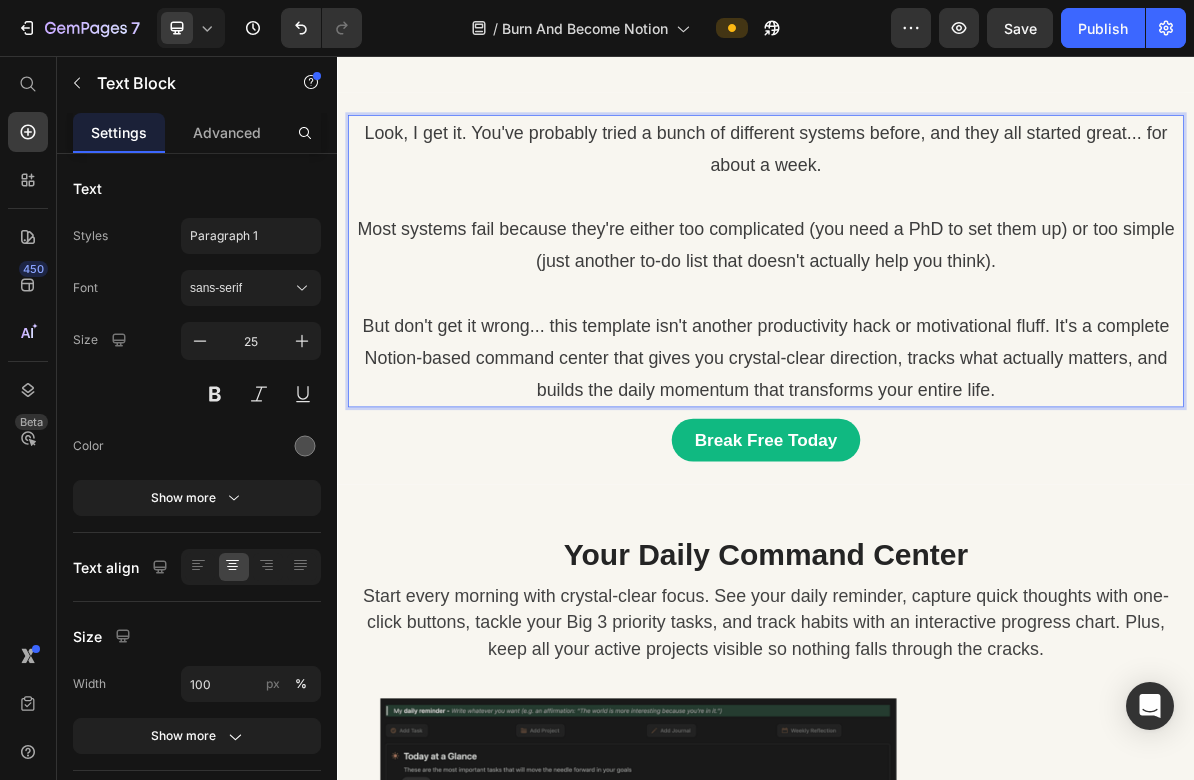 scroll, scrollTop: 889, scrollLeft: 0, axis: vertical 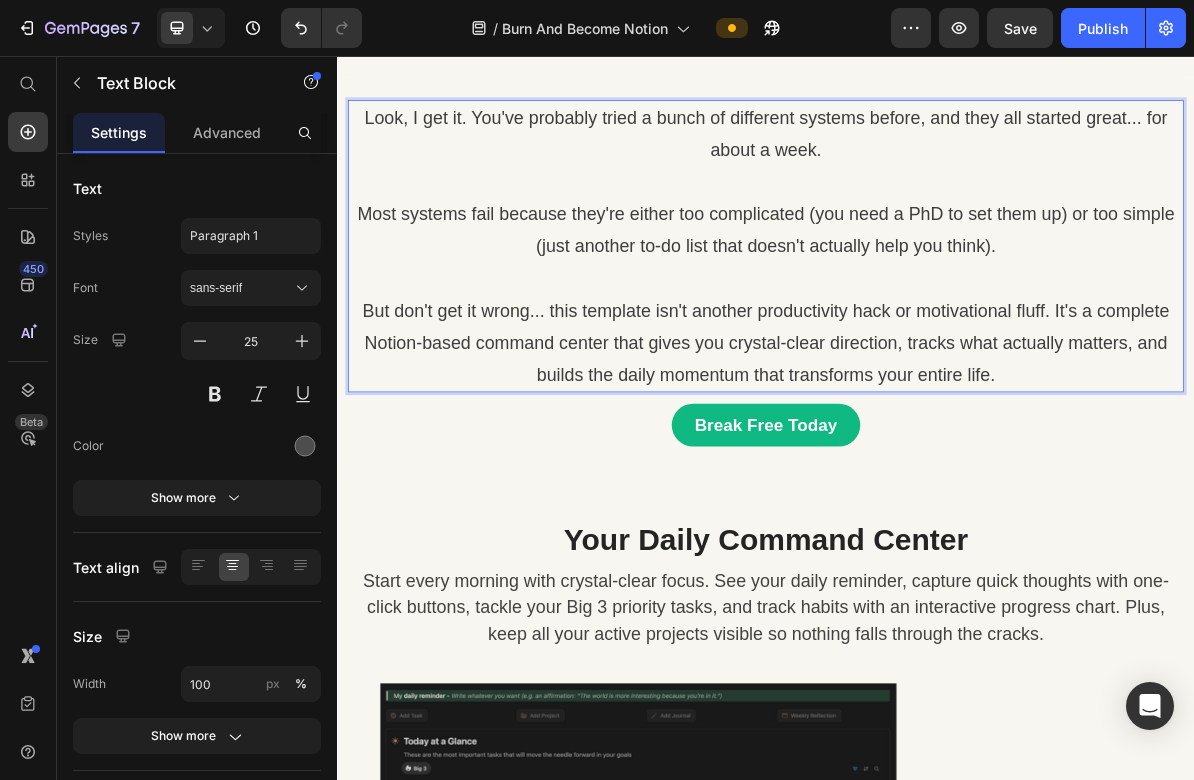 click at bounding box center [937, 232] 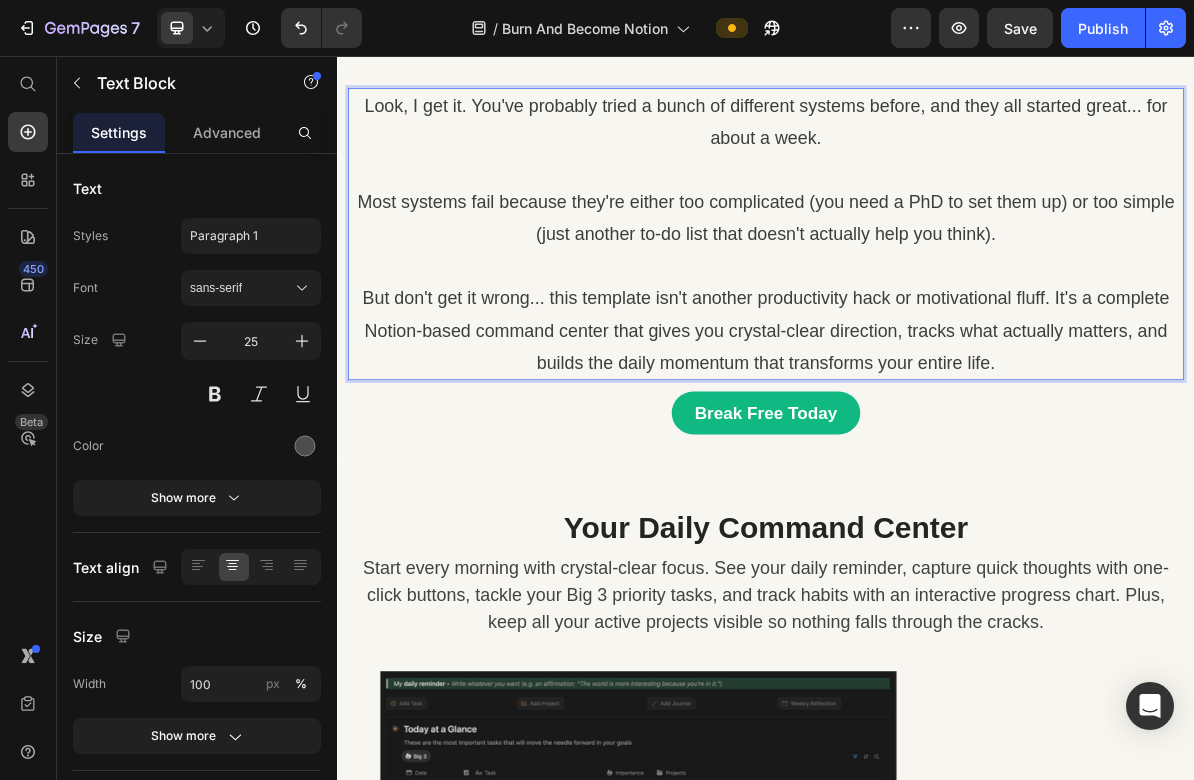 scroll, scrollTop: 912, scrollLeft: 0, axis: vertical 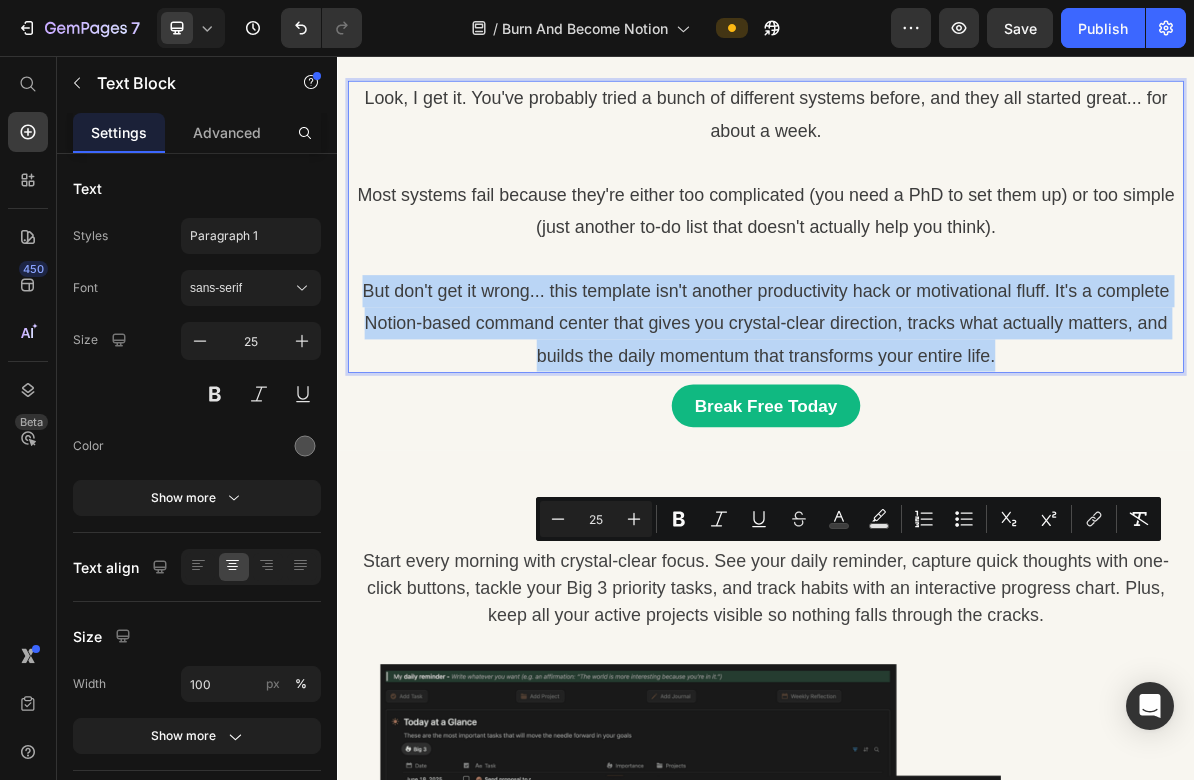 drag, startPoint x: 1283, startPoint y: 849, endPoint x: 365, endPoint y: 749, distance: 923.43054 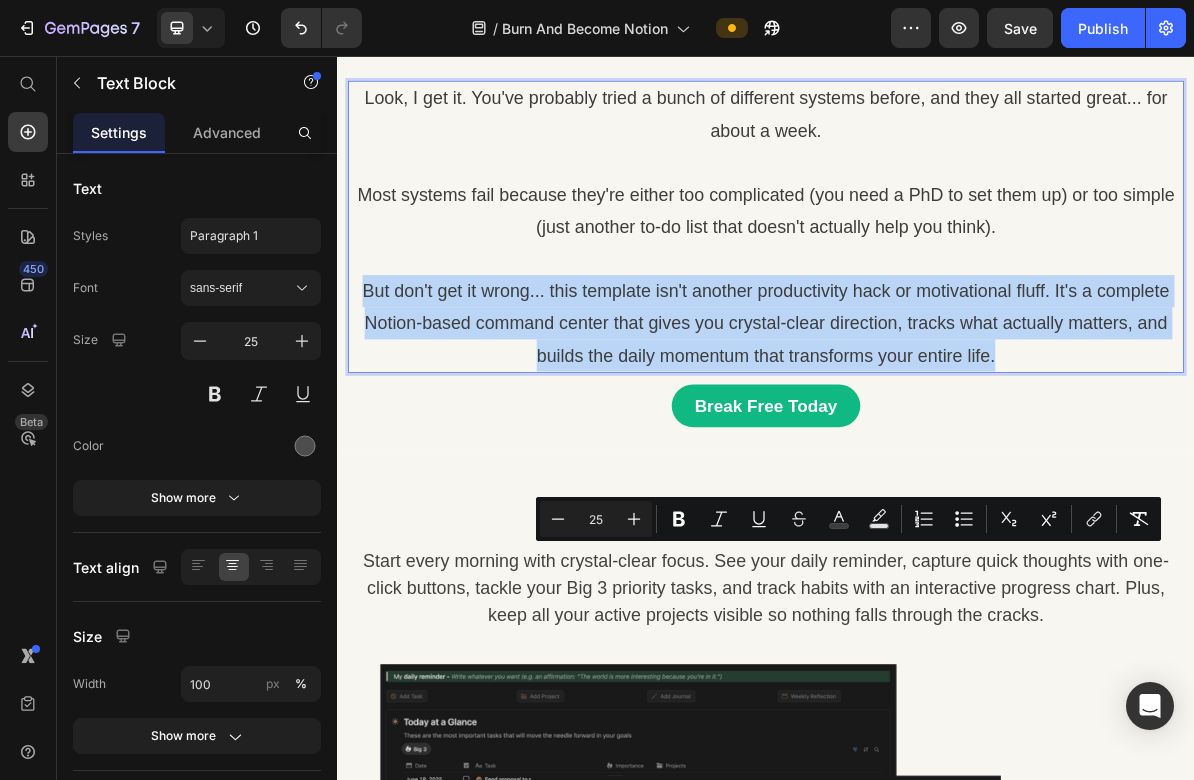 click on "But don't get it wrong... this template isn't another productivity hack or motivational fluff. It's a complete Notion-based command center that gives you crystal-clear direction, tracks what actually matters, and builds the daily momentum that transforms your entire life." at bounding box center (937, 430) 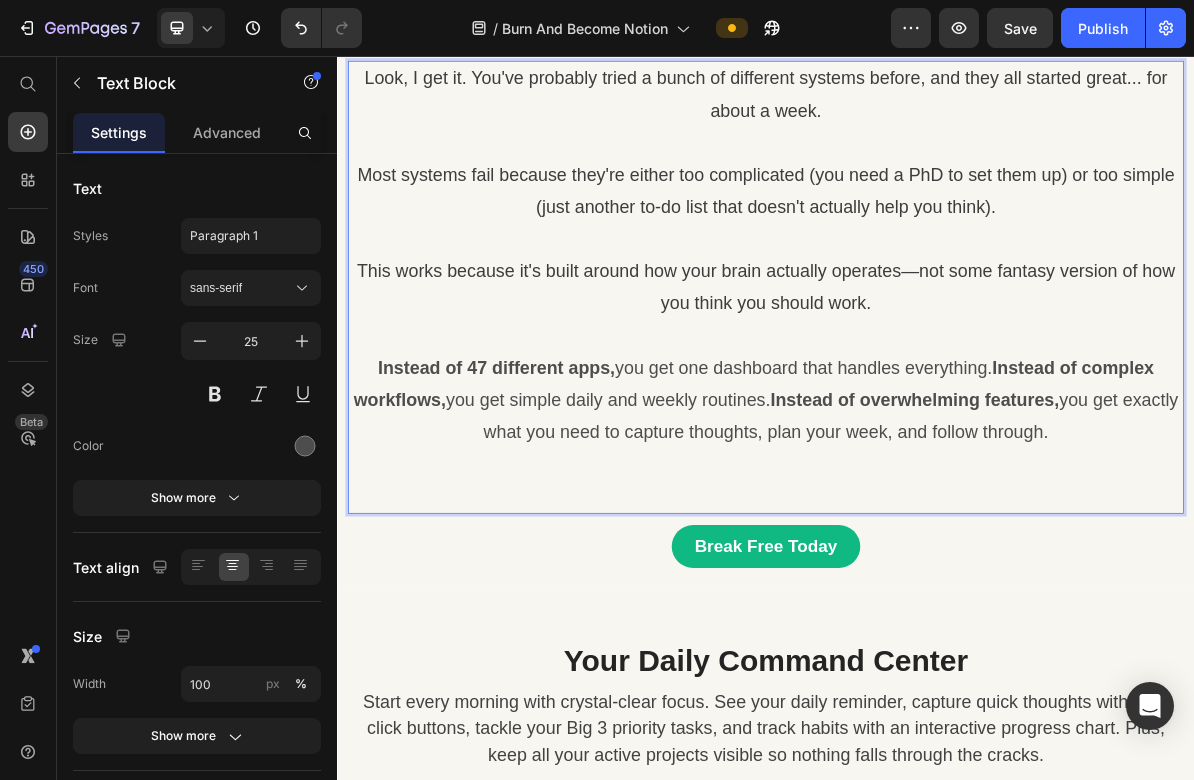 scroll, scrollTop: 959, scrollLeft: 0, axis: vertical 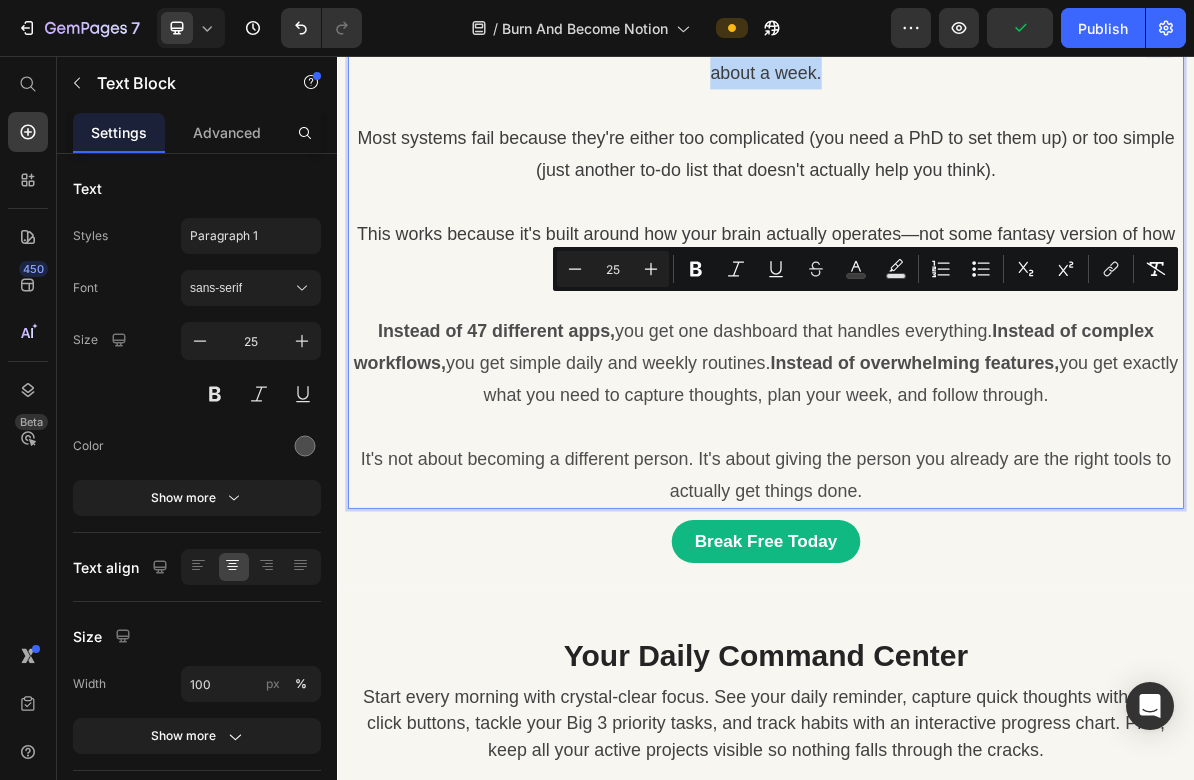 drag, startPoint x: 1005, startPoint y: 445, endPoint x: 1463, endPoint y: 402, distance: 460.01413 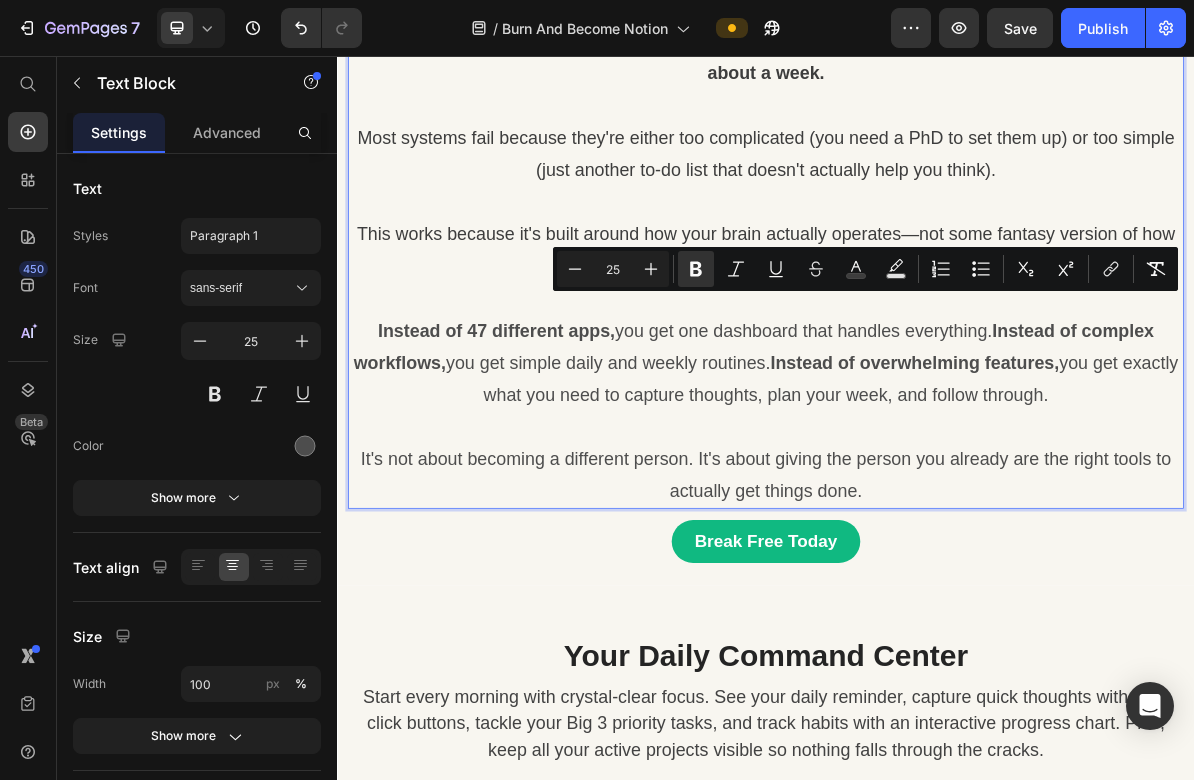 drag, startPoint x: 1200, startPoint y: 436, endPoint x: 1190, endPoint y: 437, distance: 10.049875 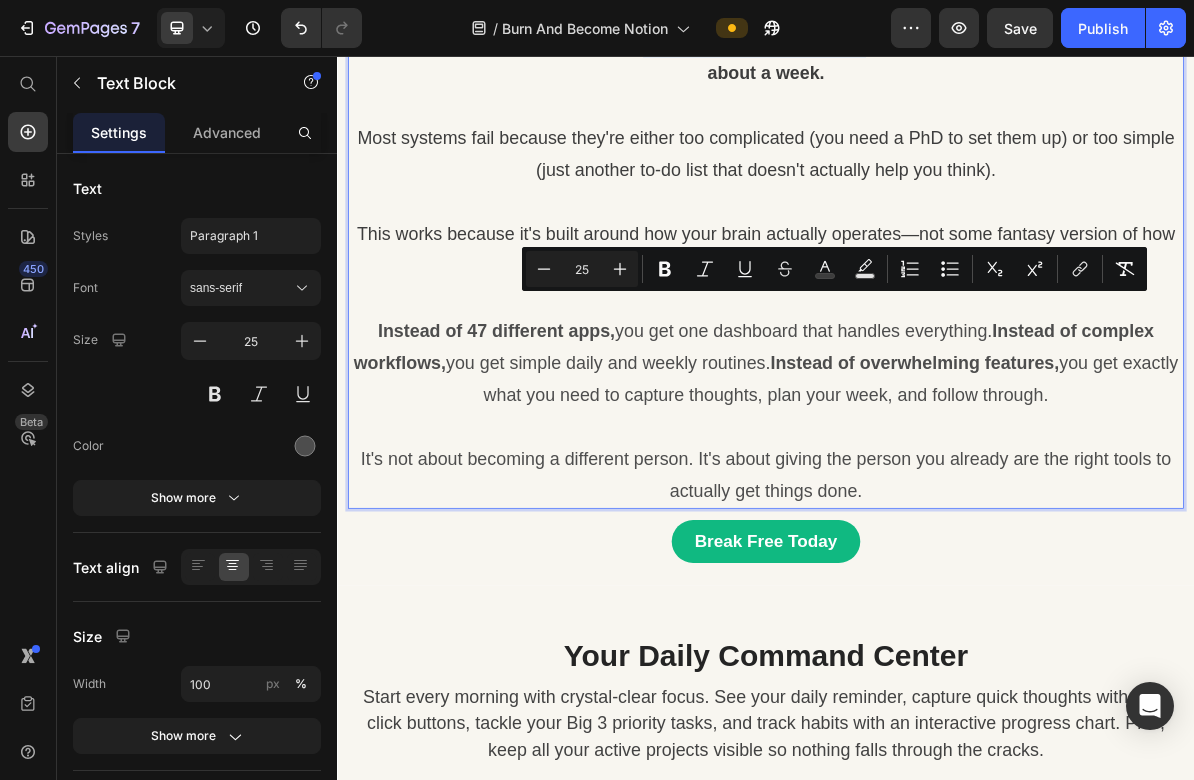 drag, startPoint x: 754, startPoint y: 410, endPoint x: 1063, endPoint y: 410, distance: 309 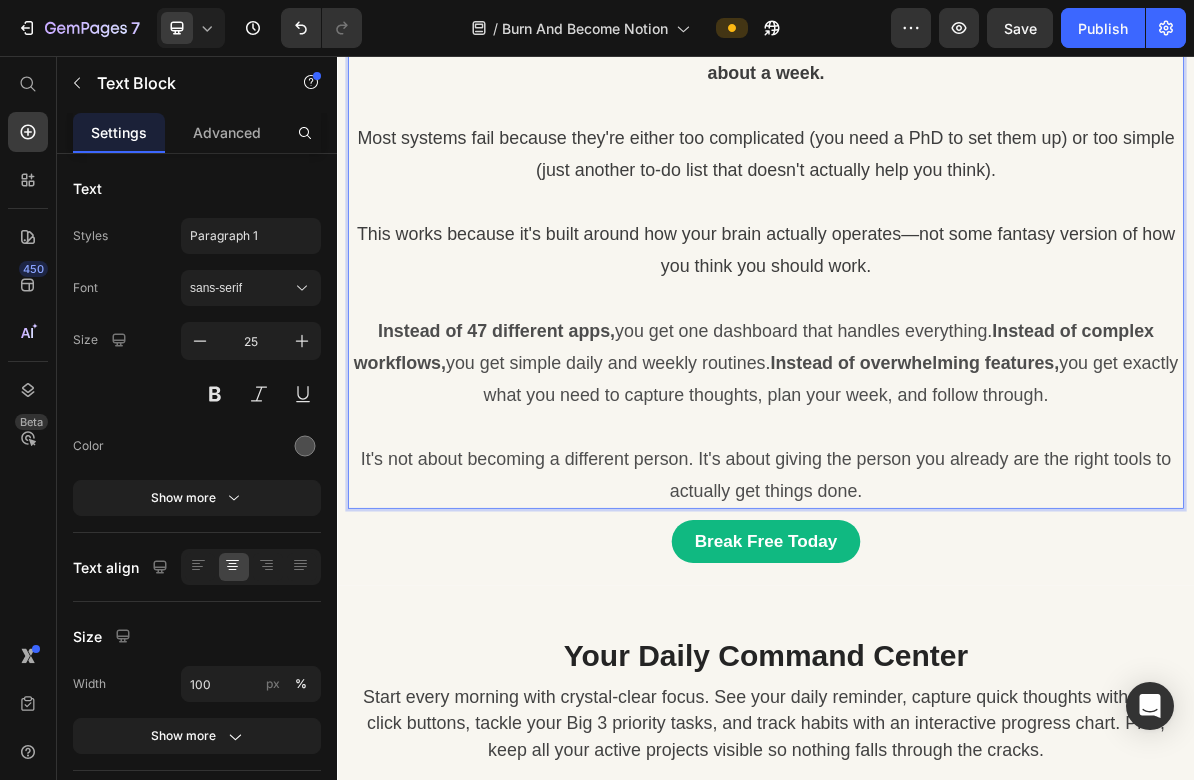 click on "Look, I get it. You've probably tried  a bunch of different systems  before, and they all started great...  for about a week. Most systems fail because they're either too complicated (you need a PhD to set them up) or too simple (just another to-do list that doesn't actually help you think)." at bounding box center (937, 125) 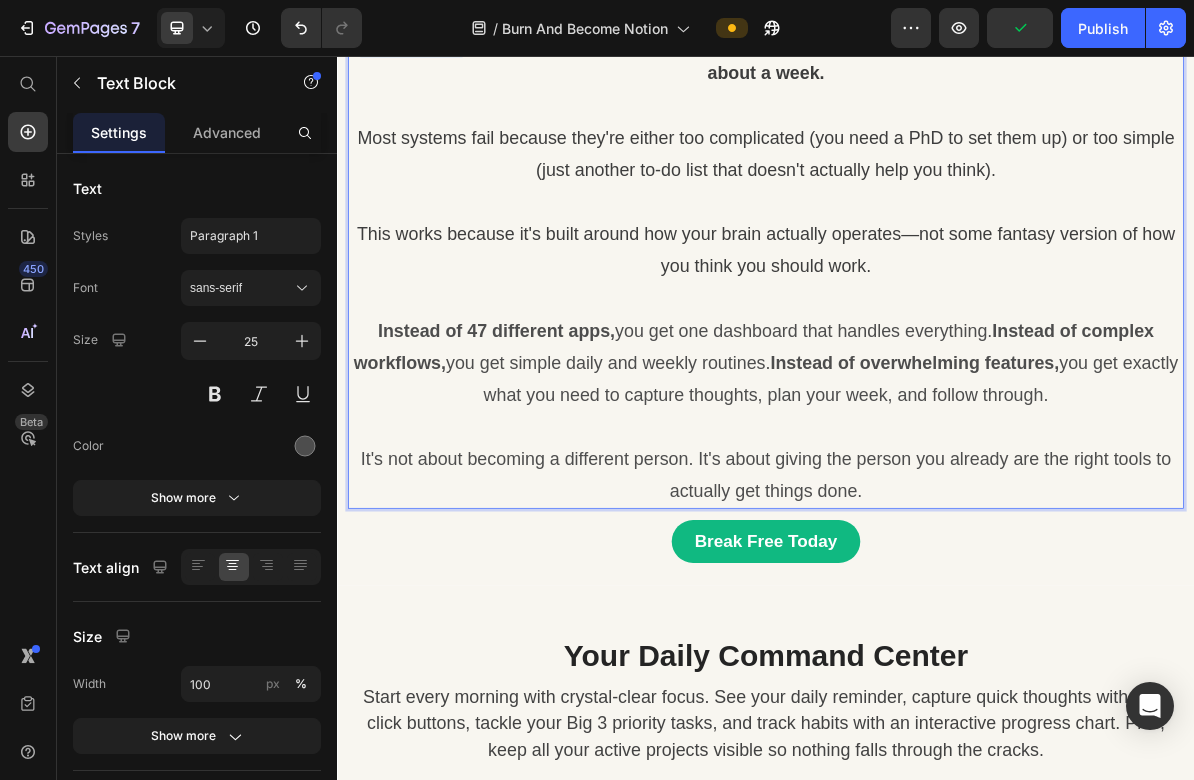 drag, startPoint x: 515, startPoint y: 409, endPoint x: 354, endPoint y: 404, distance: 161.07762 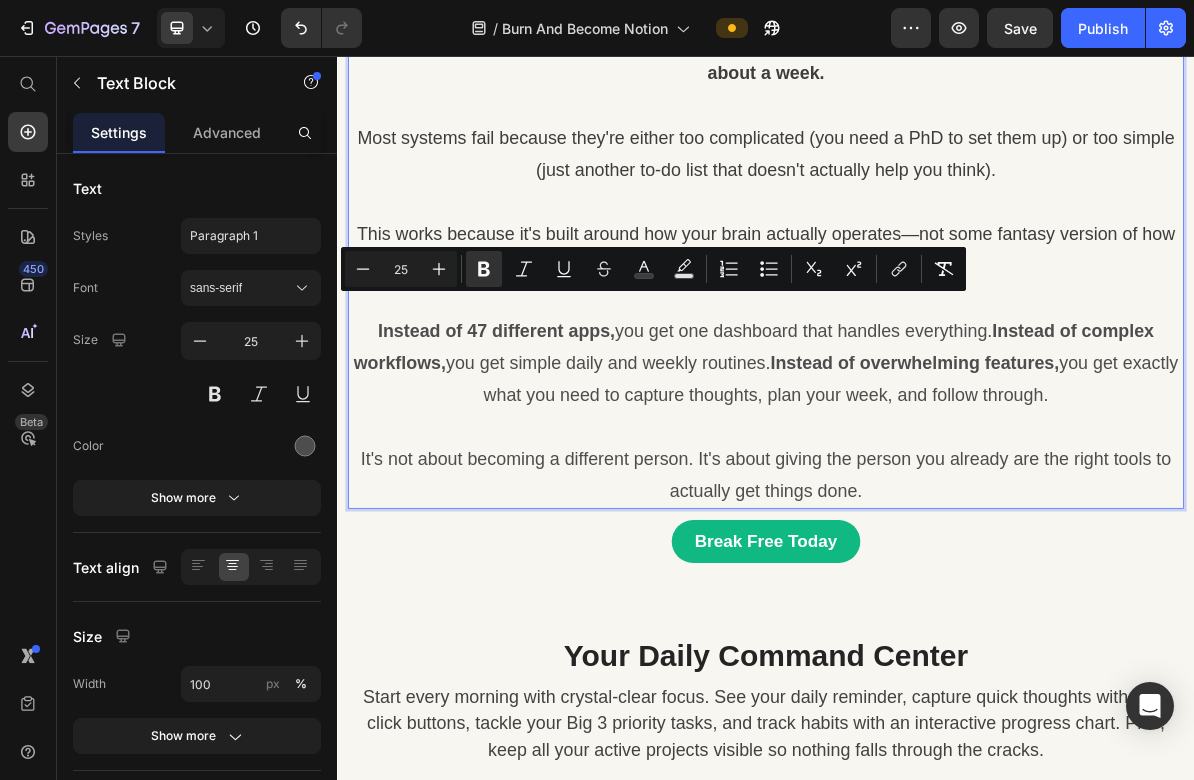 click on "Look, I get it.  You've probably tried  a bunch of different systems  before, and they all started great...  for about a week. Most systems fail because they're either too complicated (you need a PhD to set them up) or too simple (just another to-do list that doesn't actually help you think)." at bounding box center (937, 125) 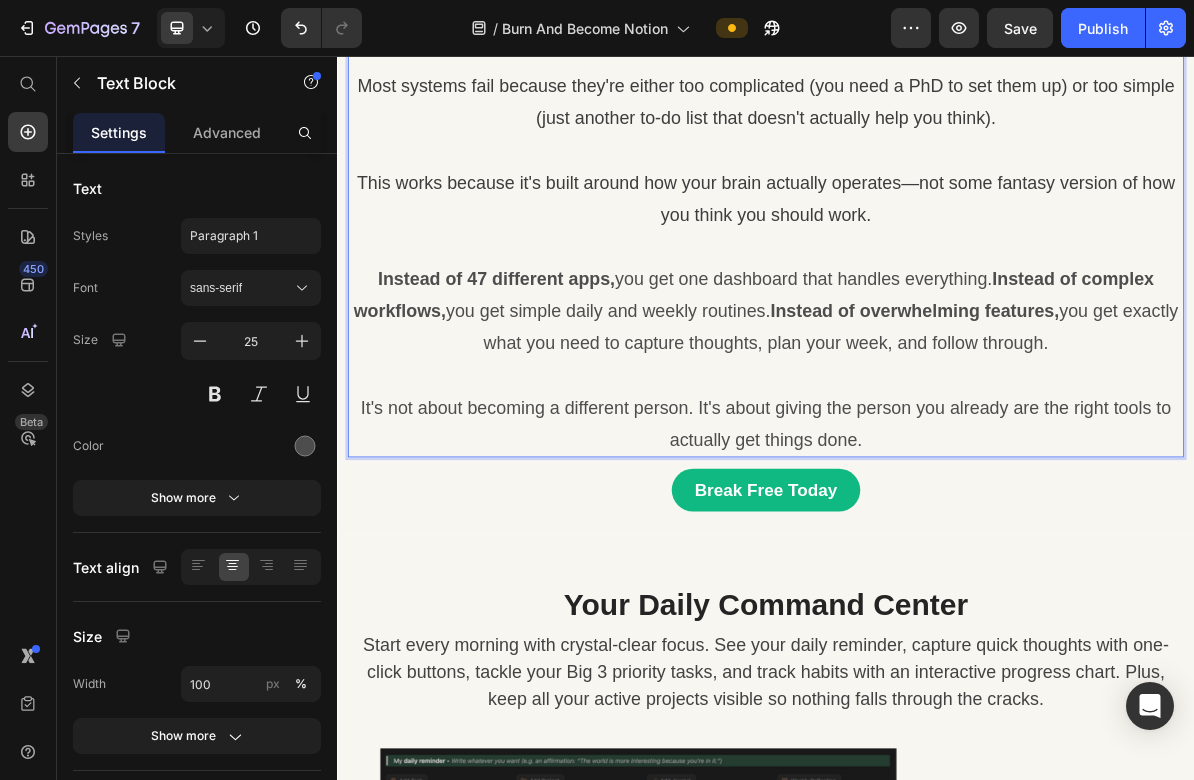 scroll, scrollTop: 1075, scrollLeft: 0, axis: vertical 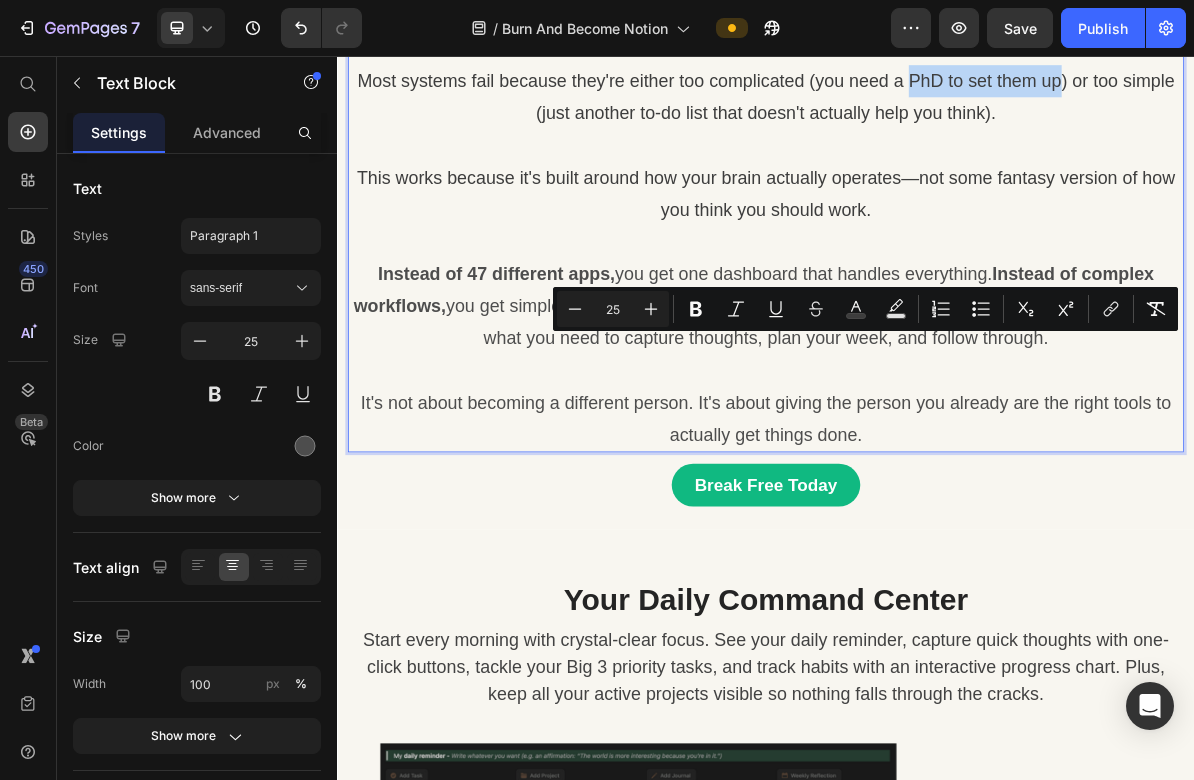 drag, startPoint x: 1342, startPoint y: 466, endPoint x: 1131, endPoint y: 471, distance: 211.05923 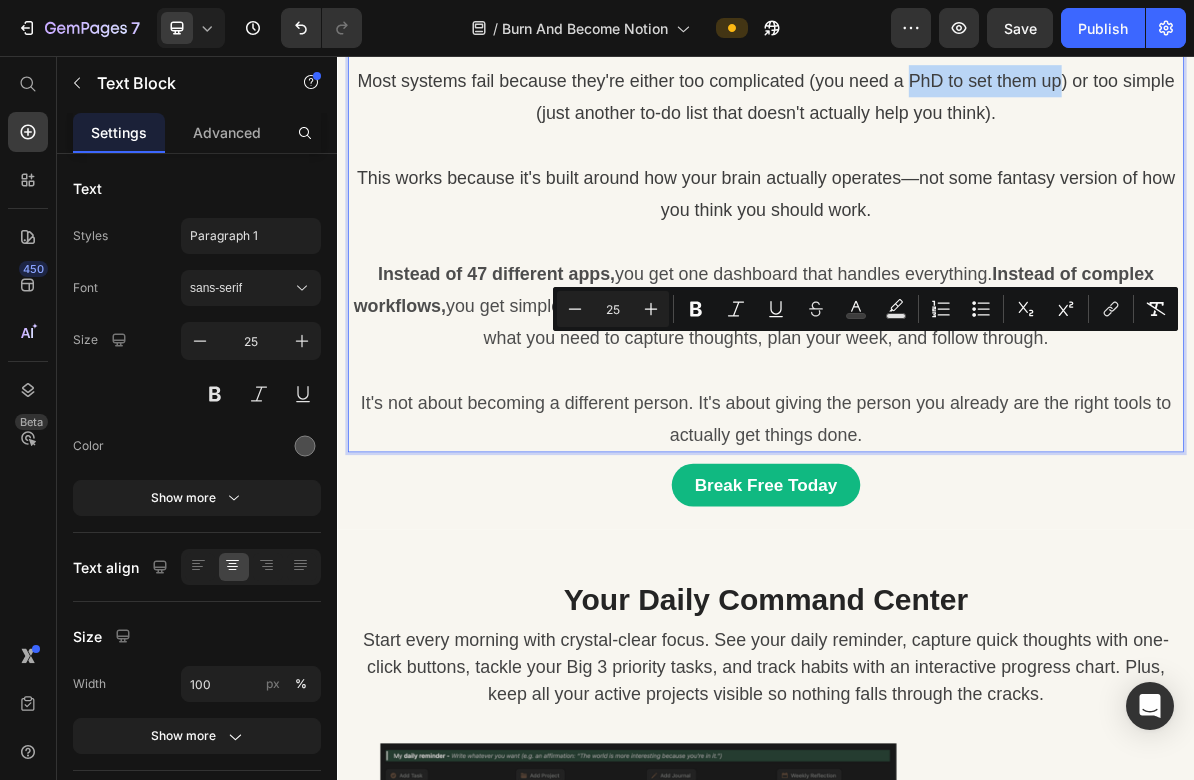 click on "Most systems fail because they're either too complicated (you need a PhD to set them up) or too simple (just another to-do list that doesn't actually help you think)." at bounding box center (937, 113) 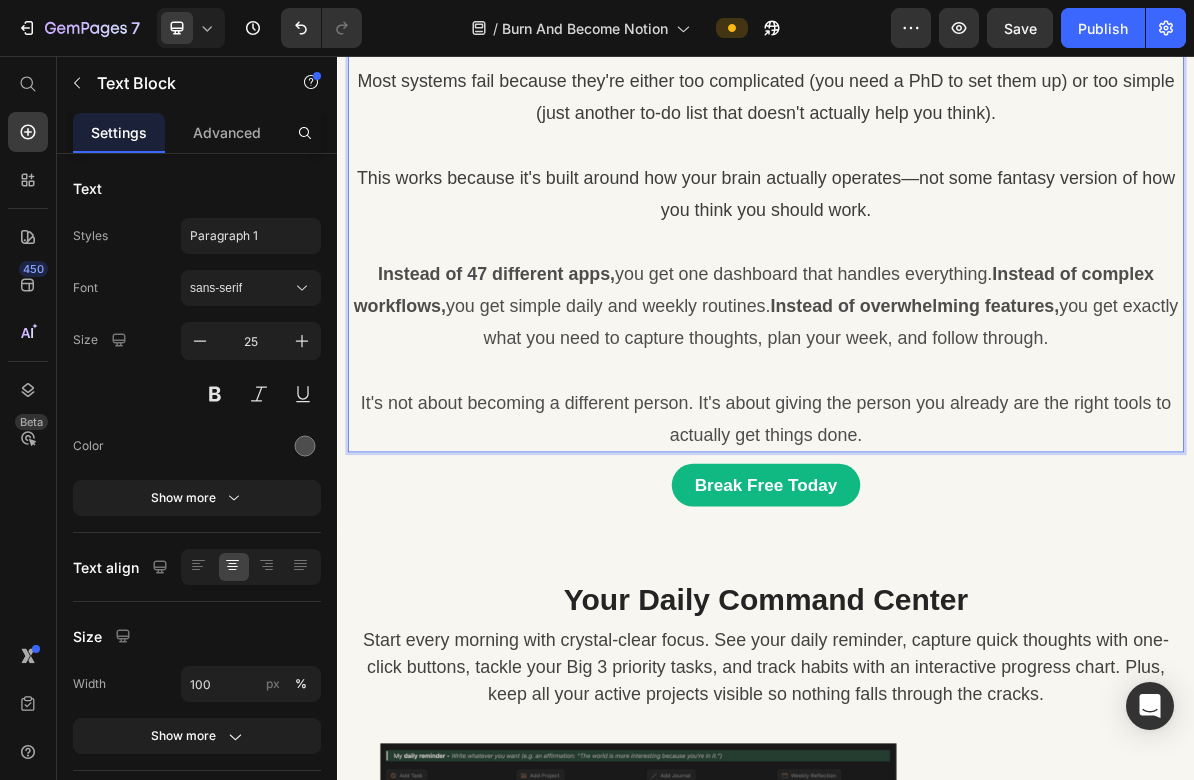 click on "Most systems fail because they're either too complicated (you need a PhD to set them up) or too simple (just another to-do list that doesn't actually help you think)." at bounding box center (937, 113) 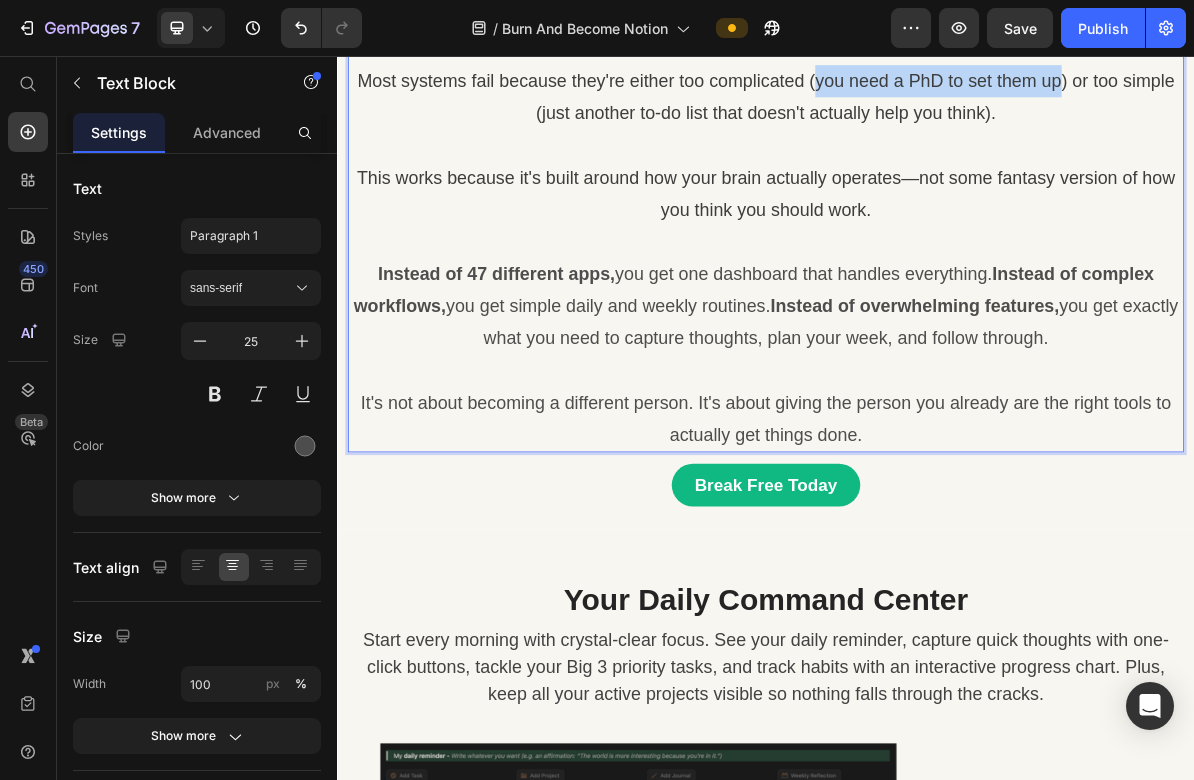 drag, startPoint x: 1343, startPoint y: 467, endPoint x: 1003, endPoint y: 462, distance: 340.03677 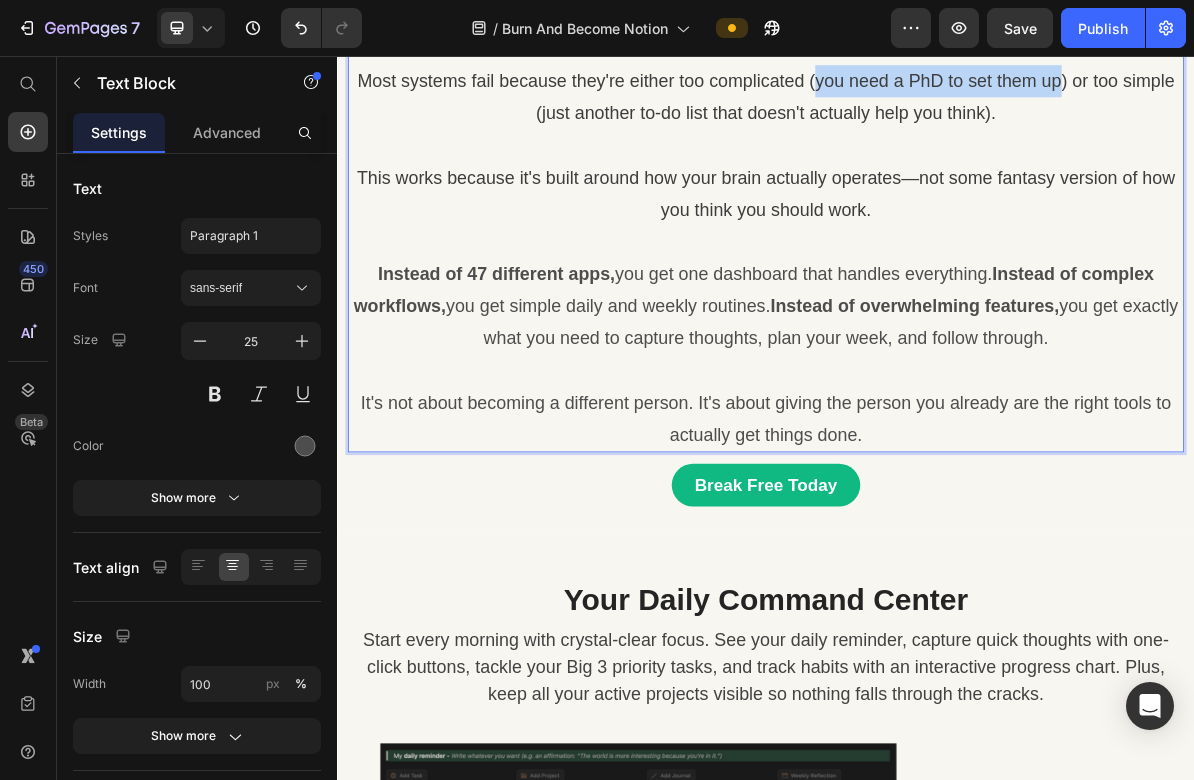 click on "Most systems fail because they're either too complicated (you need a PhD to set them up) or too simple (just another to-do list that doesn't actually help you think)." at bounding box center (937, 113) 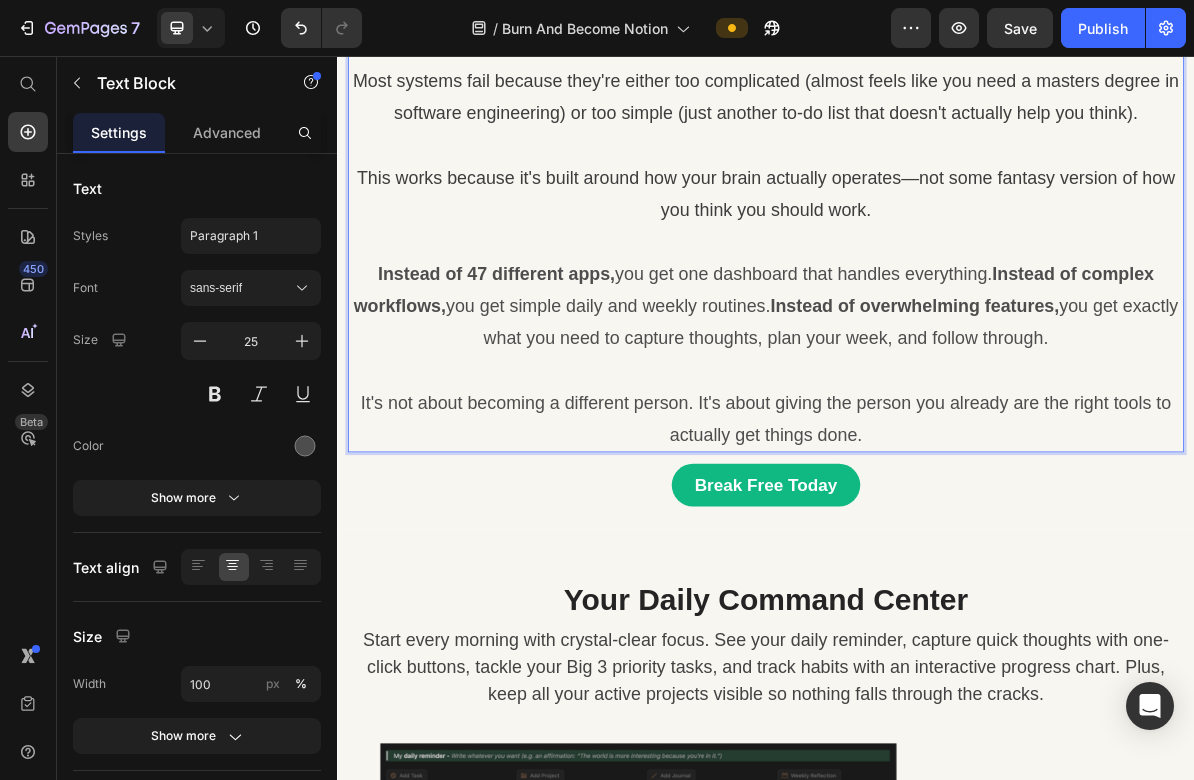 click on "Look, I get it.  You've probably tried  a bunch of different systems  before, and they all started great...  for about a week. Most systems fail because they're either too complicated (almost feels like you need a masters degree in software engineering) or too simple (just another to-do list that doesn't actually help you think)." at bounding box center [937, 46] 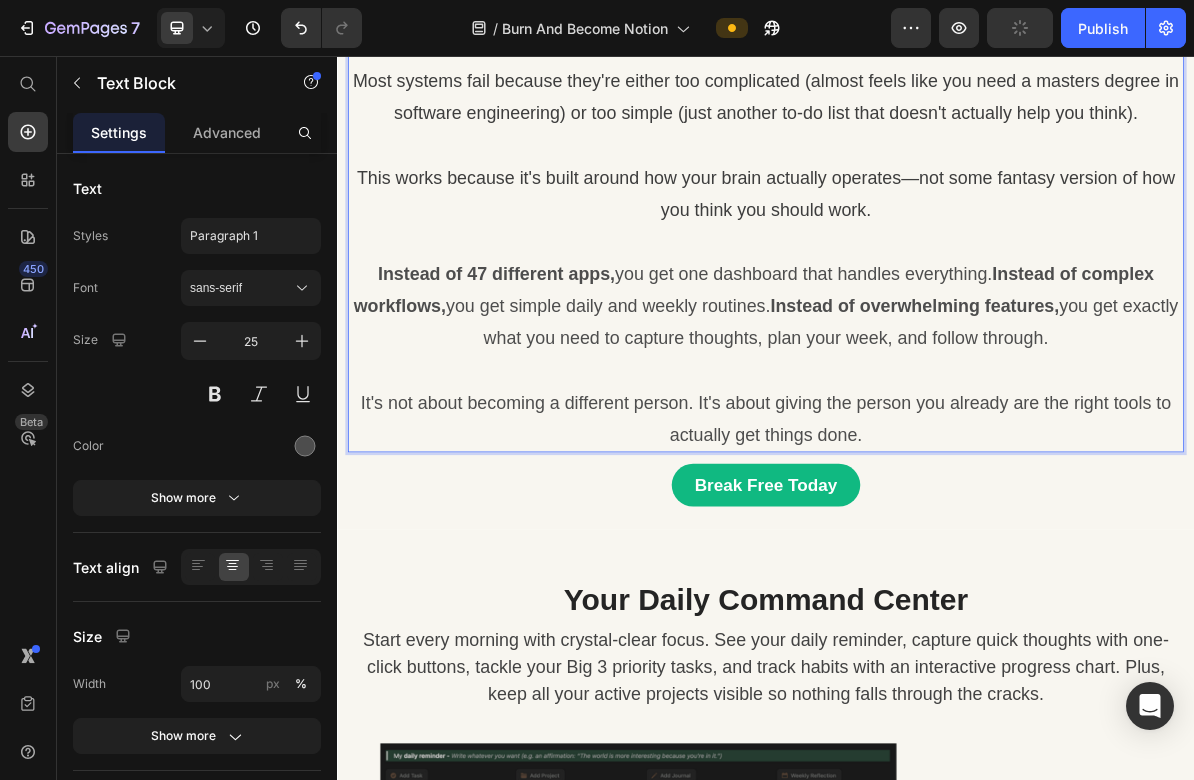 scroll, scrollTop: 1079, scrollLeft: 0, axis: vertical 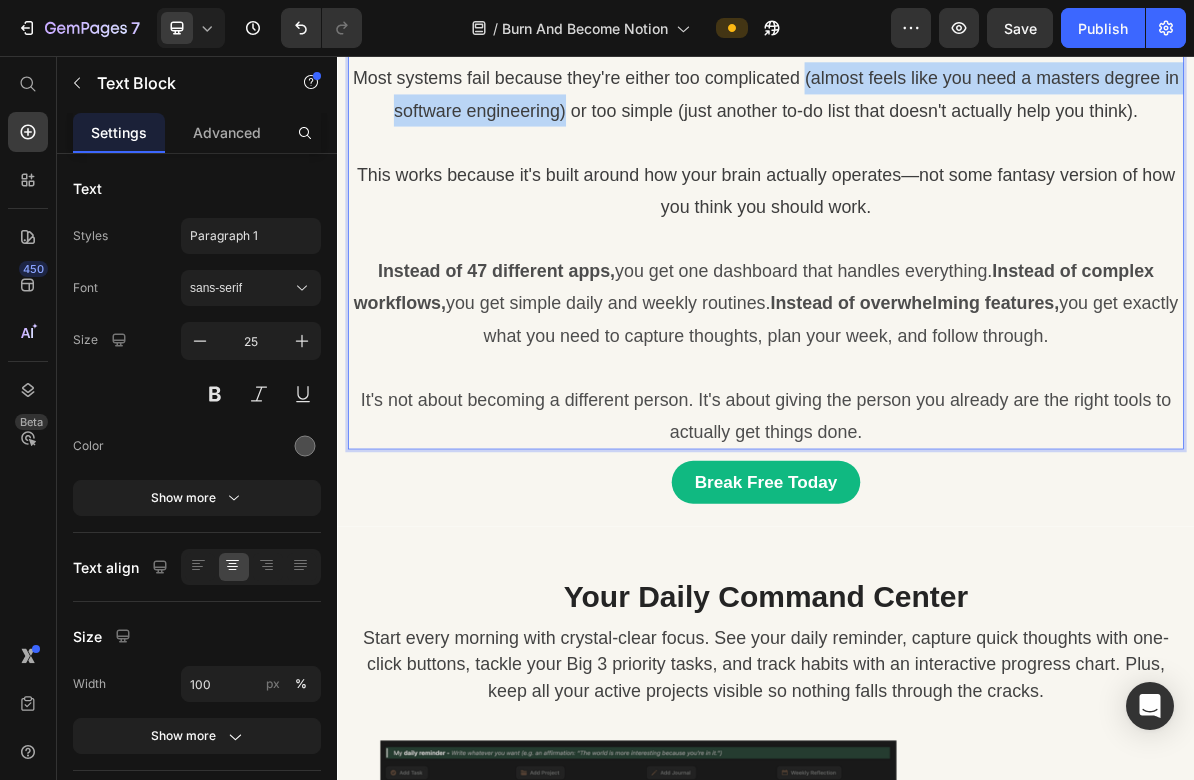 drag, startPoint x: 661, startPoint y: 505, endPoint x: 999, endPoint y: 453, distance: 341.9766 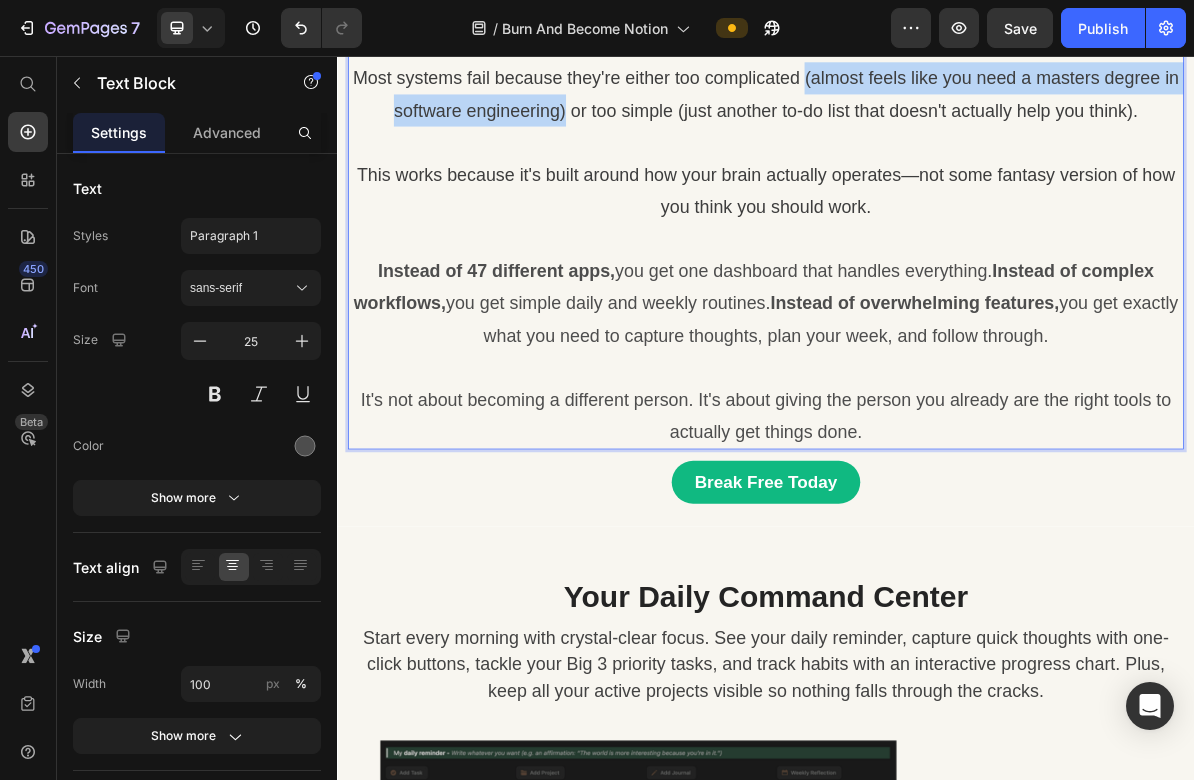 click on "Most systems fail because they're either too complicated (almost feels like you need a masters degree in software engineering) or too simple (just another to-do list that doesn't actually help you think)." at bounding box center (937, 109) 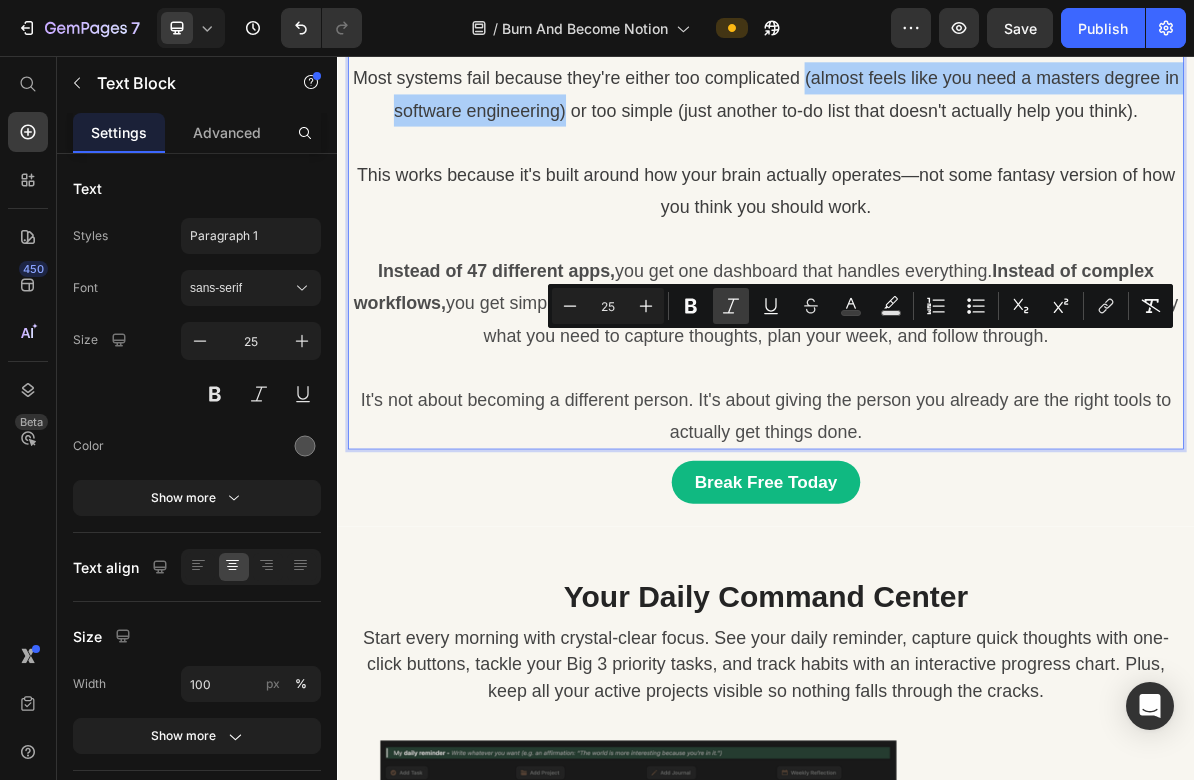 click 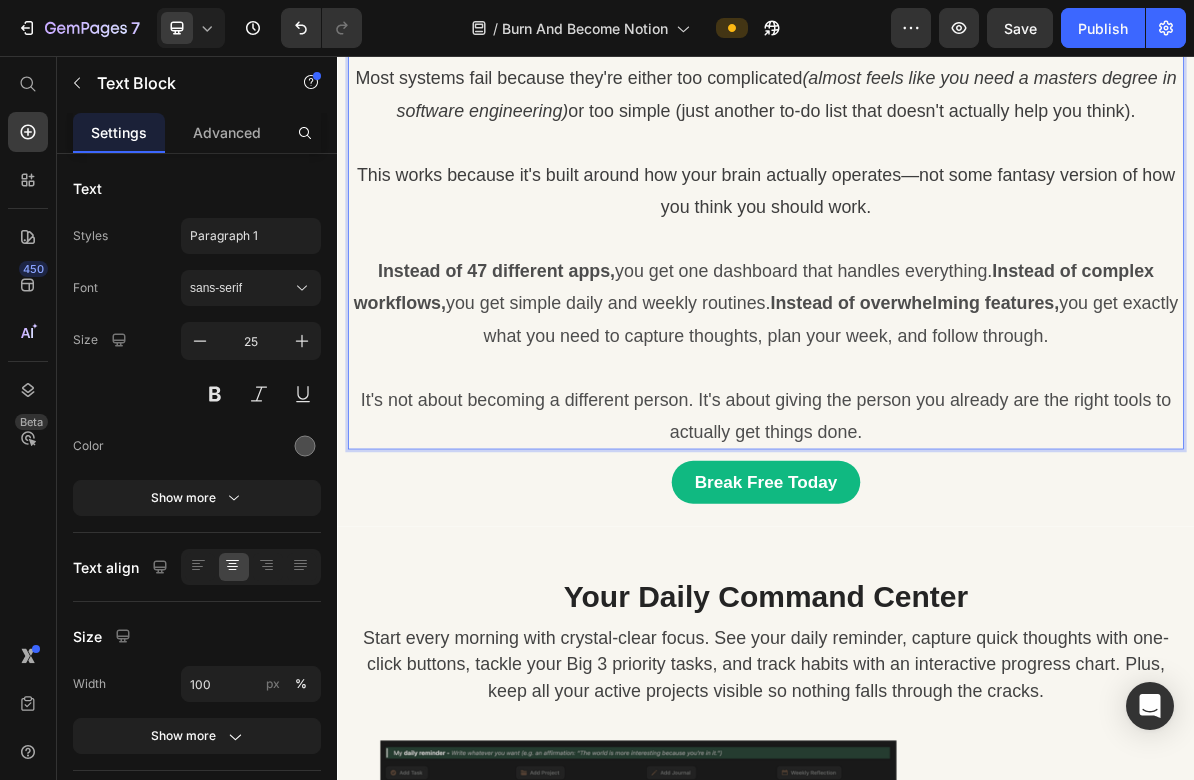 click on "Look, I get it.  You've probably tried  a bunch of different systems  before, and they all started great...  for about a week. Most systems fail because they're either too complicated  (almost feels like you need a masters degree in software engineering)  or too simple (just another to-do list that doesn't actually help you think)." at bounding box center [937, 42] 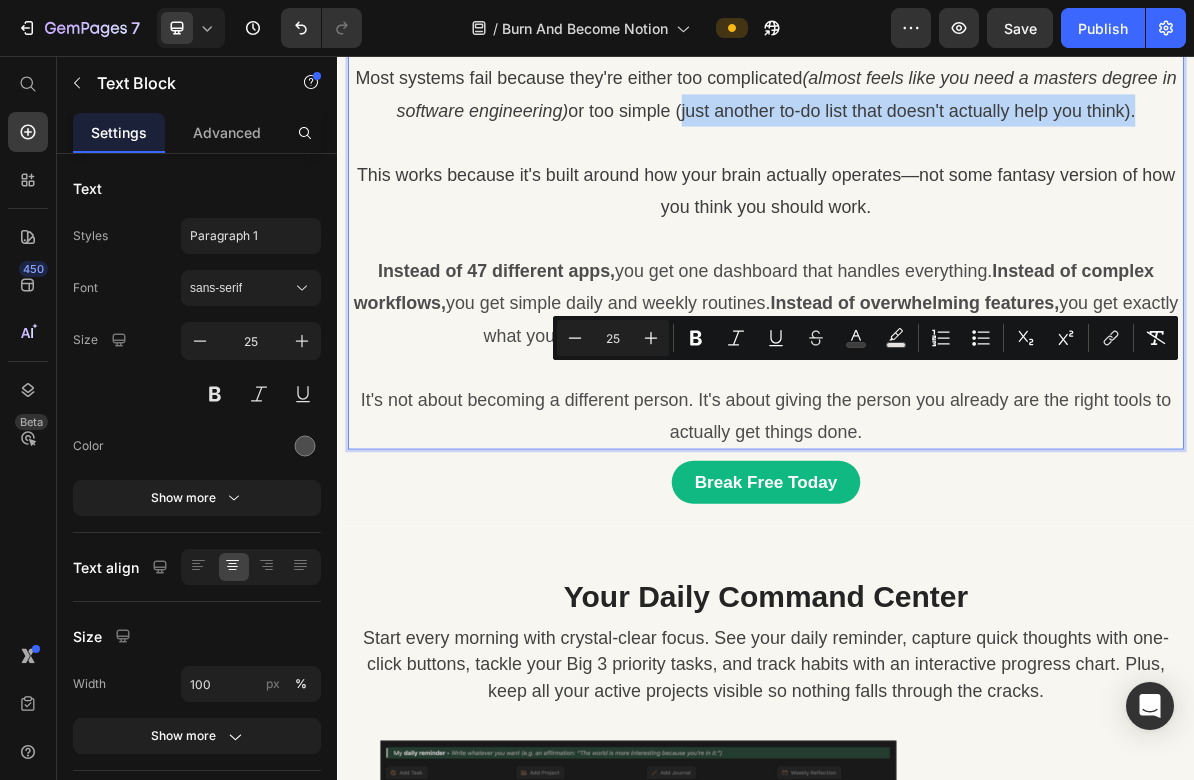 drag, startPoint x: 1377, startPoint y: 506, endPoint x: 819, endPoint y: 501, distance: 558.0224 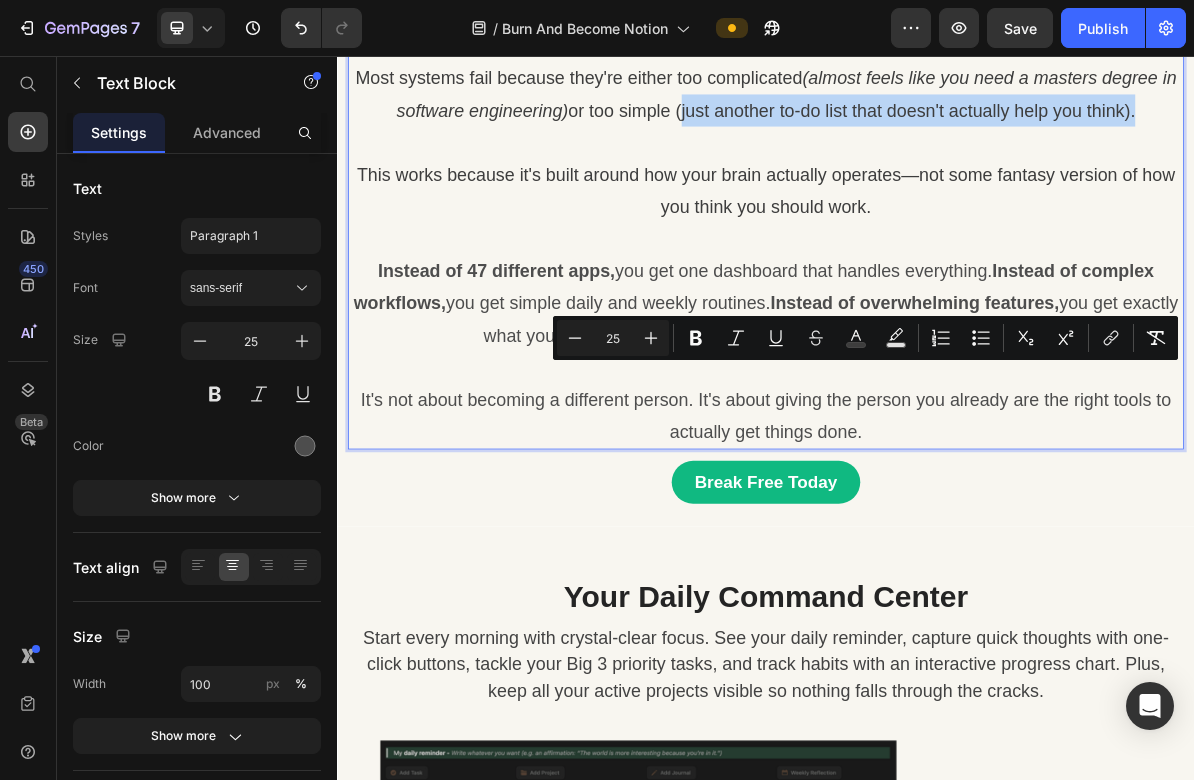 click on "Most systems fail because they're either too complicated  (almost feels like you need a masters degree in software engineering)  or too simple (just another to-do list that doesn't actually help you think)." at bounding box center (937, 109) 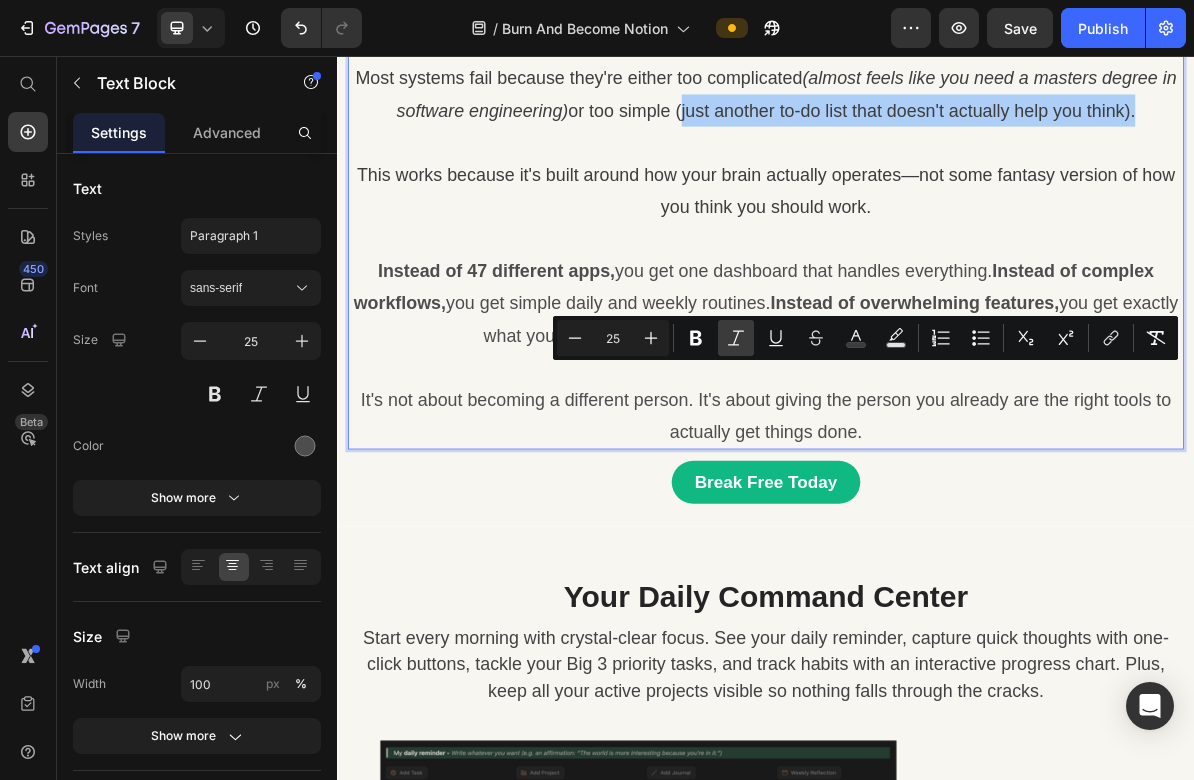 click 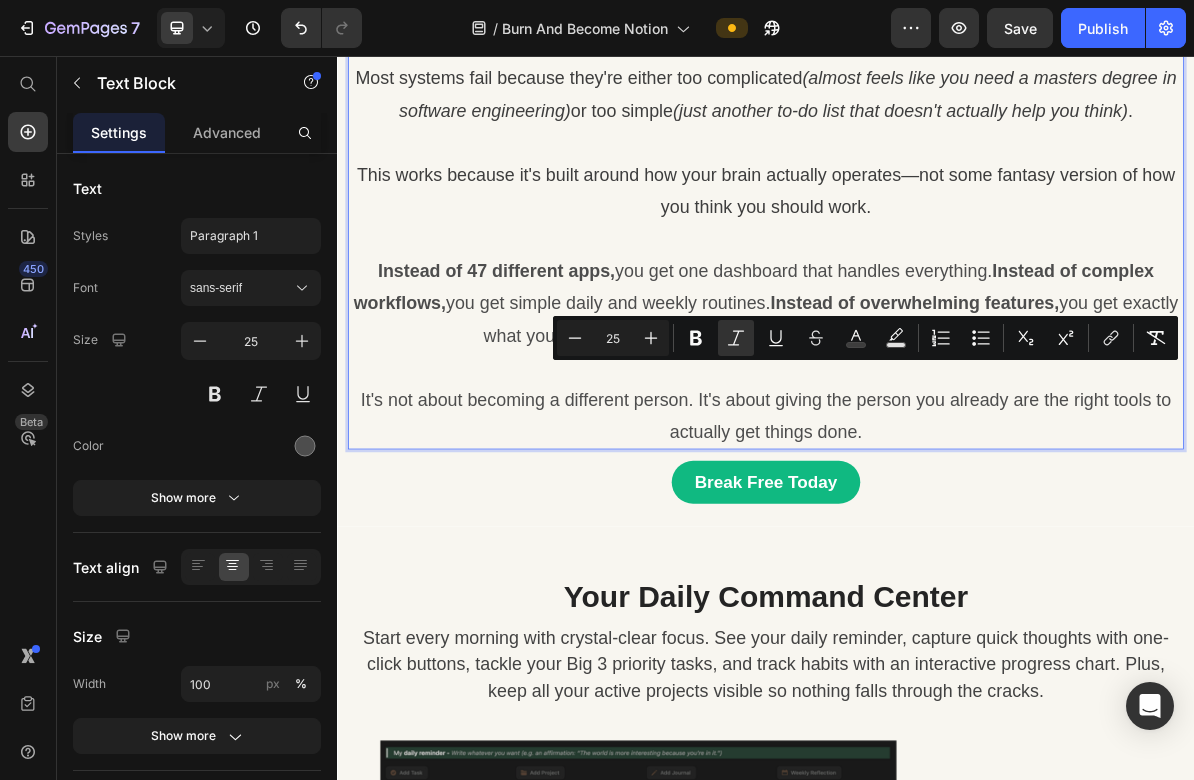 click on "Look, I get it.  You've probably tried  a bunch of different systems  before, and they all started great...  for about a week. Most systems fail because they're either too complicated  (almost feels like you need a masters degree in software engineering)  or too simple  (just another to-do list that doesn't actually help you think) ." at bounding box center (937, 42) 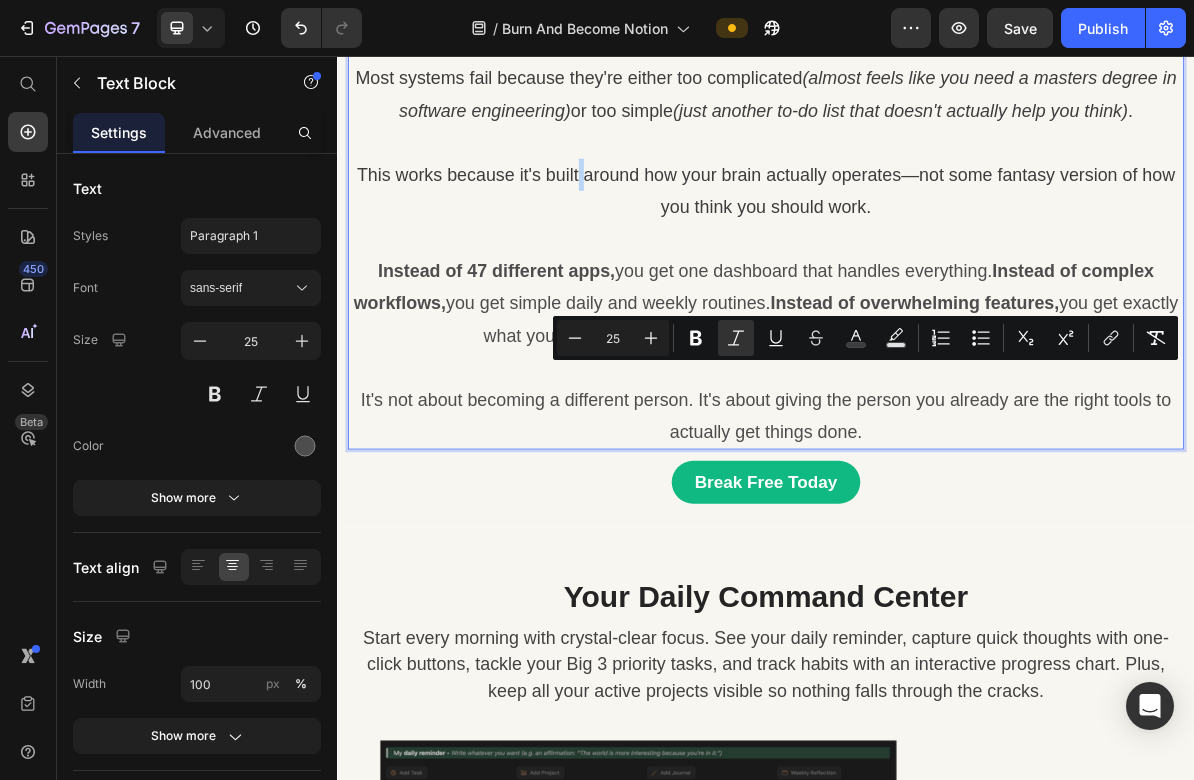 click on "This works because it's built around how your brain actually operates—not some fantasy version of how you think you should work." at bounding box center [937, 244] 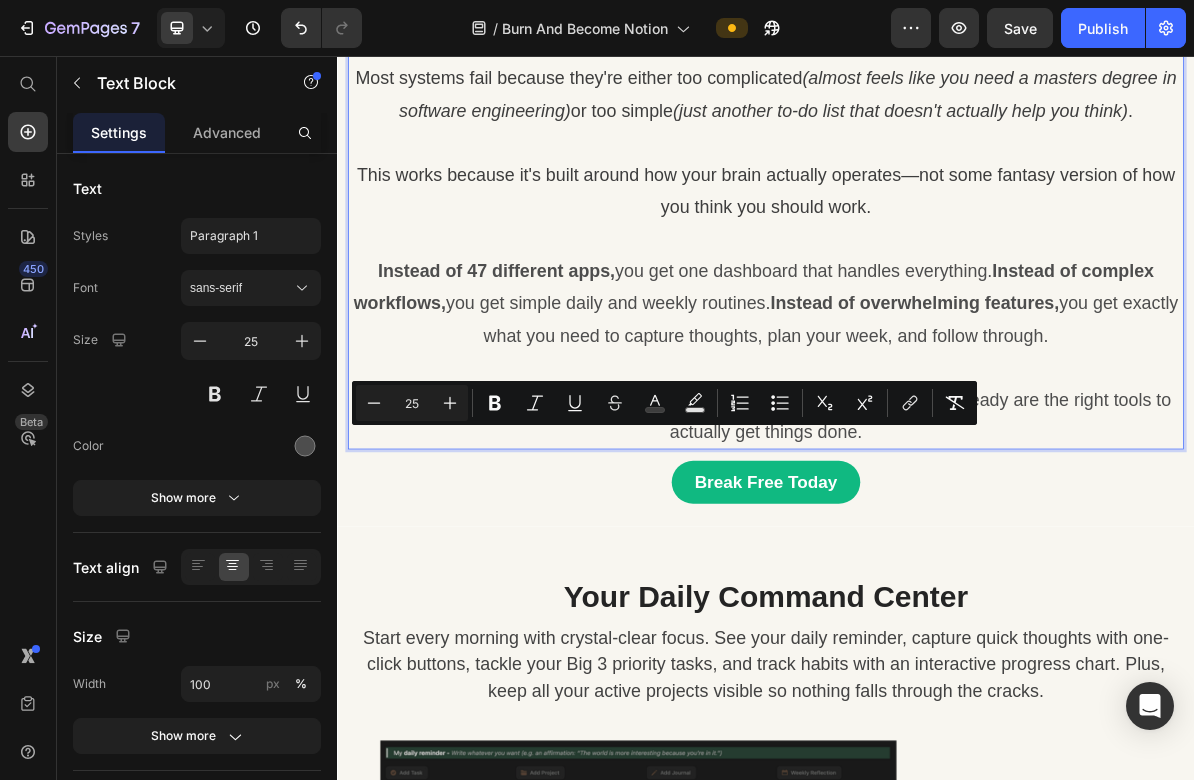 click on "This works because it's built around how your brain actually operates—not some fantasy version of how you think you should work." at bounding box center (937, 244) 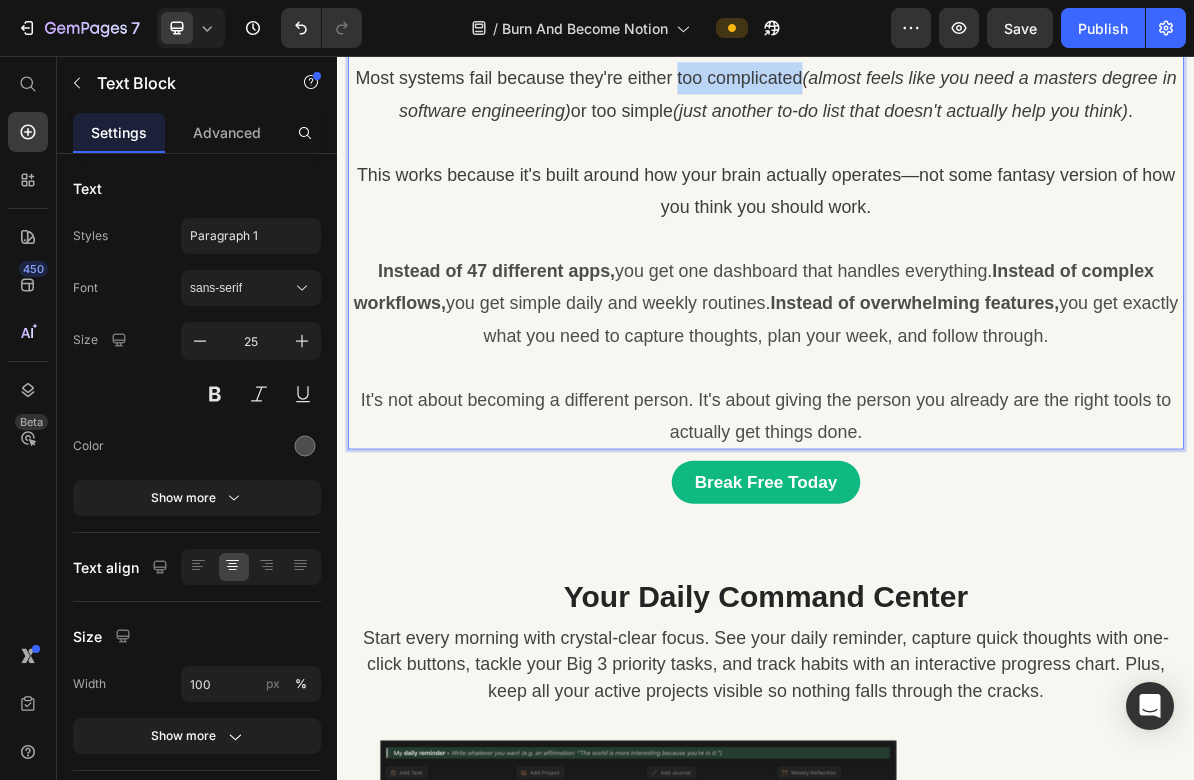 drag, startPoint x: 816, startPoint y: 463, endPoint x: 984, endPoint y: 460, distance: 168.02678 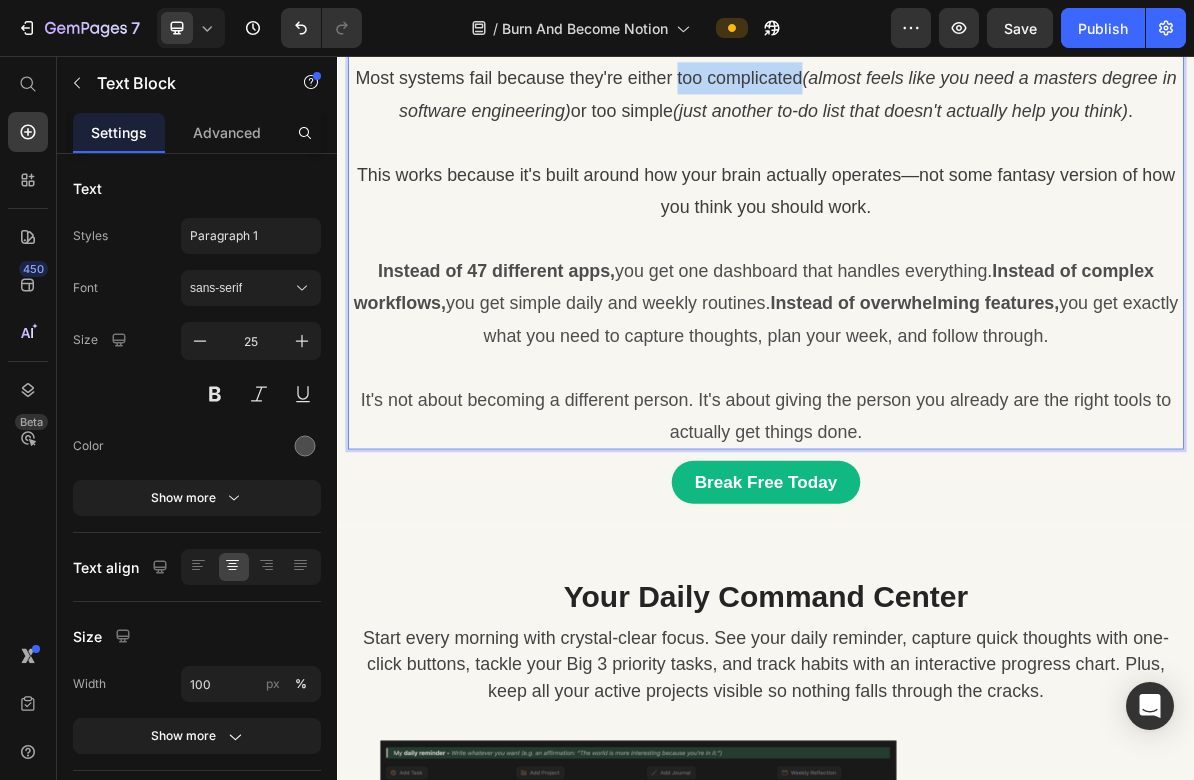 click on "Most systems fail because they're either too complicated  (almost feels like you need a masters degree in software engineering)  or too simple  (just another to-do list that doesn't actually help you think) ." at bounding box center (937, 109) 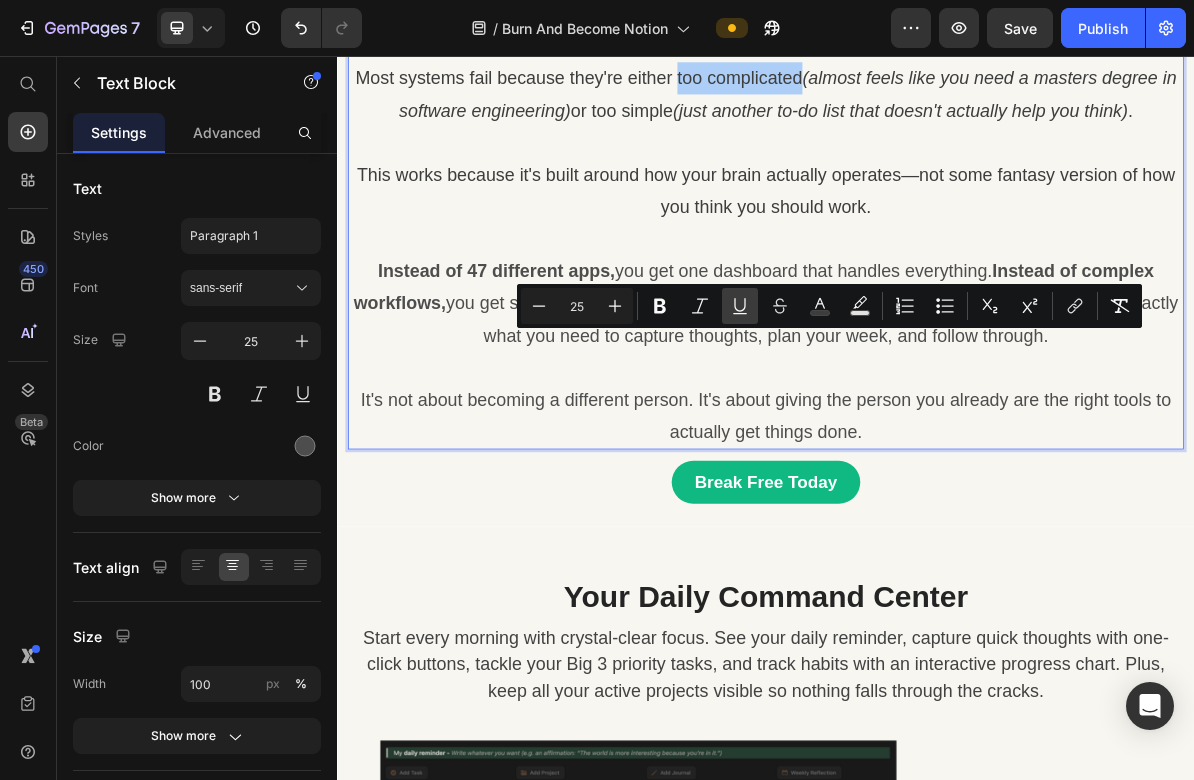 click 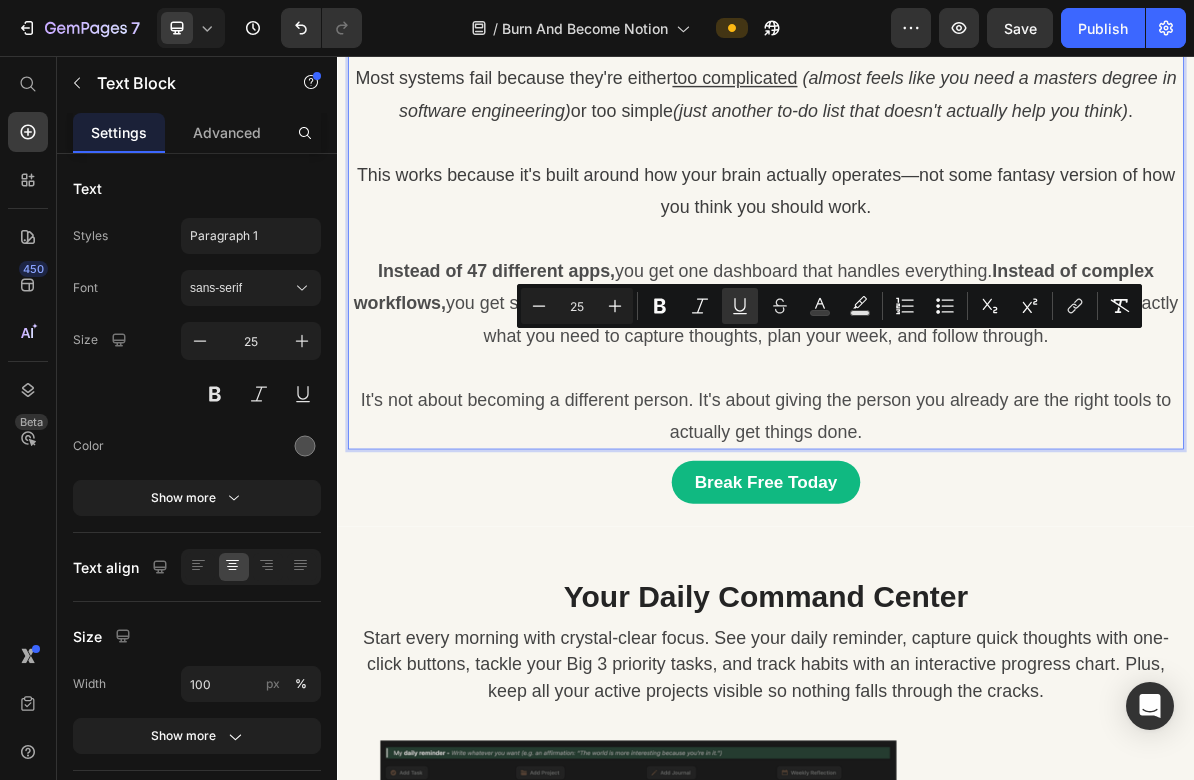 click at bounding box center (937, 177) 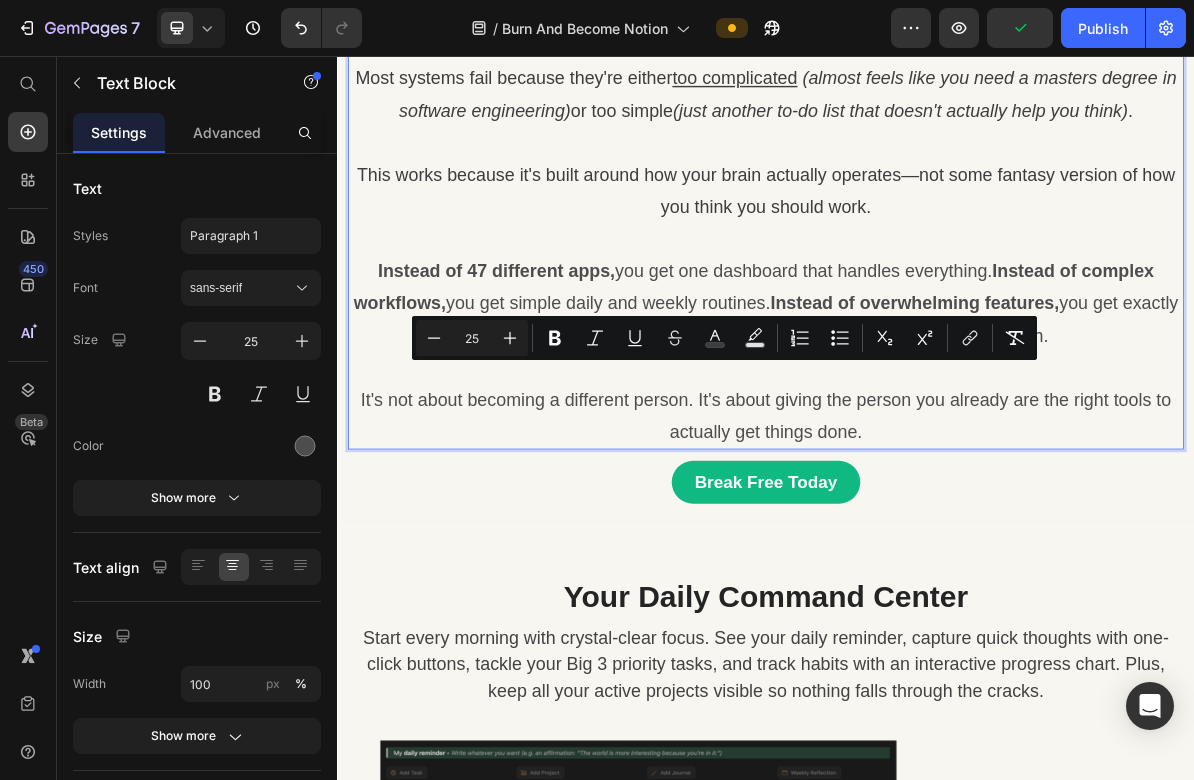 drag, startPoint x: 698, startPoint y: 503, endPoint x: 828, endPoint y: 481, distance: 131.8484 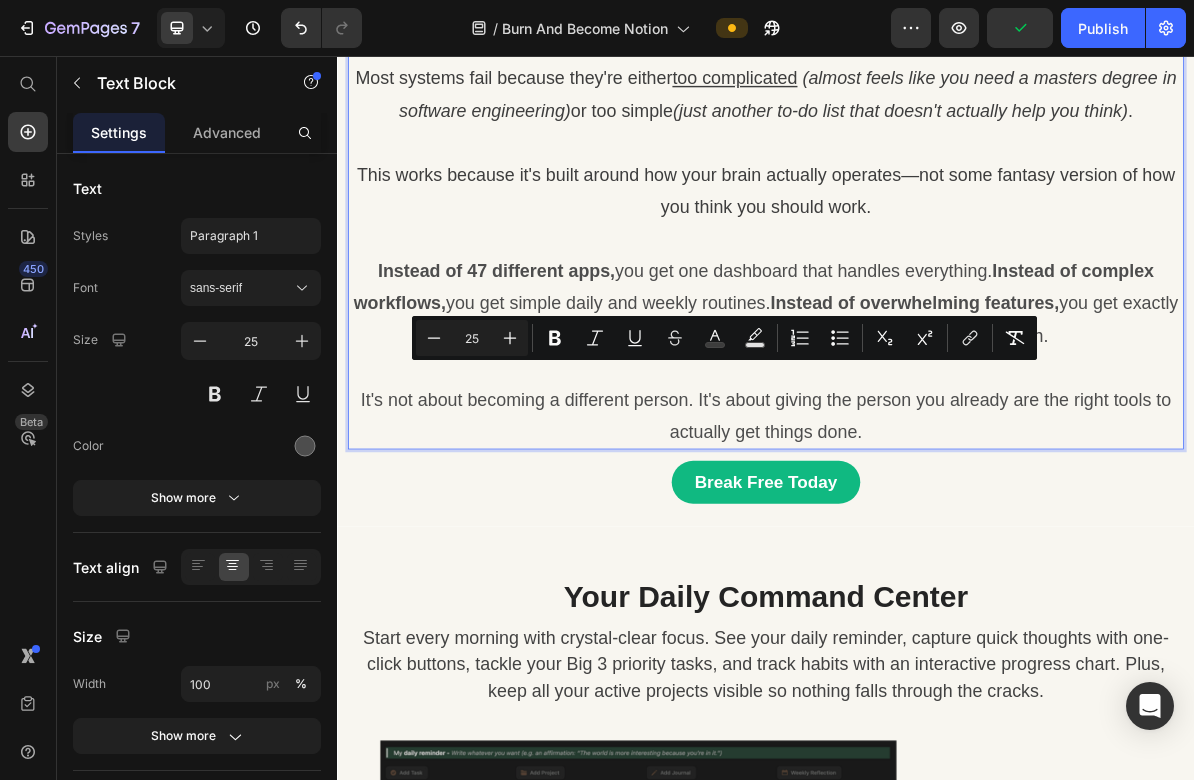 click on "Most systems fail because they're either  too complicated   (almost feels like you need a masters degree in software engineering)  or too simple  (just another to-do list that doesn't actually help you think) ." at bounding box center (937, 109) 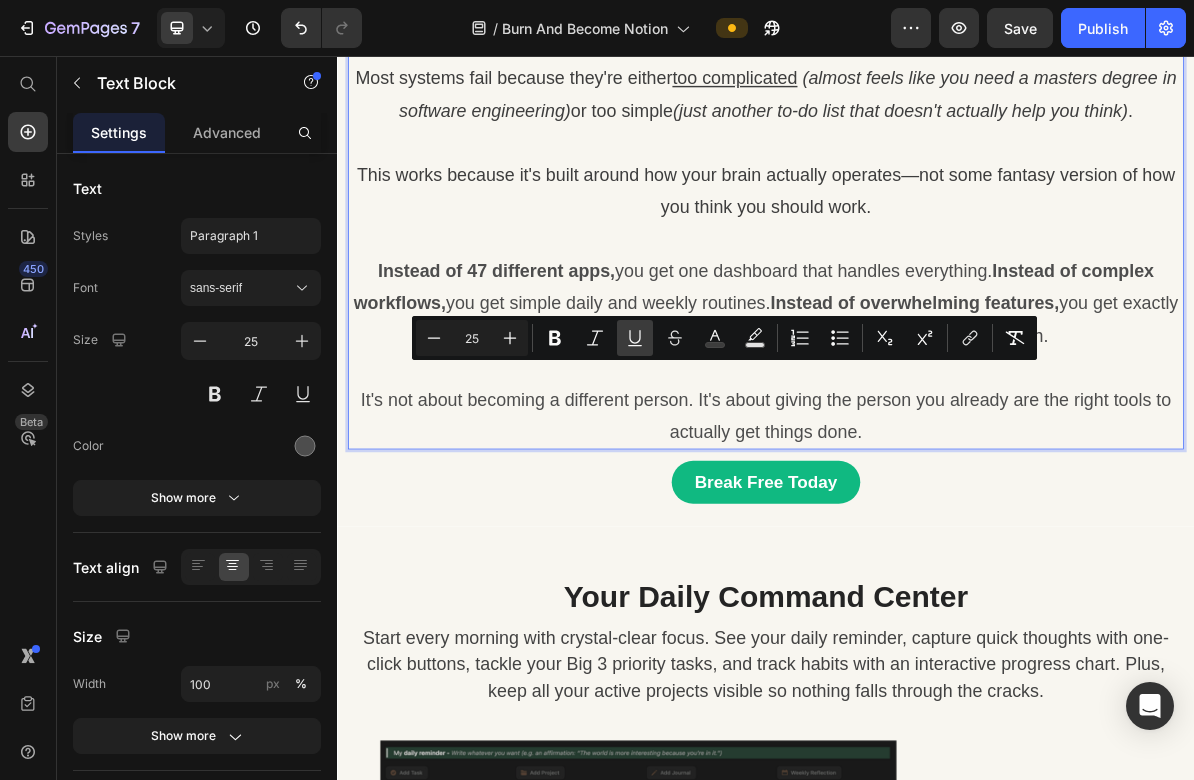 click 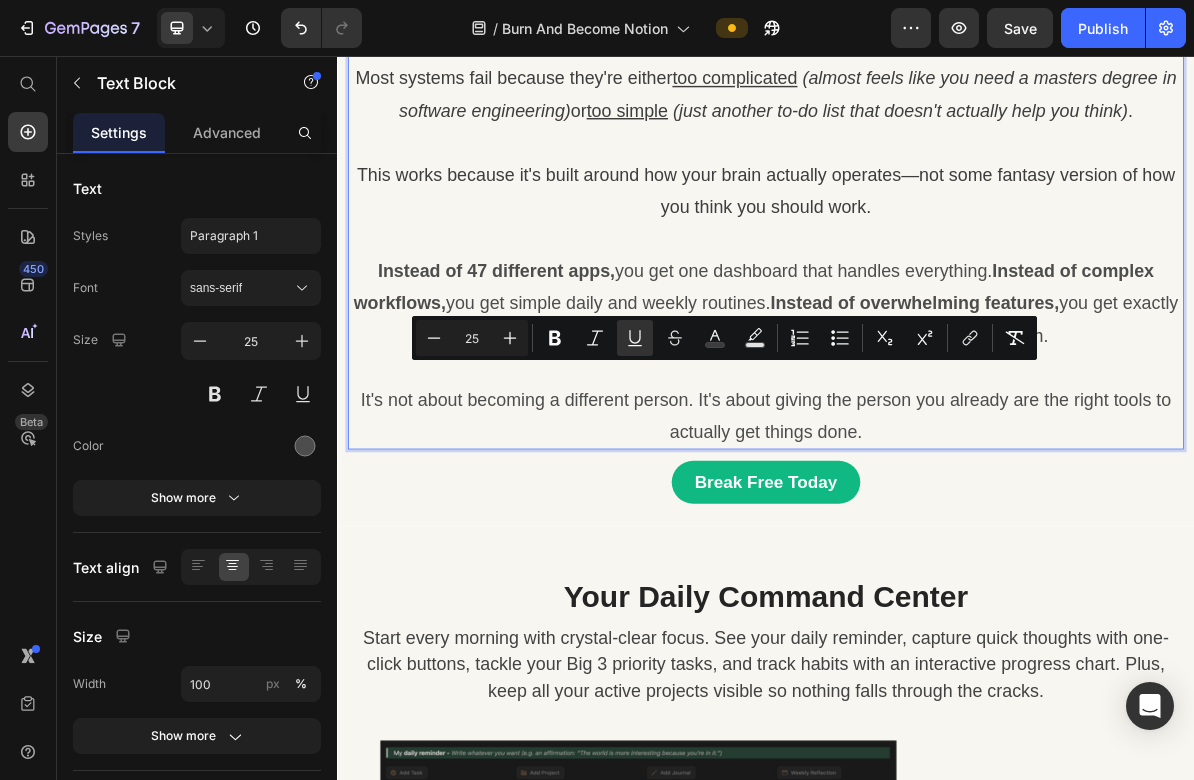 click on "This works because it's built around how your brain actually operates—not some fantasy version of how you think you should work." at bounding box center [937, 244] 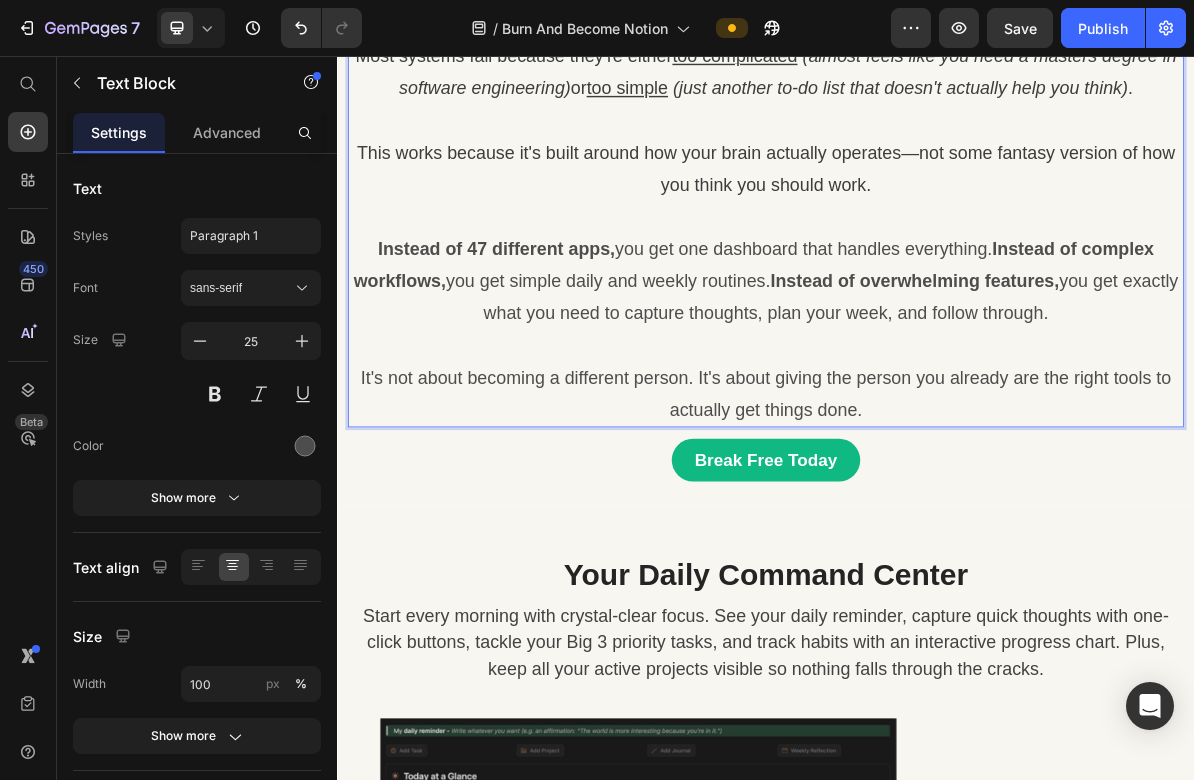 scroll, scrollTop: 1112, scrollLeft: 0, axis: vertical 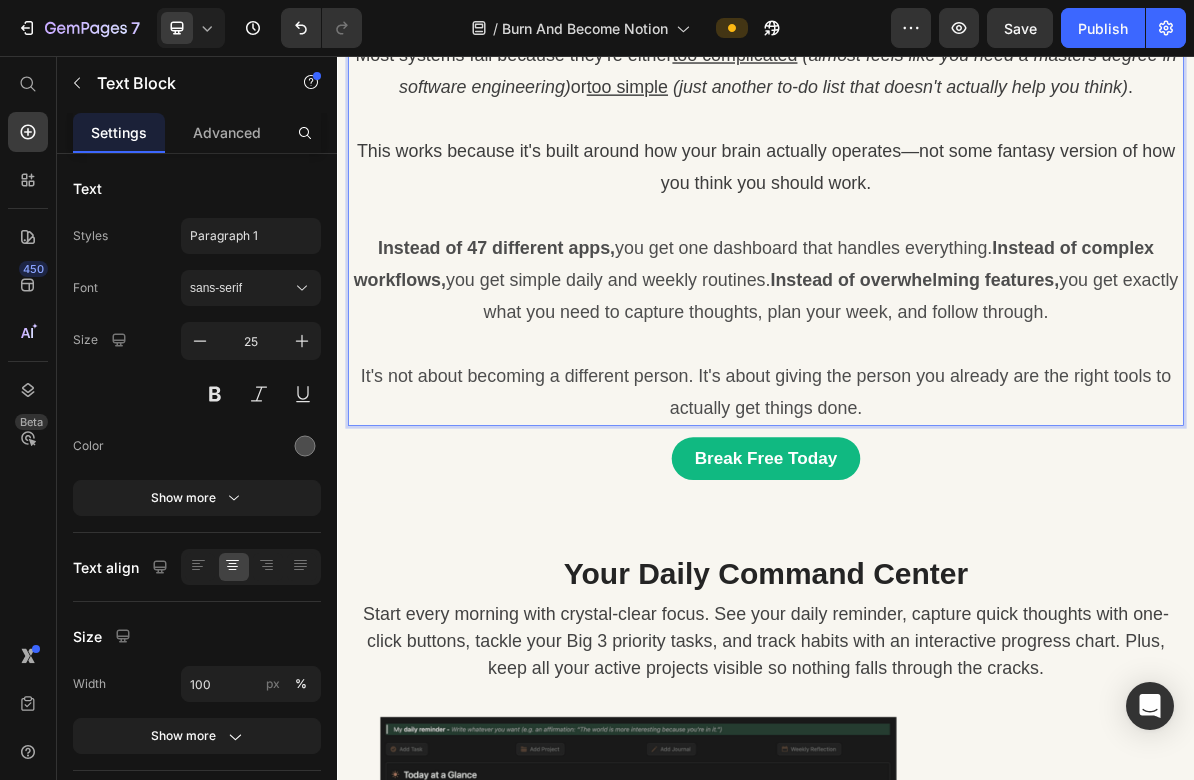 click on "This works because it's built around how your brain actually operates—not some fantasy version of how you think you should work. Instead of 47 different apps,  you get one dashboard that handles everything.  Instead of complex workflows,  you get simple daily and weekly routines.  Instead of overwhelming features,  you get exactly what you need to capture thoughts, plan your week, and follow through. It's not about becoming a different person. It's about giving the person you already are the right tools to actually get things done." at bounding box center (937, 369) 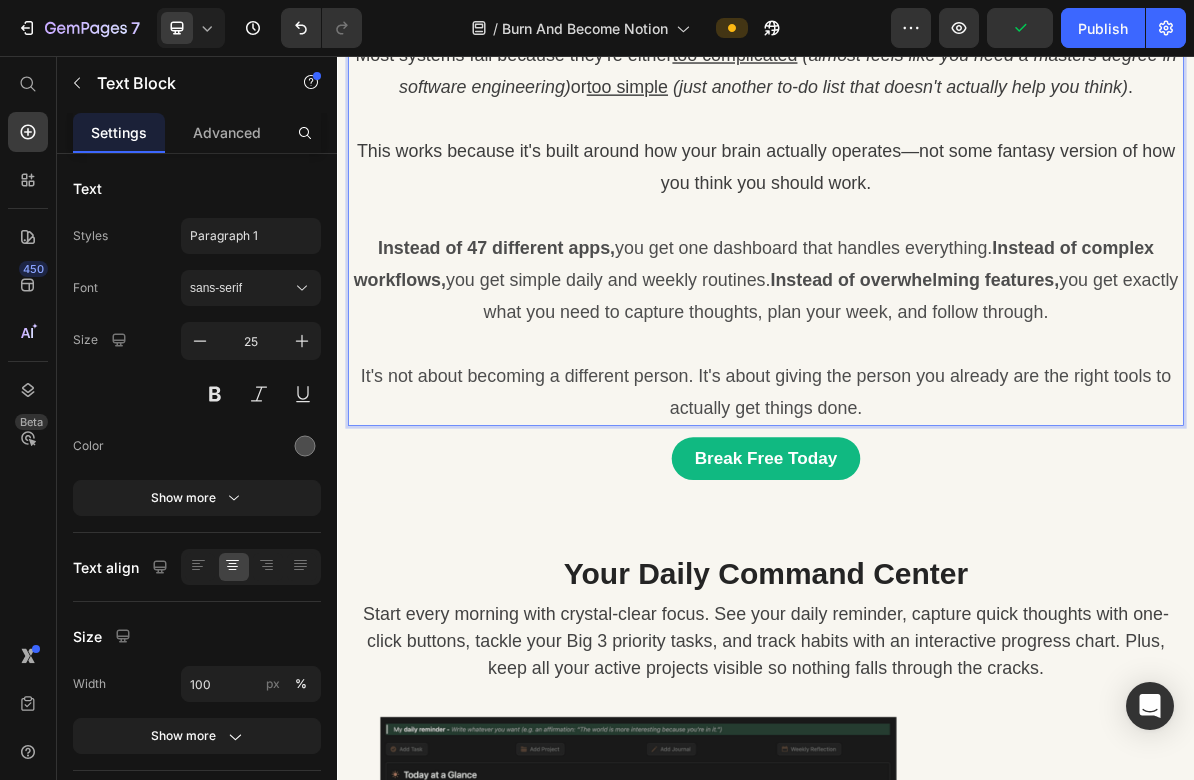 click on "This works because it's built around how your brain actually operates—not some fantasy version of how you think you should work." at bounding box center (937, 211) 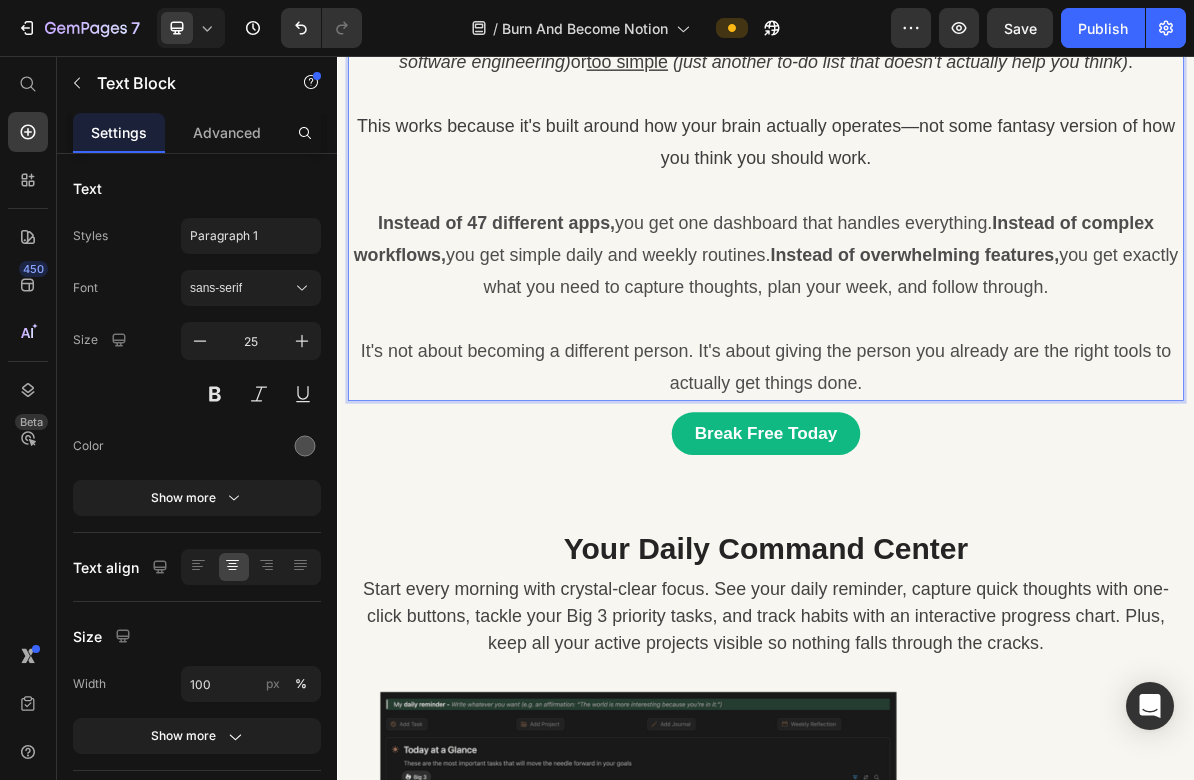 scroll, scrollTop: 1148, scrollLeft: 0, axis: vertical 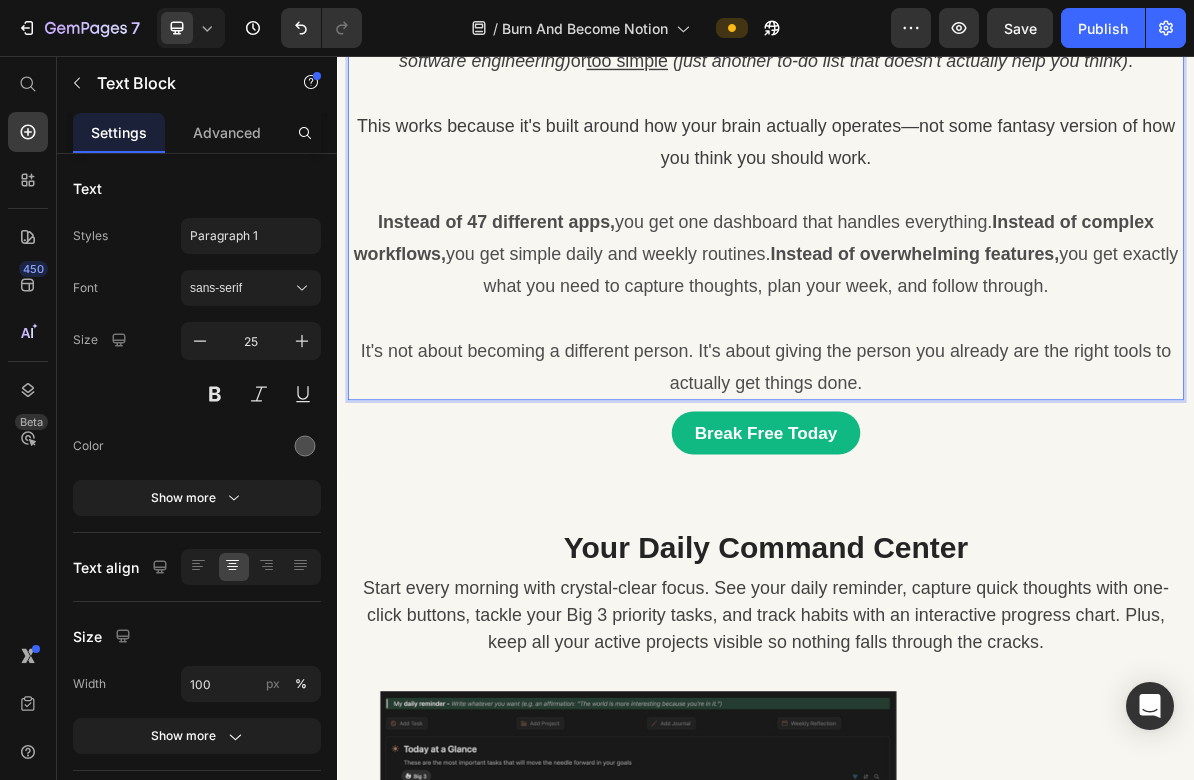 click on "This works because it's built around how your brain actually operates—not some fantasy version of how you think you should work." at bounding box center [937, 175] 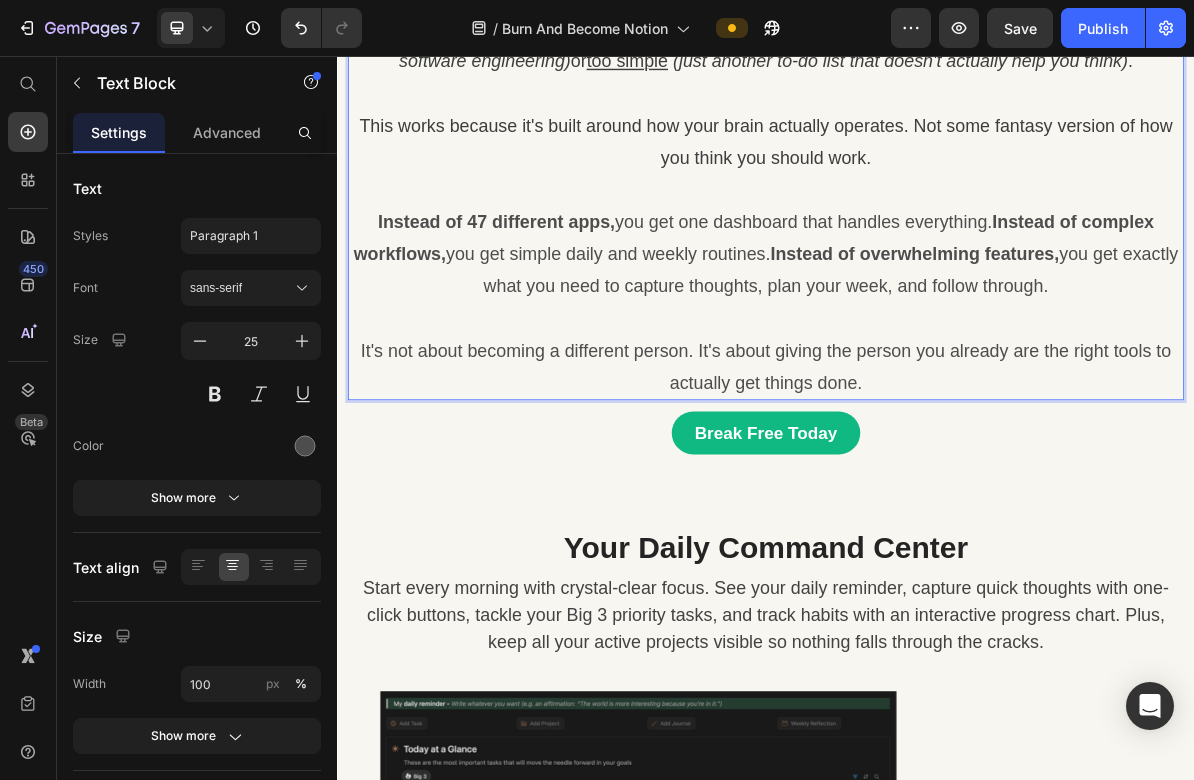 click on "This works because it's built around how your brain actually operates. Not some fantasy version of how you think you should work. Instead of 47 different apps,  you get one dashboard that handles everything.  Instead of complex workflows,  you get simple daily and weekly routines.  Instead of overwhelming features,  you get exactly what you need to capture thoughts, plan your week, and follow through. It's not about becoming a different person. It's about giving the person you already are the right tools to actually get things done." at bounding box center [937, 333] 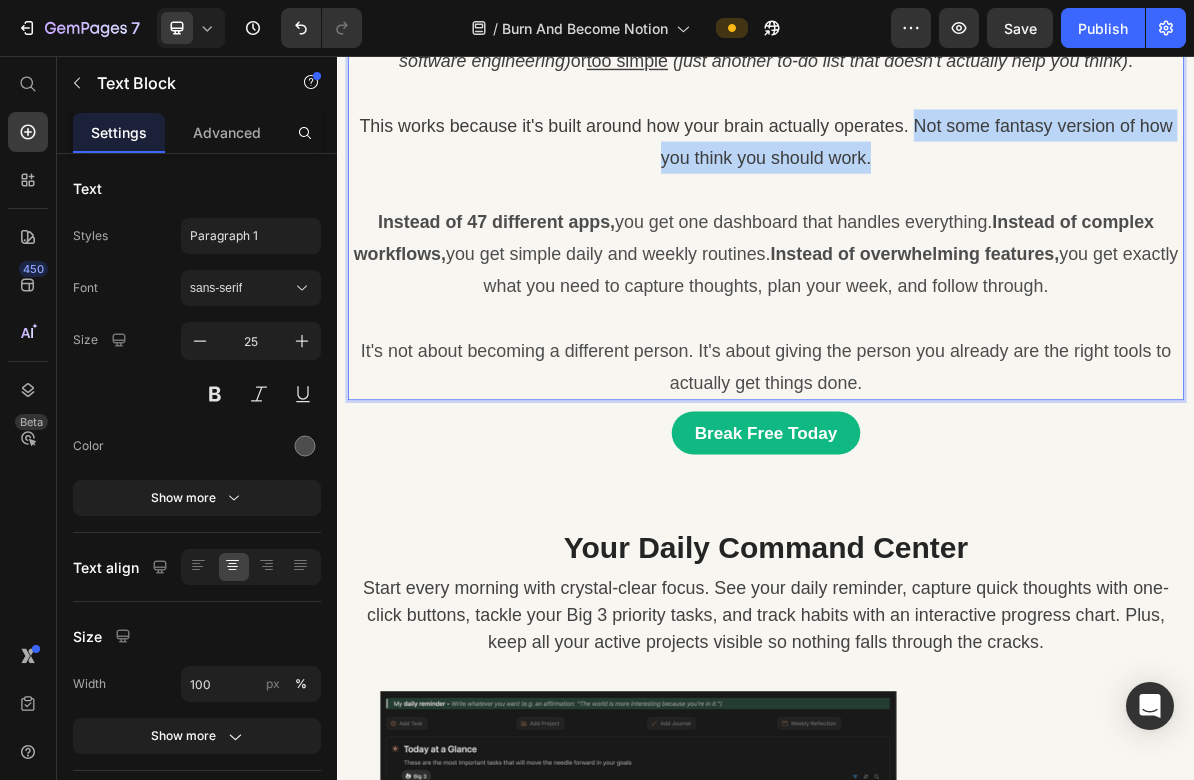 drag, startPoint x: 1115, startPoint y: 565, endPoint x: 1138, endPoint y: 529, distance: 42.72002 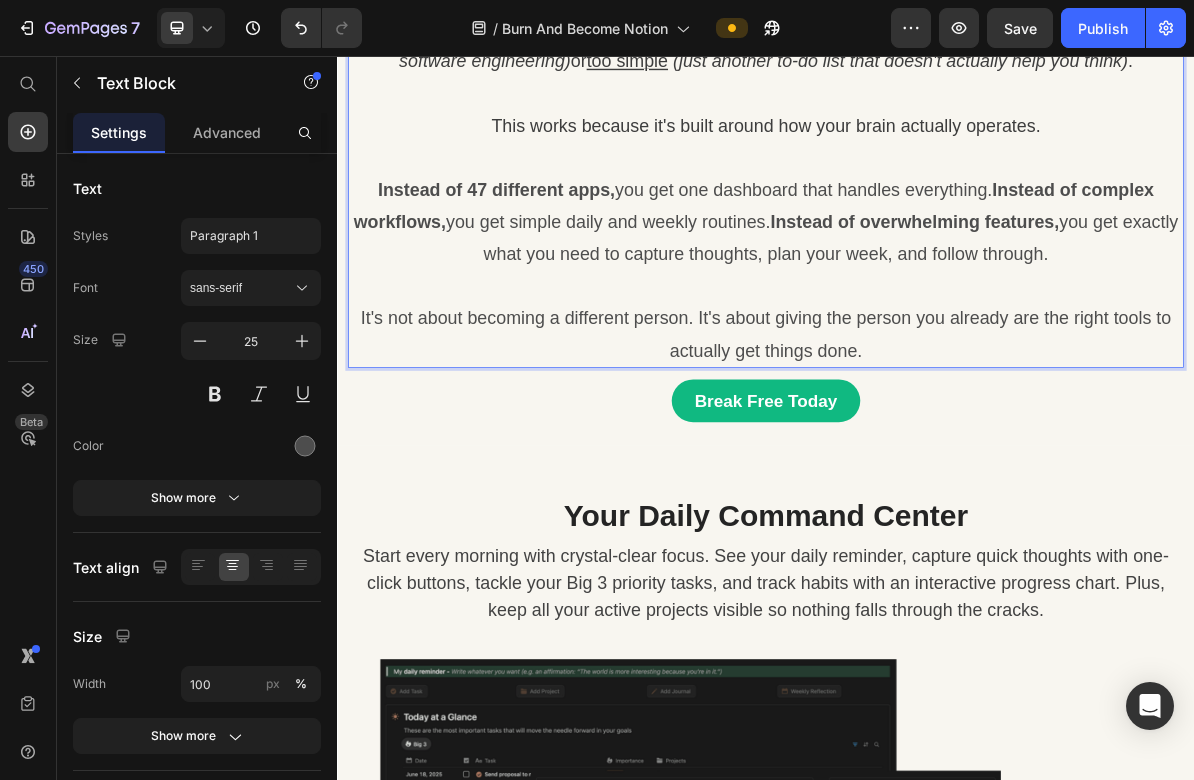 click on "This works because it's built around how your brain actually operates." at bounding box center (936, 153) 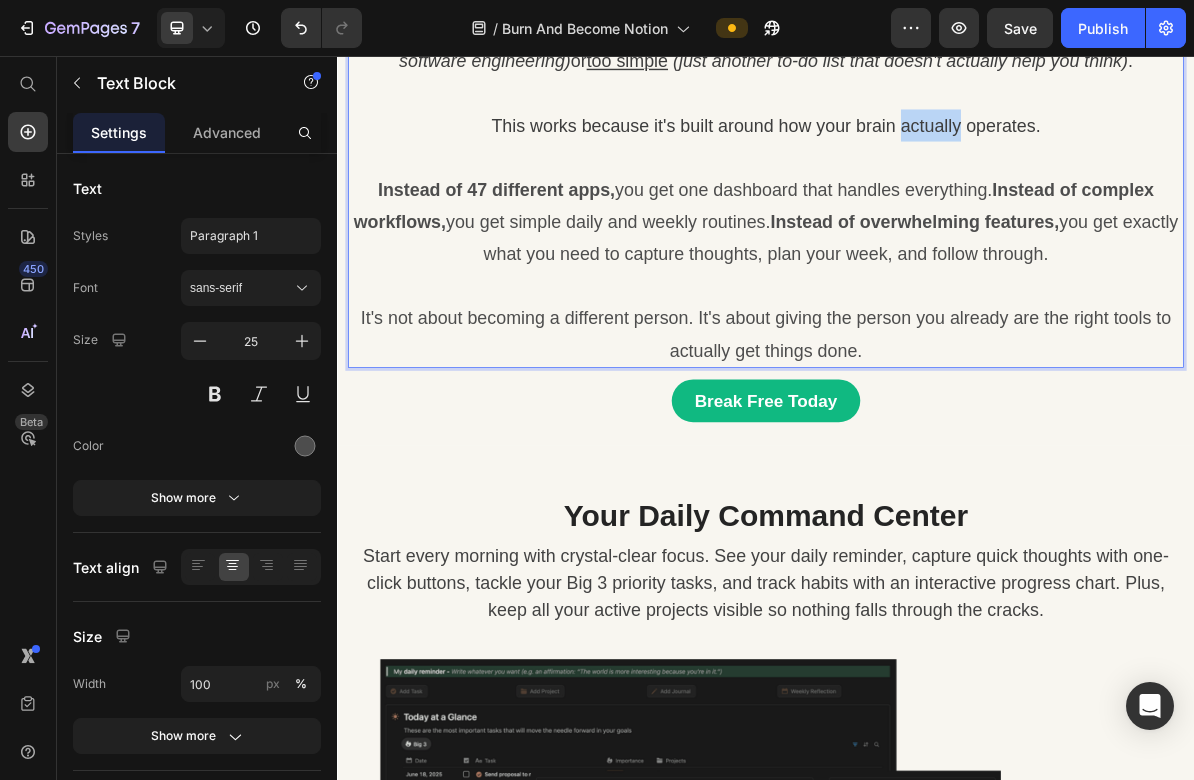click on "This works because it's built around how your brain actually operates." at bounding box center [936, 153] 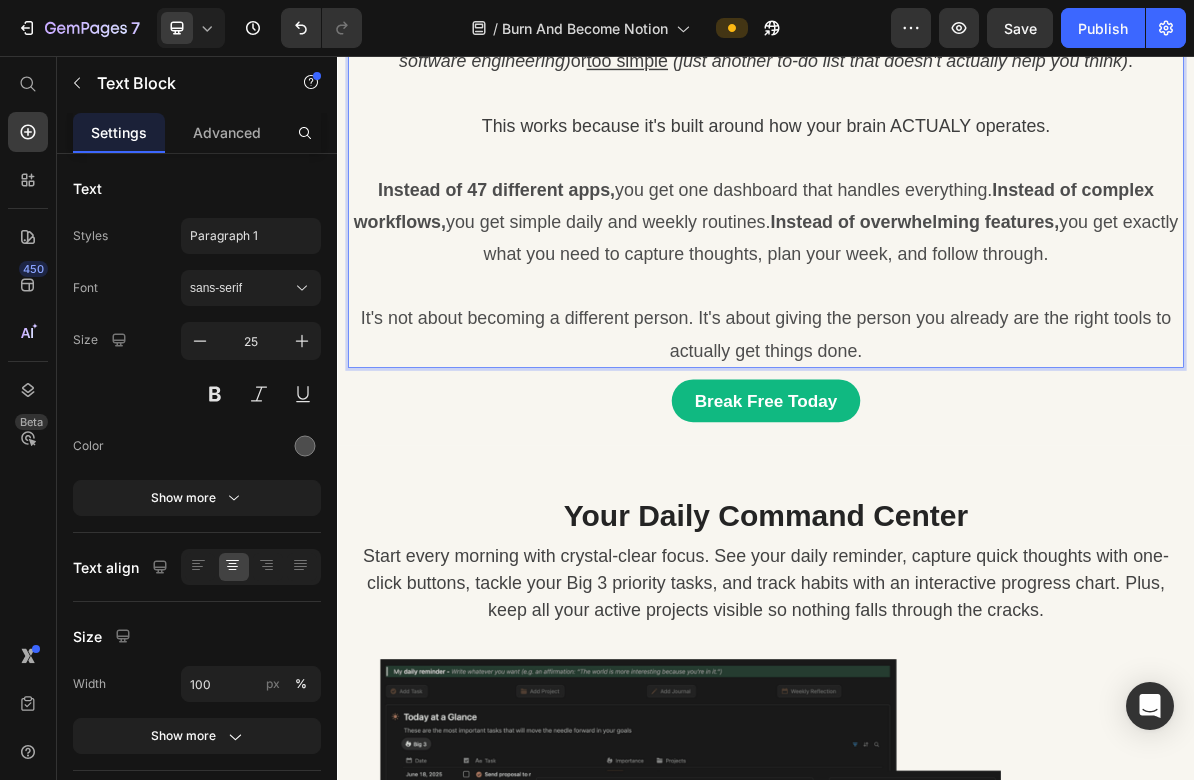 drag, startPoint x: 1354, startPoint y: 649, endPoint x: 1322, endPoint y: 631, distance: 36.71512 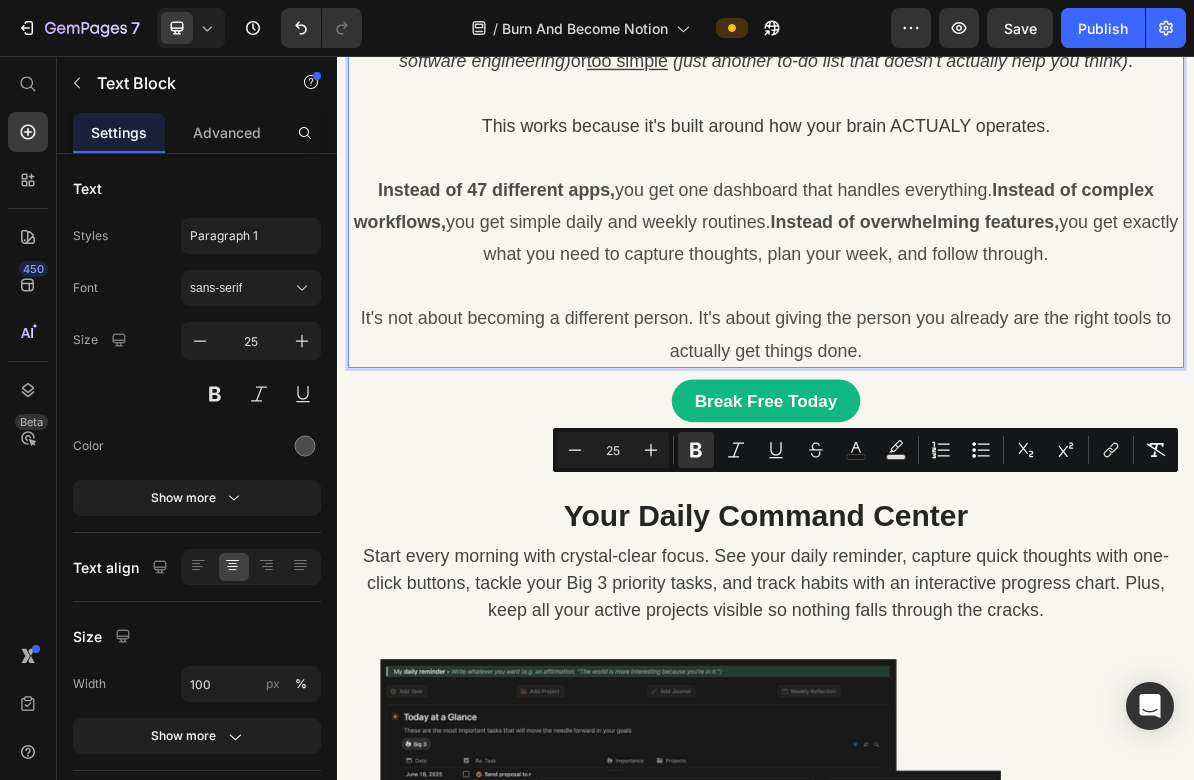 click on "This works because it's built around how your brain ACTUALY operates." at bounding box center [937, 153] 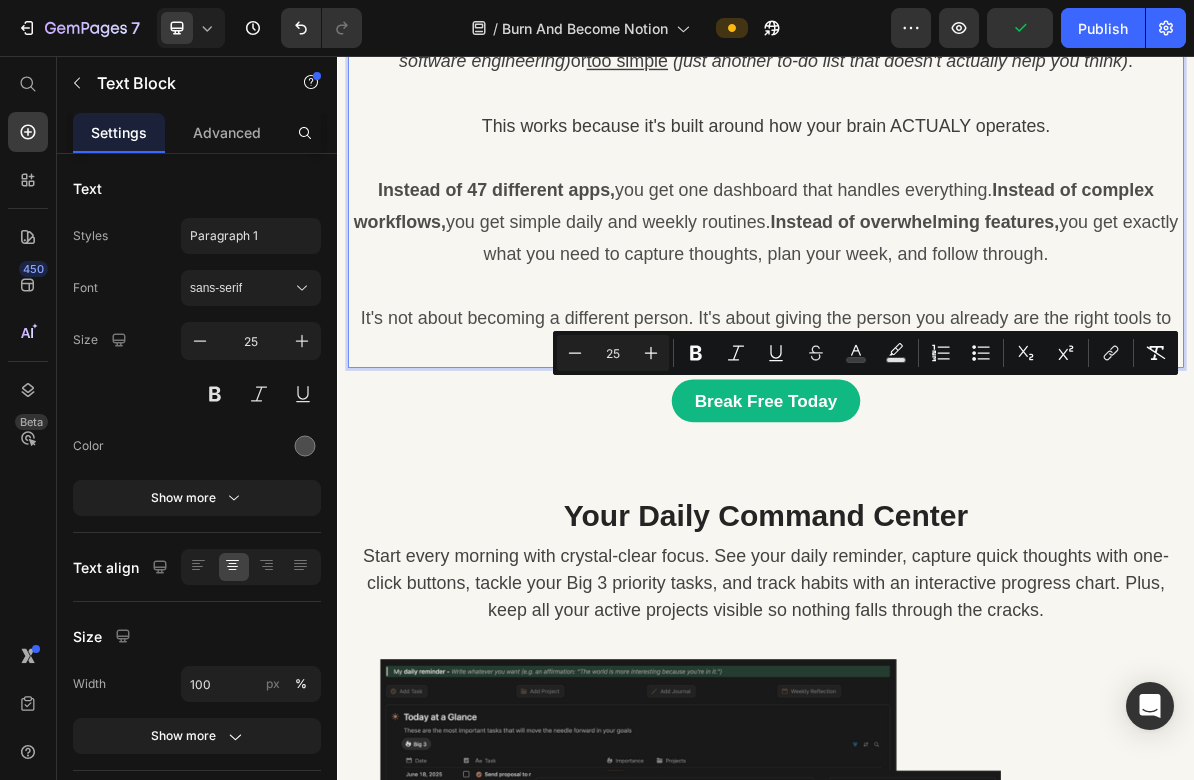 click on "This works because it's built around how your brain ACTUALY operates. Instead of 47 different apps,  you get one dashboard that handles everything.  Instead of complex workflows,  you get simple daily and weekly routines.  Instead of overwhelming features,  you get exactly what you need to capture thoughts, plan your week, and follow through. It's not about becoming a different person. It's about giving the person you already are the right tools to actually get things done." at bounding box center (937, 311) 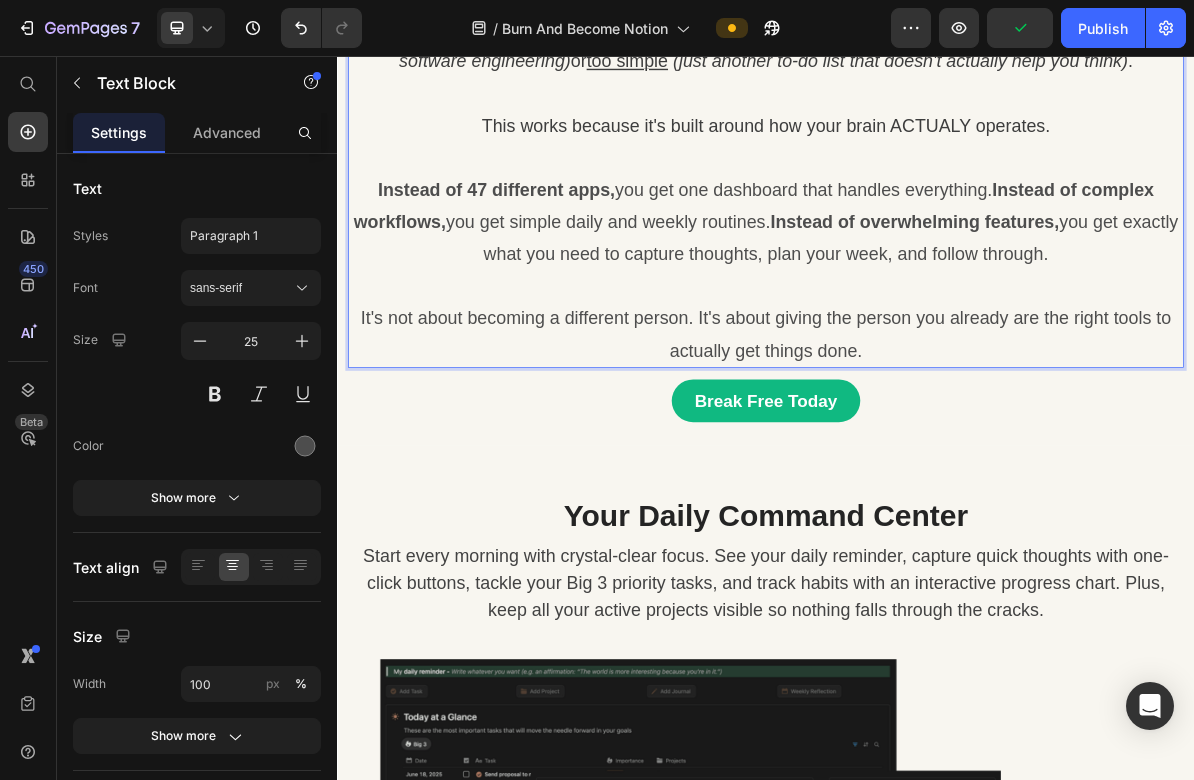 click on "This works because it's built around how your brain ACTUALY operates." at bounding box center [937, 153] 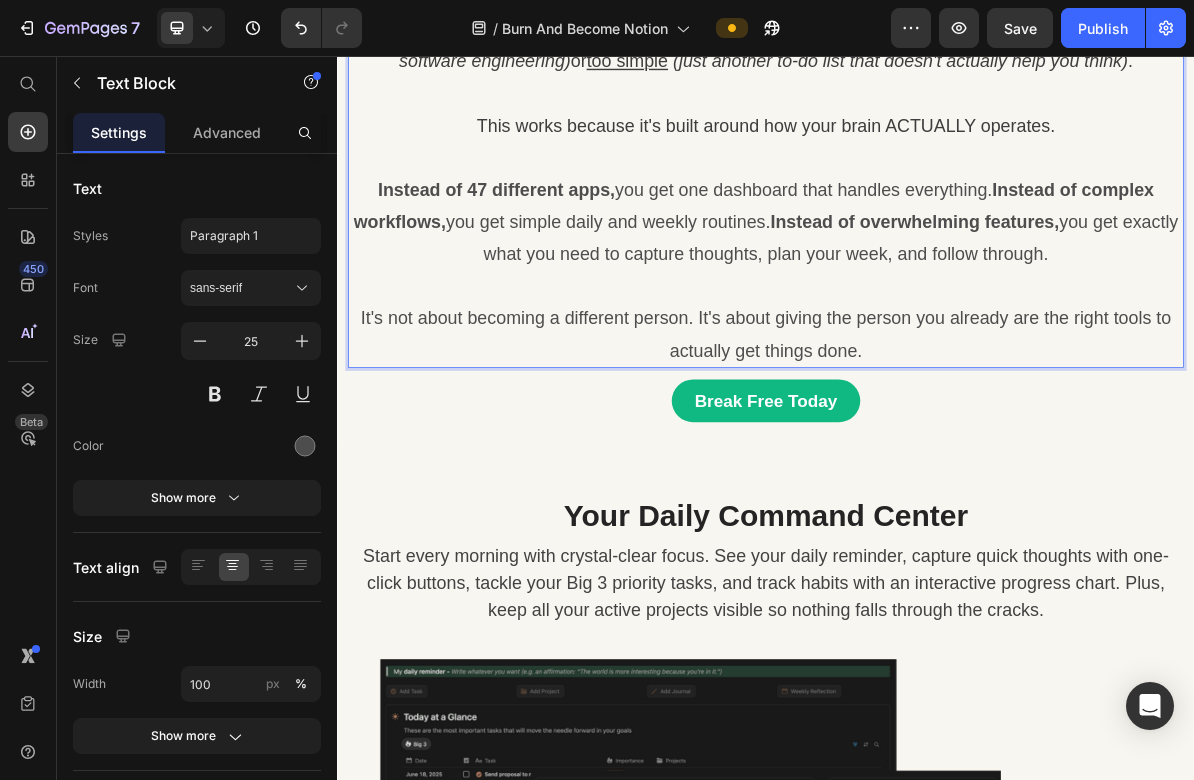 click on "This works because it's built around how your brain ACTUALLY operates. Instead of 47 different apps,  you get one dashboard that handles everything.  Instead of complex workflows,  you get simple daily and weekly routines.  Instead of overwhelming features,  you get exactly what you need to capture thoughts, plan your week, and follow through. It's not about becoming a different person. It's about giving the person you already are the right tools to actually get things done." at bounding box center [937, 311] 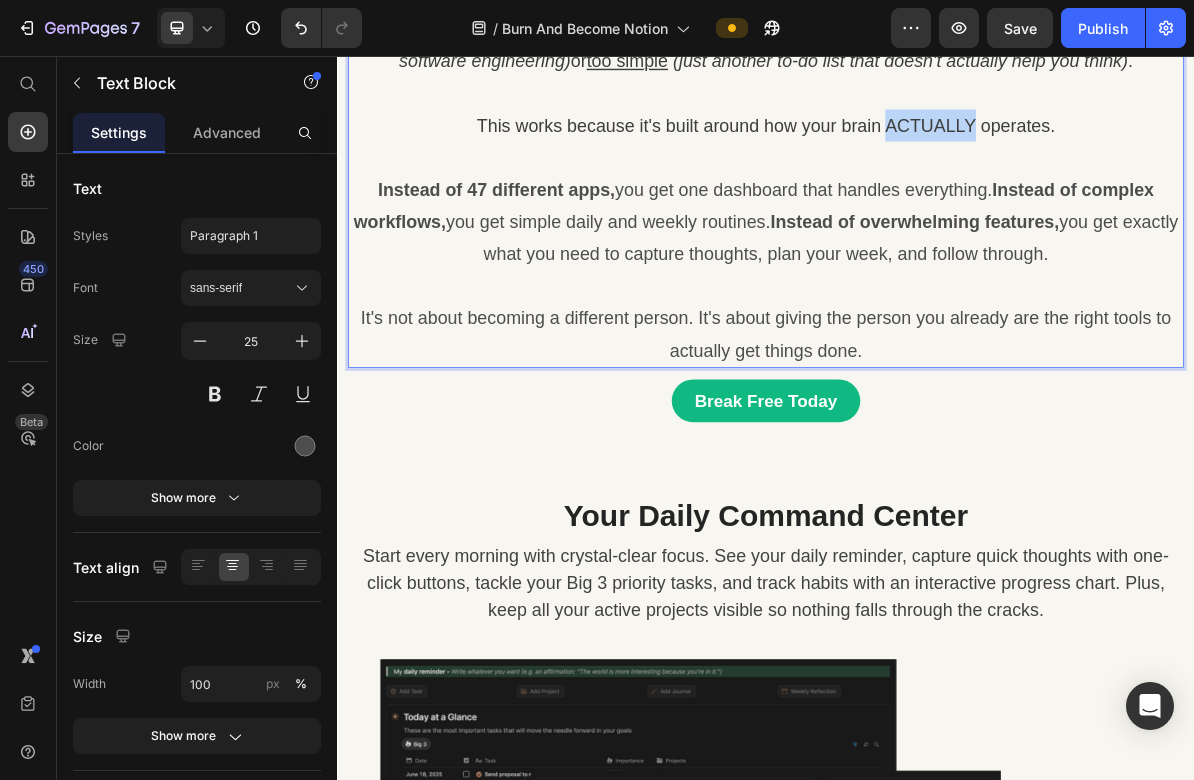 click on "This works because it's built around how your brain ACTUALLY operates." at bounding box center (937, 153) 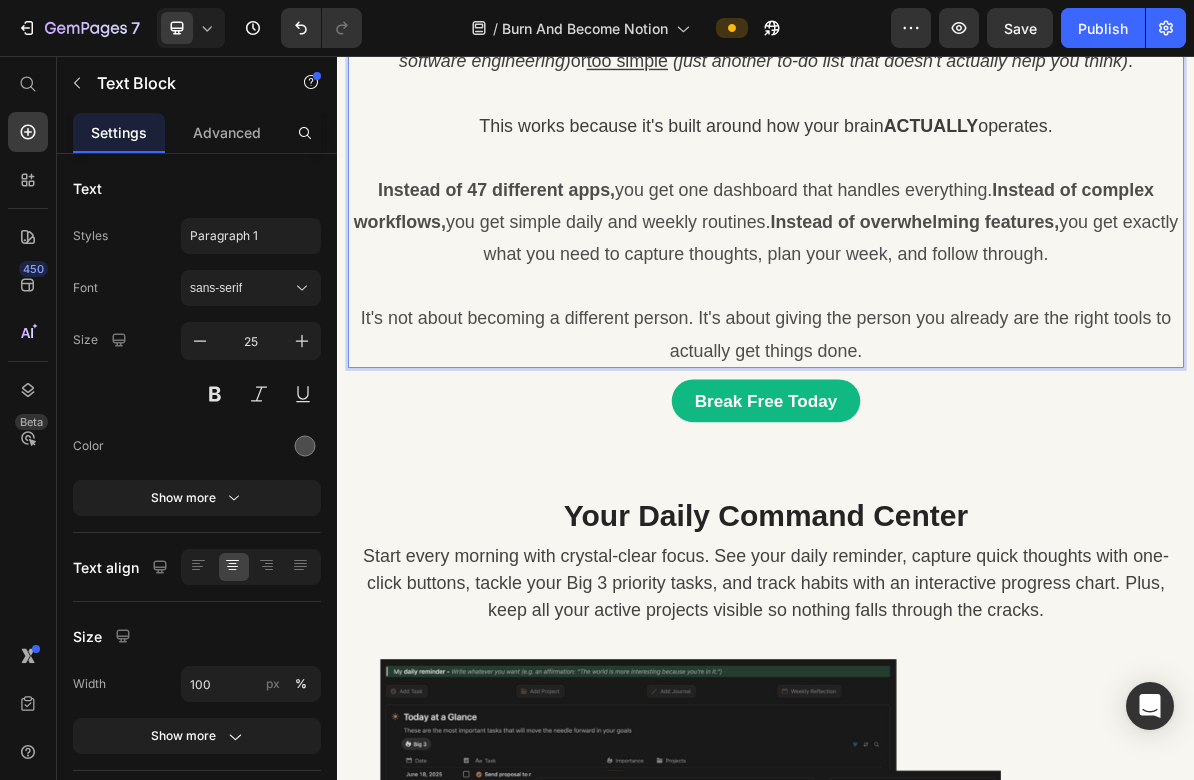 click on "This works because it's built around how your brain  ACTUALLY  operates. Instead of 47 different apps,  you get one dashboard that handles everything.  Instead of complex workflows,  you get simple daily and weekly routines.  Instead of overwhelming features,  you get exactly what you need to capture thoughts, plan your week, and follow through. It's not about becoming a different person. It's about giving the person you already are the right tools to actually get things done." at bounding box center (937, 311) 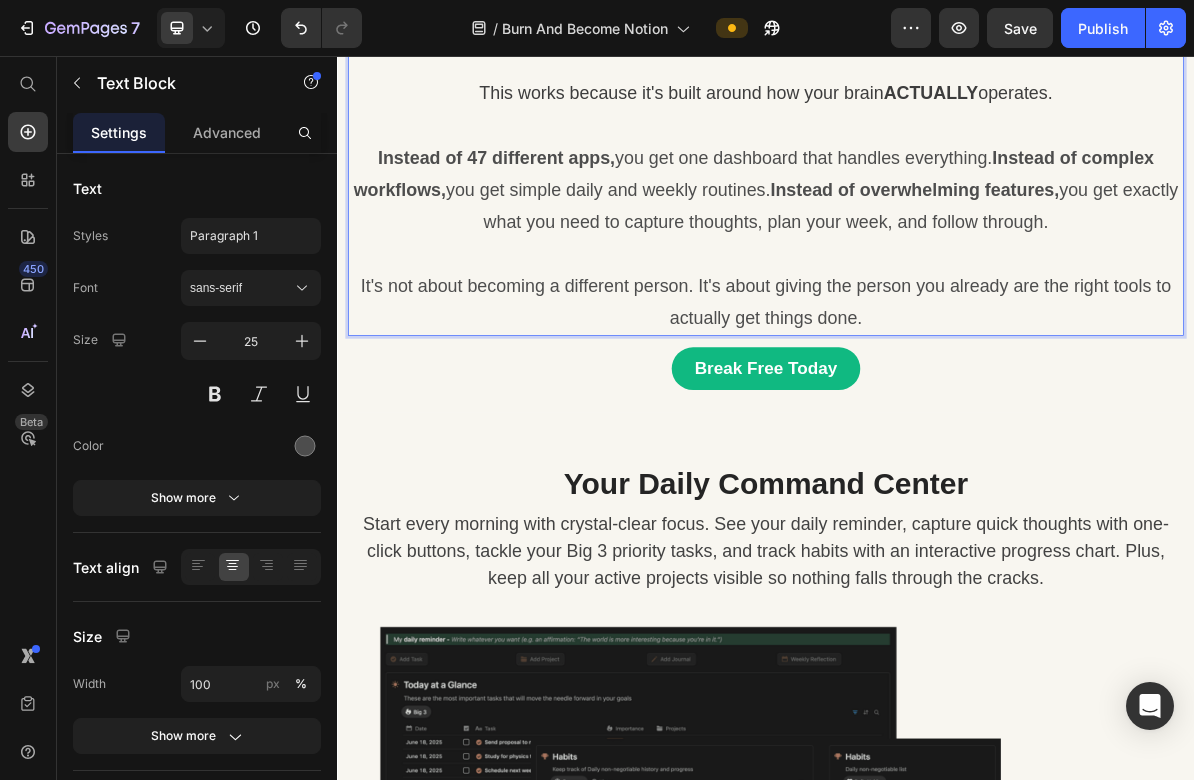 scroll, scrollTop: 1198, scrollLeft: 0, axis: vertical 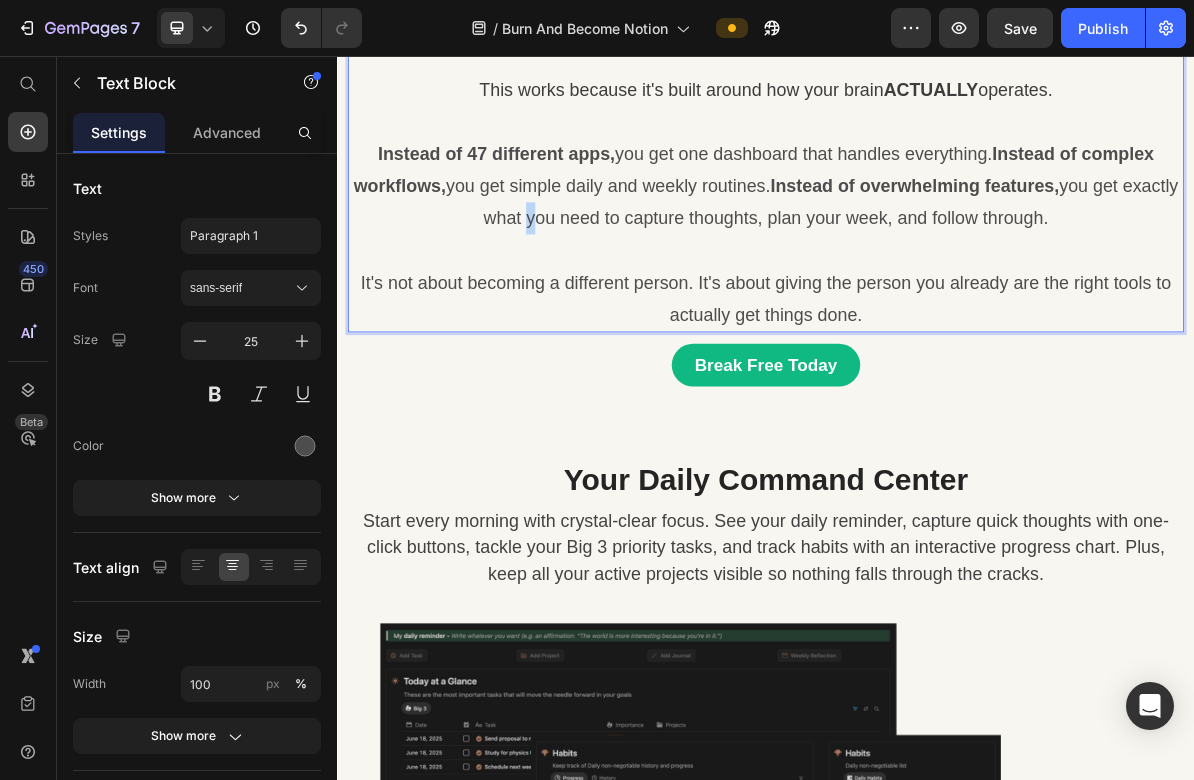 click on "This works because it's built around how your brain  ACTUALLY  operates. Instead of 47 different apps,  you get one dashboard that handles everything.  Instead of complex workflows,  you get simple daily and weekly routines.  Instead of overwhelming features,  you get exactly what you need to capture thoughts, plan your week, and follow through. It's not about becoming a different person. It's about giving the person you already are the right tools to actually get things done." at bounding box center [937, 261] 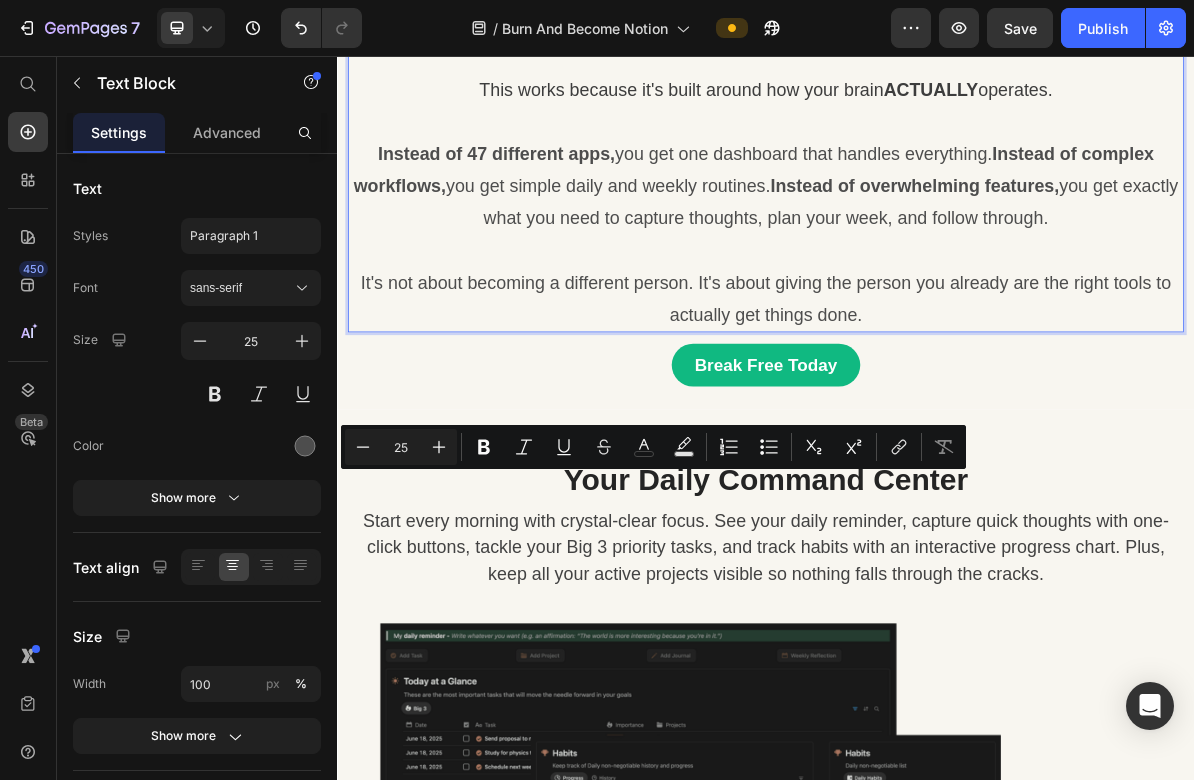 click on "This works because it's built around how your brain  ACTUALLY  operates. Instead of 47 different apps,  you get one dashboard that handles everything.  Instead of complex workflows,  you get simple daily and weekly routines.  Instead of overwhelming features,  you get exactly what you need to capture thoughts, plan your week, and follow through. It's not about becoming a different person. It's about giving the person you already are the right tools to actually get things done." at bounding box center [937, 261] 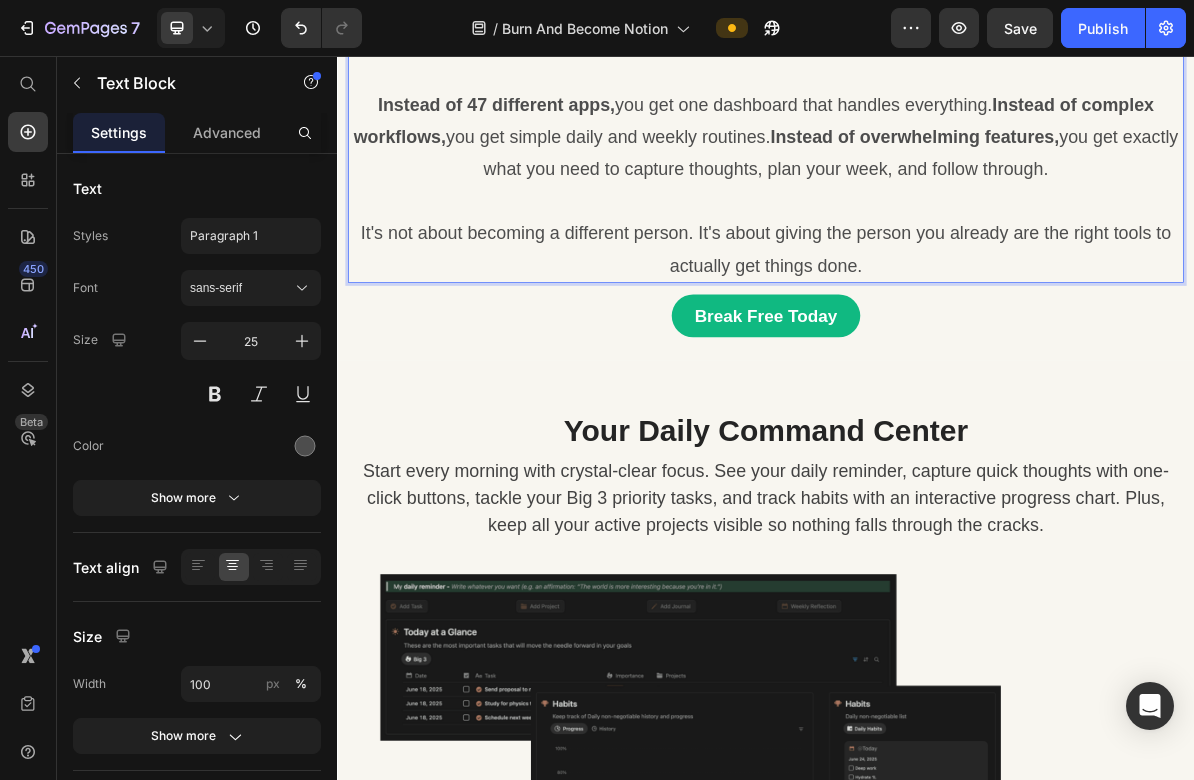 scroll, scrollTop: 1324, scrollLeft: 0, axis: vertical 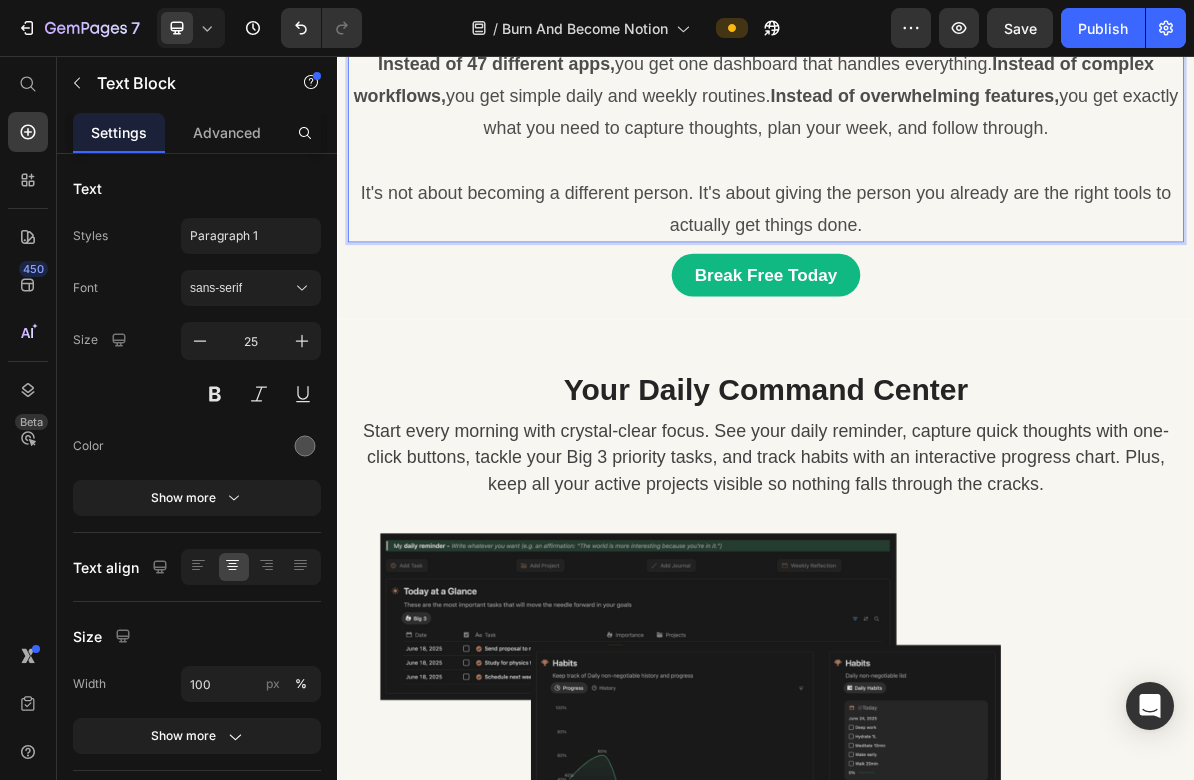 drag, startPoint x: 971, startPoint y: 617, endPoint x: 950, endPoint y: 624, distance: 22.135944 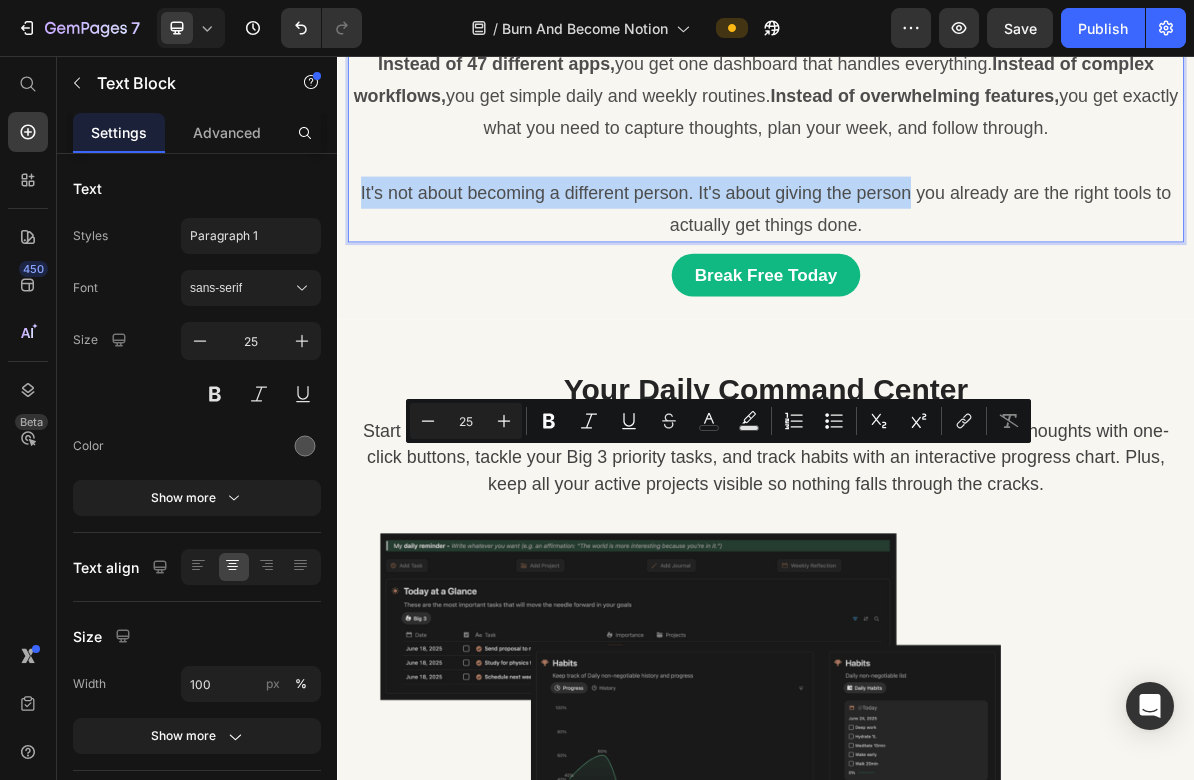 drag, startPoint x: 1131, startPoint y: 615, endPoint x: 364, endPoint y: 628, distance: 767.11017 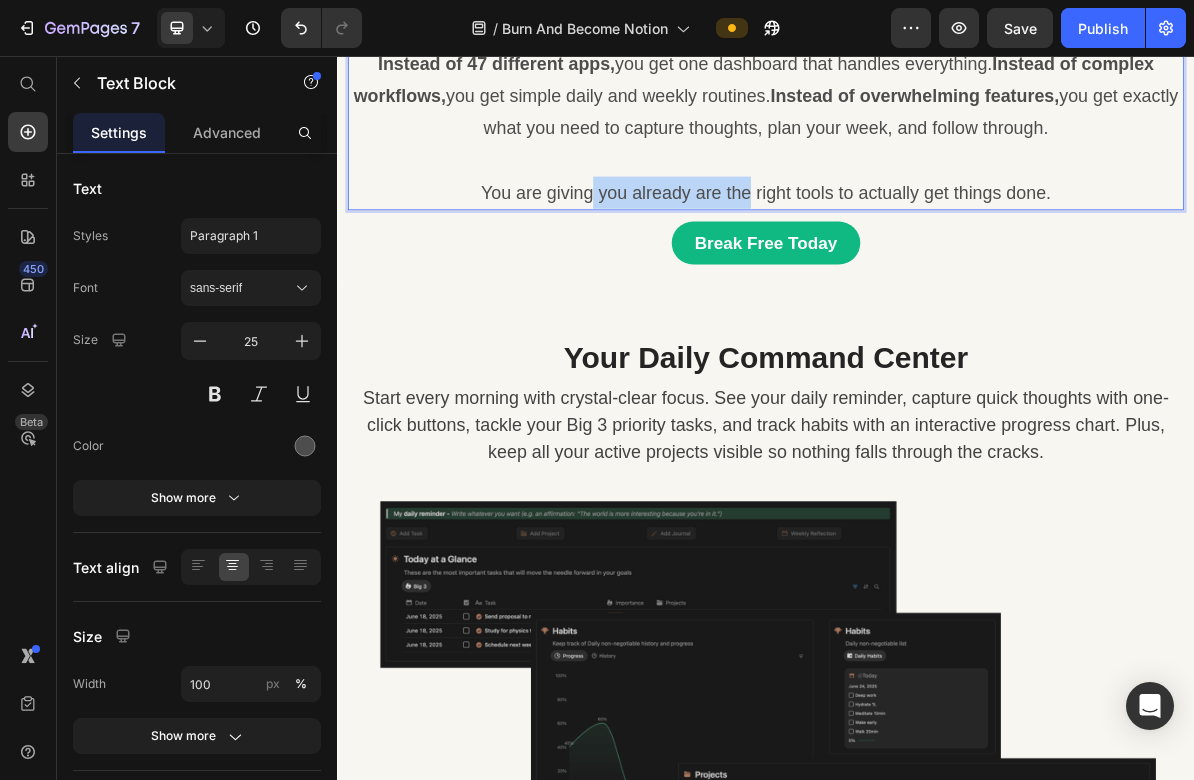 drag, startPoint x: 910, startPoint y: 620, endPoint x: 690, endPoint y: 628, distance: 220.1454 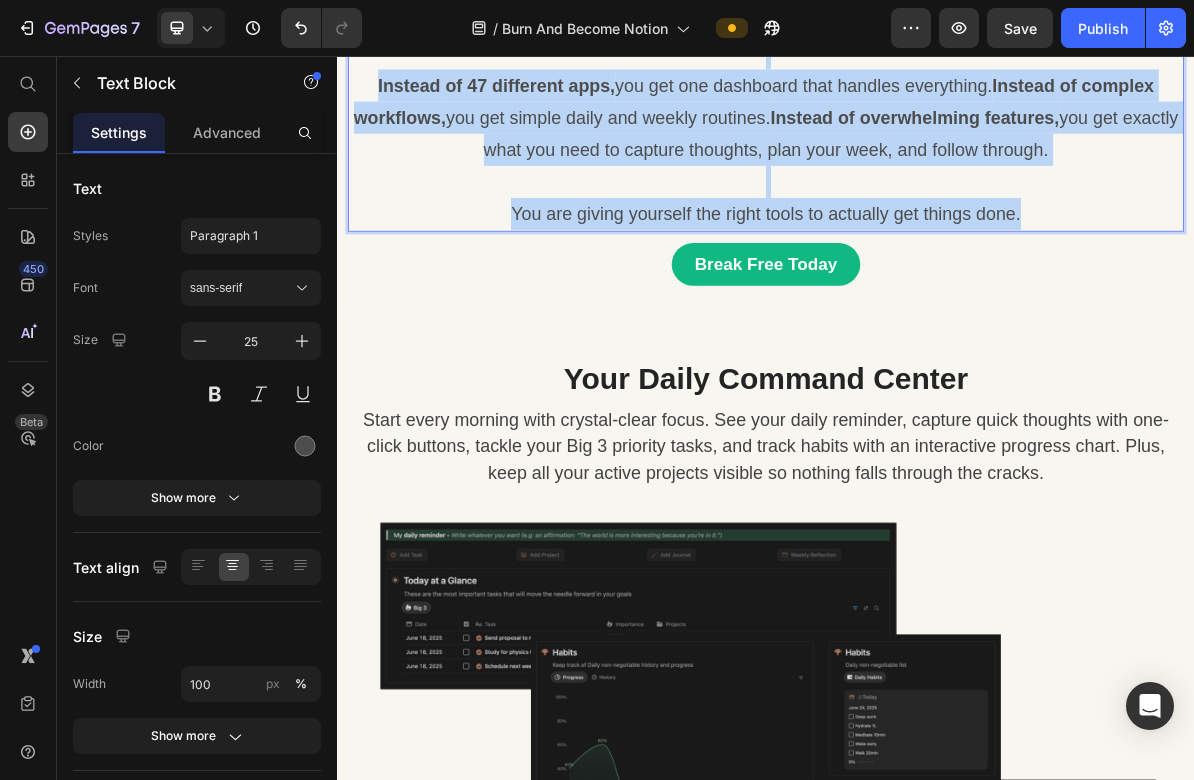 scroll, scrollTop: 1288, scrollLeft: 0, axis: vertical 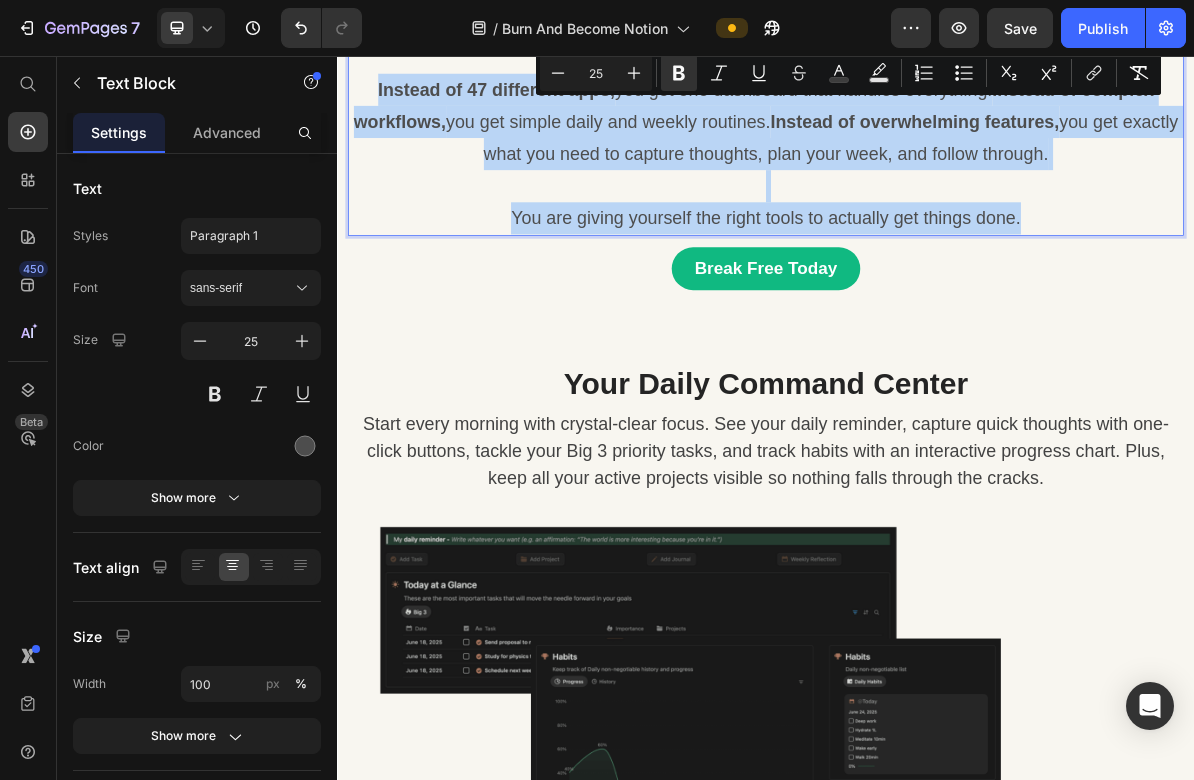 drag, startPoint x: 1303, startPoint y: 608, endPoint x: 368, endPoint y: 115, distance: 1057.0118 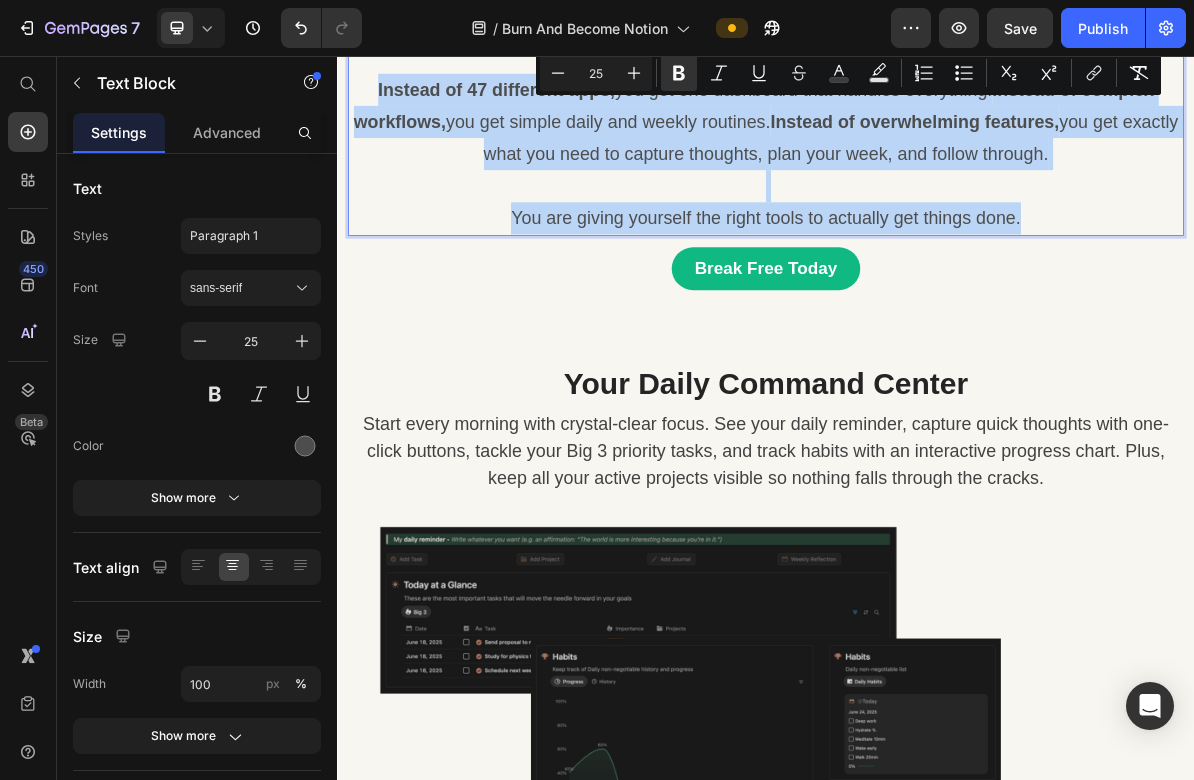 click on "This works because it's built around how your brain  ACTUALLY  operates. Instead of 47 different apps,  you get one dashboard that handles everything.  Instead of complex workflows,  you get simple daily and weekly routines.  Instead of overwhelming features,  you get exactly what you need to capture thoughts, plan your week, and follow through. You are giving yourself the right tools to actually get things done." at bounding box center (937, 148) 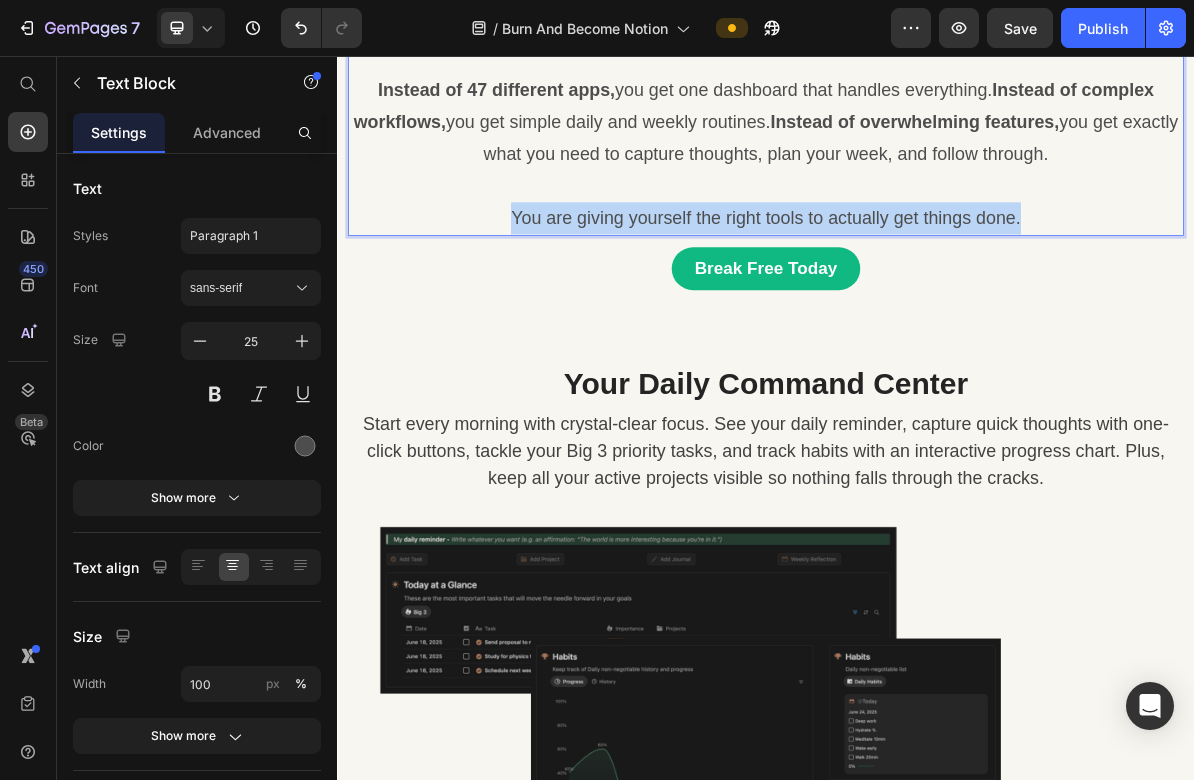 drag, startPoint x: 1303, startPoint y: 653, endPoint x: 565, endPoint y: 662, distance: 738.0549 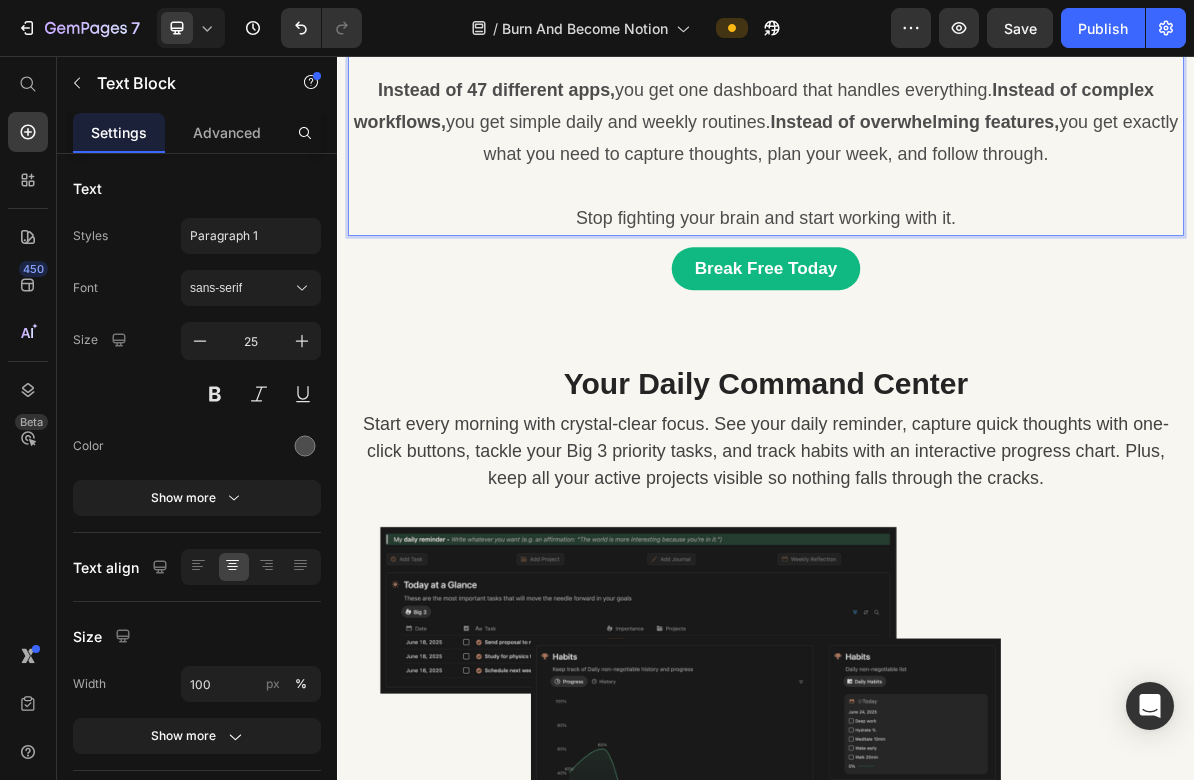 drag, startPoint x: 1402, startPoint y: 558, endPoint x: 488, endPoint y: 515, distance: 915.0109 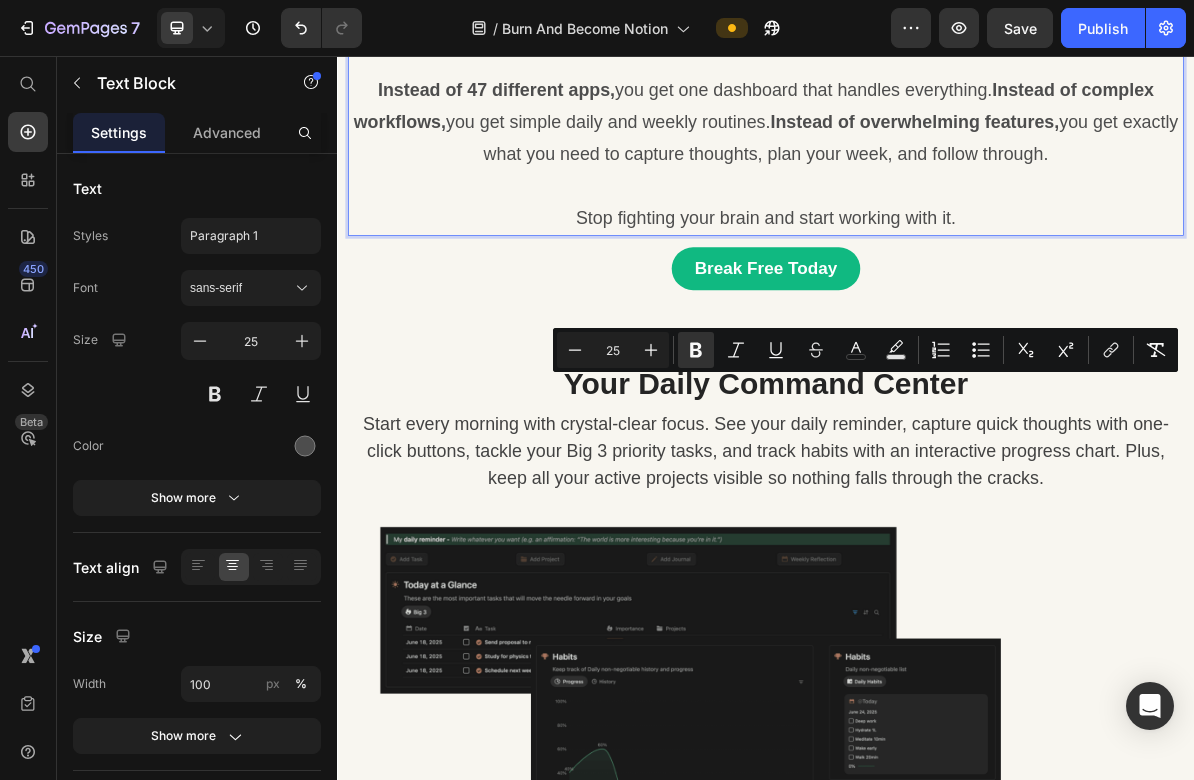 click on "Plus" at bounding box center (651, 350) 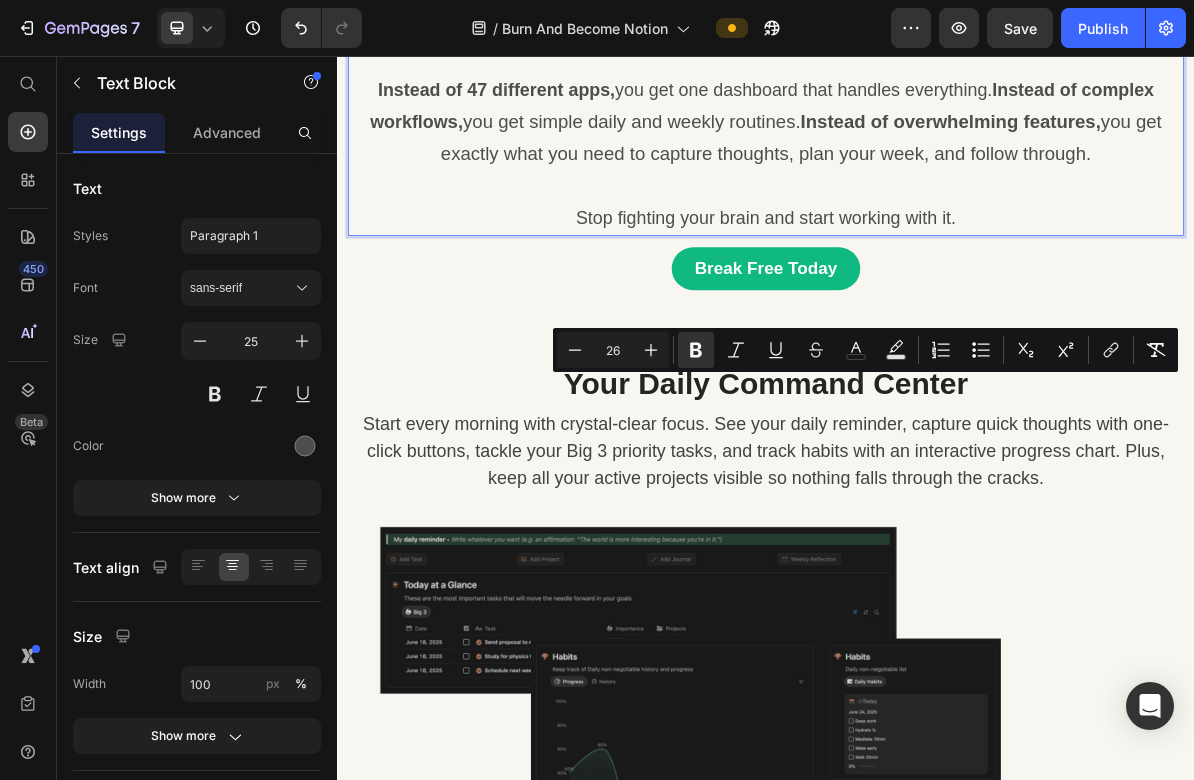 type on "25" 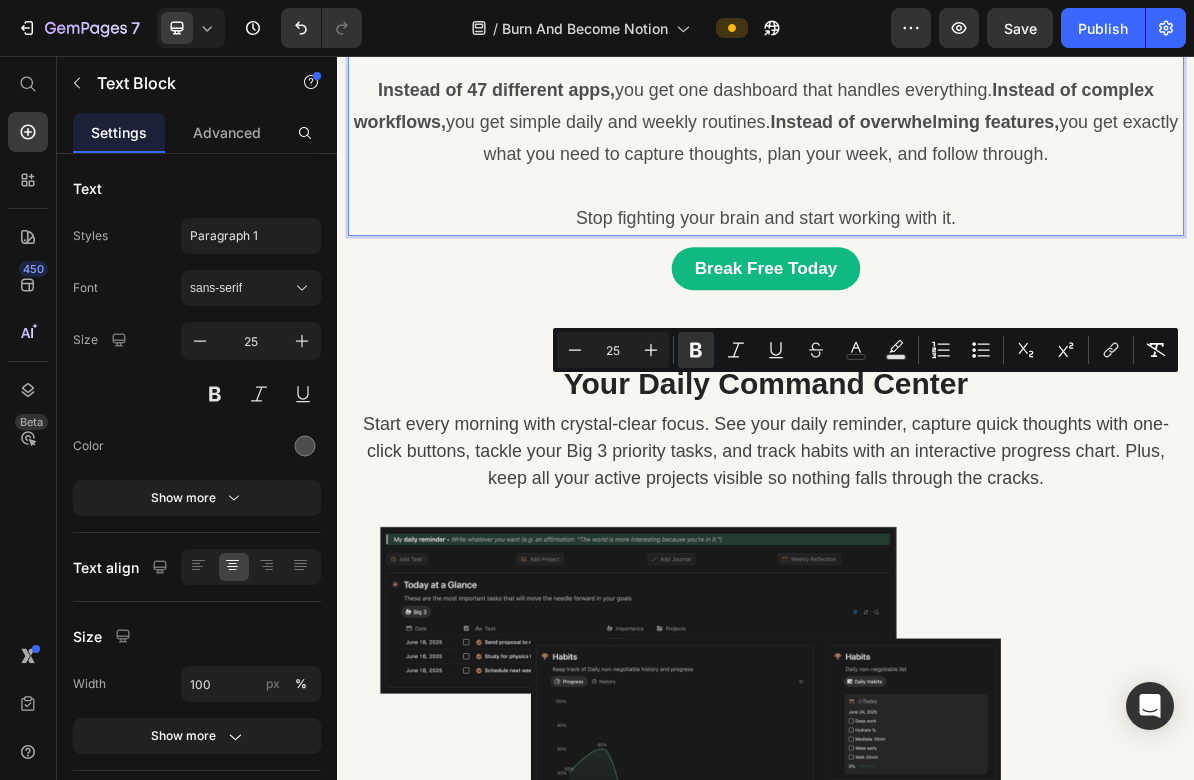 click on "This works because it's built around how your brain  ACTUALLY  operates. Instead of 47 different apps,  you get one dashboard that handles everything.  Instead of complex workflows,  you get simple daily and weekly routines.  Instead of overwhelming features,  you get exactly what you need to capture thoughts, plan your week, and follow through. Stop fighting your brain and start working with it." at bounding box center (937, 148) 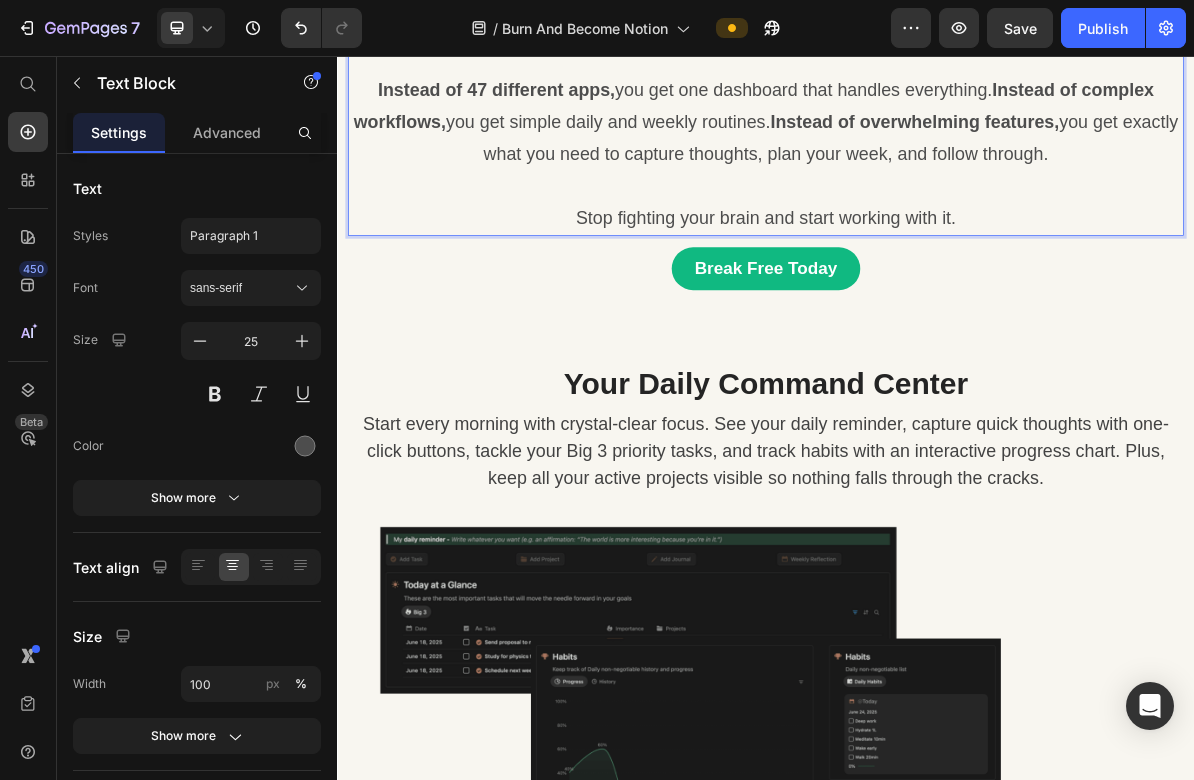 click on "This works because it's built around how your brain  ACTUALLY  operates. Instead of 47 different apps,  you get one dashboard that handles everything.  Instead of complex workflows,  you get simple daily and weekly routines.  Instead of overwhelming features,  you get exactly what you need to capture thoughts, plan your week, and follow through. Stop fighting your brain and start working with it." at bounding box center [937, 148] 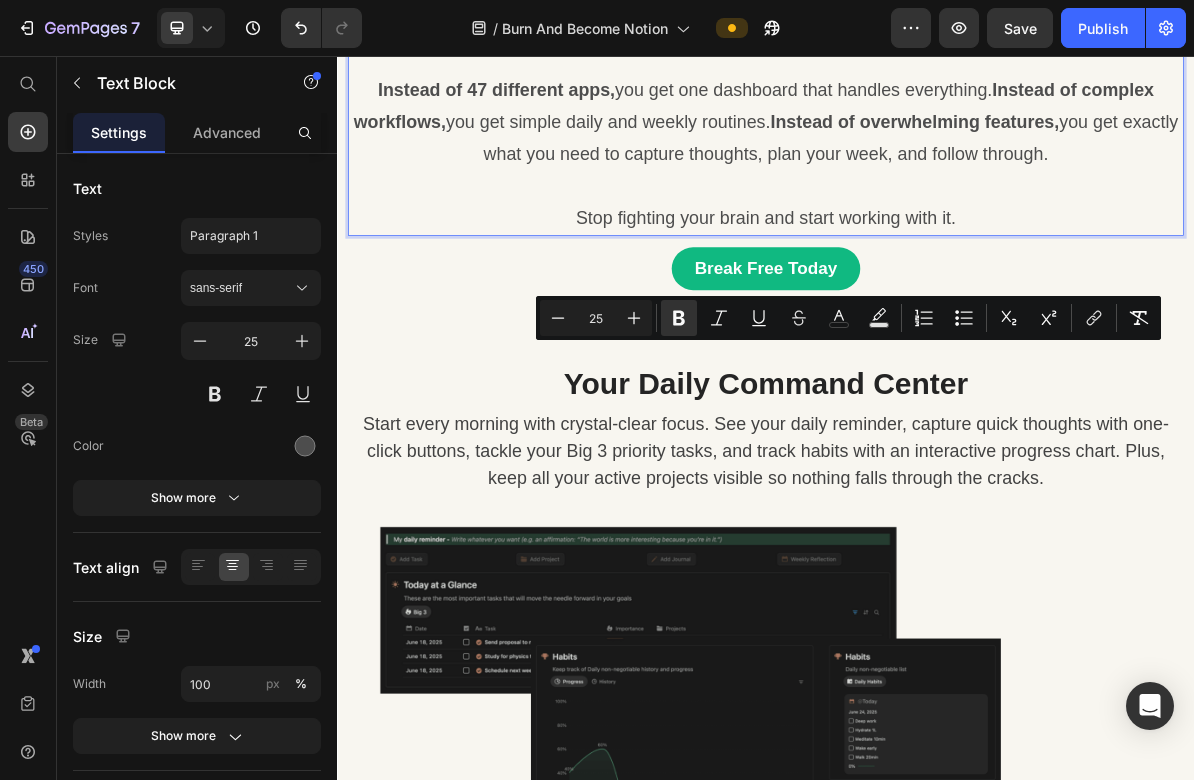 drag, startPoint x: 1388, startPoint y: 561, endPoint x: 374, endPoint y: 467, distance: 1018.34766 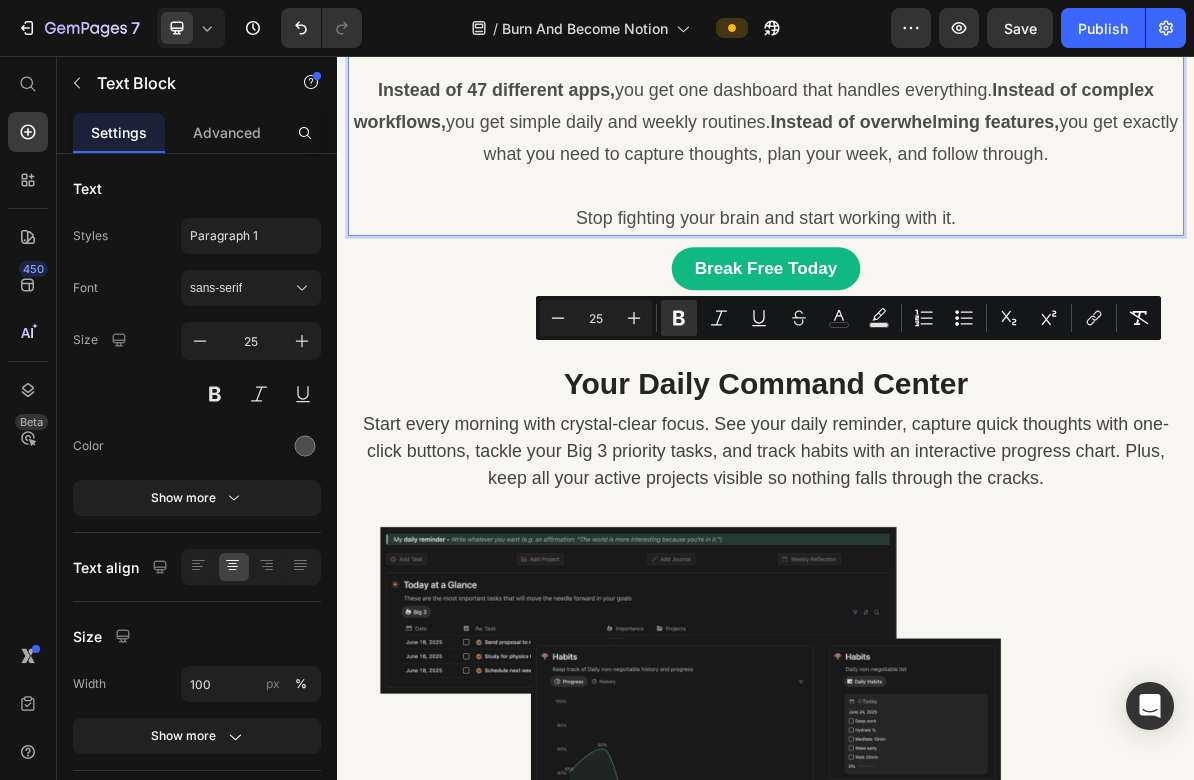 click on "This works because it's built around how your brain  ACTUALLY  operates. Instead of 47 different apps,  you get one dashboard that handles everything.  Instead of complex workflows,  you get simple daily and weekly routines.  Instead of overwhelming features,  you get exactly what you need to capture thoughts, plan your week, and follow through. Stop fighting your brain and start working with it." at bounding box center [937, 148] 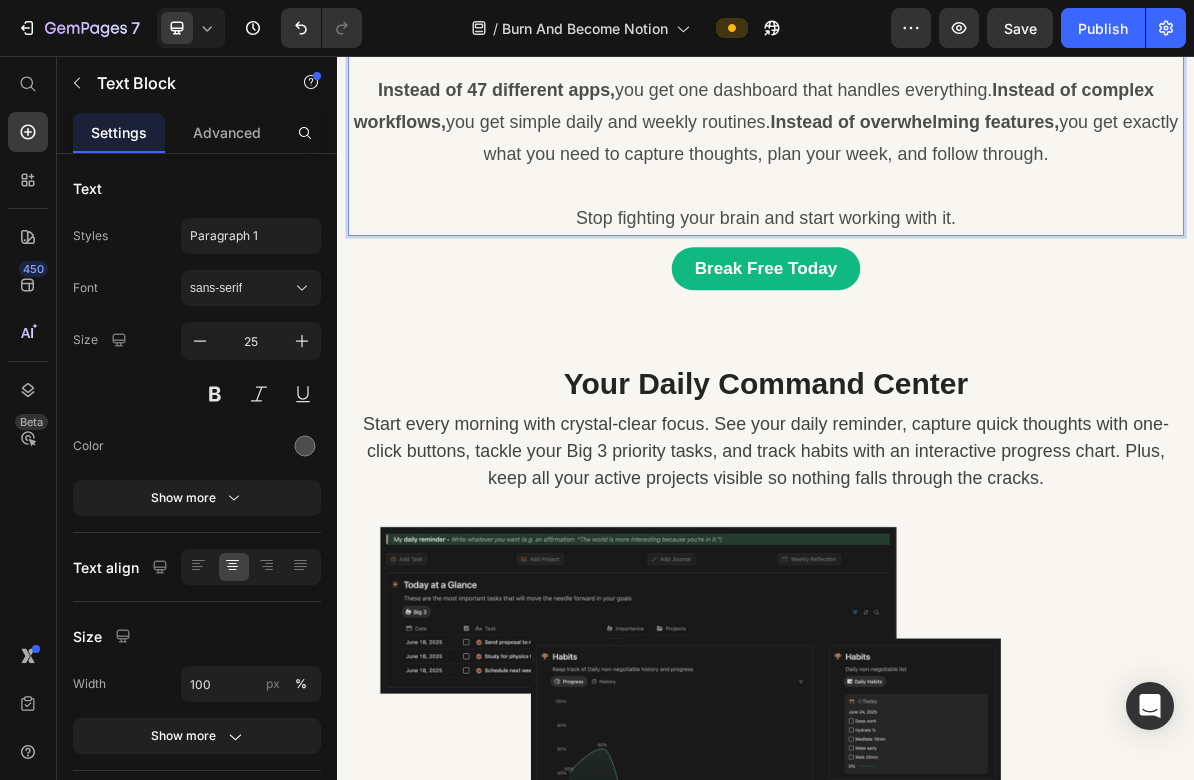 drag, startPoint x: 903, startPoint y: 392, endPoint x: 513, endPoint y: 379, distance: 390.2166 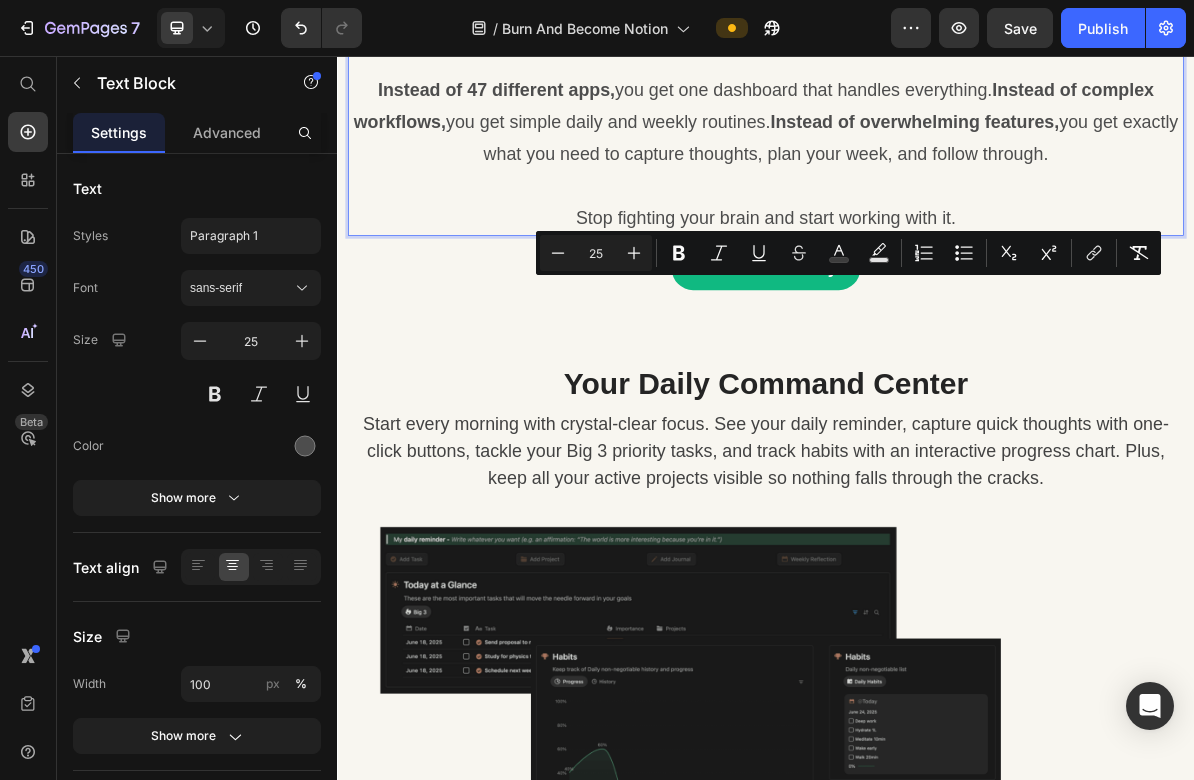 click on "This works because it's built around how your brain  ACTUALLY  operates. Instead of 47 different apps,  you get one dashboard that handles everything.  Instead of complex workflows,  you get simple daily and weekly routines.  Instead of overwhelming features,  you get exactly what you need to capture thoughts, plan your week, and follow through. Stop fighting your brain and start working with it." at bounding box center [937, 148] 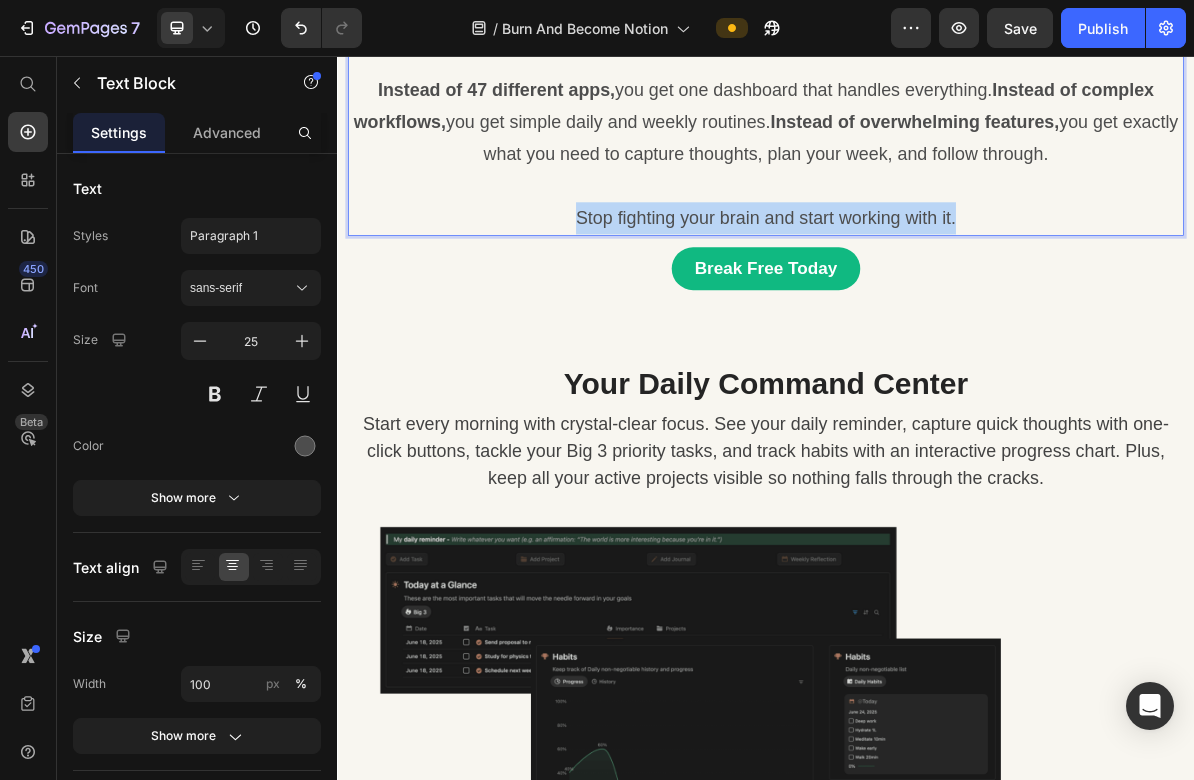 drag, startPoint x: 850, startPoint y: 651, endPoint x: 605, endPoint y: 641, distance: 245.204 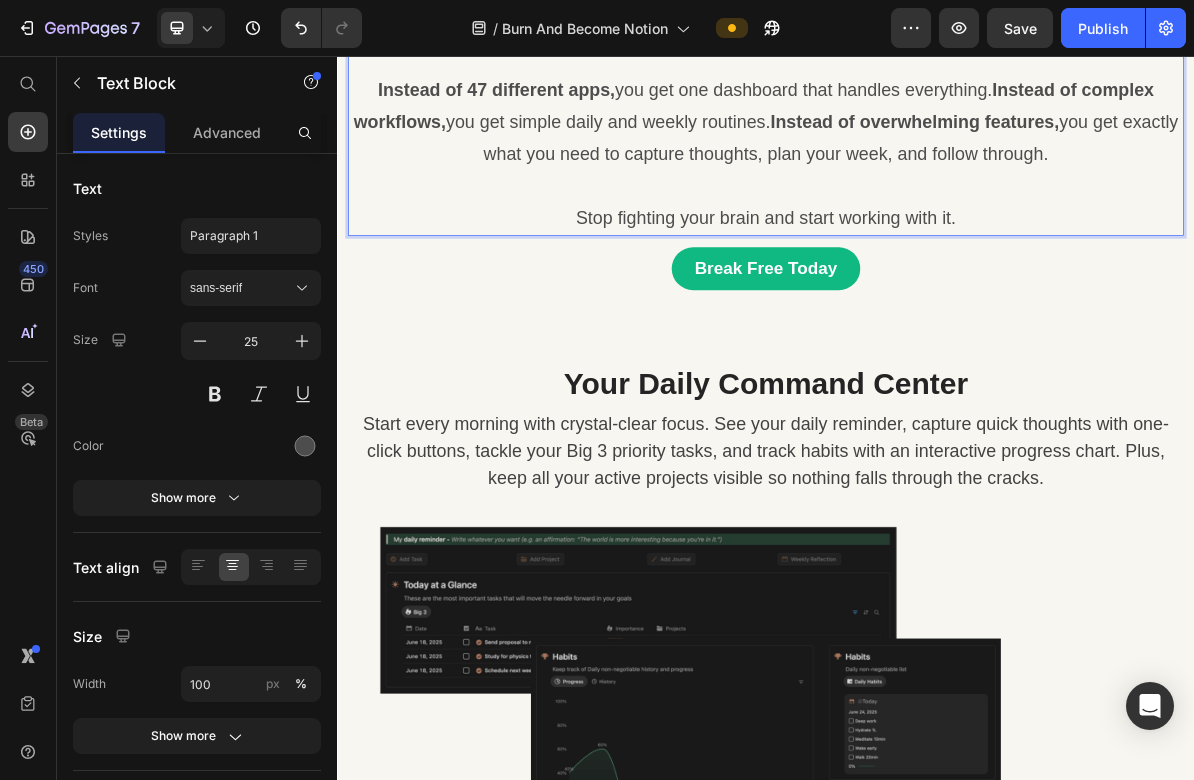 click on "This works because it's built around how your brain  ACTUALLY  operates. Instead of 47 different apps,  you get one dashboard that handles everything.  Instead of complex workflows,  you get simple daily and weekly routines.  Instead of overwhelming features,  you get exactly what you need to capture thoughts, plan your week, and follow through. Stop fighting your brain and start working with it." at bounding box center [937, 148] 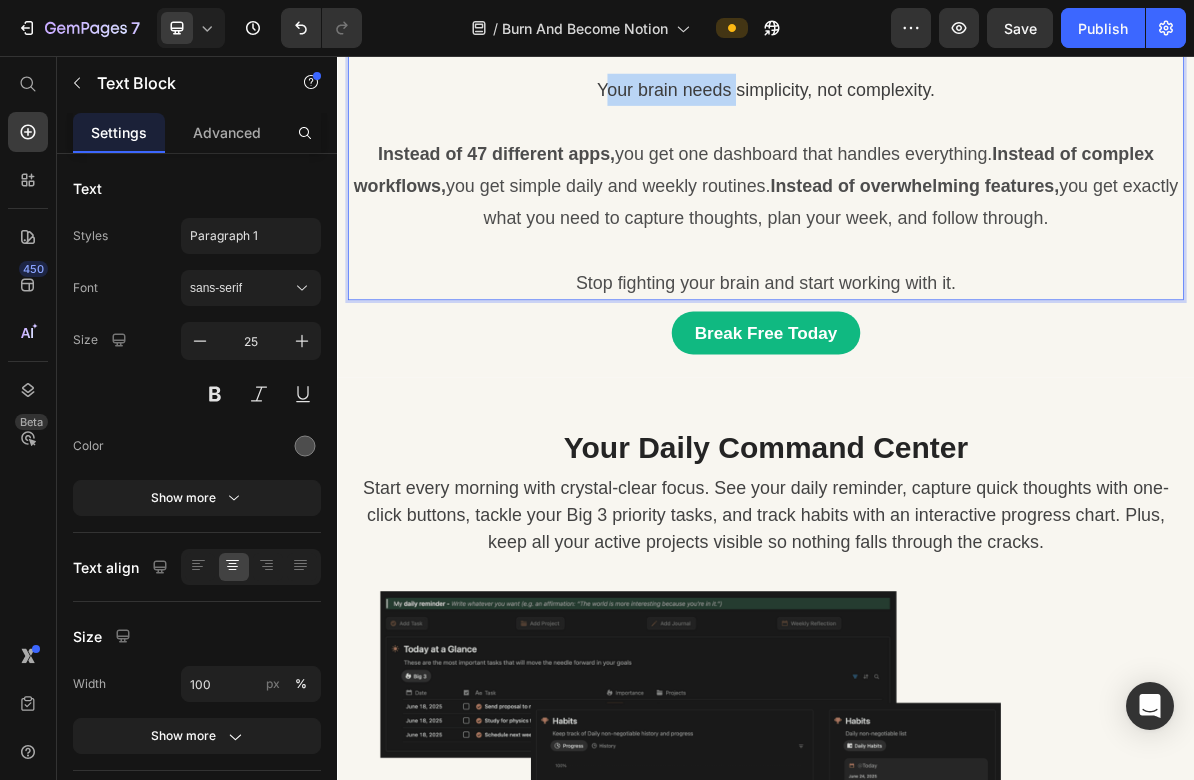 drag, startPoint x: 889, startPoint y: 478, endPoint x: 698, endPoint y: 476, distance: 191.01047 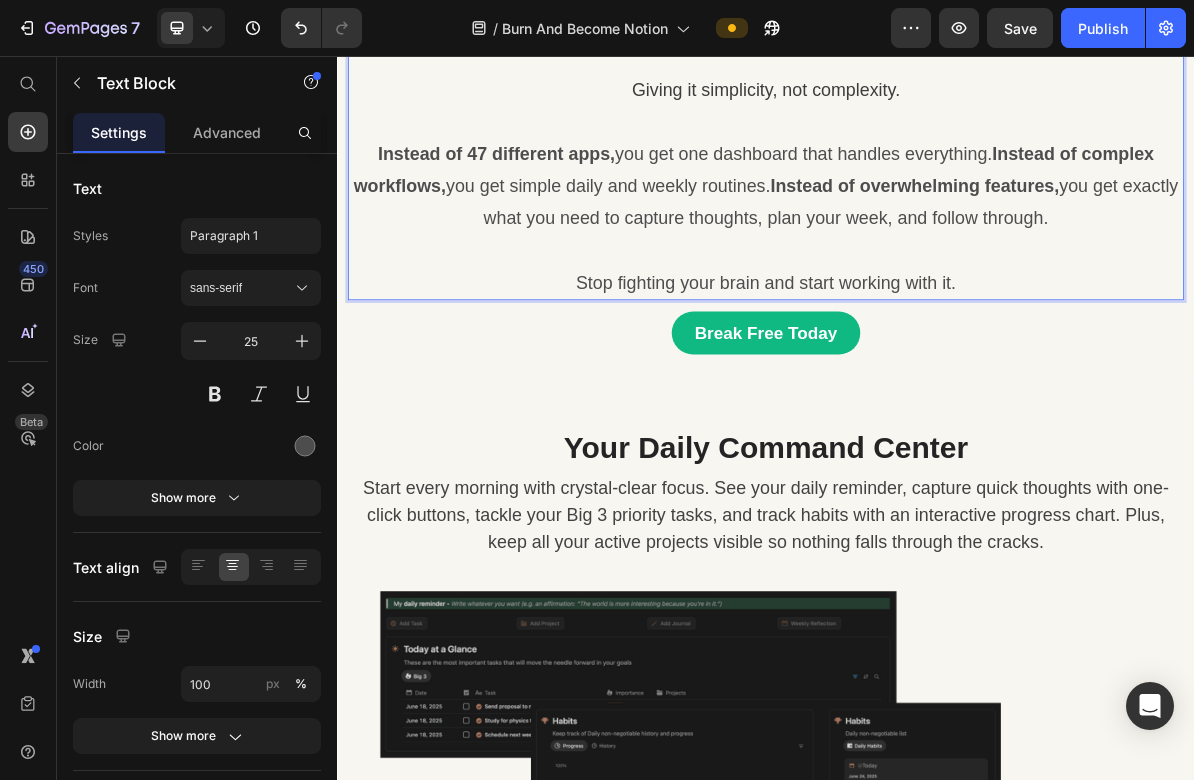 click on "Giving it simplicity, not complexity." at bounding box center [937, 103] 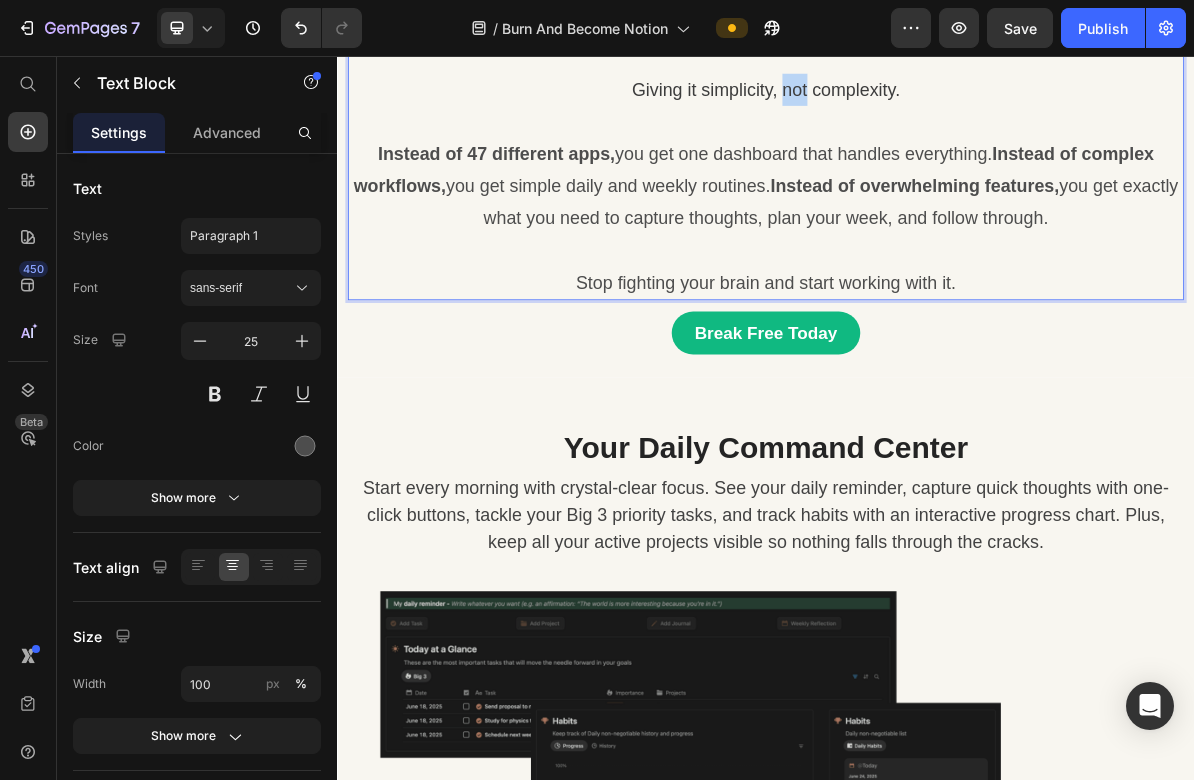 click on "Giving it simplicity, not complexity." at bounding box center (937, 103) 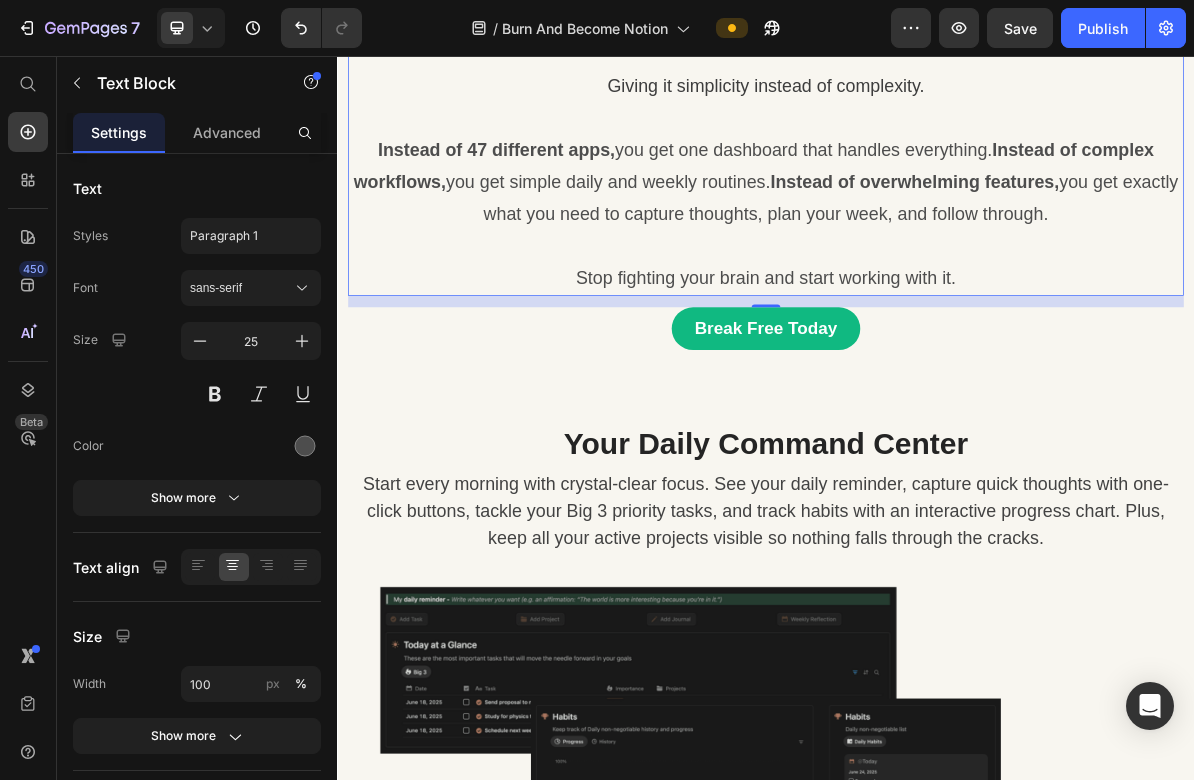 scroll, scrollTop: 1297, scrollLeft: 0, axis: vertical 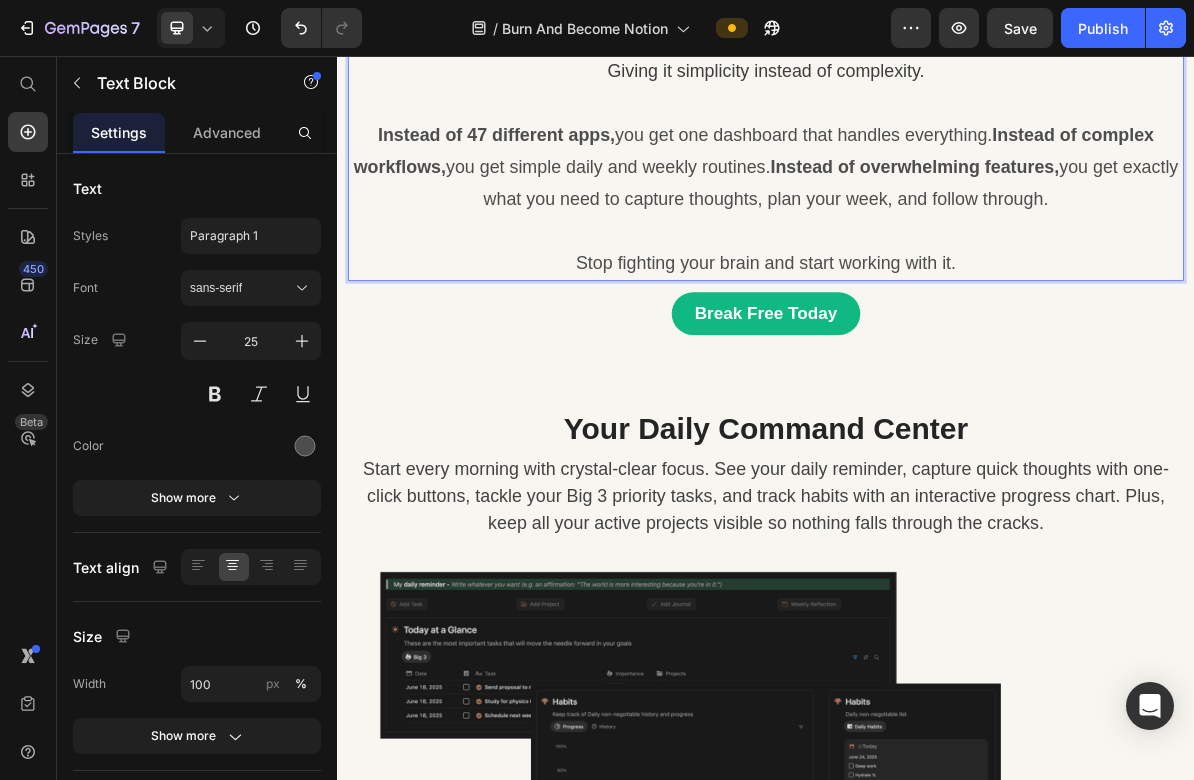 click on "This works because it's built around how your brain  ACTUALLY  operates. Giving it simplicity instead of complexity. Instead of 47 different apps,  you get one dashboard that handles everything.  Instead of complex workflows,  you get simple daily and weekly routines.  Instead of overwhelming features,  you get exactly what you need to capture thoughts, plan your week, and follow through. Stop fighting your brain and start working with it." at bounding box center (937, 166) 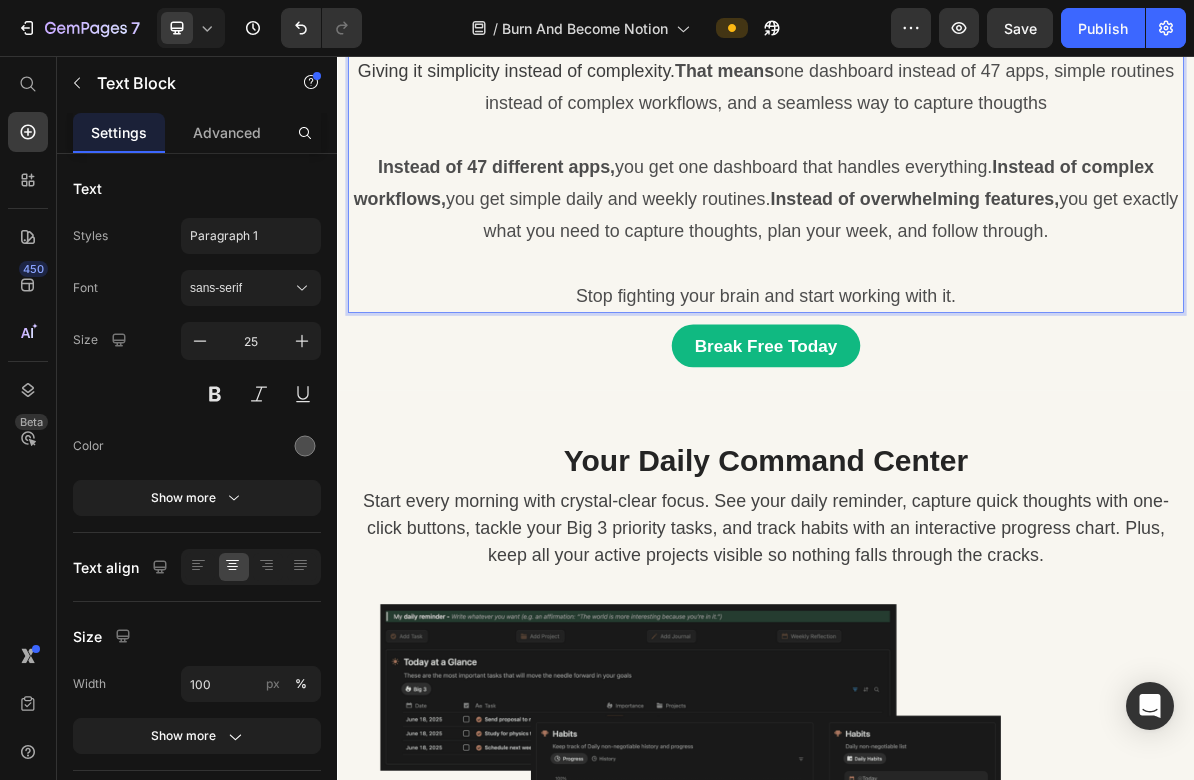 click on "This works because it's built around how your brain  ACTUALLY  operates. Giving it simplicity instead of complexity.  That means  one dashboard instead of 47 apps, simple routines instead of complex workflows, and a seamless way to capture thougths  Instead of 47 different apps,  you get one dashboard that handles everything.  Instead of complex workflows,  you get simple daily and weekly routines.  Instead of overwhelming features,  you get exactly what you need to capture thoughts, plan your week, and follow through. Stop fighting your brain and start working with it." at bounding box center [937, 189] 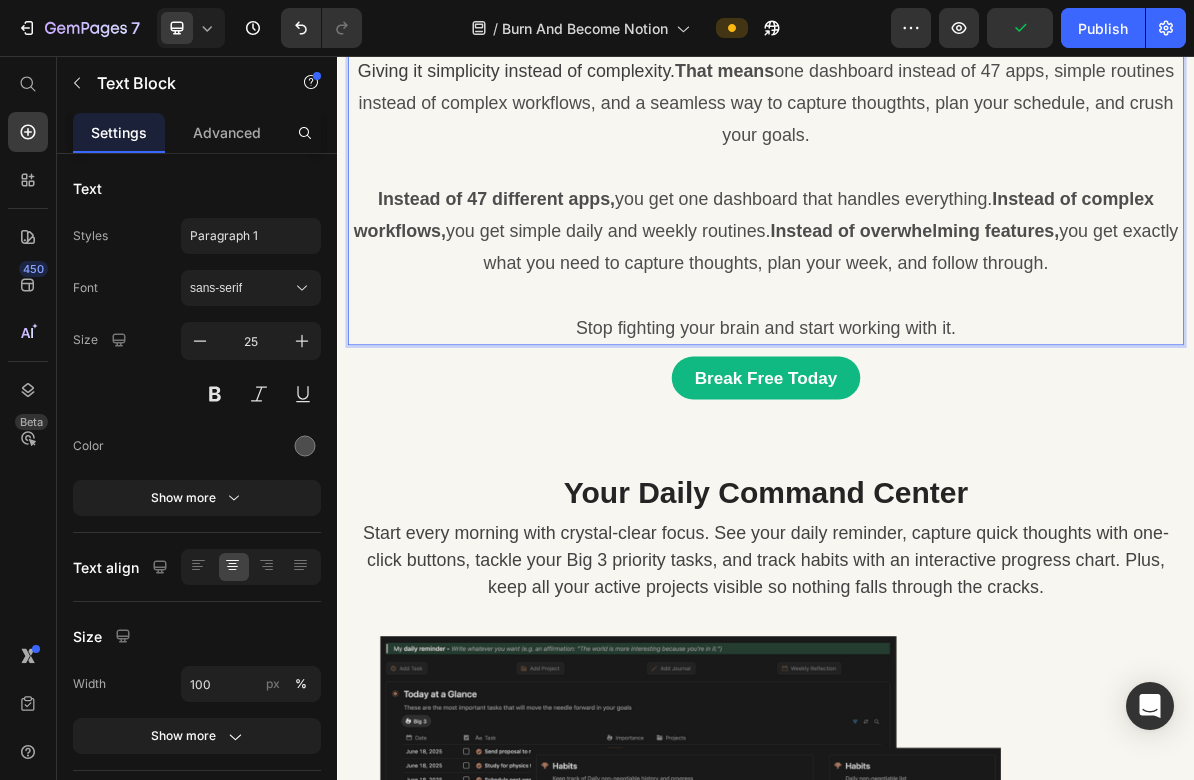 drag, startPoint x: 1373, startPoint y: 712, endPoint x: 380, endPoint y: 619, distance: 997.34546 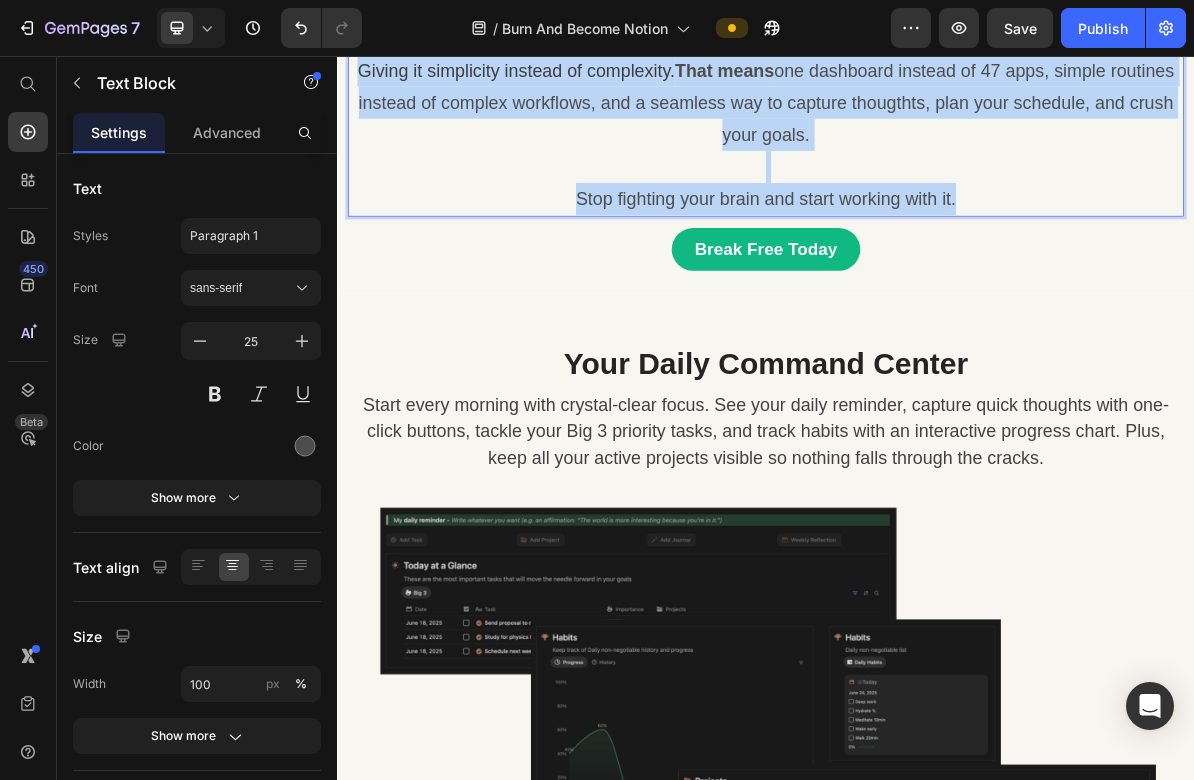 drag, startPoint x: 1244, startPoint y: 618, endPoint x: 464, endPoint y: 355, distance: 823.1458 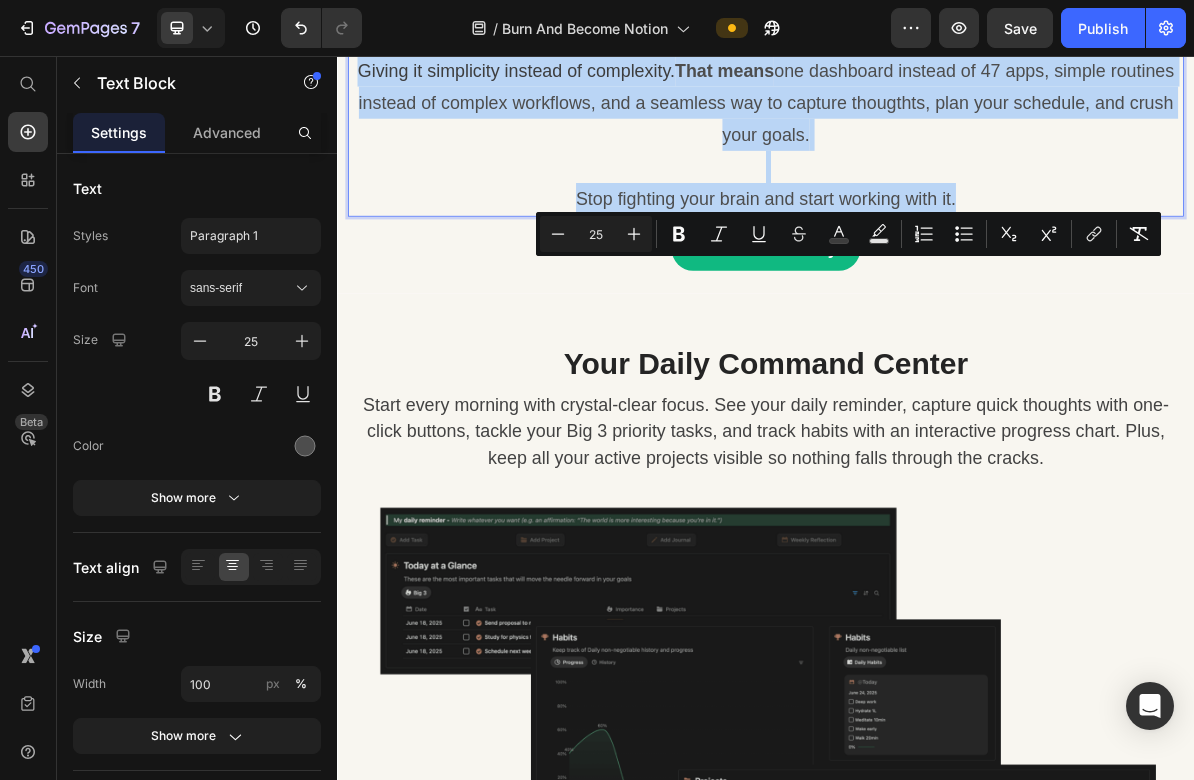 copy on "This works because it's built around how your brain  ACTUALLY  operates. Giving it simplicity instead of complexity.  That means  one dashboard instead of 47 apps, simple routines instead of complex workflows, and a seamless way to capture thougthts, plan your schedule, and crush your goals. Stop fighting your brain and start working with it." 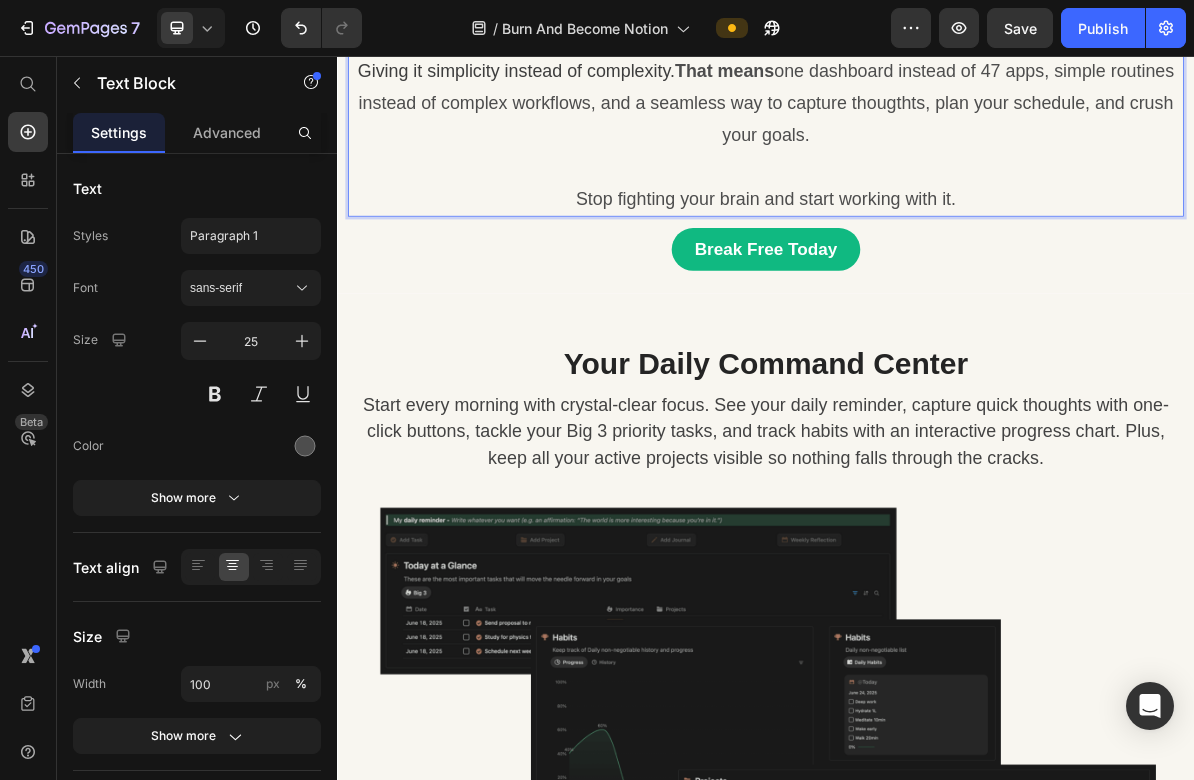 click on "This works because it's built around how your brain  ACTUALLY  operates. Giving it simplicity instead of complexity.  That means  one dashboard instead of 47 apps, simple routines instead of complex workflows, and a seamless way to capture thougthts, plan your schedule, and crush your goals. Stop fighting your brain and start working with it." at bounding box center [937, 121] 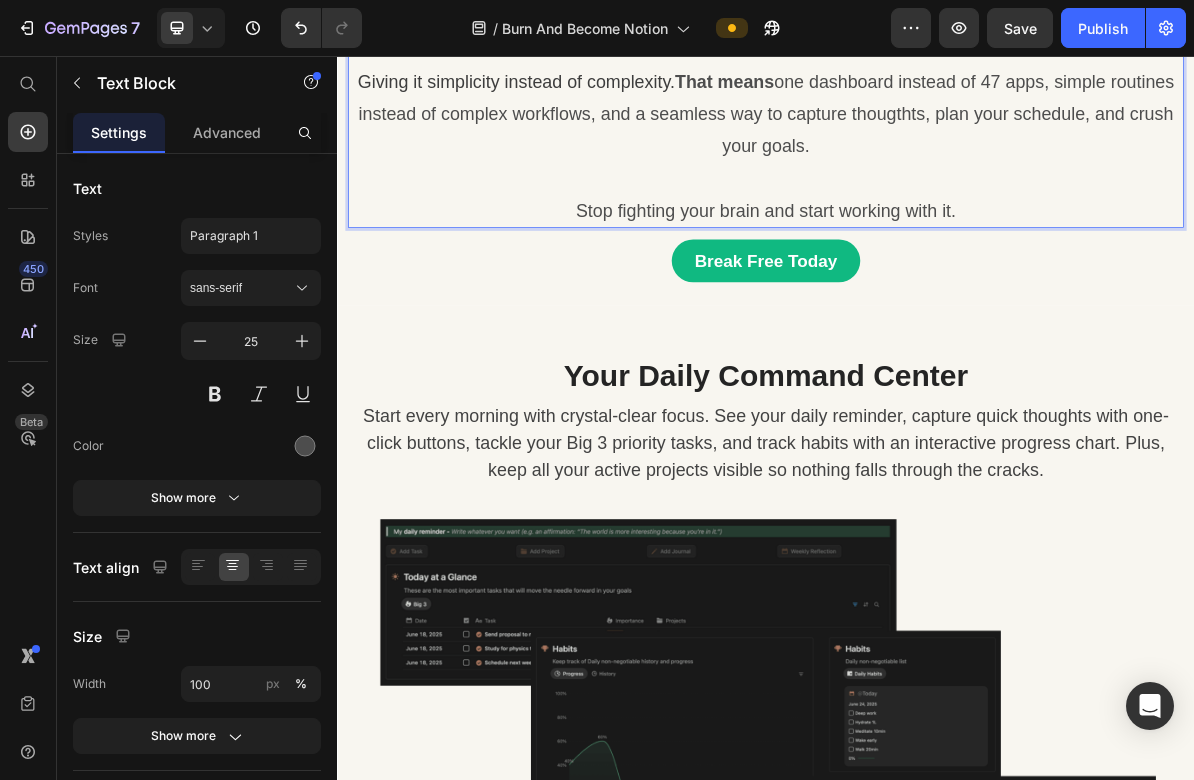 scroll, scrollTop: 1284, scrollLeft: 0, axis: vertical 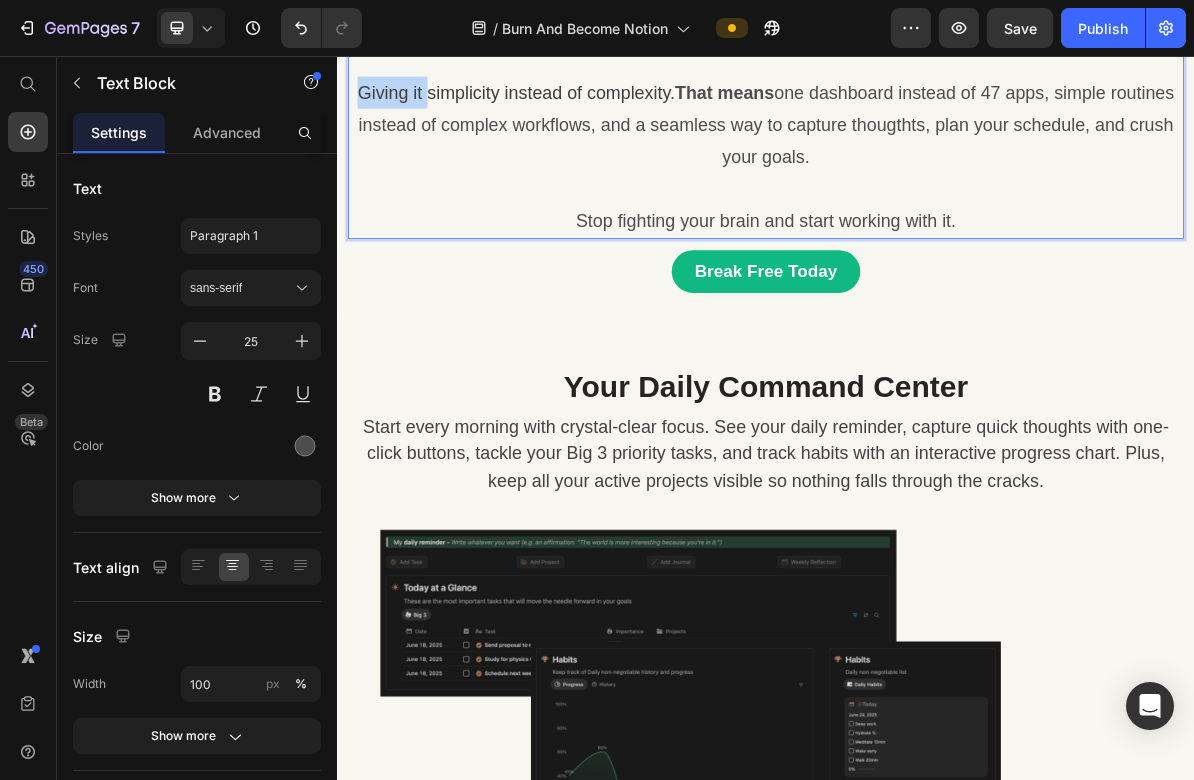 drag, startPoint x: 494, startPoint y: 480, endPoint x: 401, endPoint y: 483, distance: 93.04838 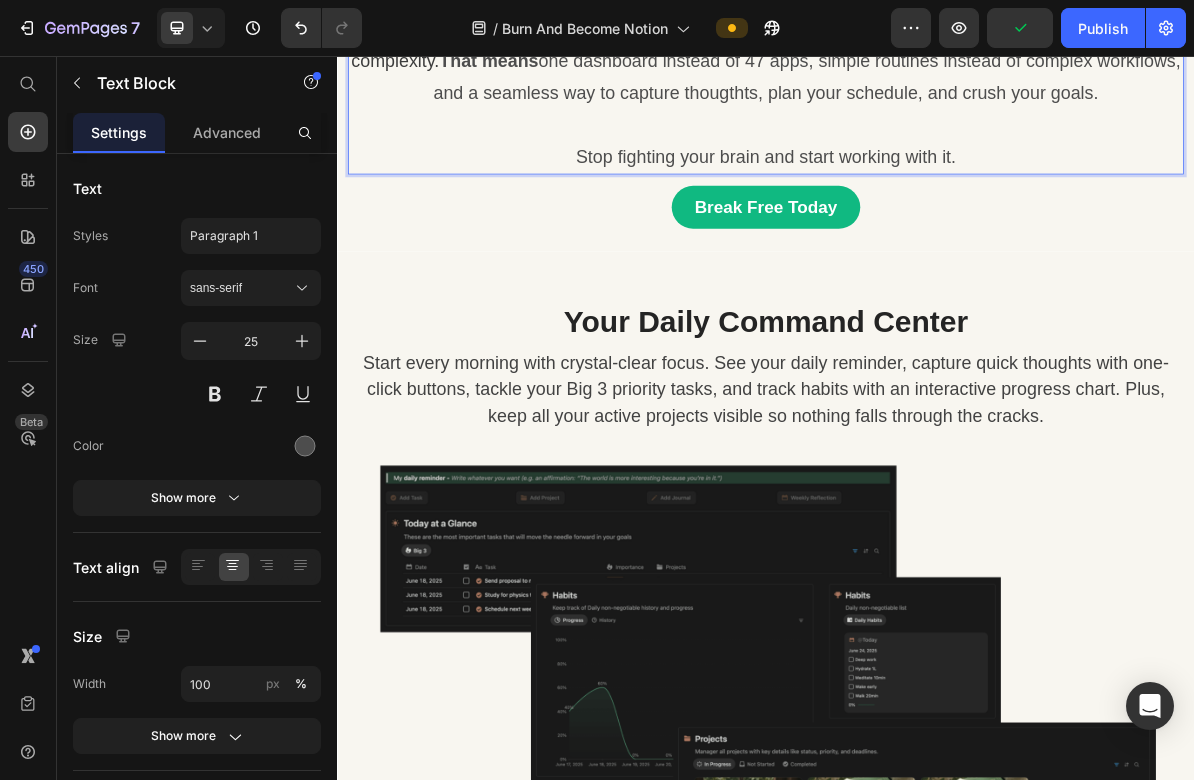 click on "That means" at bounding box center [549, 62] 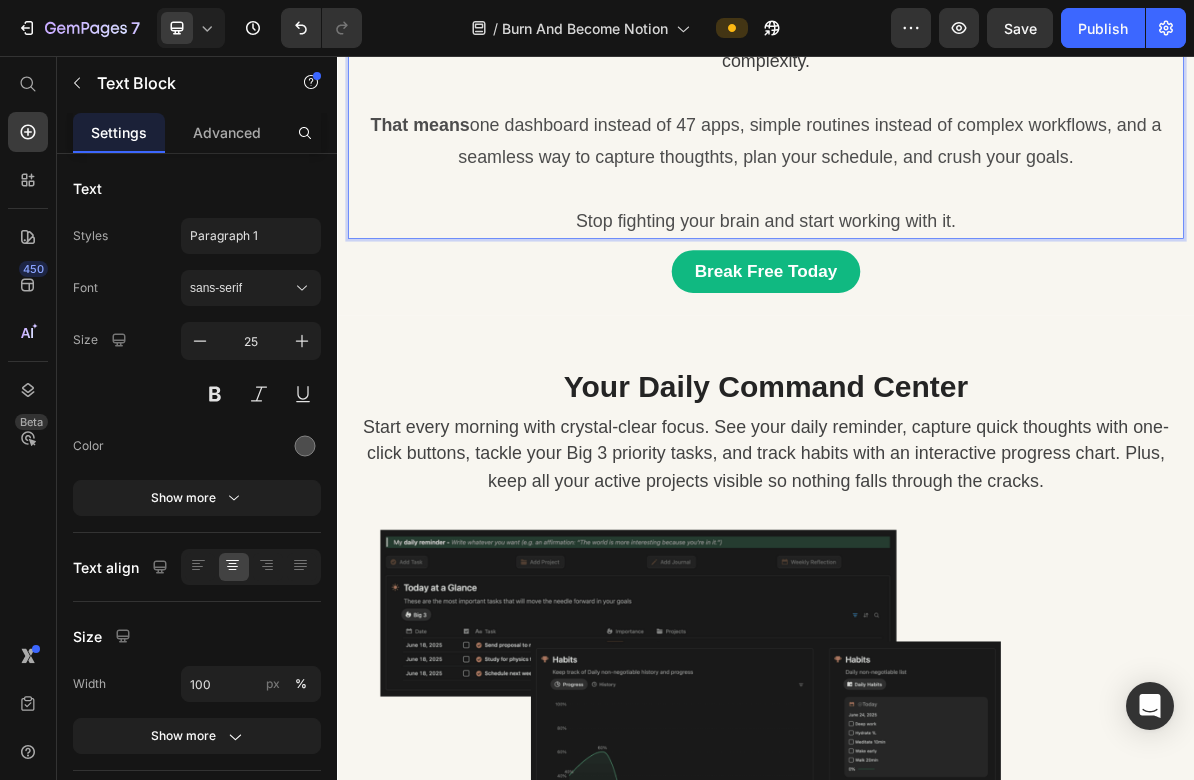 click on "That means  one dashboard instead of 47 apps, simple routines instead of complex workflows, and a seamless way to capture thougthts, plan your schedule, and crush your goals. Stop fighting your brain and start working with it." at bounding box center (937, 220) 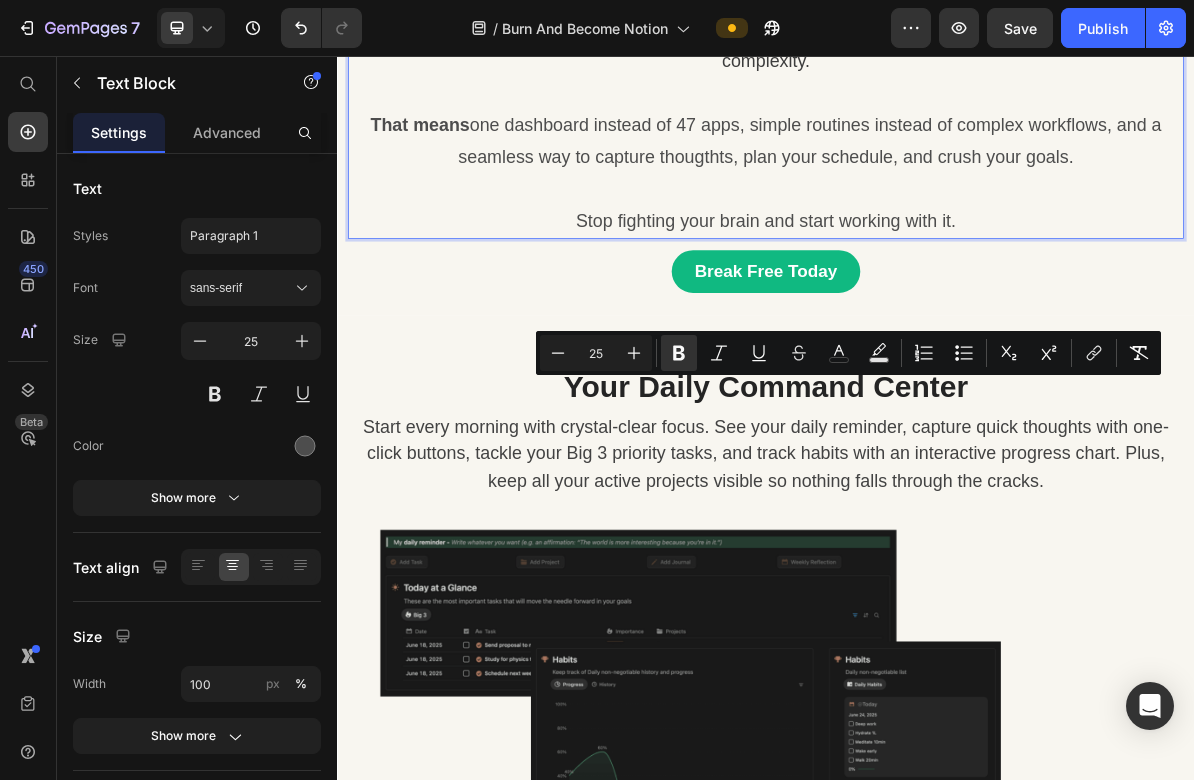 drag, startPoint x: 1367, startPoint y: 556, endPoint x: 376, endPoint y: 522, distance: 991.58307 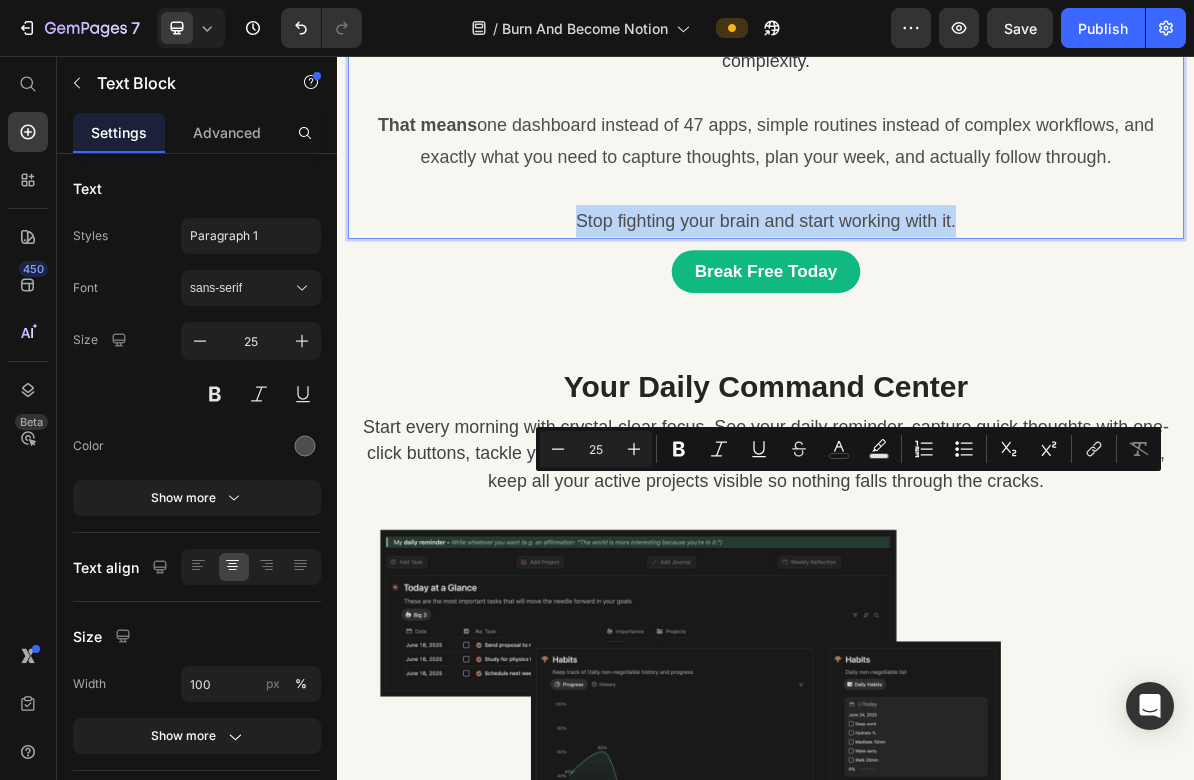 drag, startPoint x: 987, startPoint y: 656, endPoint x: 653, endPoint y: 647, distance: 334.12125 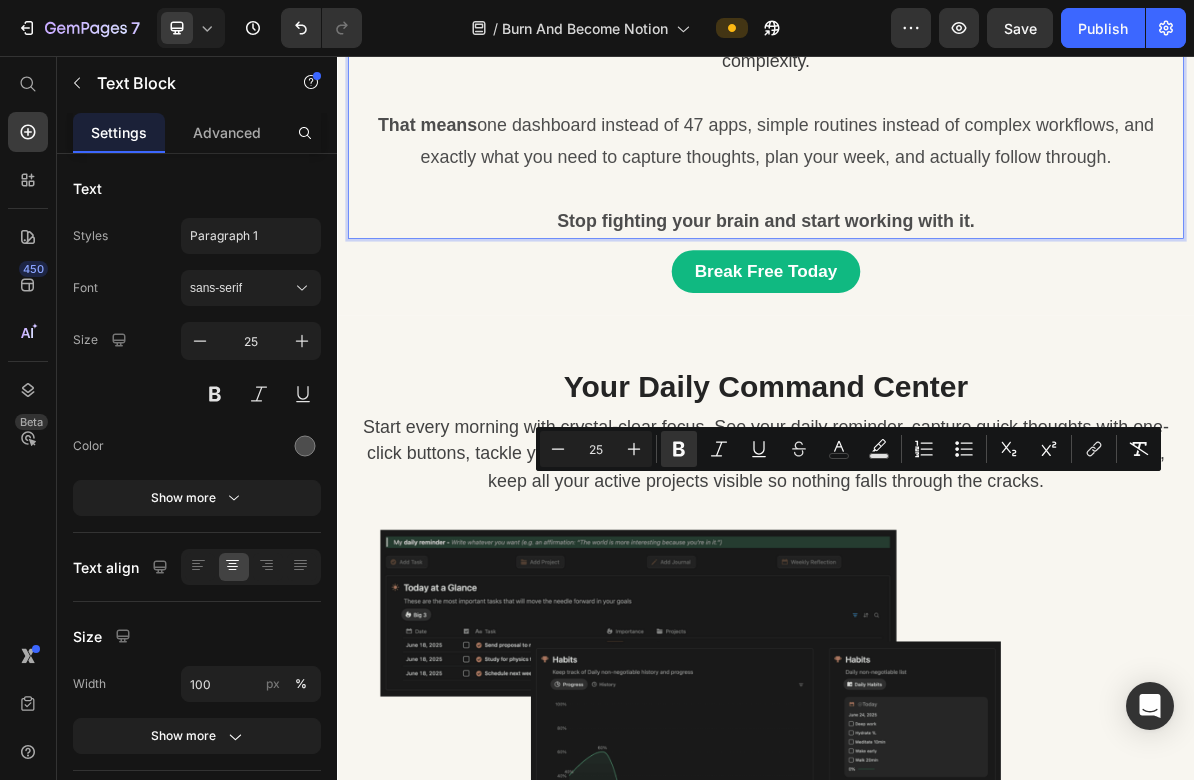 click on "This works because it's built around how your brain  ACTUALLY  operates. With simplicity instead of complexity." at bounding box center (937, 40) 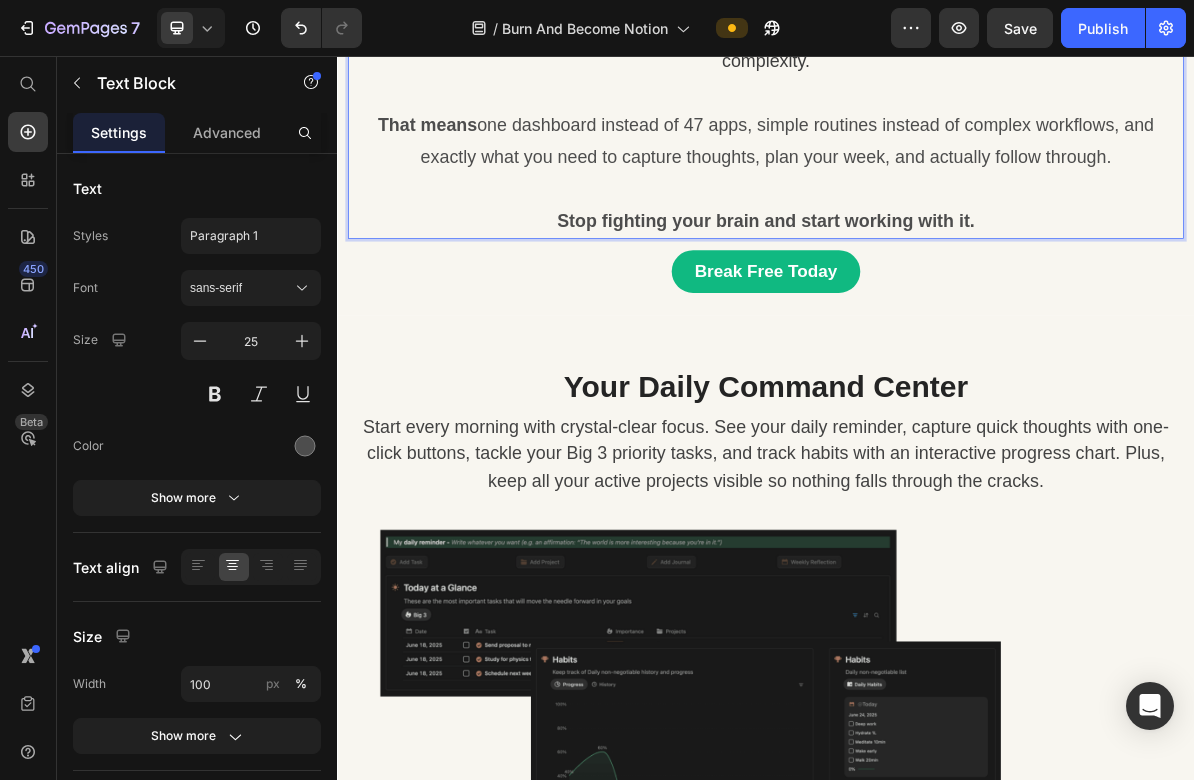 click on "That means  one dashboard instead of 47 apps, simple routines instead of complex workflows, and exactly what you need to capture thoughts, plan your week, and actually follow through. Stop fighting your brain and start working with it." at bounding box center (937, 220) 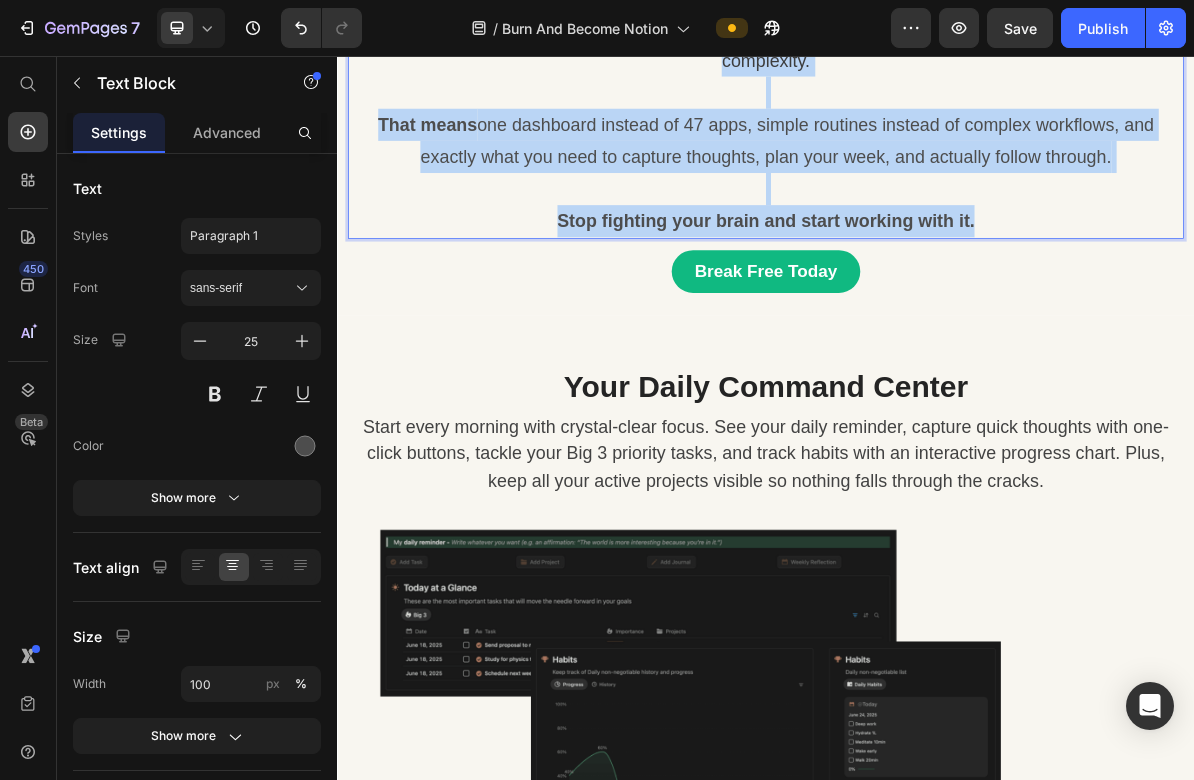 drag, startPoint x: 1253, startPoint y: 660, endPoint x: 557, endPoint y: 290, distance: 788.236 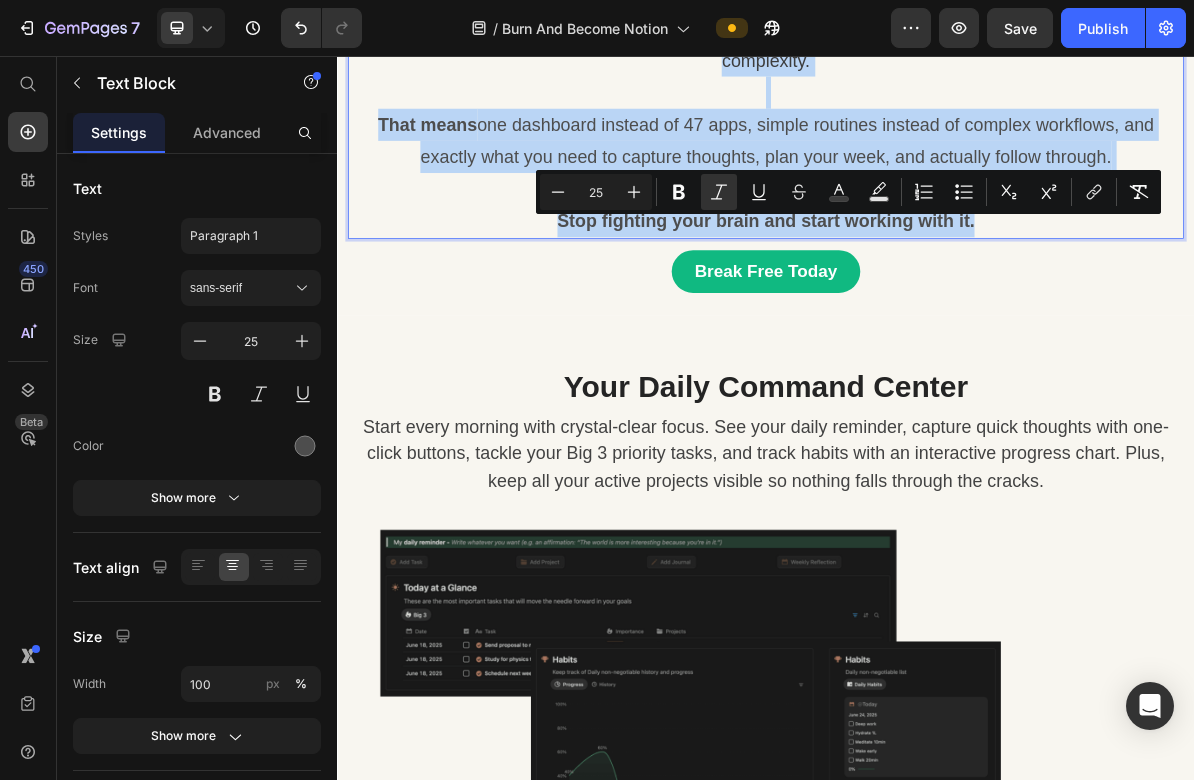 click at bounding box center [937, 107] 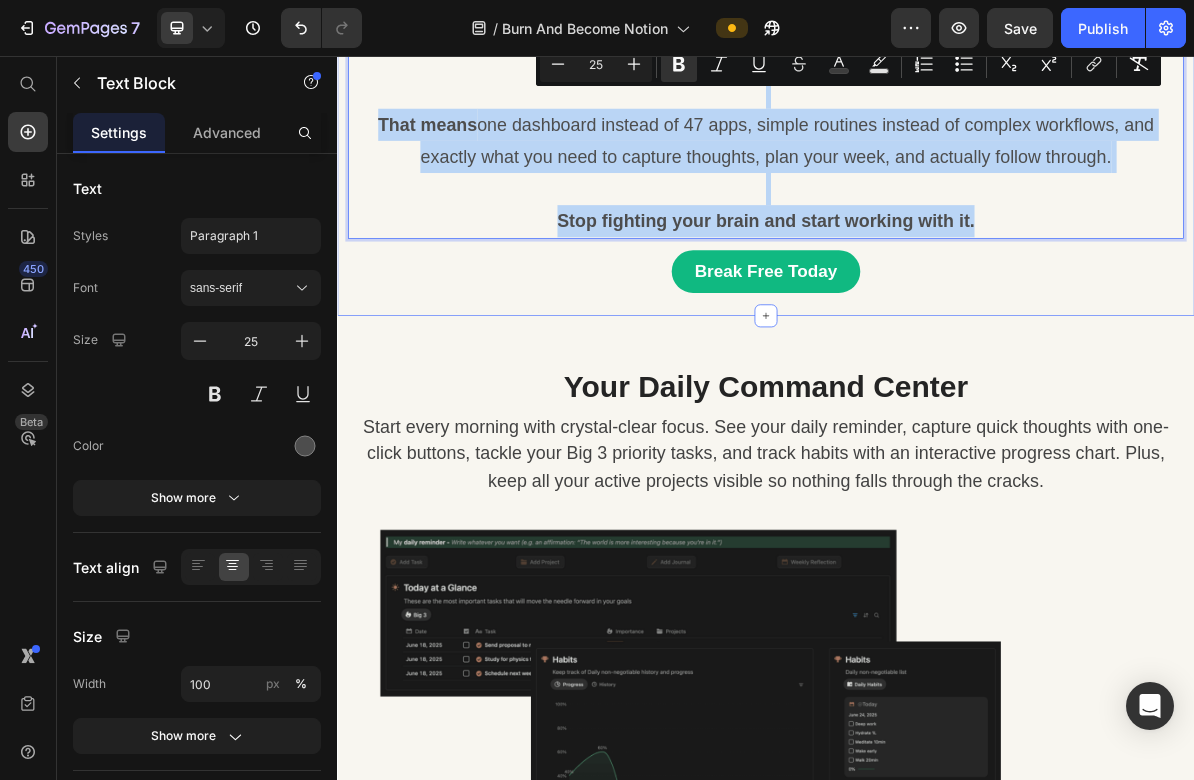 drag, startPoint x: 1002, startPoint y: 555, endPoint x: 350, endPoint y: 100, distance: 795.0654 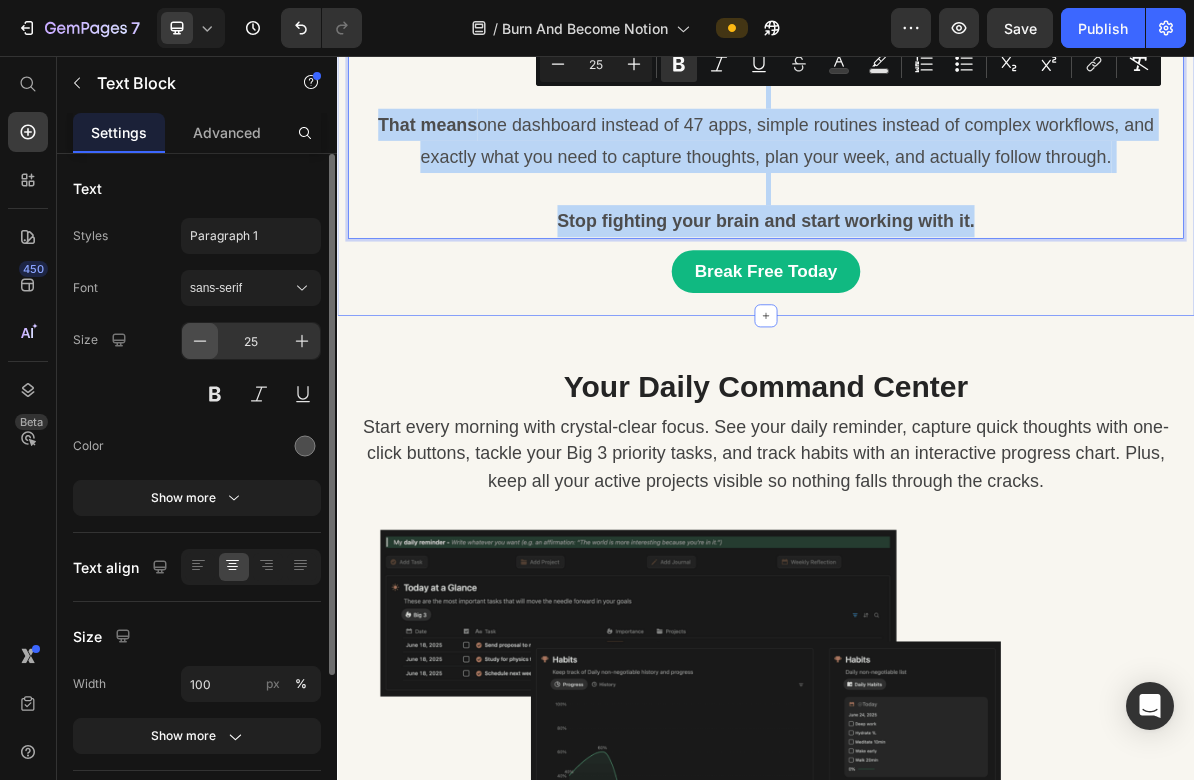 copy on "Look, I get it.  You've probably tried  a bunch of different systems  before, and they all started great...  for about a week. Most systems fail because they're either  too complicated   (almost feels like you need a masters degree in software engineering)  or  too simple   (just another to-do list that doesn't actually help you think) . This works because it's built around how your brain  ACTUALLY  operates. With simplicity instead of complexity.  That means  one dashboard instead of 47 apps, simple routines instead of complex workflows, and exactly what you need to capture thoughts, plan your week, and actually follow through. Stop fighting your brain and start working with it." 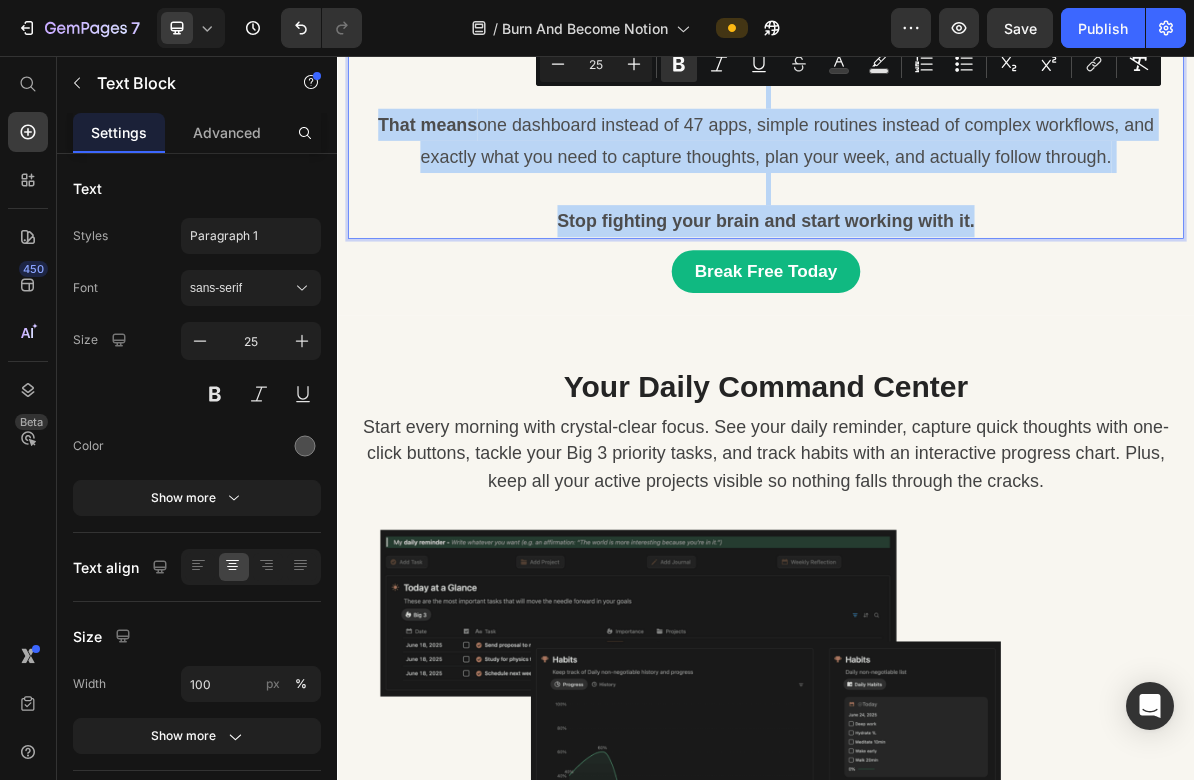 click on "That means  one dashboard instead of 47 apps, simple routines instead of complex workflows, and exactly what you need to capture thoughts, plan your week, and actually follow through. Stop fighting your brain and start working with it." at bounding box center [937, 220] 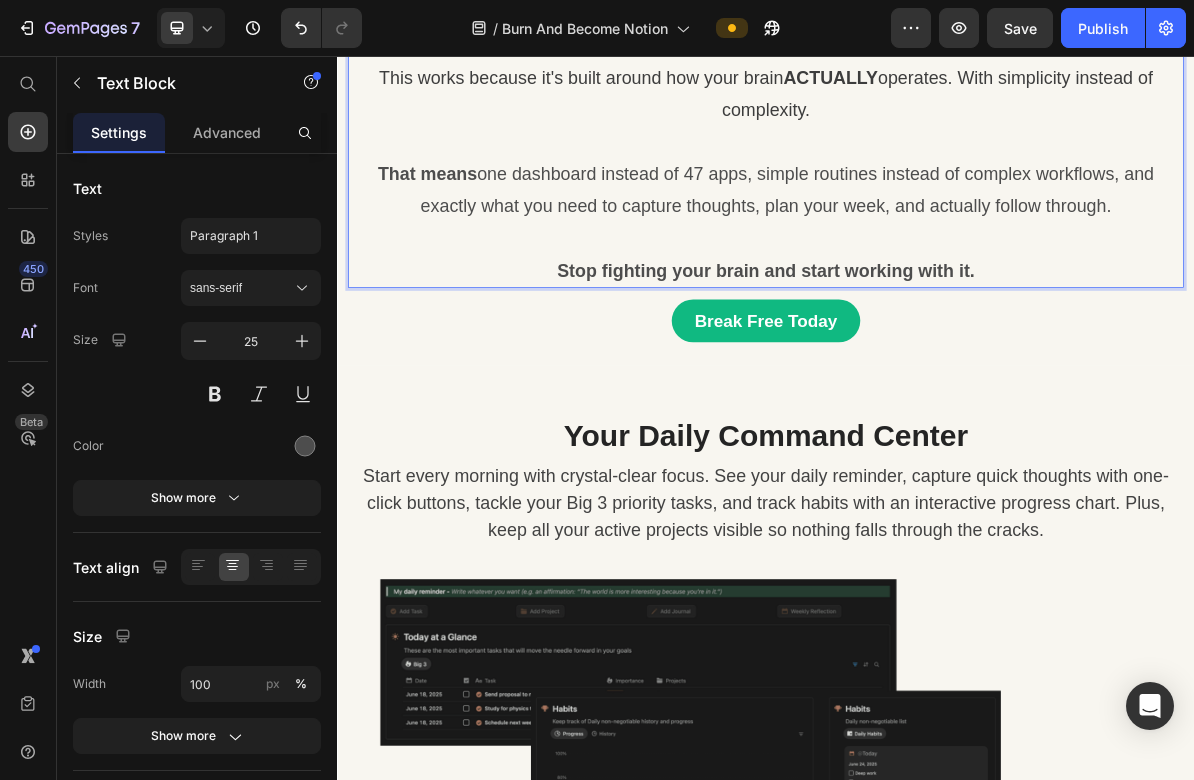 scroll, scrollTop: 1232, scrollLeft: 0, axis: vertical 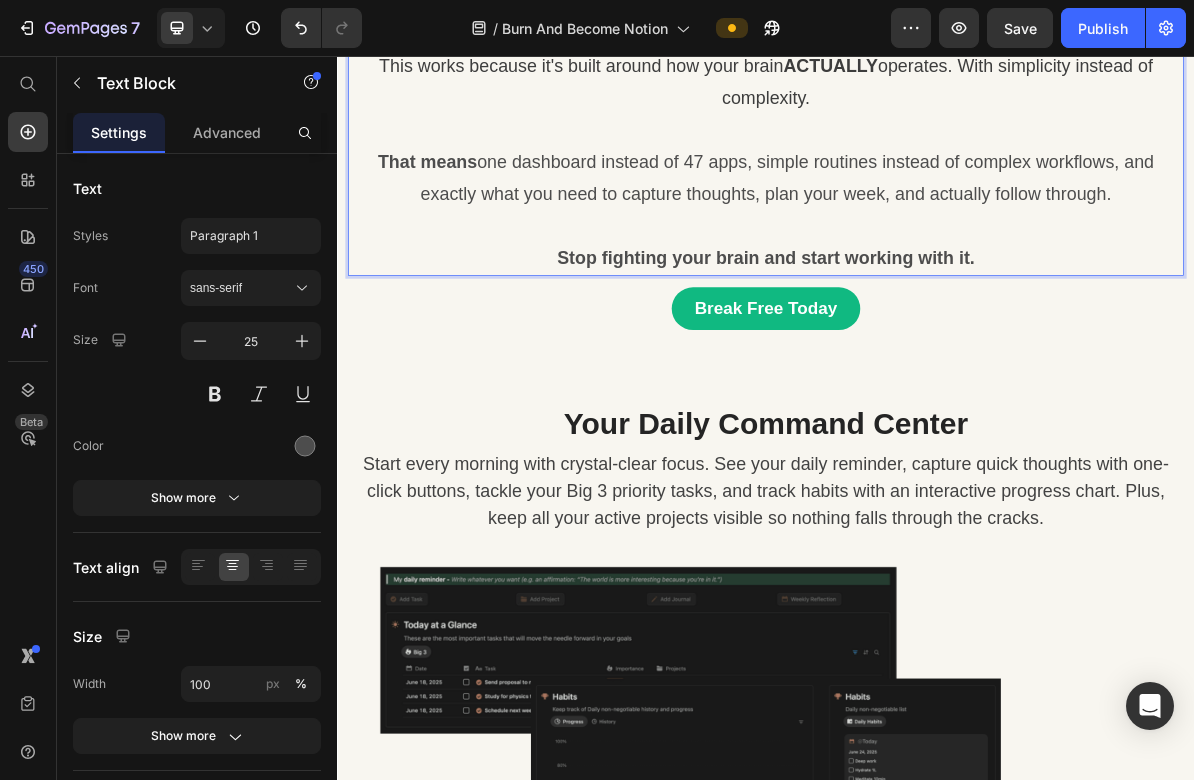 click on "This works because it's built around how your brain  ACTUALLY  operates. With simplicity instead of complexity." at bounding box center [937, 92] 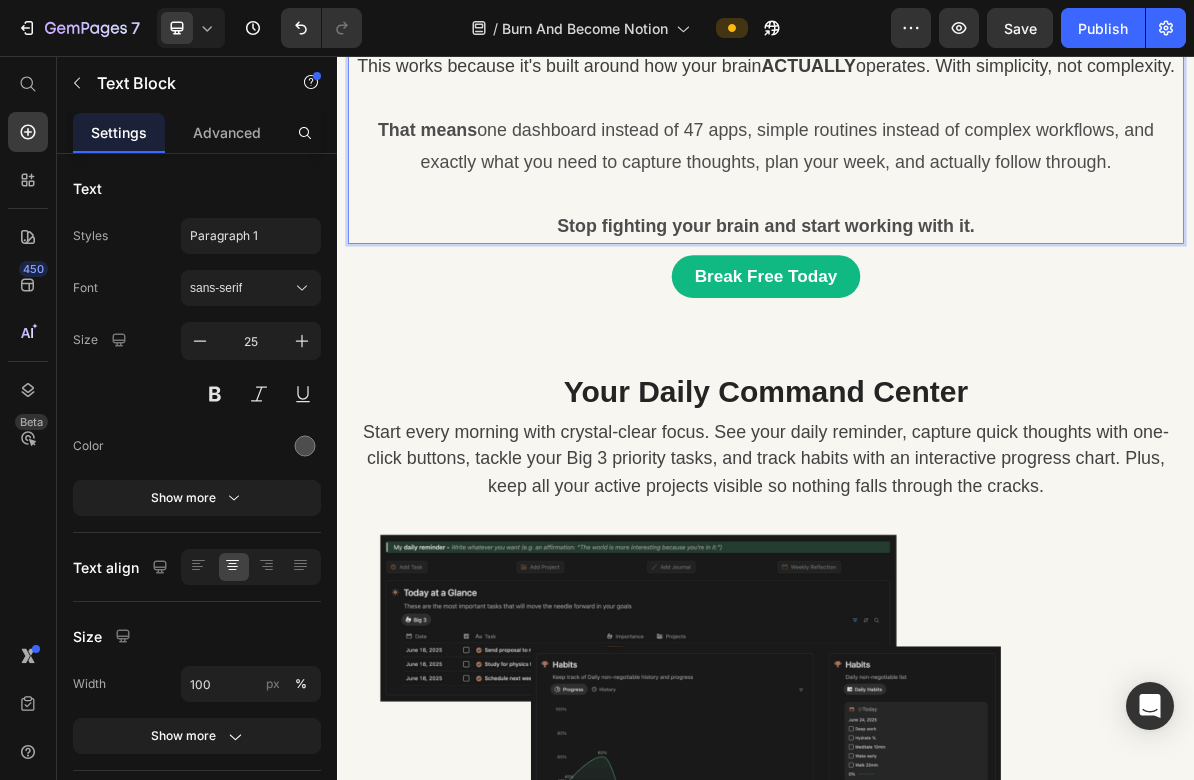 click at bounding box center [937, 114] 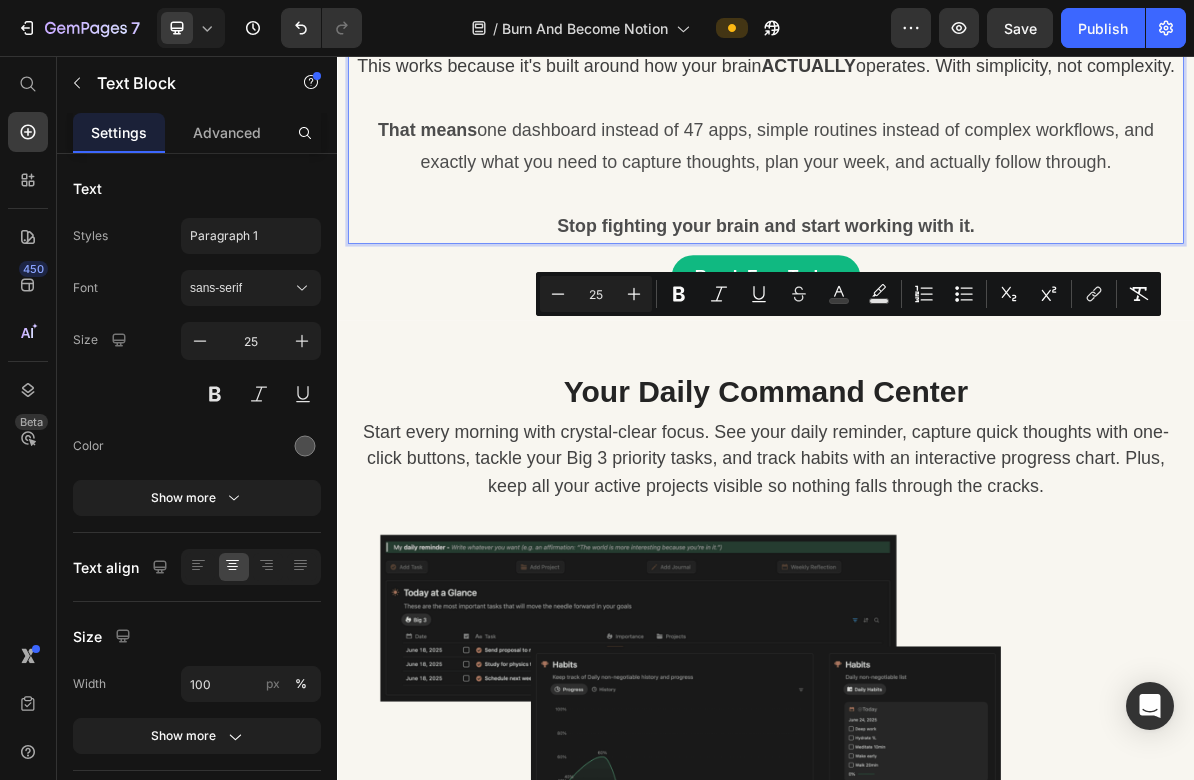 click on "This works because it's built around how your brain  ACTUALLY  operates. With simplicity, not complexity." at bounding box center [937, 69] 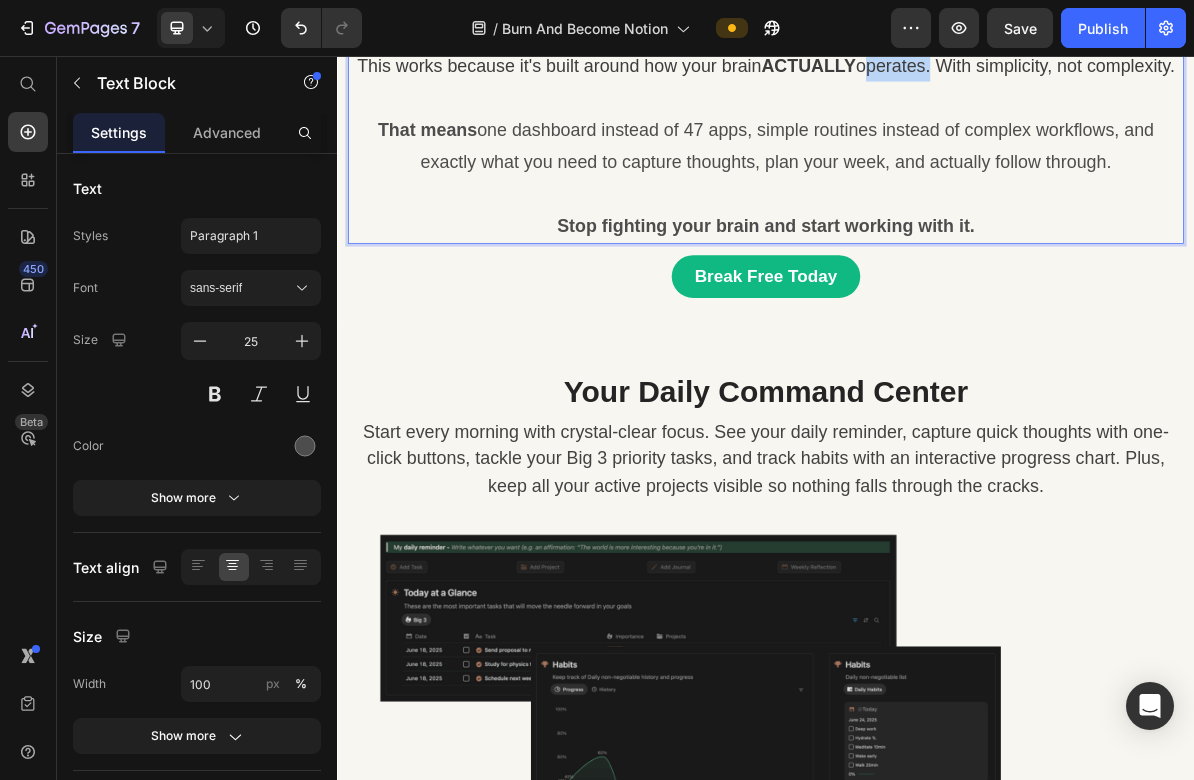 click on "This works because it's built around how your brain  ACTUALLY  operates. With simplicity, not complexity." at bounding box center (936, 69) 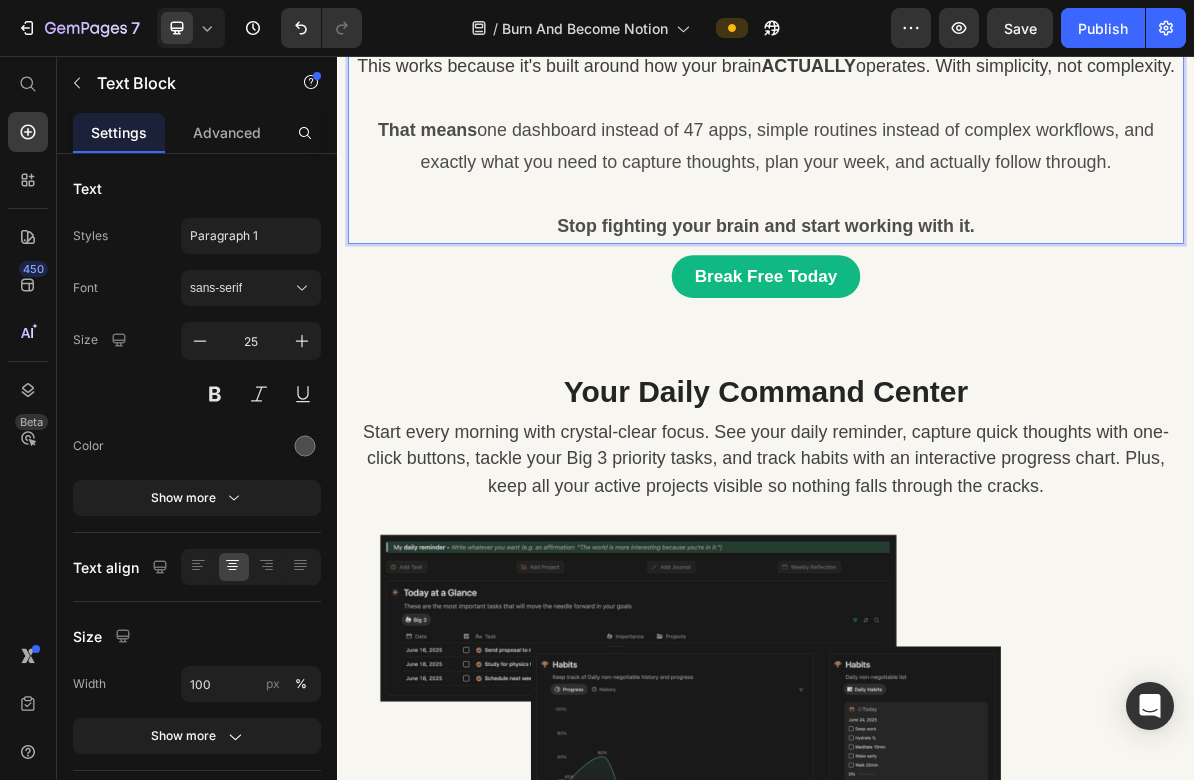 click at bounding box center (937, 114) 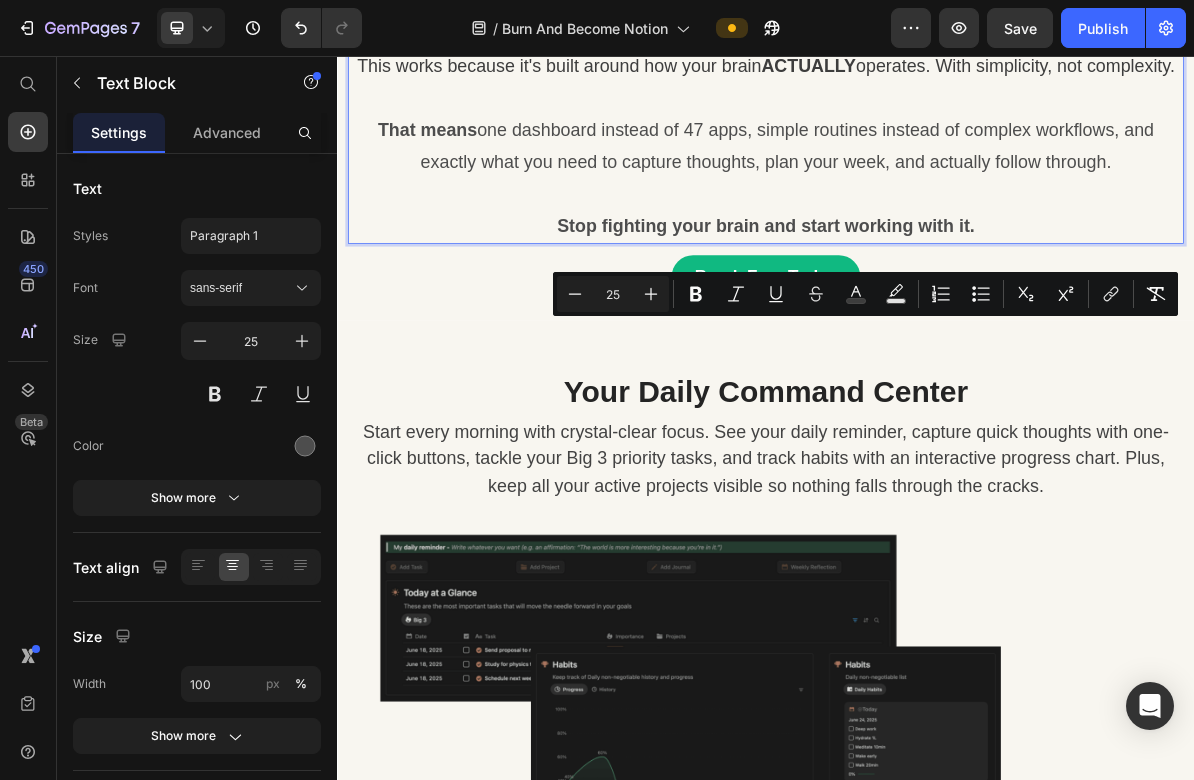 drag, startPoint x: 1037, startPoint y: 484, endPoint x: 1241, endPoint y: 440, distance: 208.69116 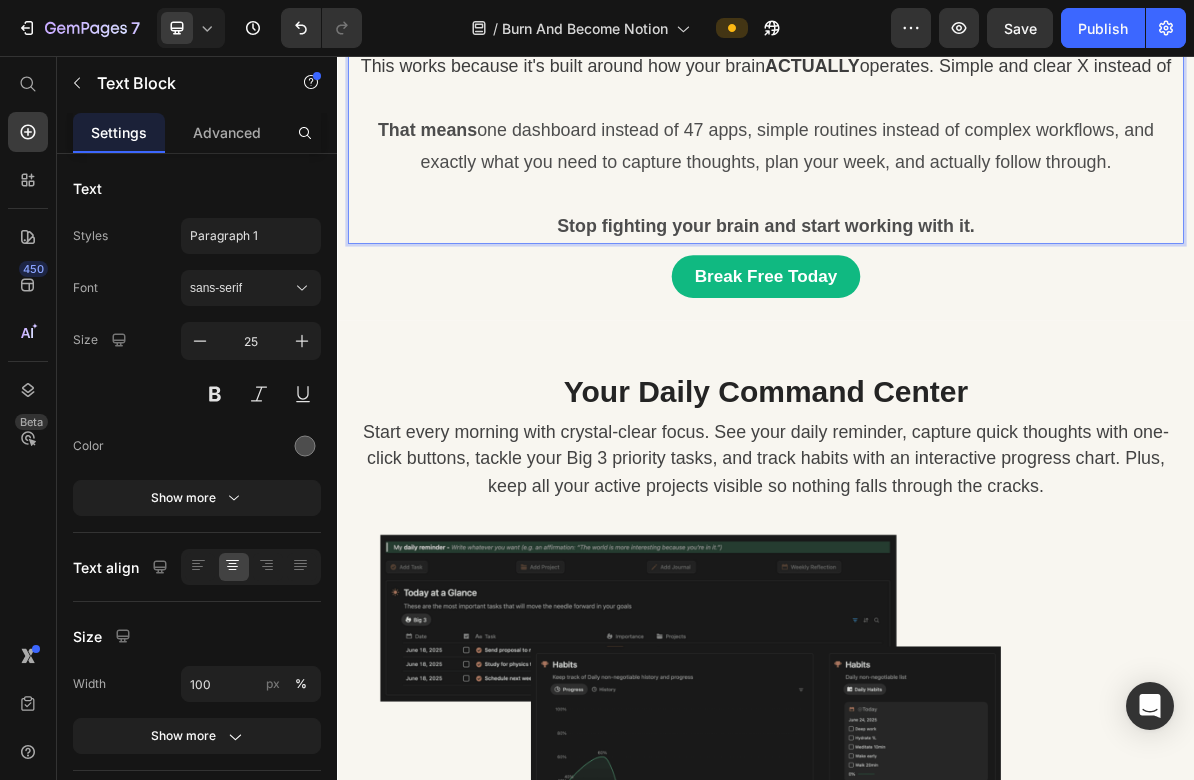 click on "This works because it's built around how your brain  ACTUALLY  operates. Simple and clear X instead of" at bounding box center (937, 69) 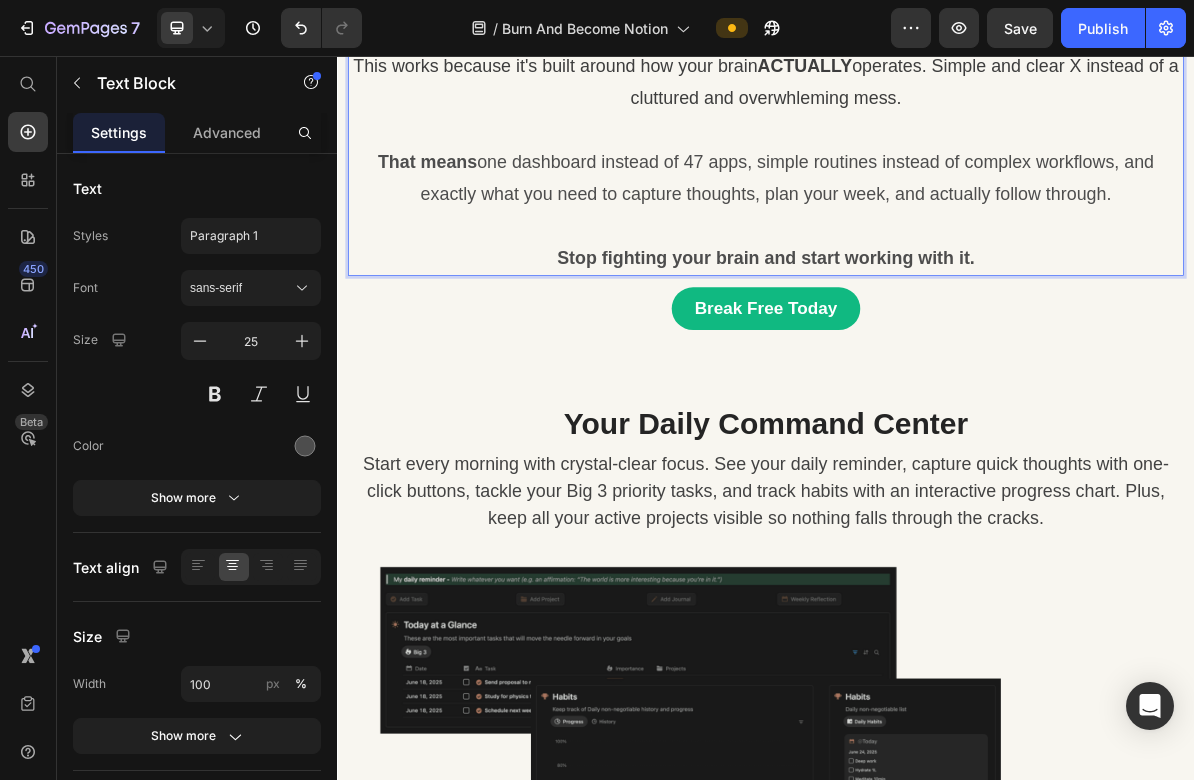 drag, startPoint x: 1181, startPoint y: 477, endPoint x: 1183, endPoint y: 449, distance: 28.071337 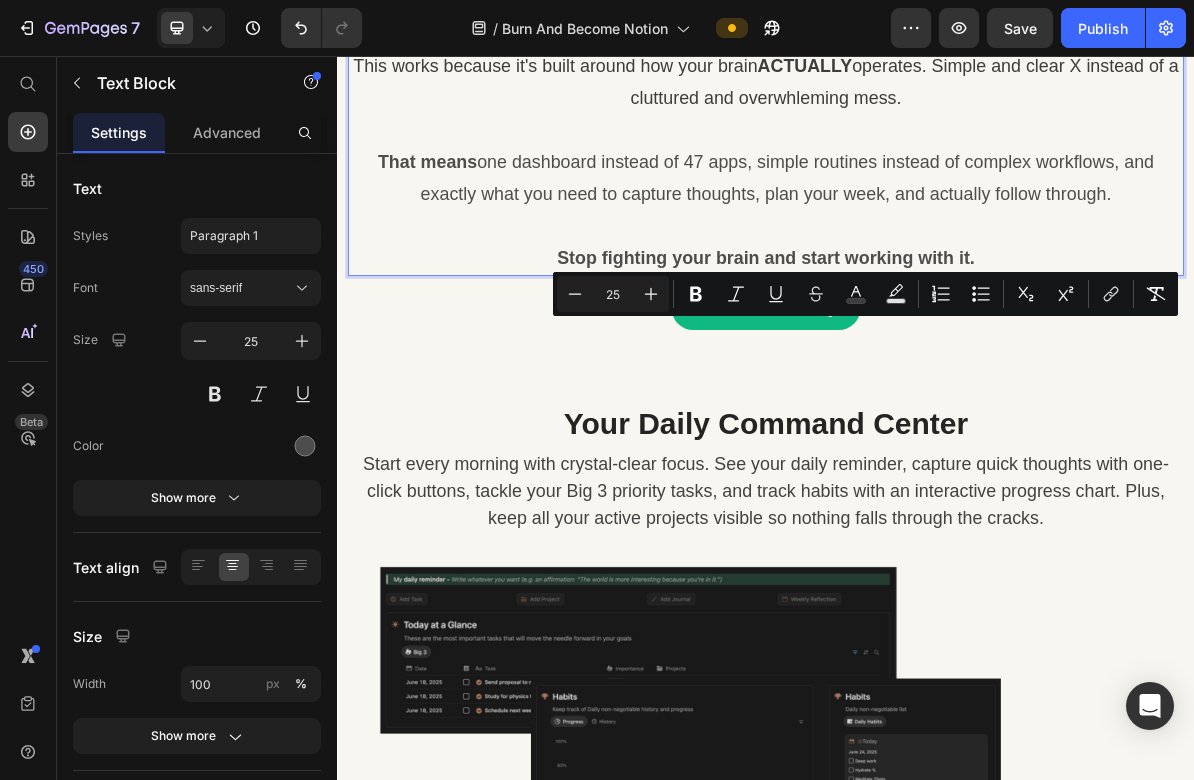 click on "This works because it's built around how your brain  ACTUALLY  operates. Simple and clear X instead of a cluttured and overwhleming mess." at bounding box center [937, 91] 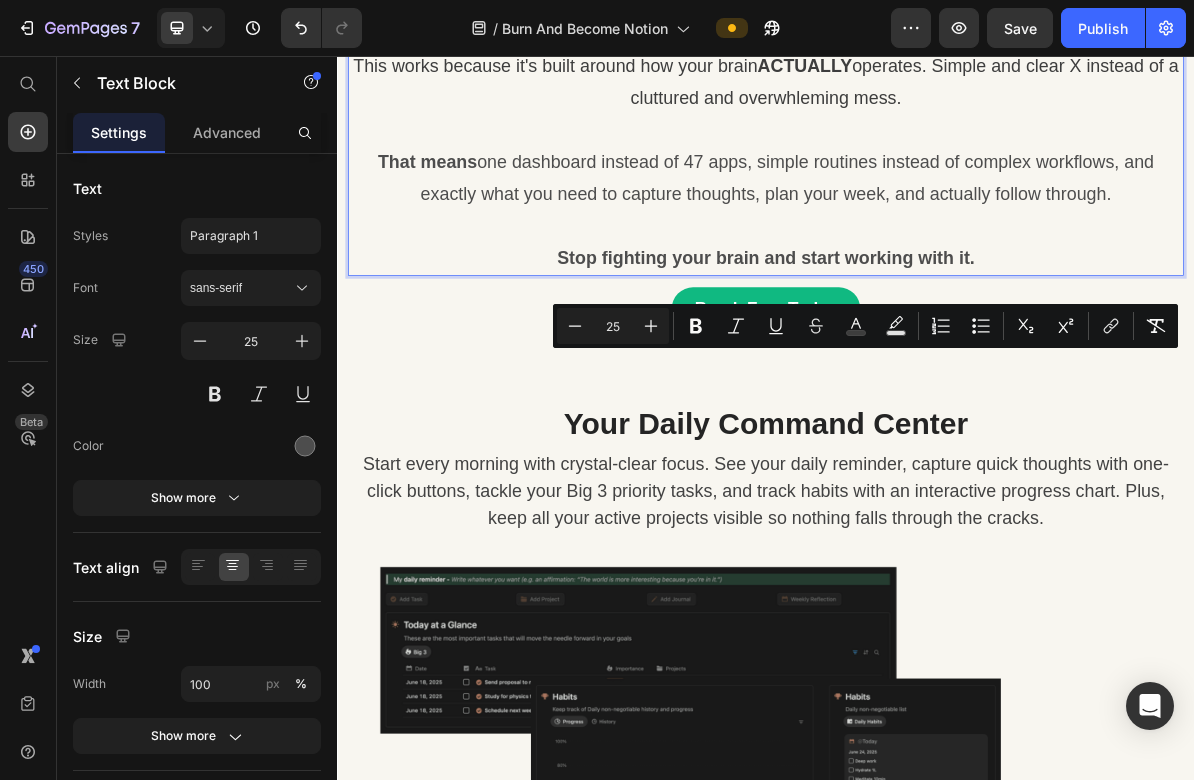 click on "That means  one dashboard instead of 47 apps, simple routines instead of complex workflows, and exactly what you need to capture thoughts, plan your week, and actually follow through. Stop fighting your brain and start working with it." at bounding box center [937, 272] 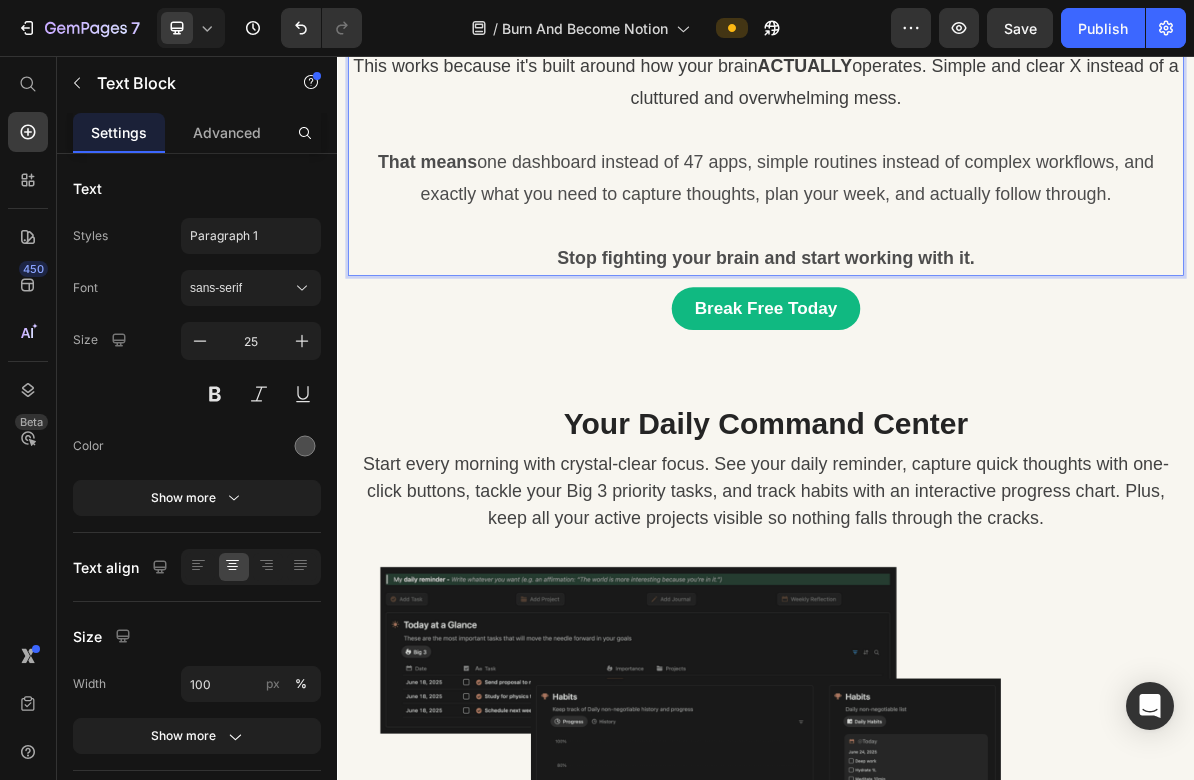 click on "This works because it's built around how your brain  ACTUALLY  operates. Simple and clear X instead of a cluttured and overwhelming mess." at bounding box center (937, 91) 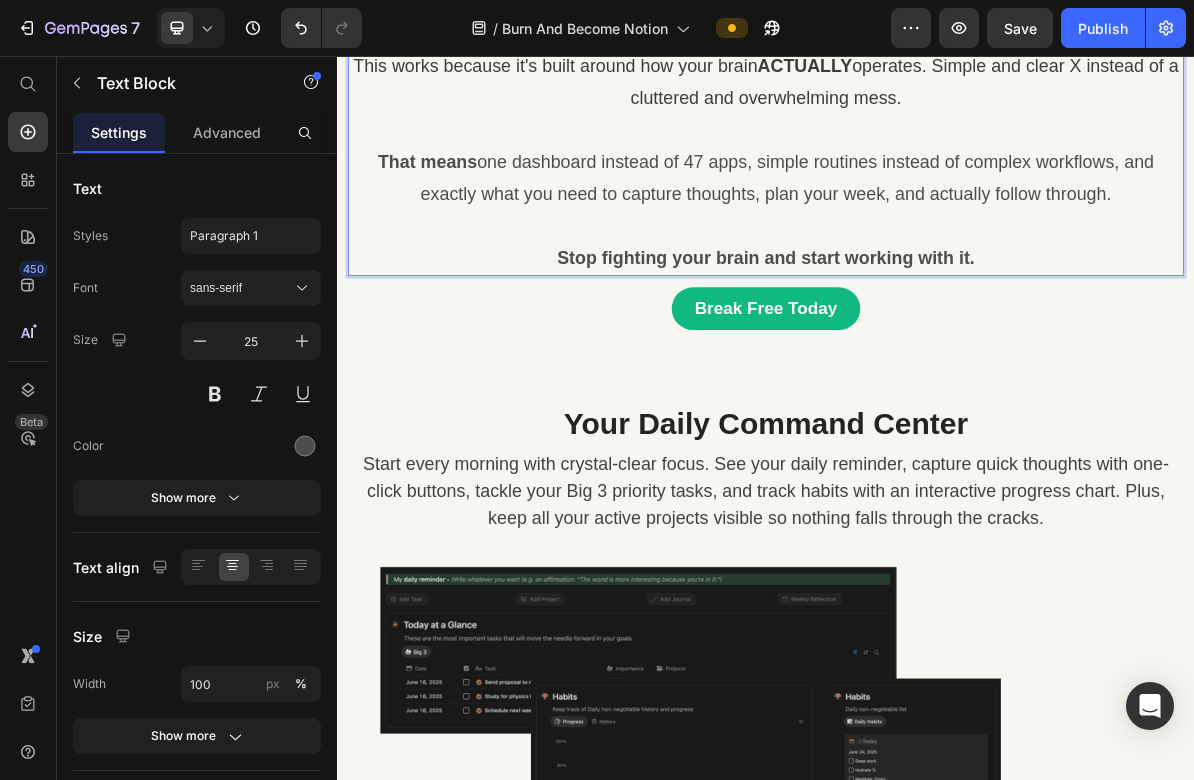 click on "This works because it's built around how your brain  ACTUALLY  operates. Simple and clear X instead of a cluttered and overwhelming mess." at bounding box center [937, 91] 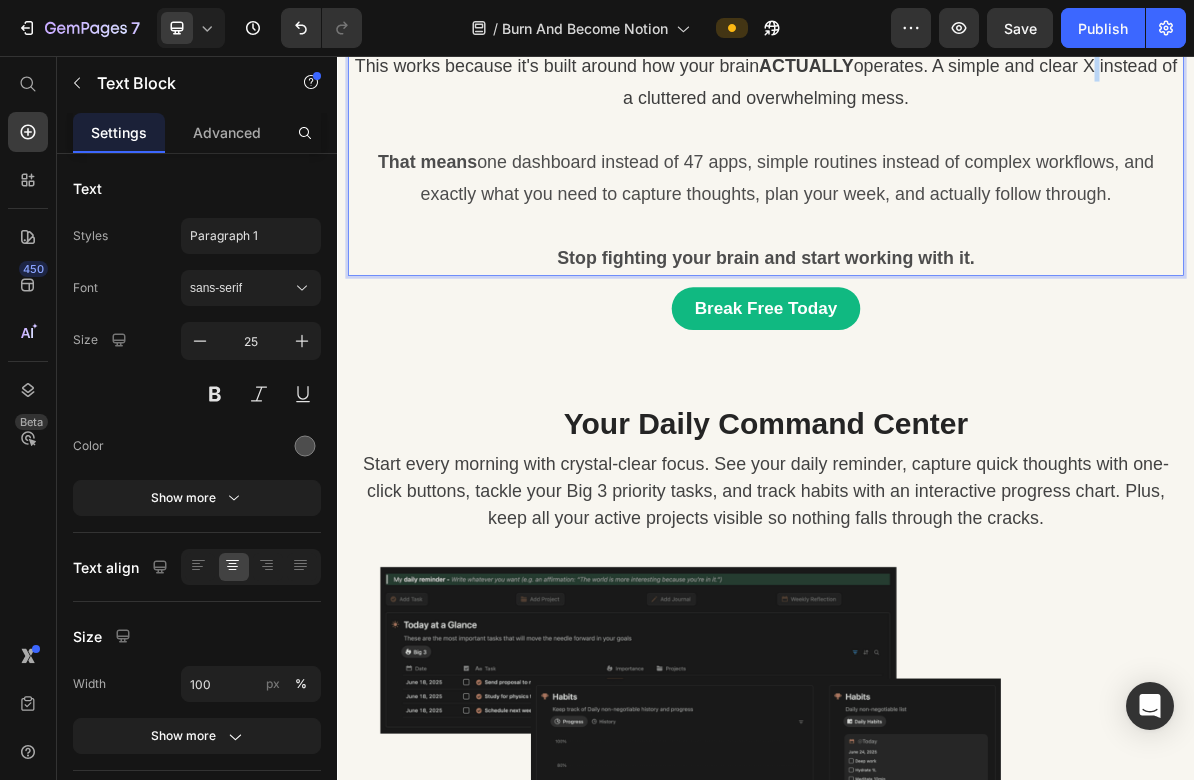 click on "This works because it's built around how your brain  ACTUALLY  operates. A simple and clear X instead of a cluttered and overwhelming mess." at bounding box center [937, 91] 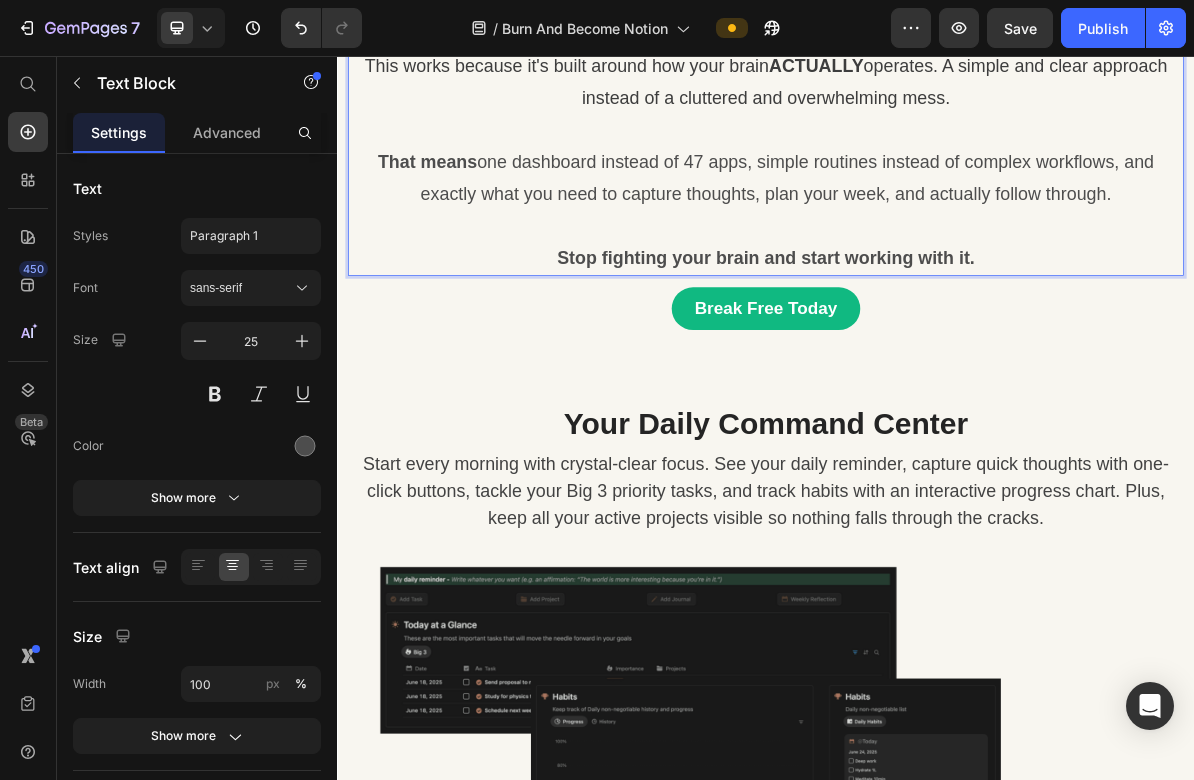 click on "This works because it's built around how your brain  ACTUALLY  operates. A simple and clear approach instead of a cluttered and overwhelming mess." at bounding box center [937, 91] 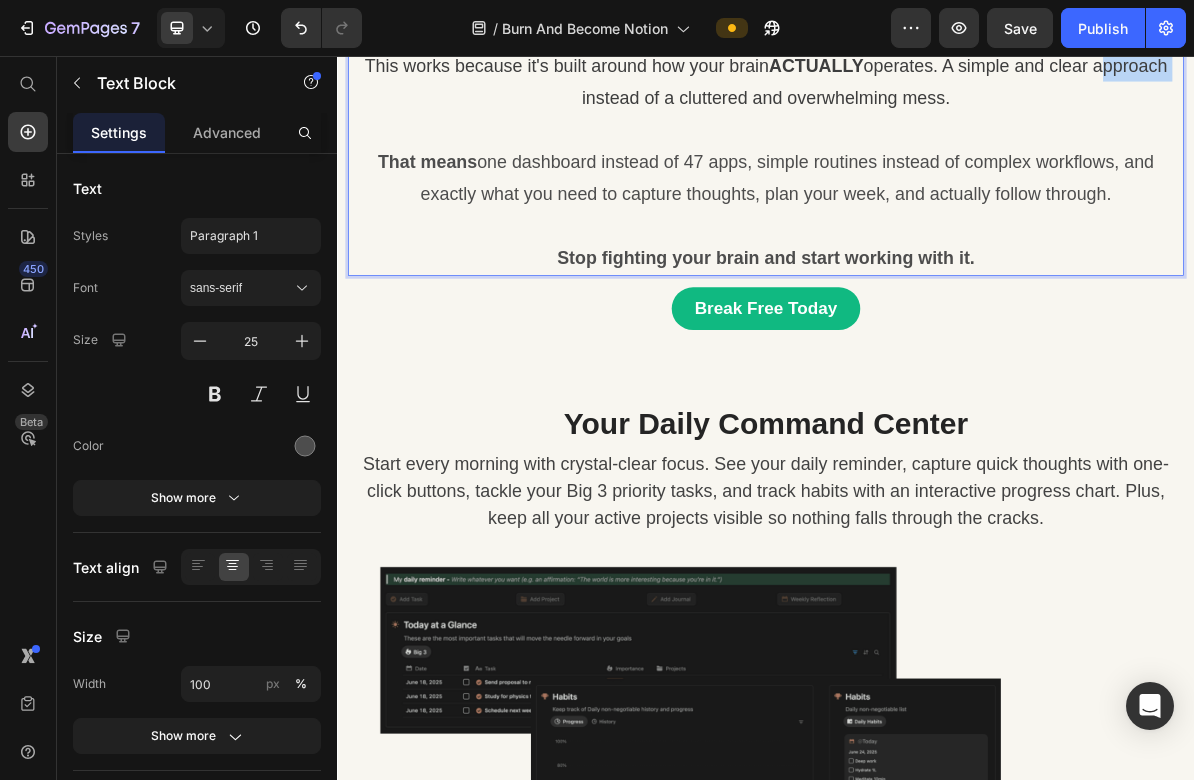 click on "This works because it's built around how your brain  ACTUALLY  operates. A simple and clear approach instead of a cluttered and overwhelming mess." at bounding box center [937, 91] 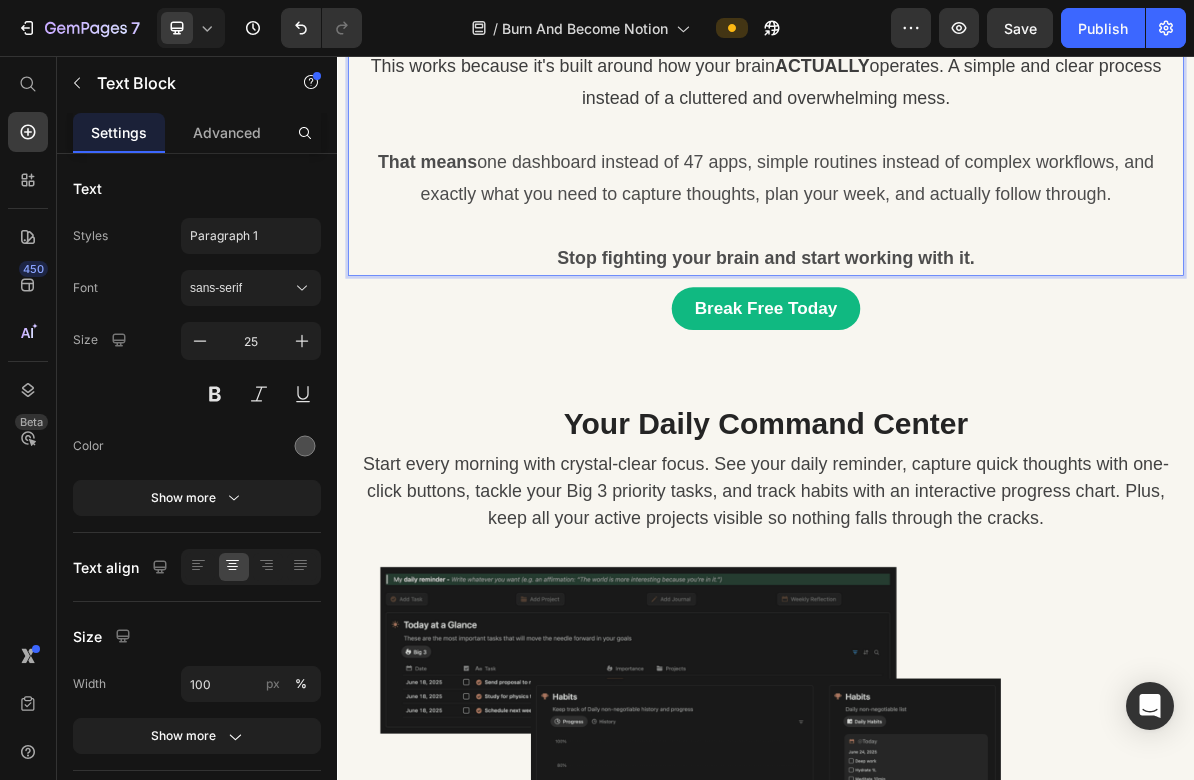 click on "This works because it's built around how your brain  ACTUALLY  operates. A simple and clear process instead of a cluttered and overwhelming mess." at bounding box center [937, 92] 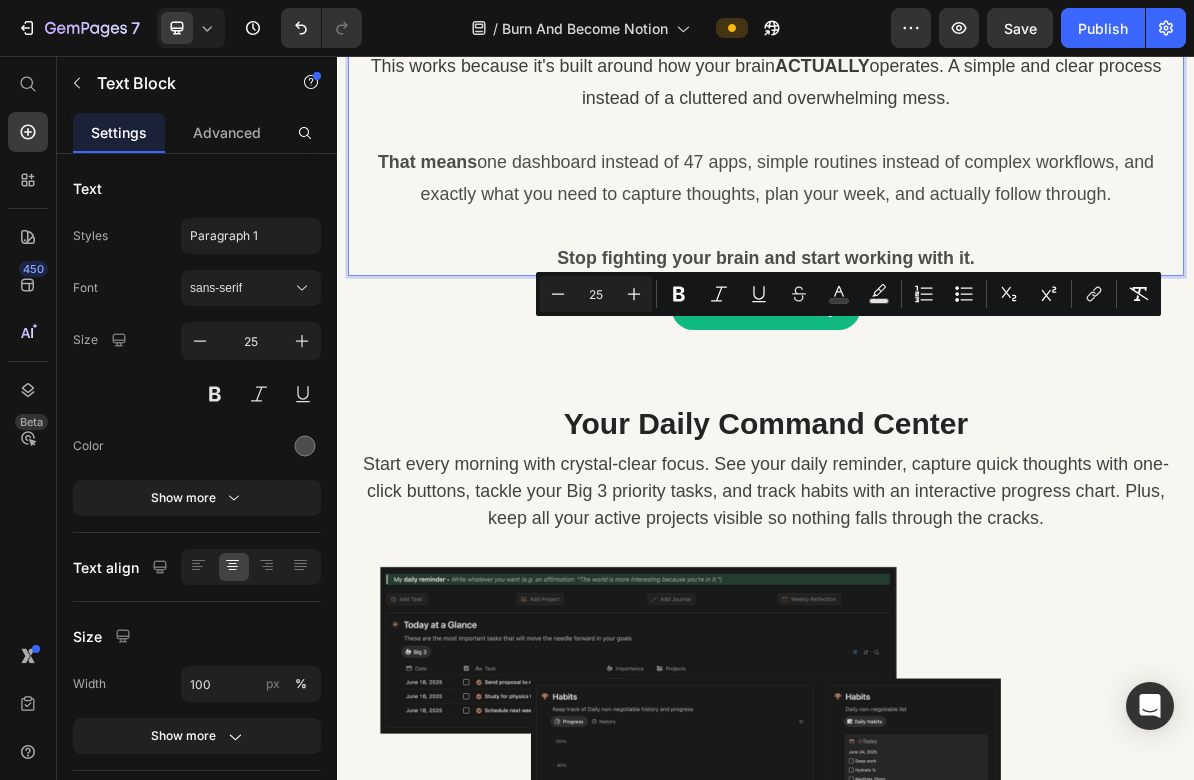 drag, startPoint x: 1252, startPoint y: 483, endPoint x: 371, endPoint y: 440, distance: 882.04877 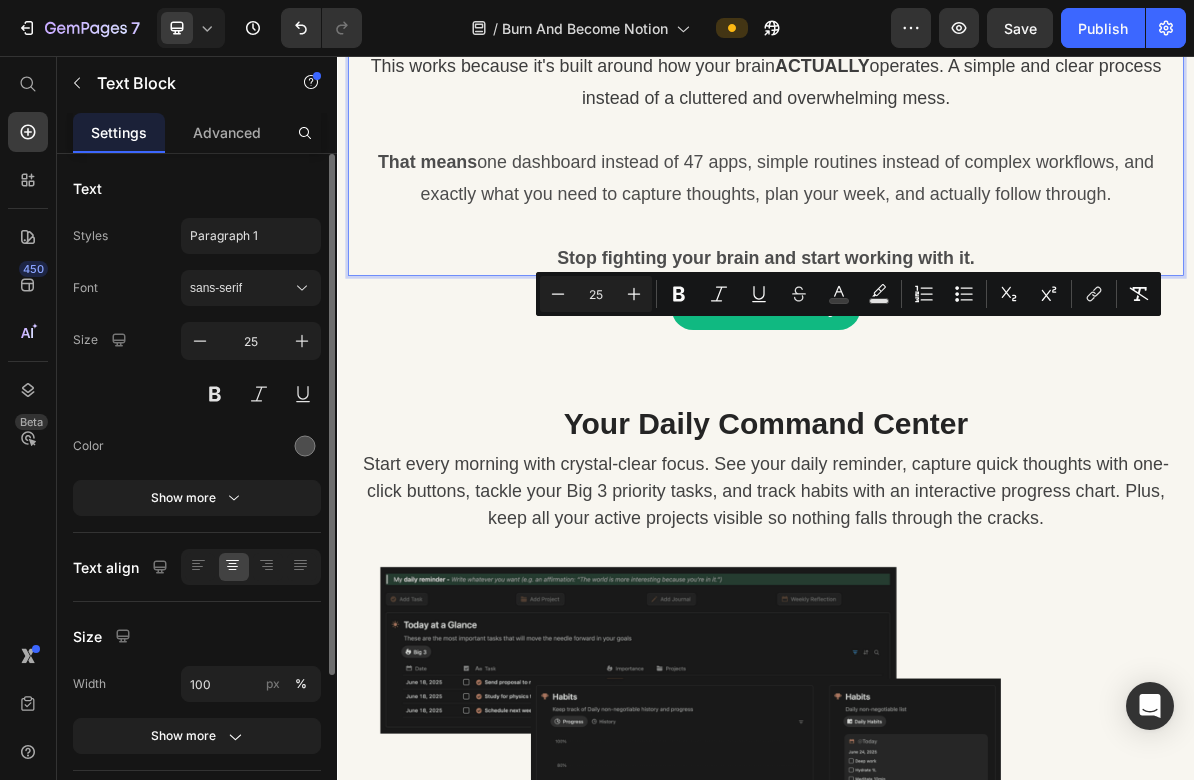 copy on "This works because it's built around how your brain  ACTUALLY  operates. A simple and clear process instead of a cluttered and overwhelming mess." 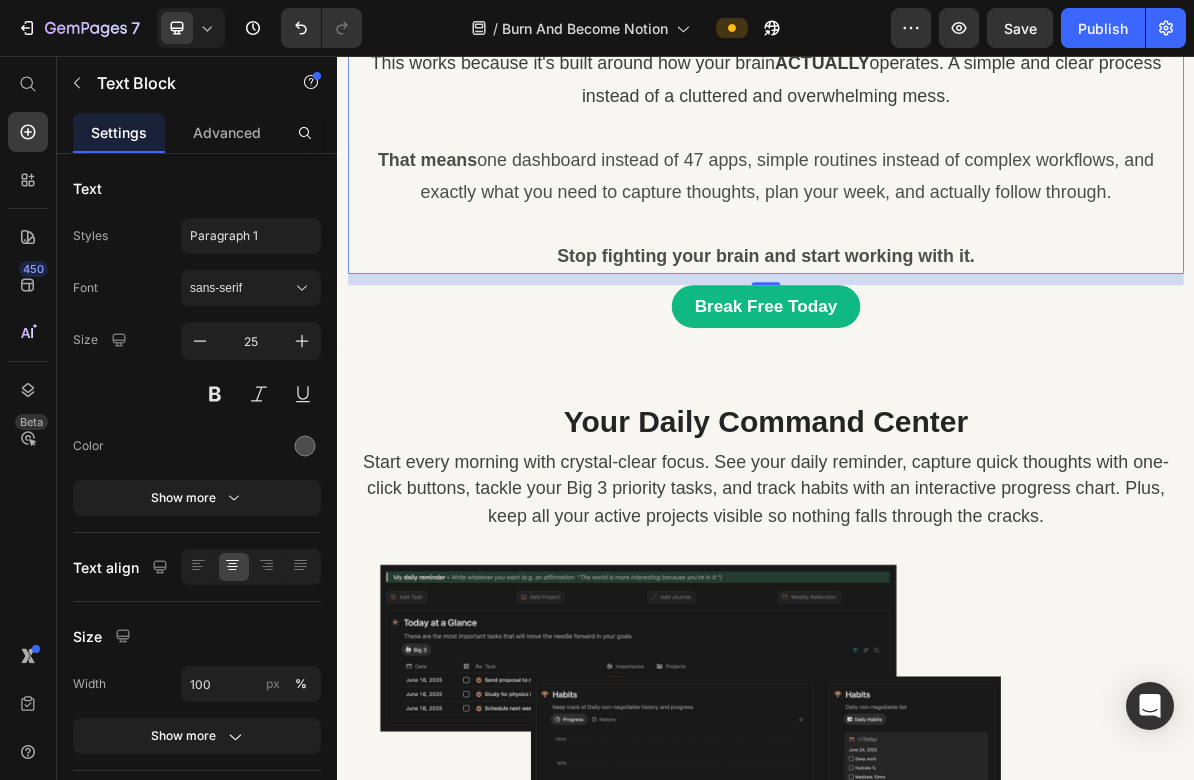 scroll, scrollTop: 1236, scrollLeft: 0, axis: vertical 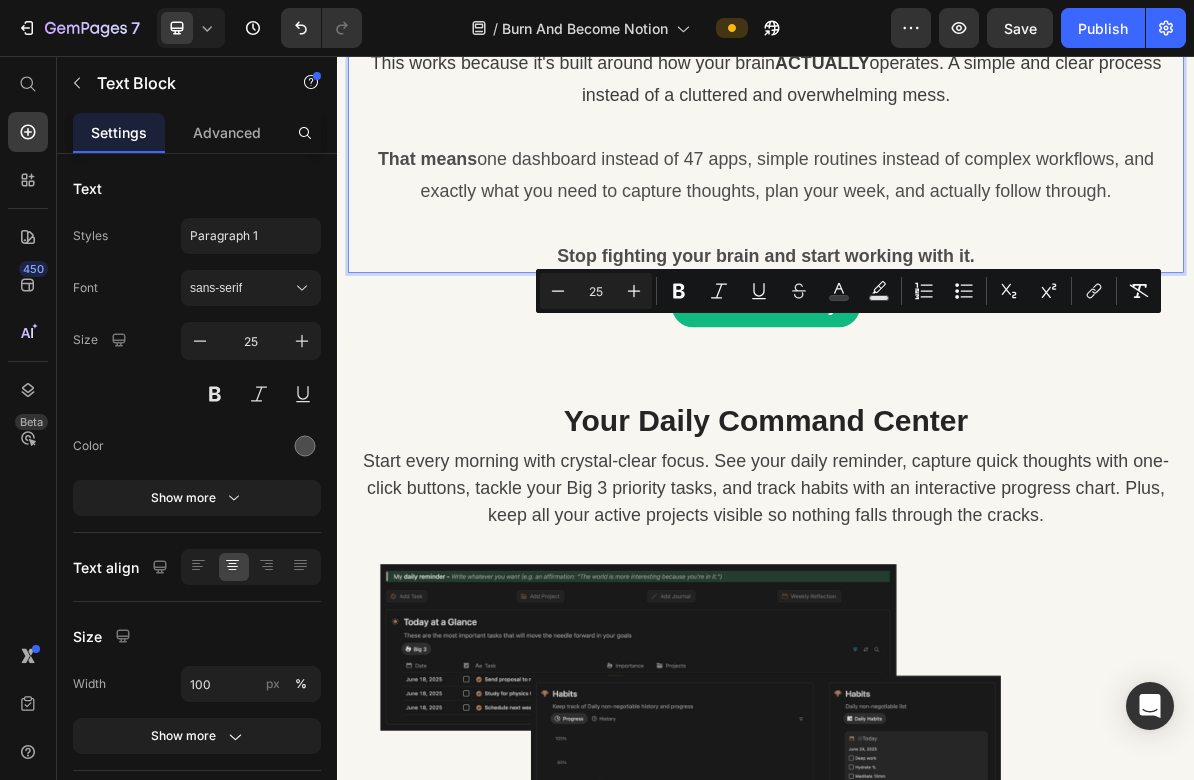 click on "That means  one dashboard instead of 47 apps, simple routines instead of complex workflows, and exactly what you need to capture thoughts, plan your week, and actually follow through. Stop fighting your brain and start working with it." at bounding box center [937, 268] 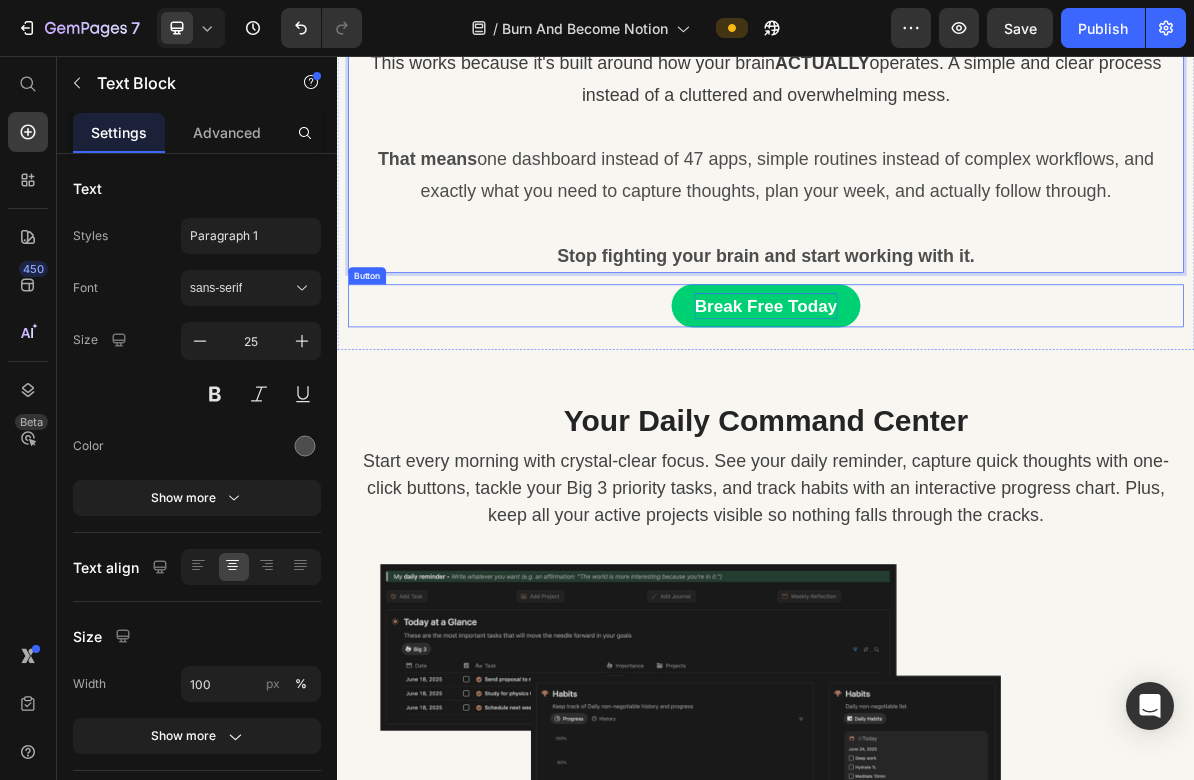 click on "Break Free Today" at bounding box center [937, 406] 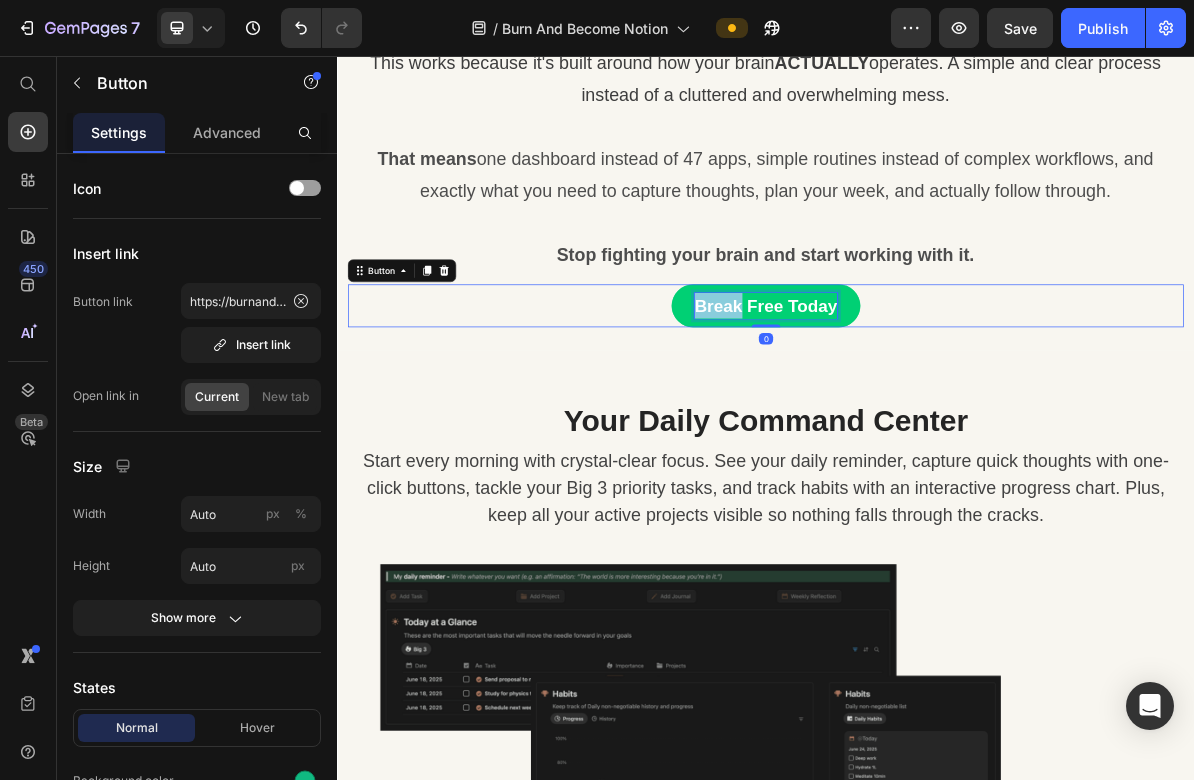 click on "Break Free Today" at bounding box center (937, 406) 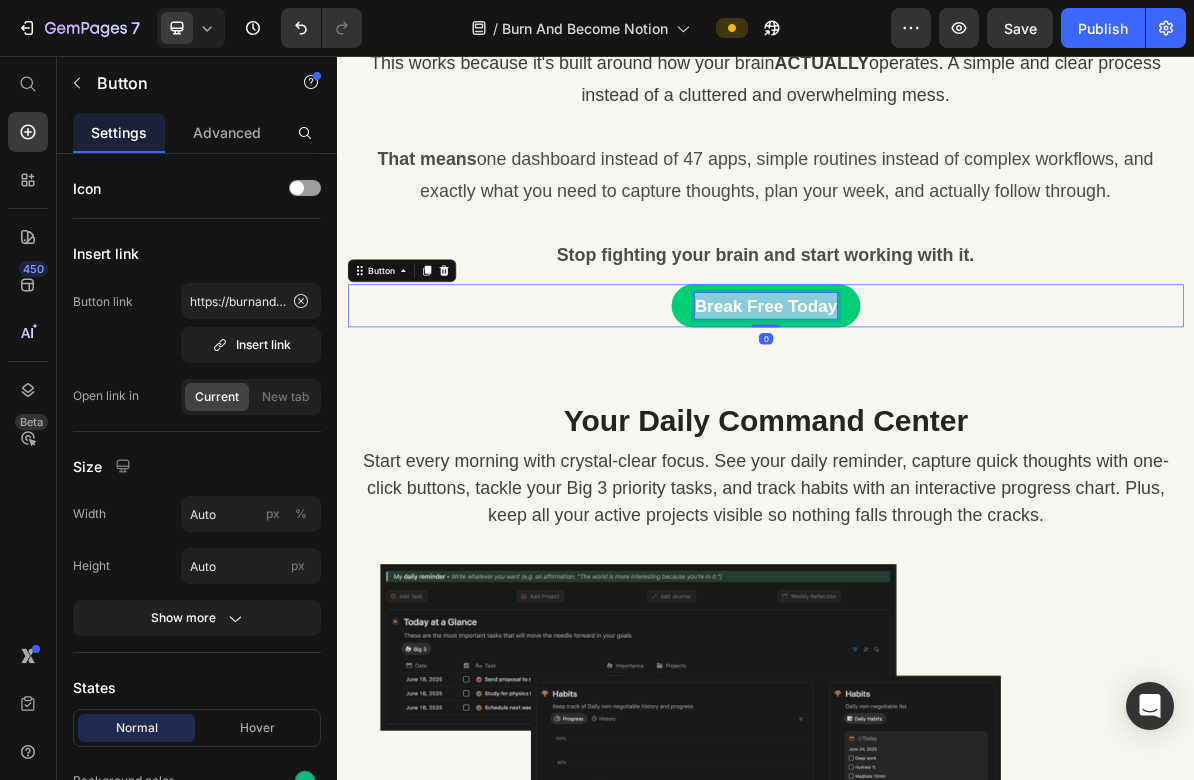 click on "Break Free Today" at bounding box center (937, 406) 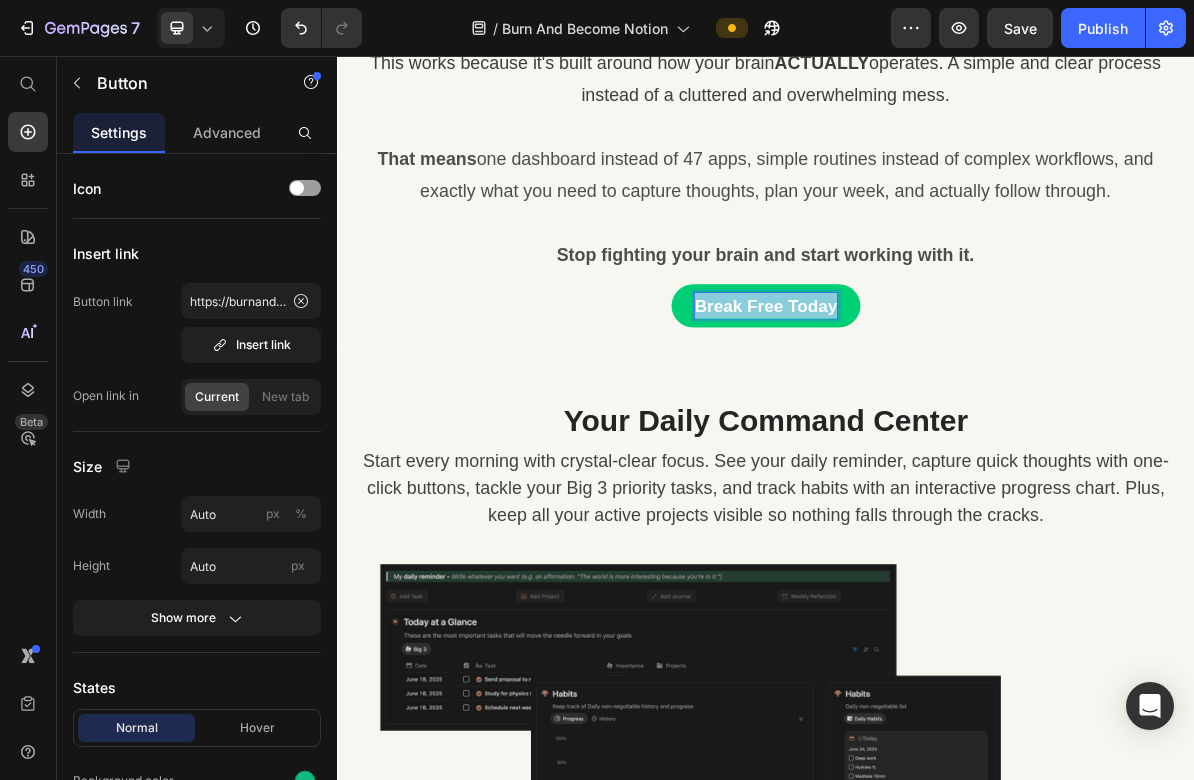 scroll, scrollTop: 30, scrollLeft: 0, axis: vertical 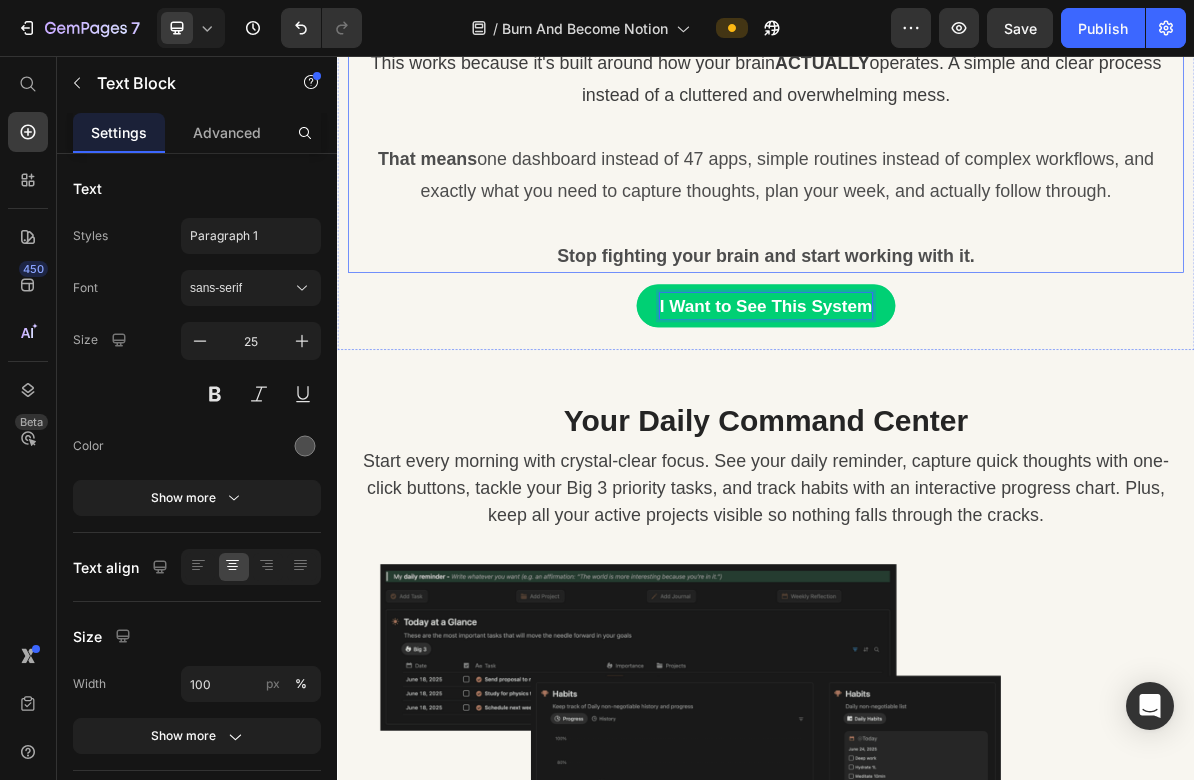 click on "That means  one dashboard instead of 47 apps, simple routines instead of complex workflows, and exactly what you need to capture thoughts, plan your week, and actually follow through. Stop fighting your brain and start working with it." at bounding box center (937, 268) 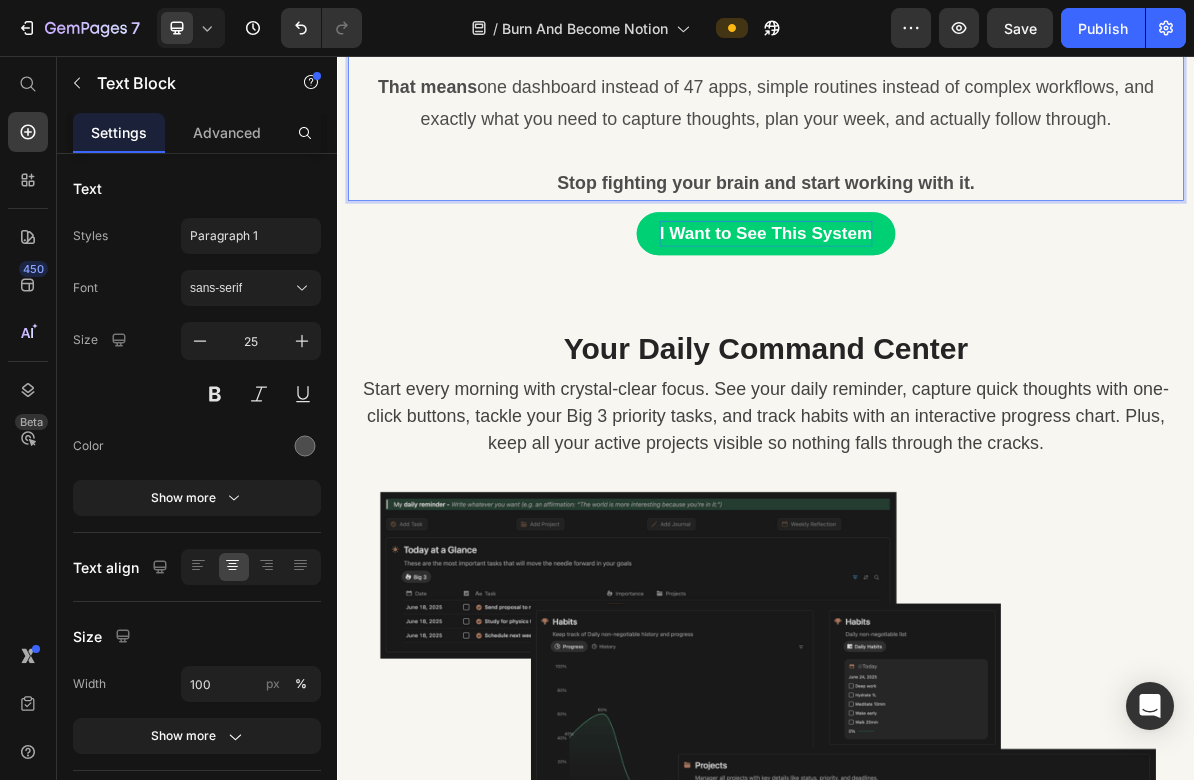 scroll, scrollTop: 1343, scrollLeft: 0, axis: vertical 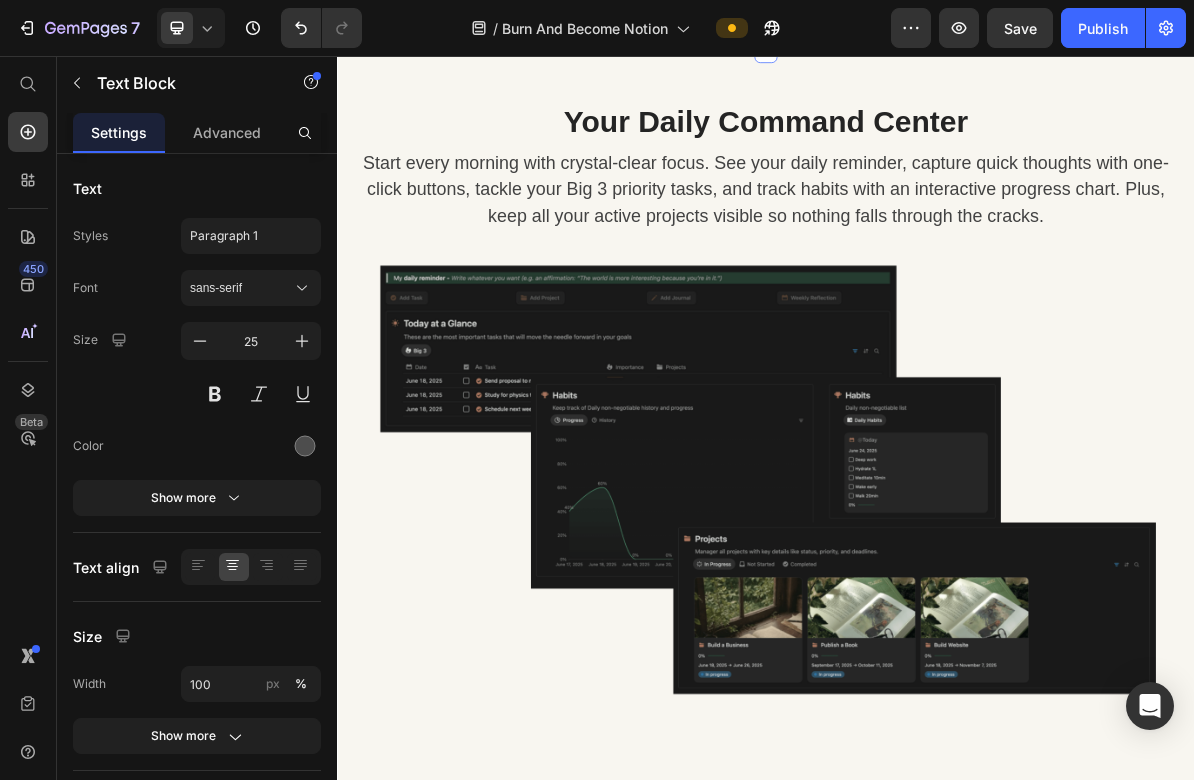 click on "Look, I get it.  You've probably tried  a bunch of different systems  before, and they all started great...  for about a week. Most systems fail because they're either  too complicated   (almost feels like you need a masters degree in software engineering)  or  too simple   (just another to-do list that doesn't actually help you think) . This works because it's built around how your brain  ACTUALLY  operates. A simple and clear process instead of a cluttered and overwhelming mess. That means  one dashboard instead of 47 apps, simple routines instead of complex workflows, and exactly what you need to capture thoughts, plan your week, and actually follow through. Stop fighting your brain and start working with it. Text Block I Want to See This System Button Section 2   You can create reusable sections Create Theme Section AI Content Write with GemAI What would you like to describe here? Tone and Voice Persuasive Product Getting products... Show more Generate" at bounding box center (937, -315) 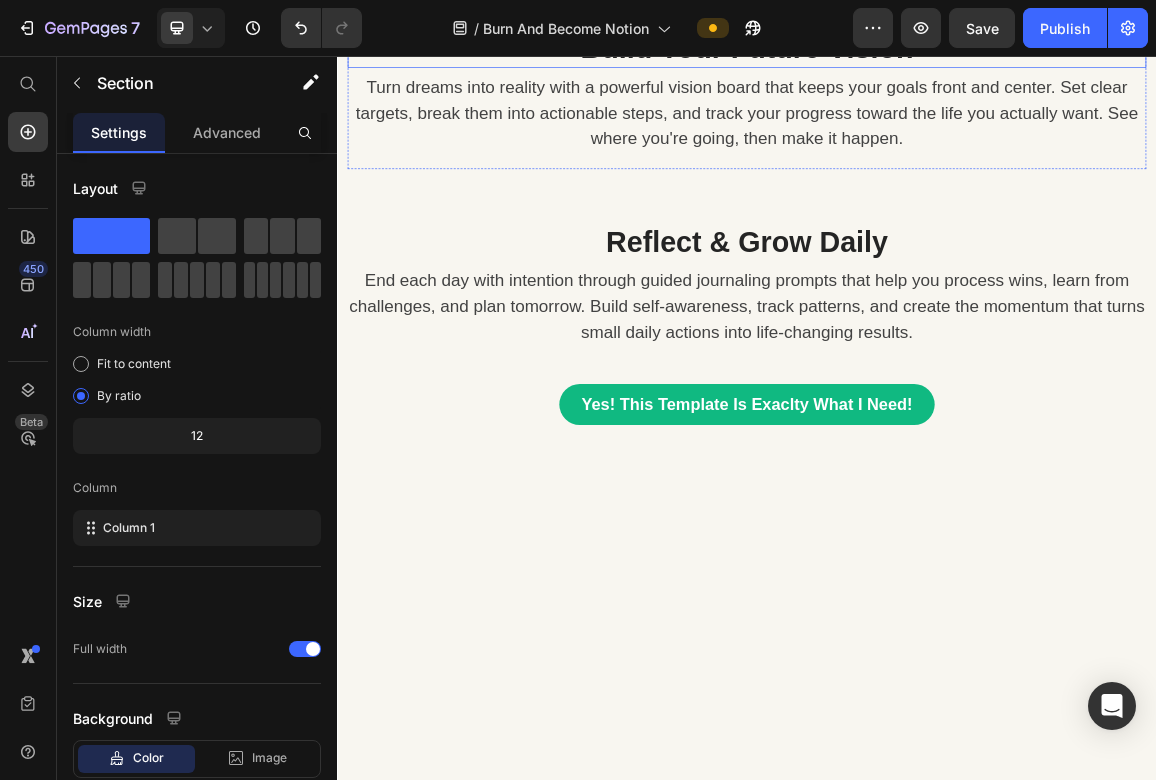 scroll, scrollTop: 3354, scrollLeft: 0, axis: vertical 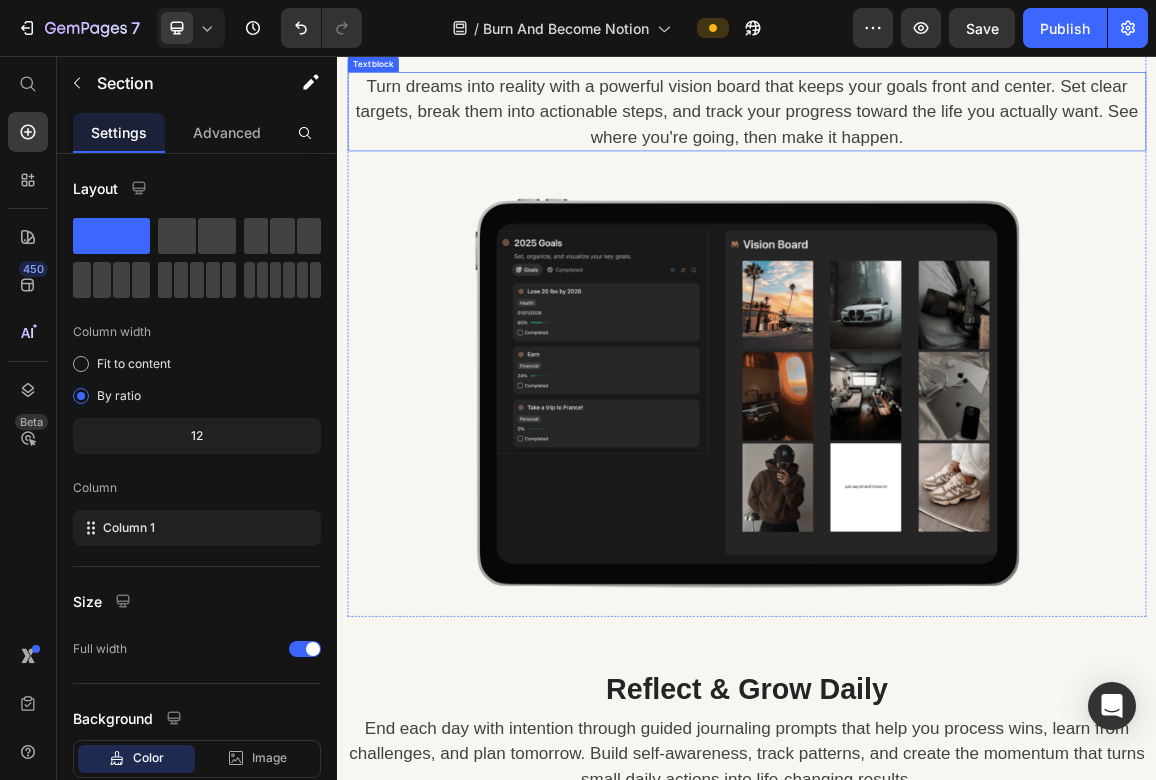 click on "Turn dreams into reality with a powerful vision board that keeps your goals front and center. Set clear targets, break them into actionable steps, and track your progress toward the life you actually want. See where you're going, then make it happen." at bounding box center (937, 137) 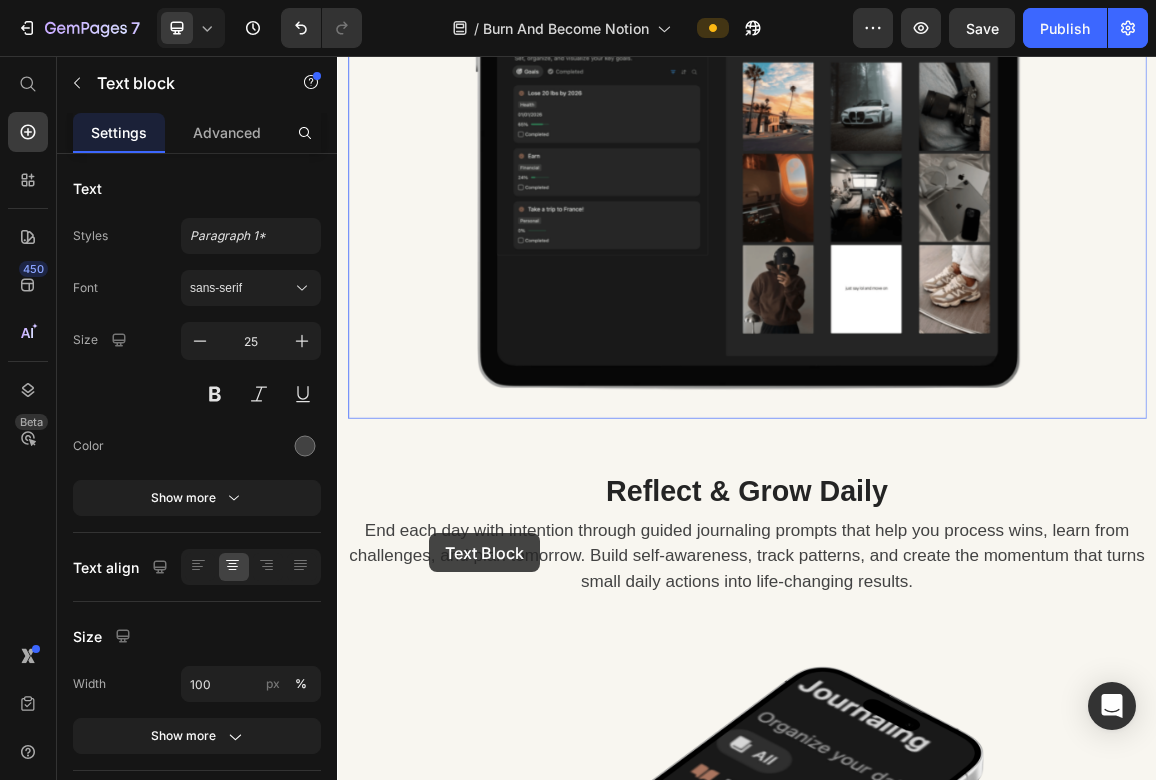 drag, startPoint x: 1177, startPoint y: 807, endPoint x: 567, endPoint y: 723, distance: 615.7565 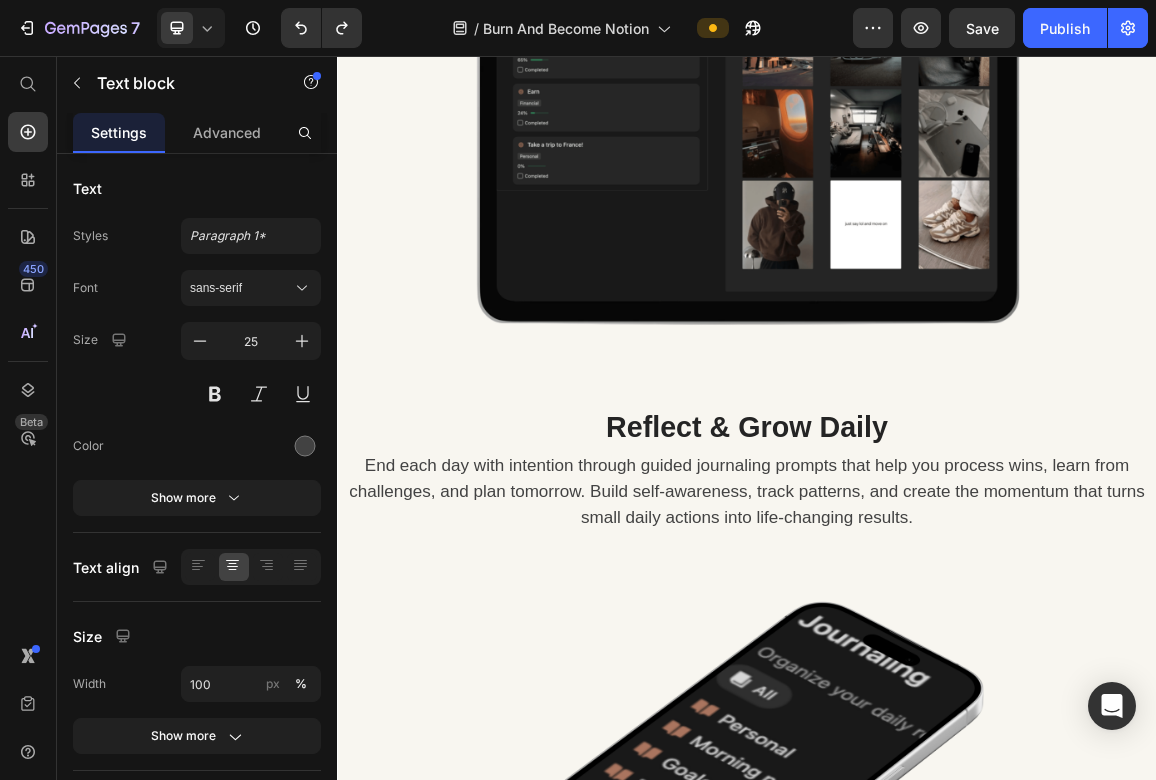 drag, startPoint x: 1065, startPoint y: 430, endPoint x: 375, endPoint y: 355, distance: 694.06415 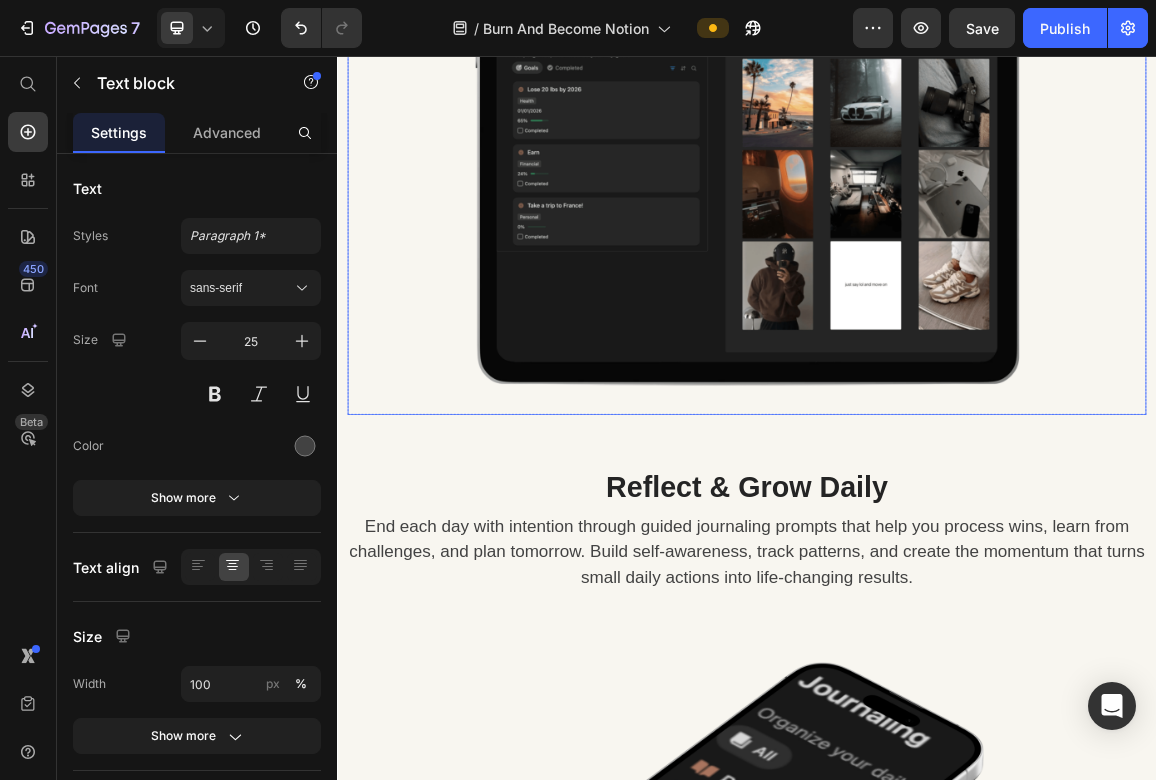 scroll, scrollTop: 3658, scrollLeft: 0, axis: vertical 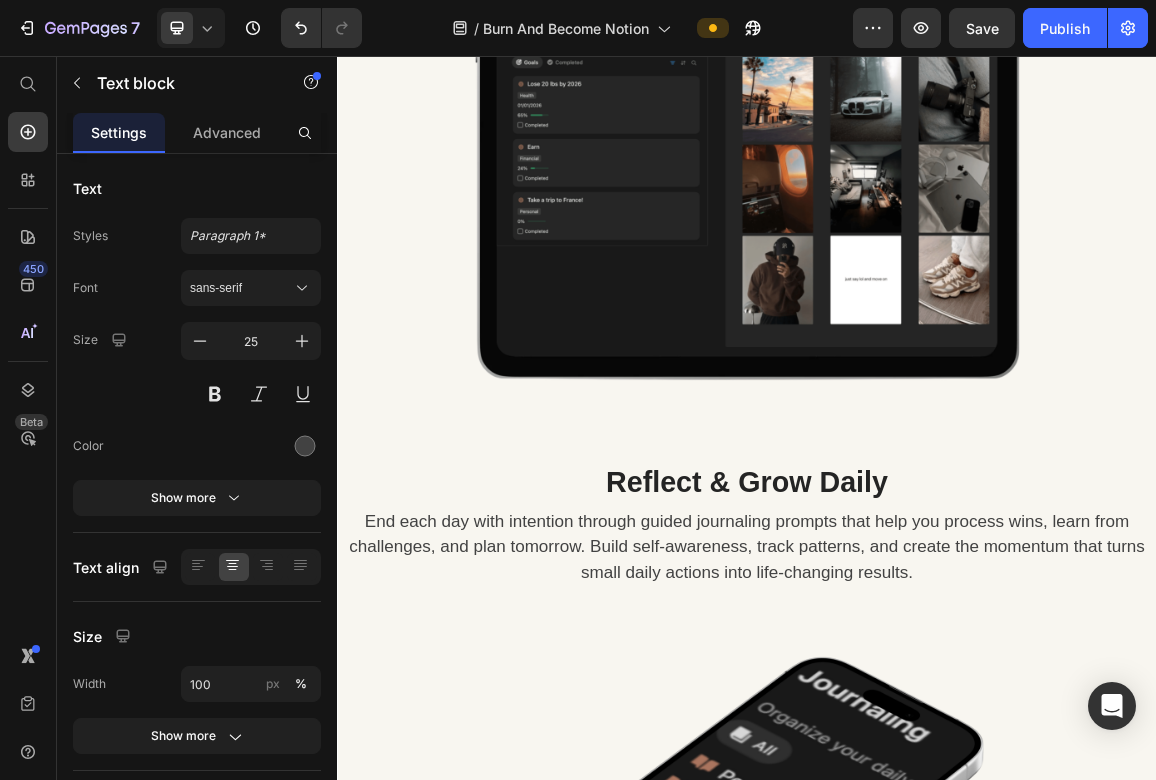 drag, startPoint x: 1258, startPoint y: 442, endPoint x: 868, endPoint y: 441, distance: 390.00128 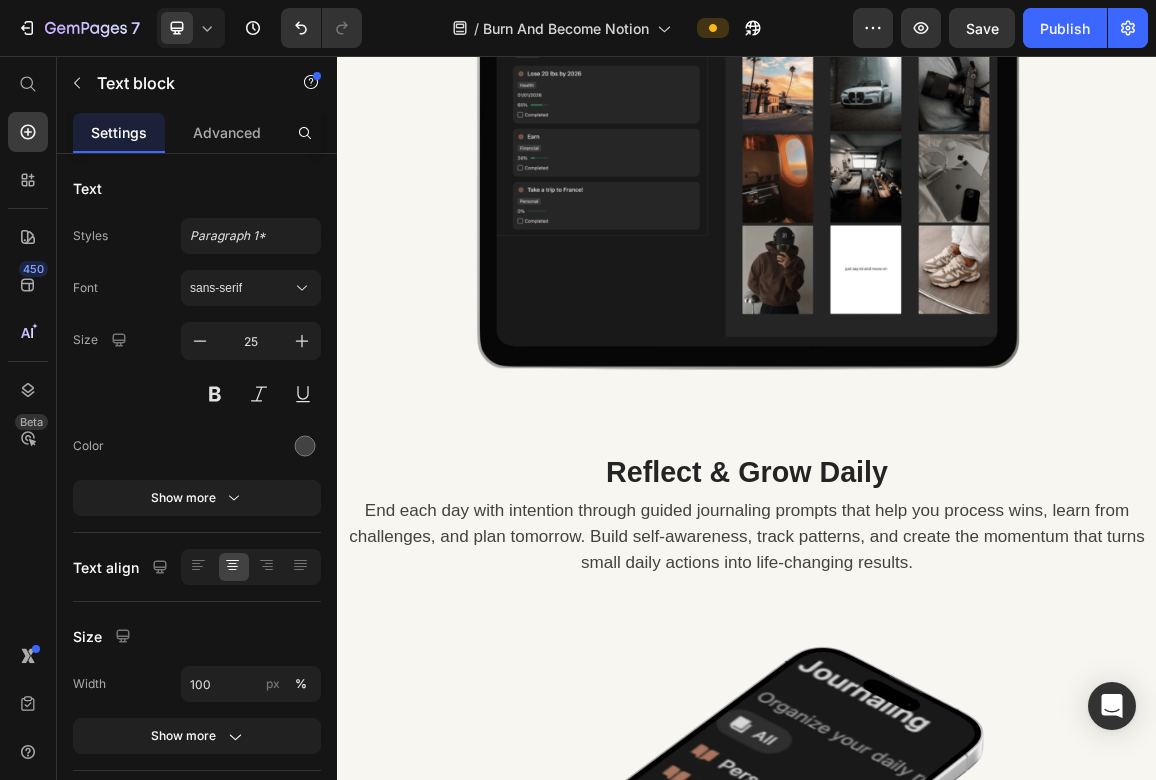 scroll, scrollTop: 3676, scrollLeft: 0, axis: vertical 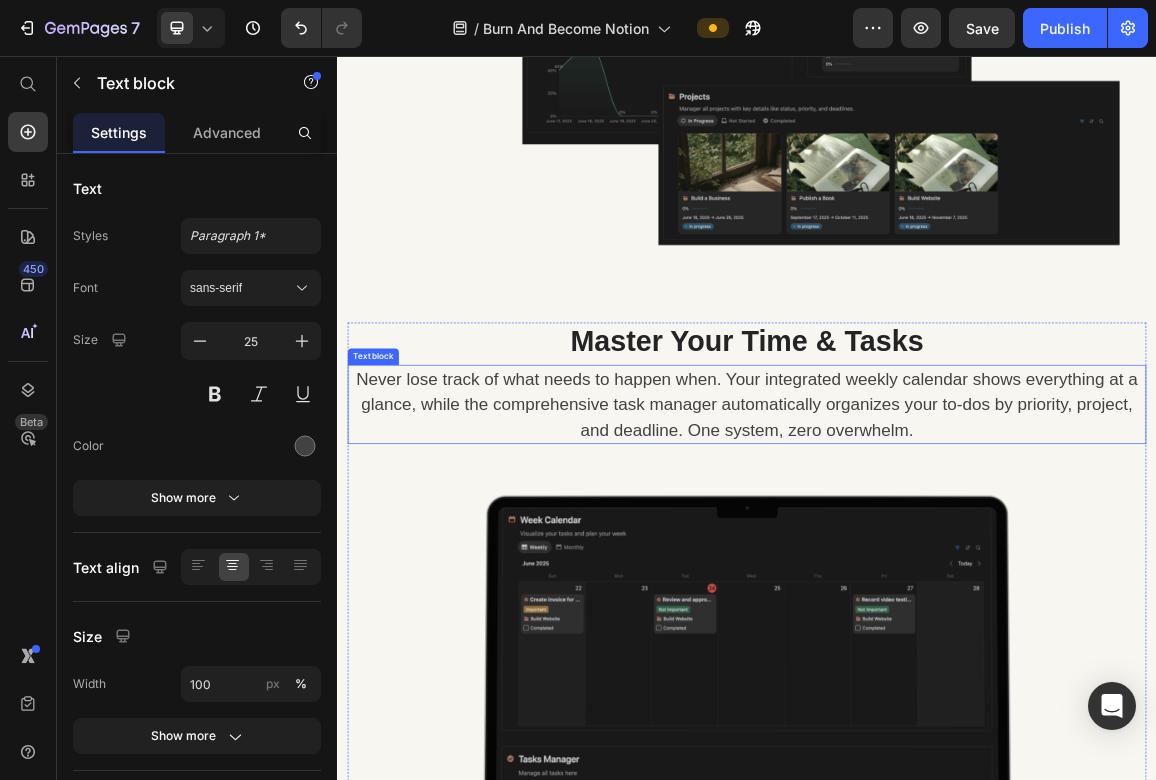 click on "Never lose track of what needs to happen when. Your integrated weekly calendar shows everything at a glance, while the comprehensive task manager automatically organizes your to-dos by priority, project, and deadline. One system, zero overwhelm." at bounding box center [937, 566] 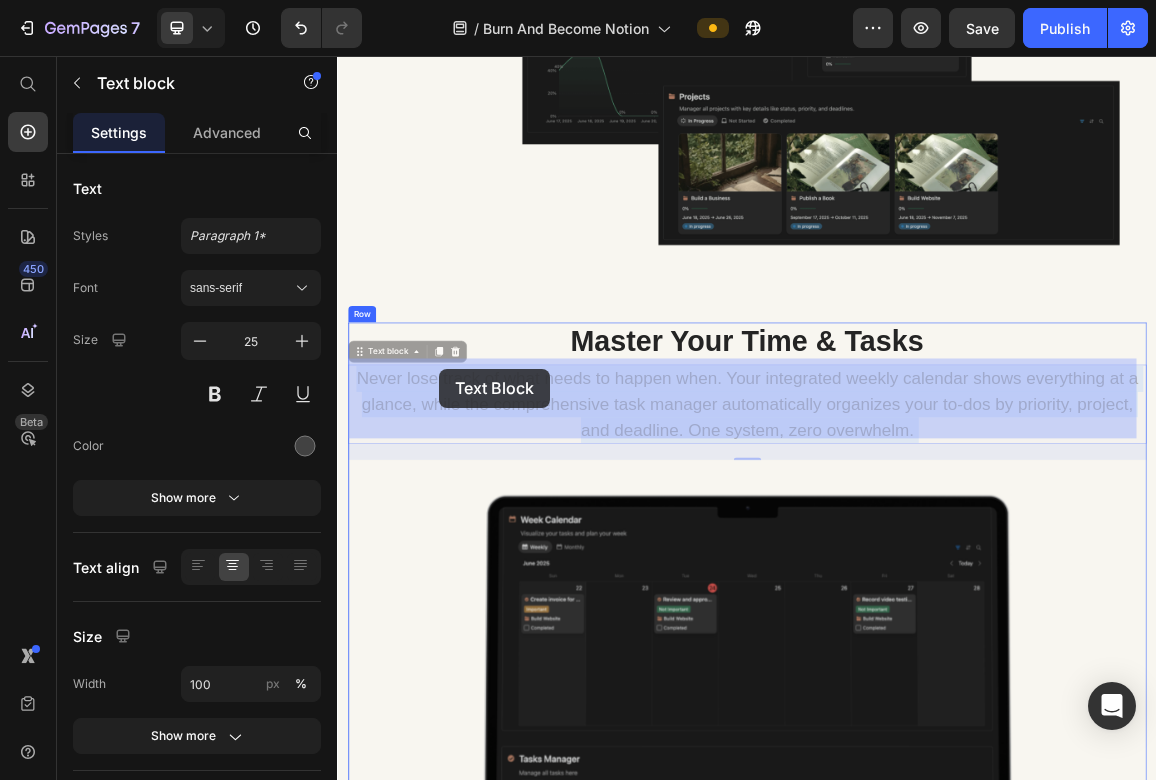 drag, startPoint x: 1000, startPoint y: 575, endPoint x: 534, endPoint y: 514, distance: 469.97552 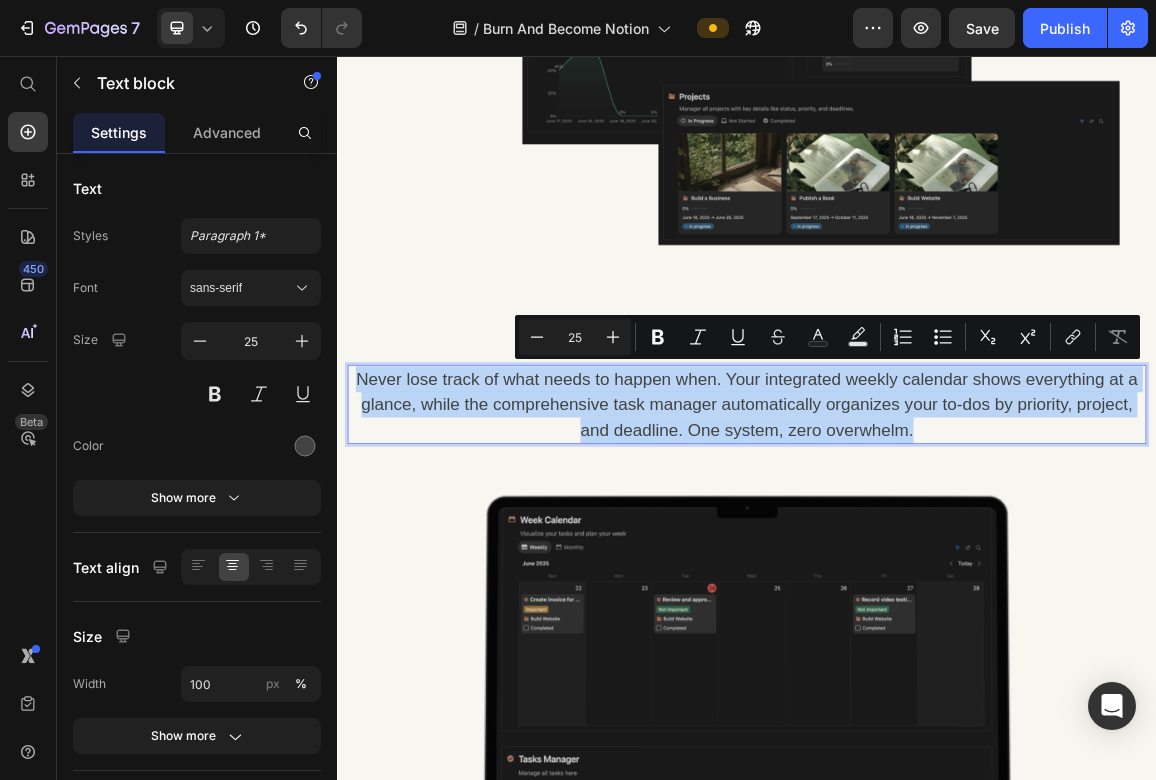 drag, startPoint x: 1200, startPoint y: 594, endPoint x: 355, endPoint y: 524, distance: 847.8945 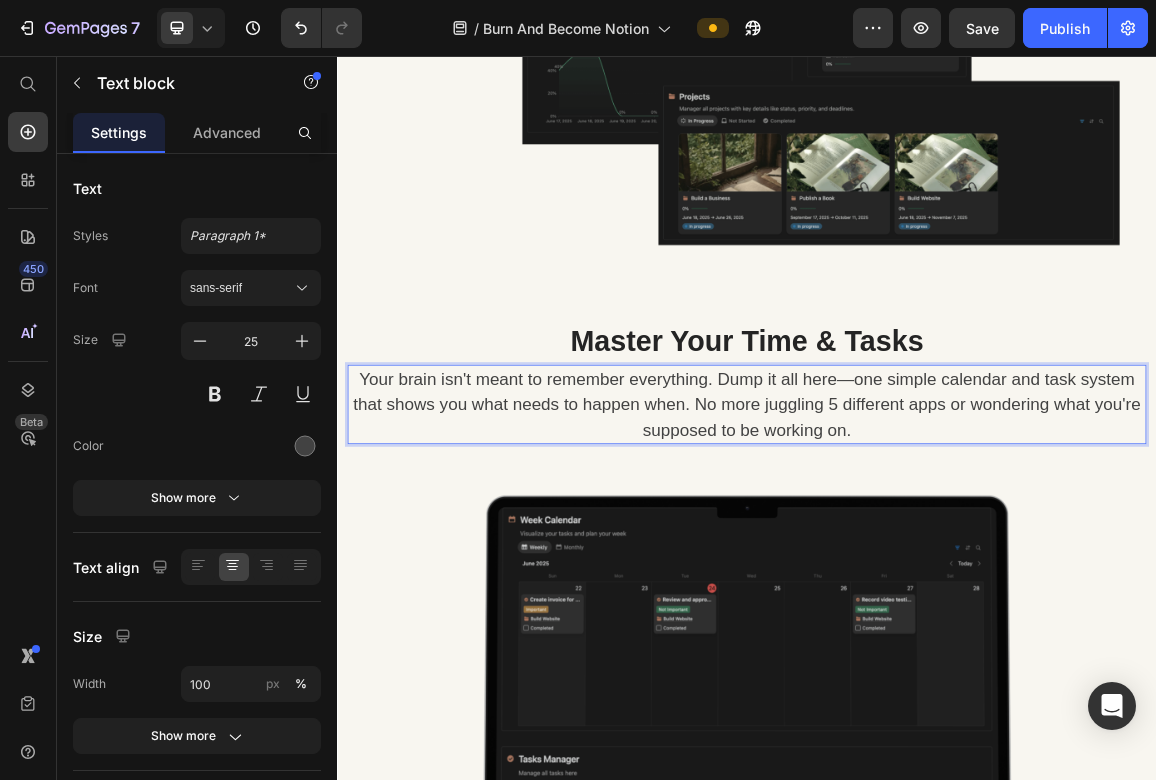 click on "Your brain isn't meant to remember everything. Dump it all here—one simple calendar and task system that shows you what needs to happen when. No more juggling 5 different apps or wondering what you're supposed to be working on." at bounding box center (937, 566) 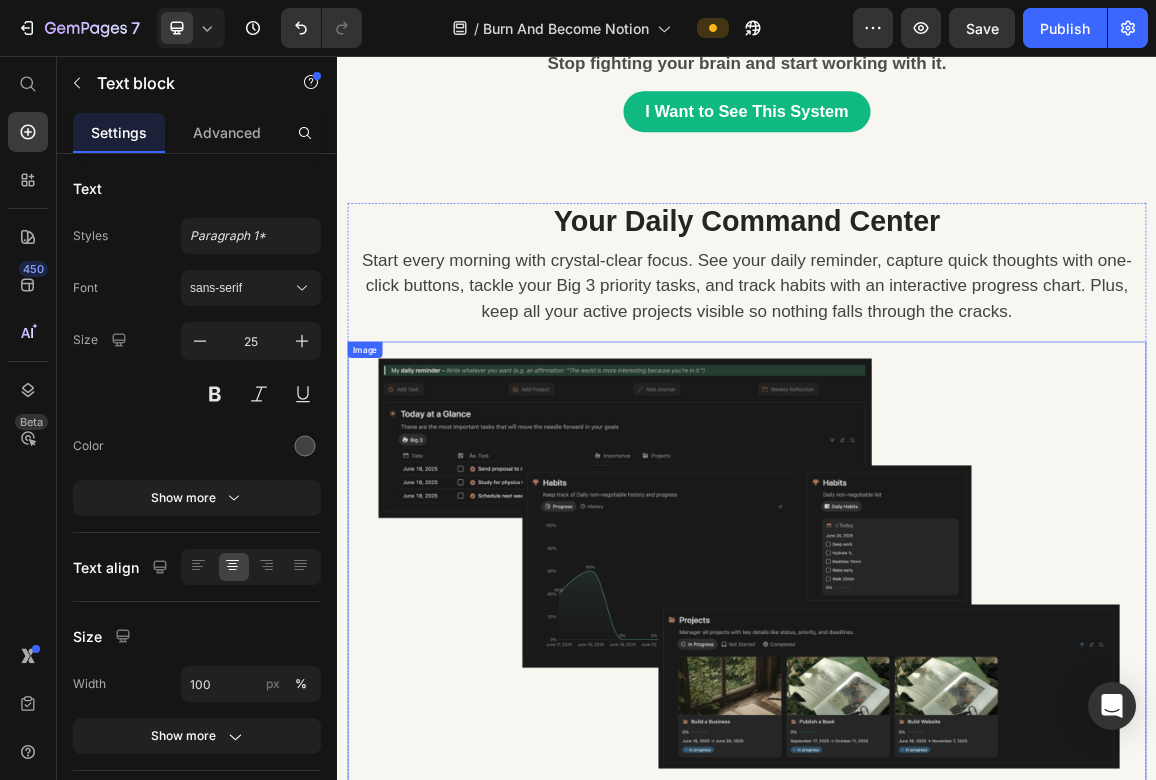 scroll, scrollTop: 1839, scrollLeft: 0, axis: vertical 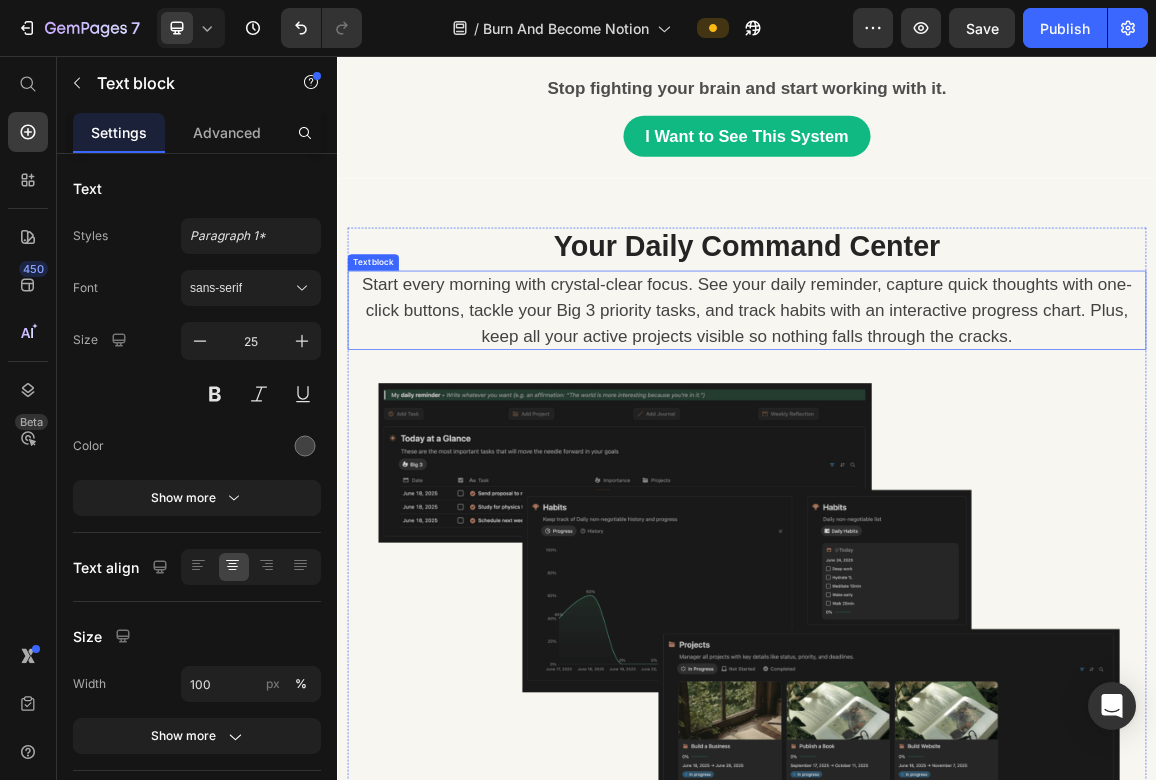 click on "Start every morning with crystal-clear focus. See your daily reminder, capture quick thoughts with one-click buttons, tackle your Big 3 priority tasks, and track habits with an interactive progress chart. Plus, keep all your active projects visible so nothing falls through the cracks." at bounding box center [937, 428] 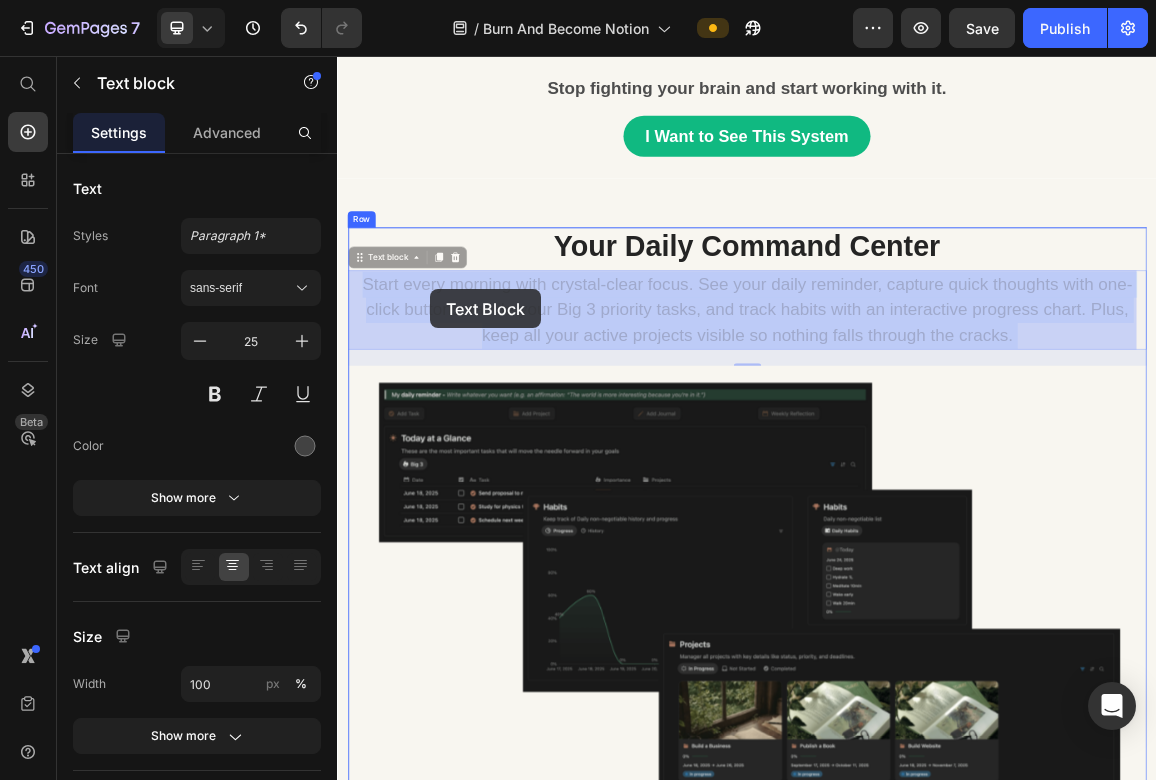 drag, startPoint x: 1313, startPoint y: 460, endPoint x: 546, endPoint y: 398, distance: 769.5018 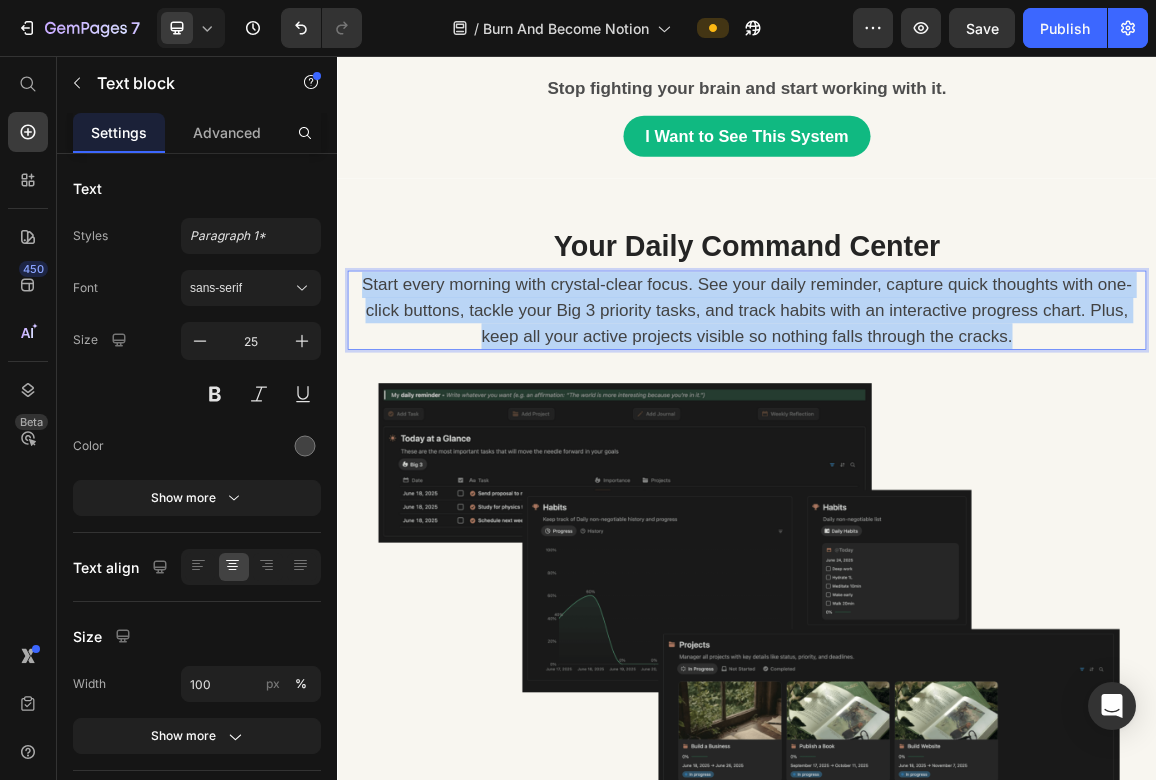drag, startPoint x: 1324, startPoint y: 461, endPoint x: 366, endPoint y: 392, distance: 960.4816 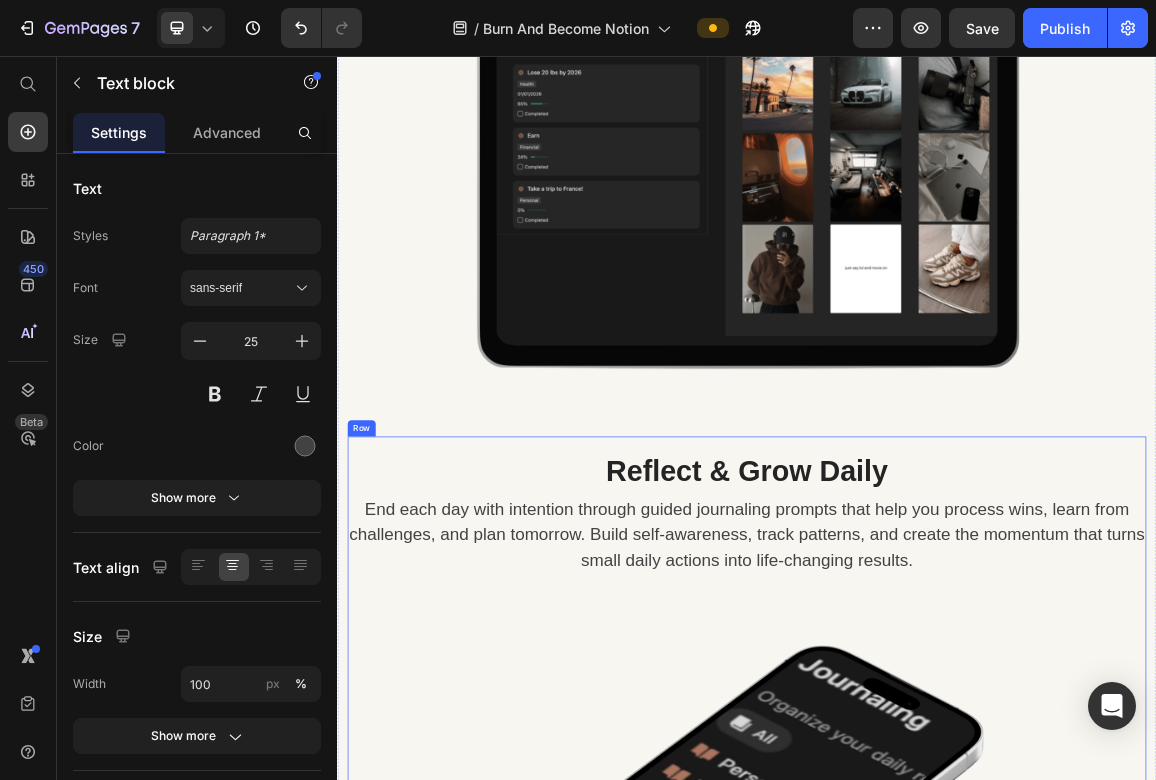 scroll, scrollTop: 4662, scrollLeft: 0, axis: vertical 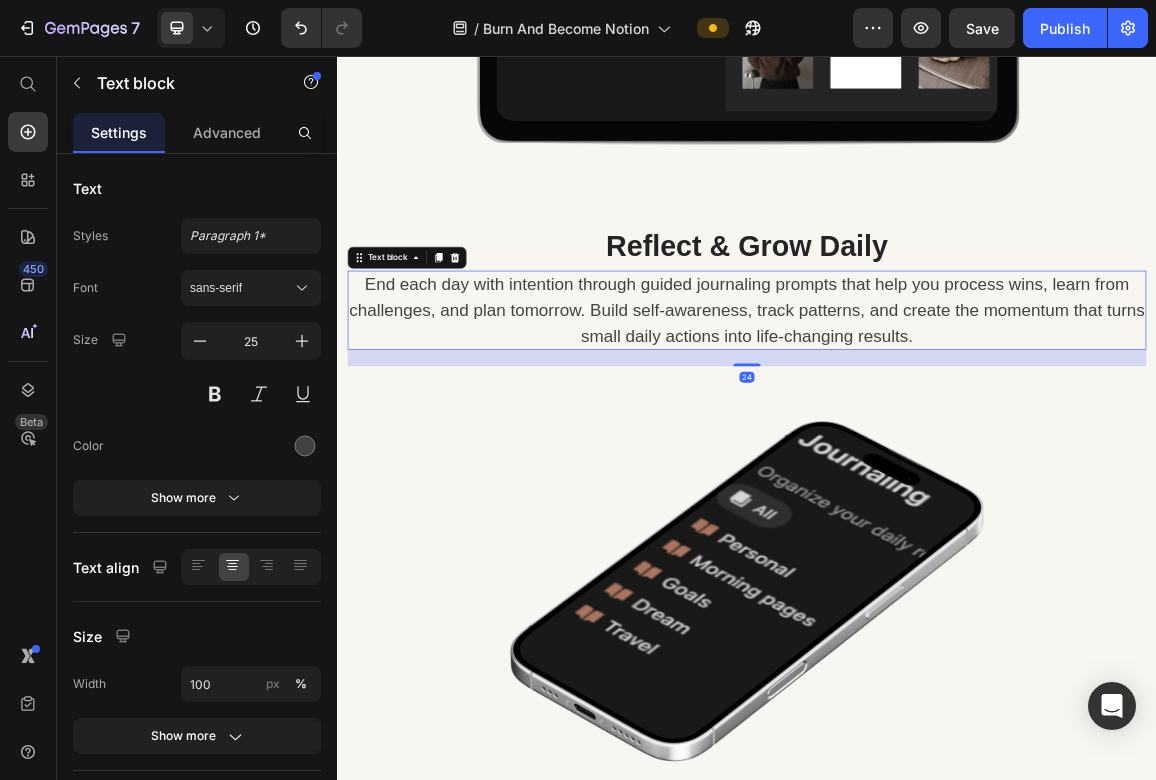 click on "End each day with intention through guided journaling prompts that help you process wins, learn from challenges, and plan tomorrow. Build self-awareness, track patterns, and create the momentum that turns small daily actions into life-changing results." at bounding box center (937, 428) 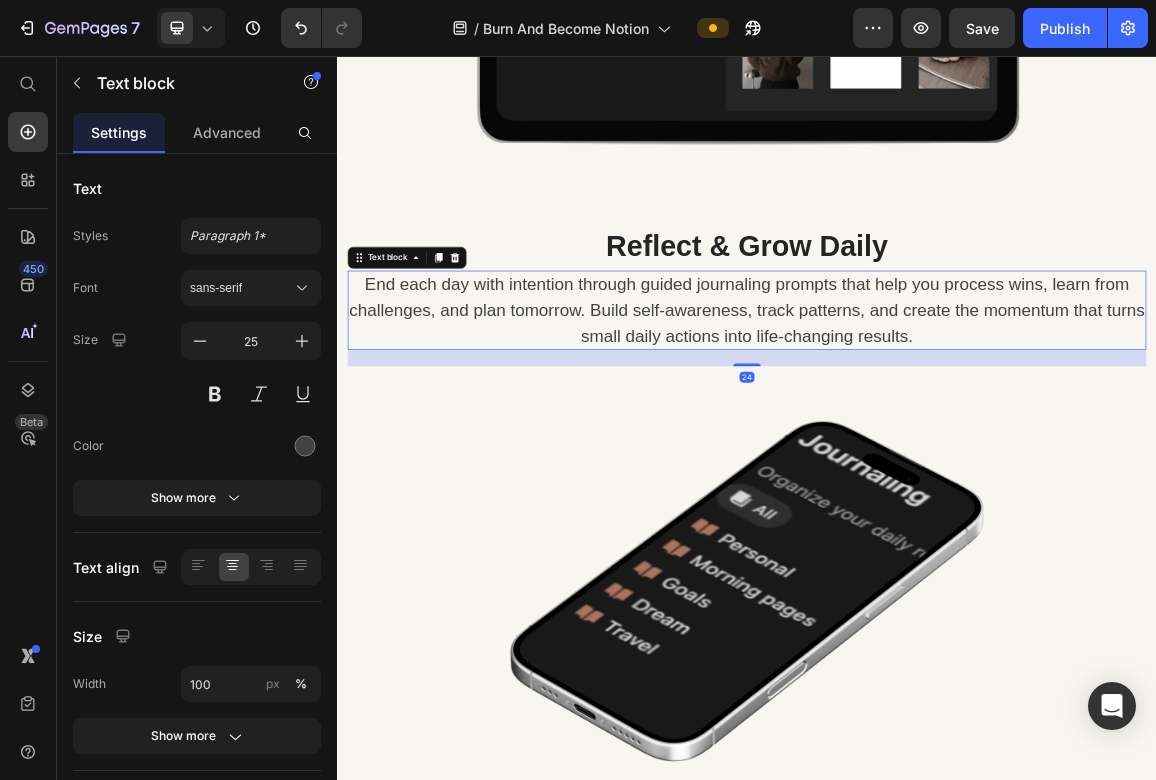 click on "End each day with intention through guided journaling prompts that help you process wins, learn from challenges, and plan tomorrow. Build self-awareness, track patterns, and create the momentum that turns small daily actions into life-changing results." at bounding box center [937, 428] 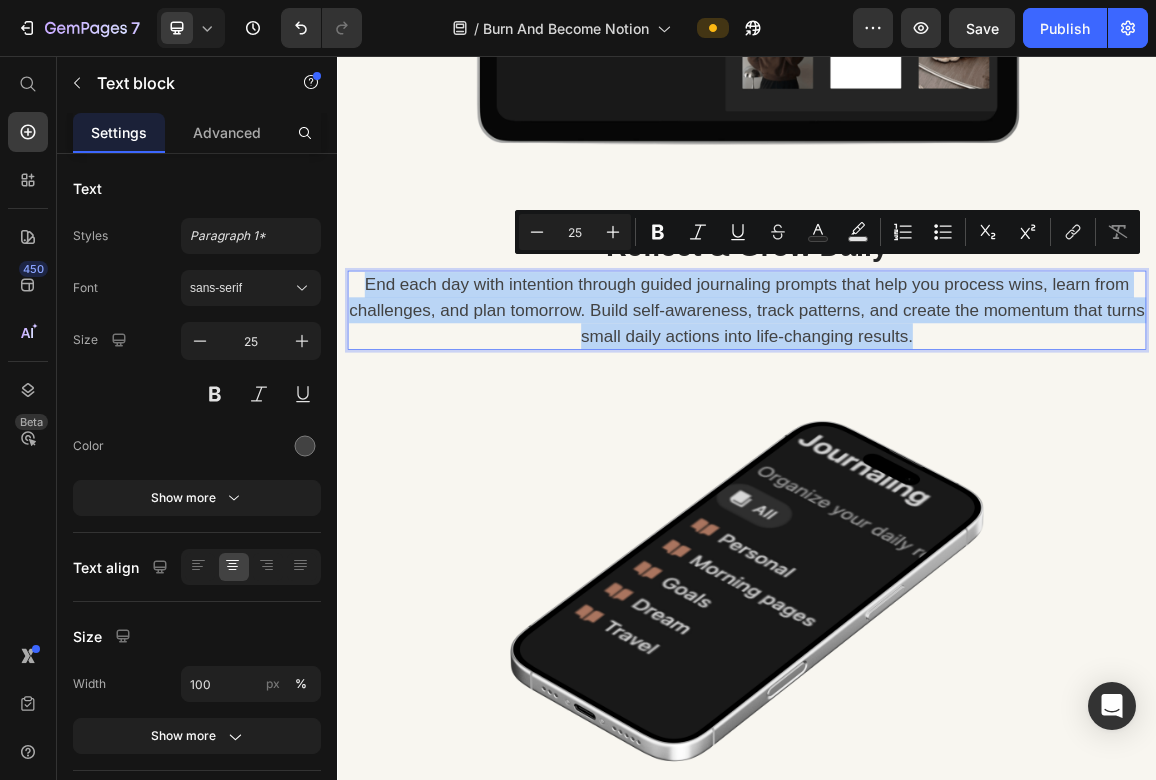 drag, startPoint x: 952, startPoint y: 410, endPoint x: 372, endPoint y: 363, distance: 581.9012 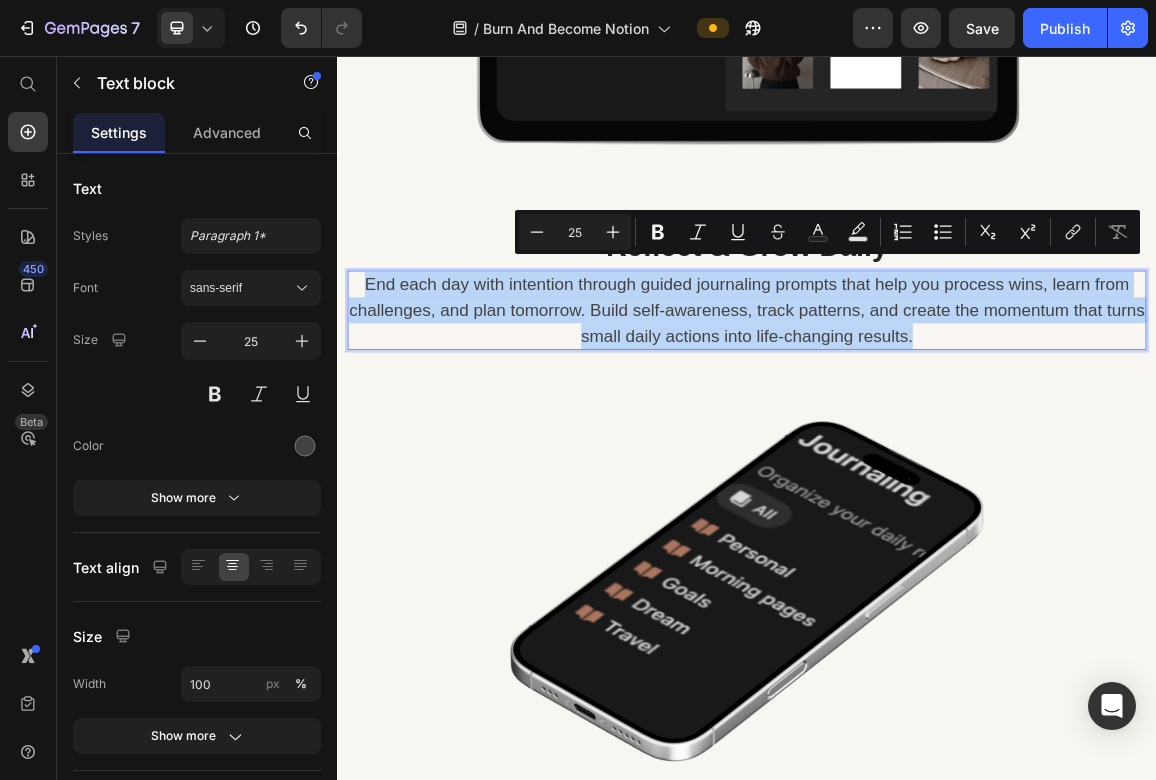 click on "End each day with intention through guided journaling prompts that help you process wins, learn from challenges, and plan tomorrow. Build self-awareness, track patterns, and create the momentum that turns small daily actions into life-changing results." at bounding box center (937, 428) 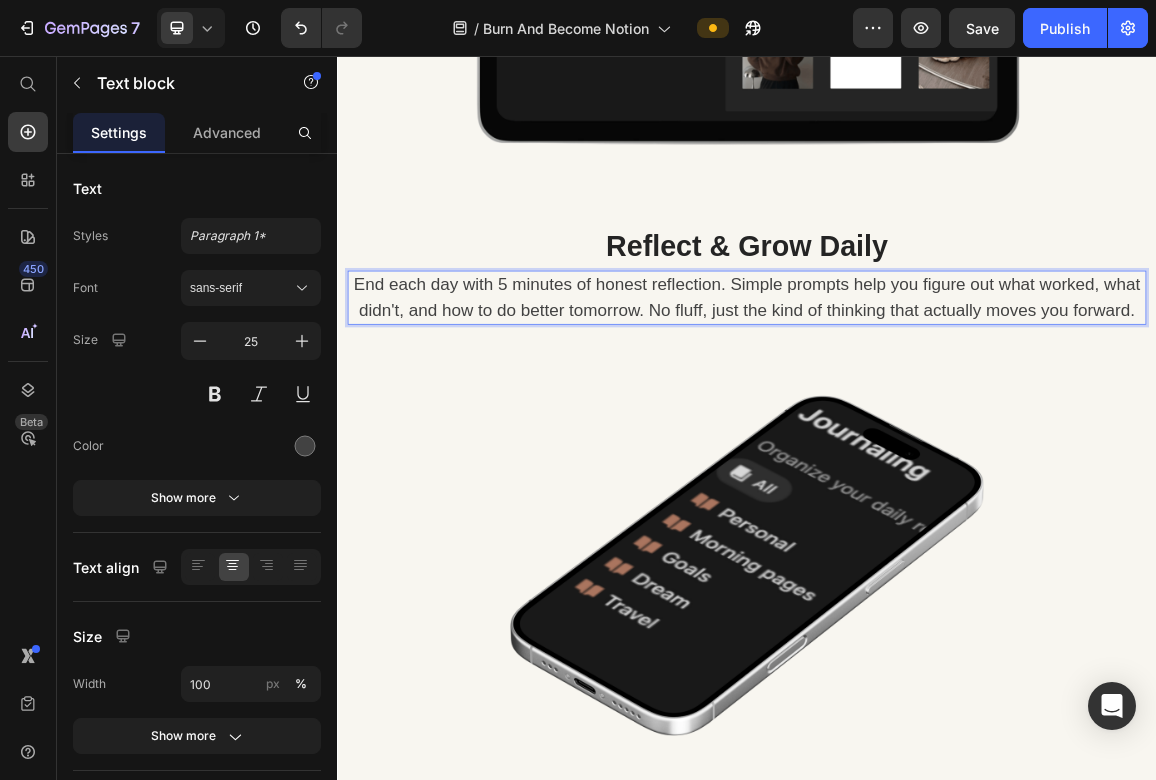 click on "End each day with 5 minutes of honest reflection. Simple prompts help you figure out what worked, what didn't, and how to do better tomorrow. No fluff, just the kind of thinking that actually moves you forward." at bounding box center [937, 409] 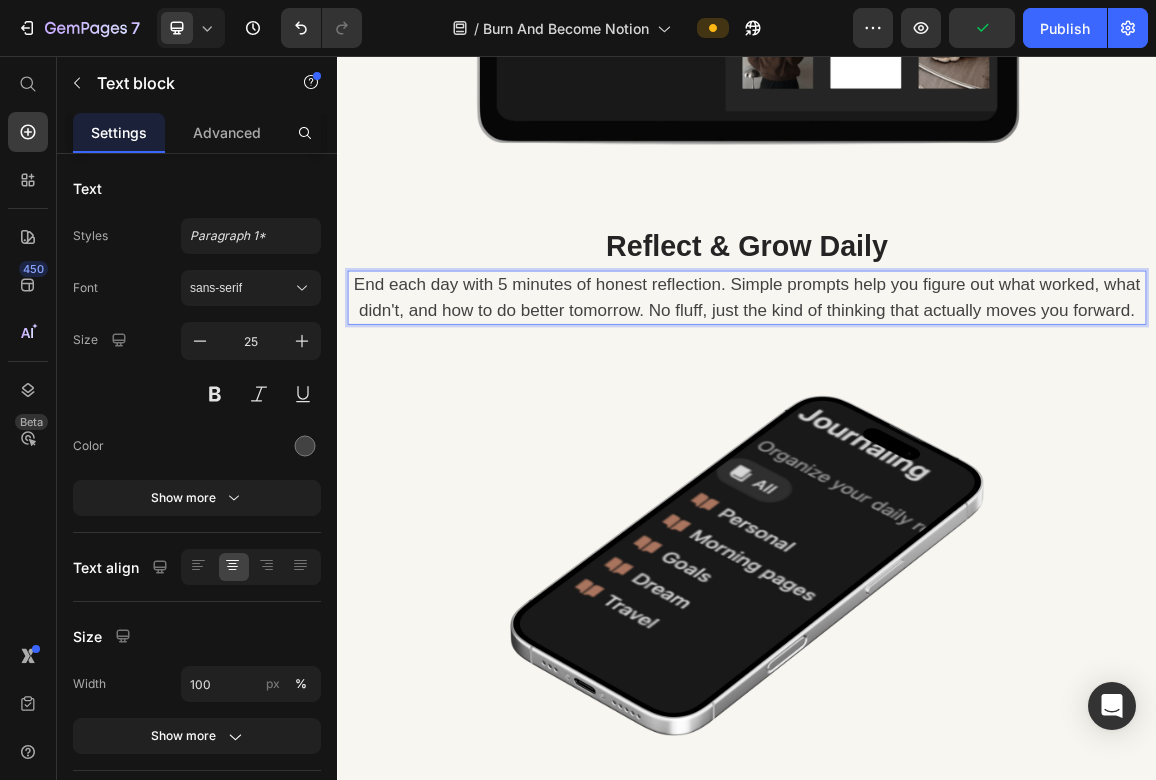 click on "End each day with 5 minutes of honest reflection. Simple prompts help you figure out what worked, what didn't, and how to do better tomorrow. No fluff, just the kind of thinking that actually moves you forward." at bounding box center [937, 409] 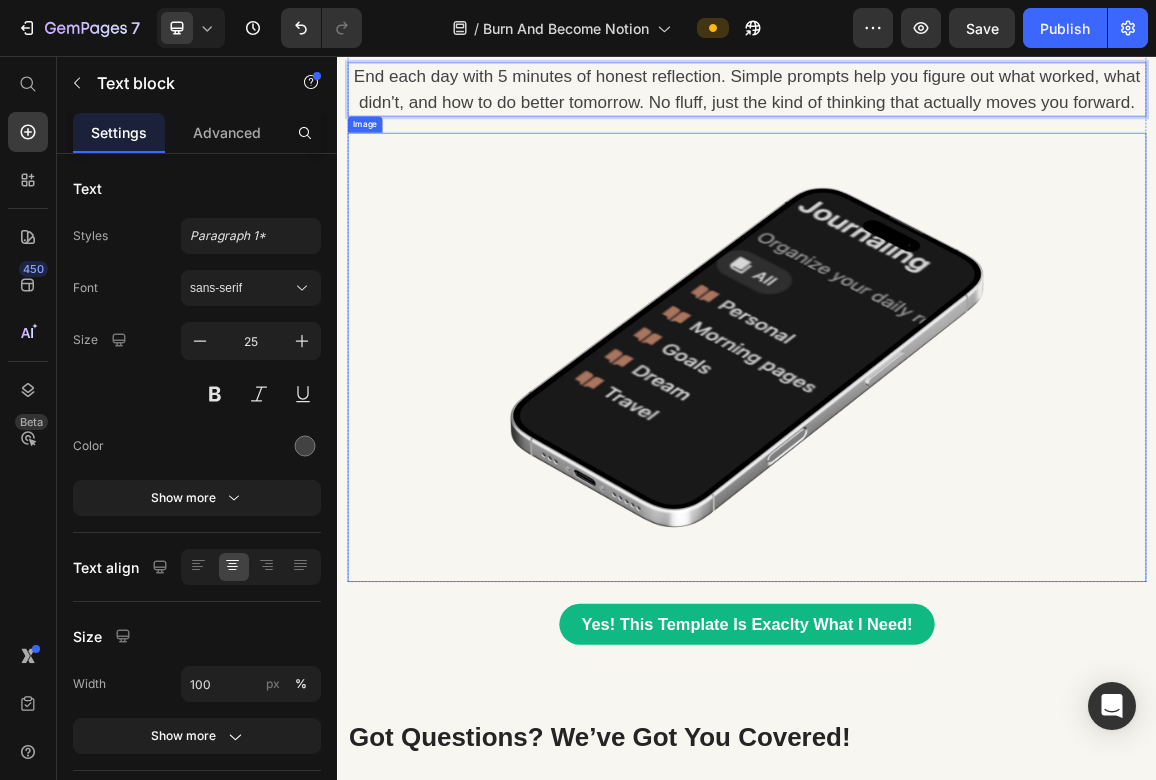 scroll, scrollTop: 5382, scrollLeft: 0, axis: vertical 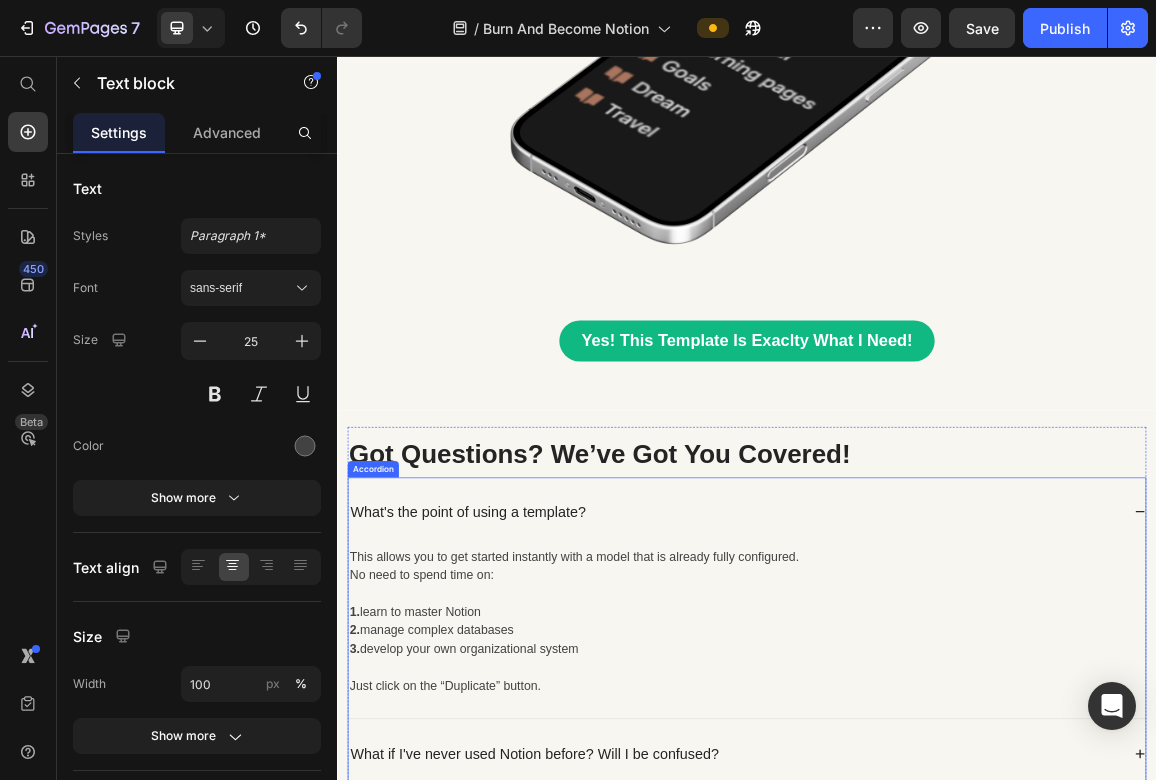 click on "What's the point of using a template?" at bounding box center [937, 724] 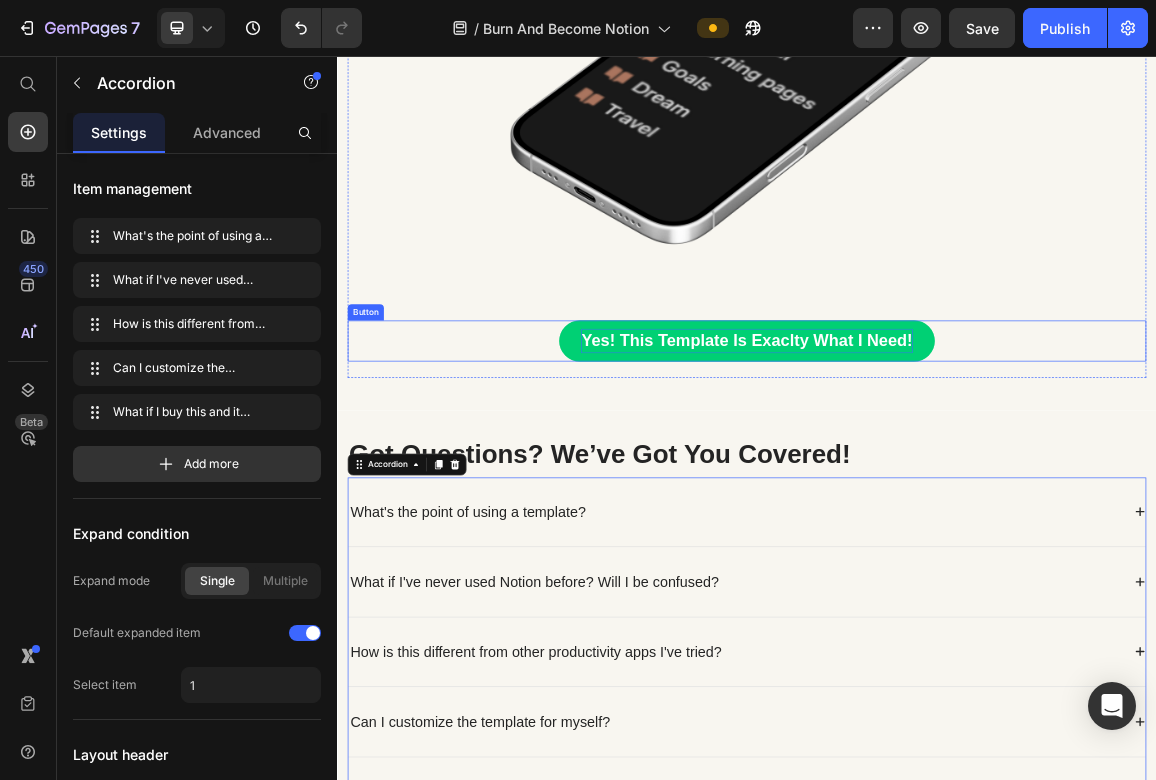 click on "Yes! This Template Is Exaclty What I Need!" at bounding box center [936, 473] 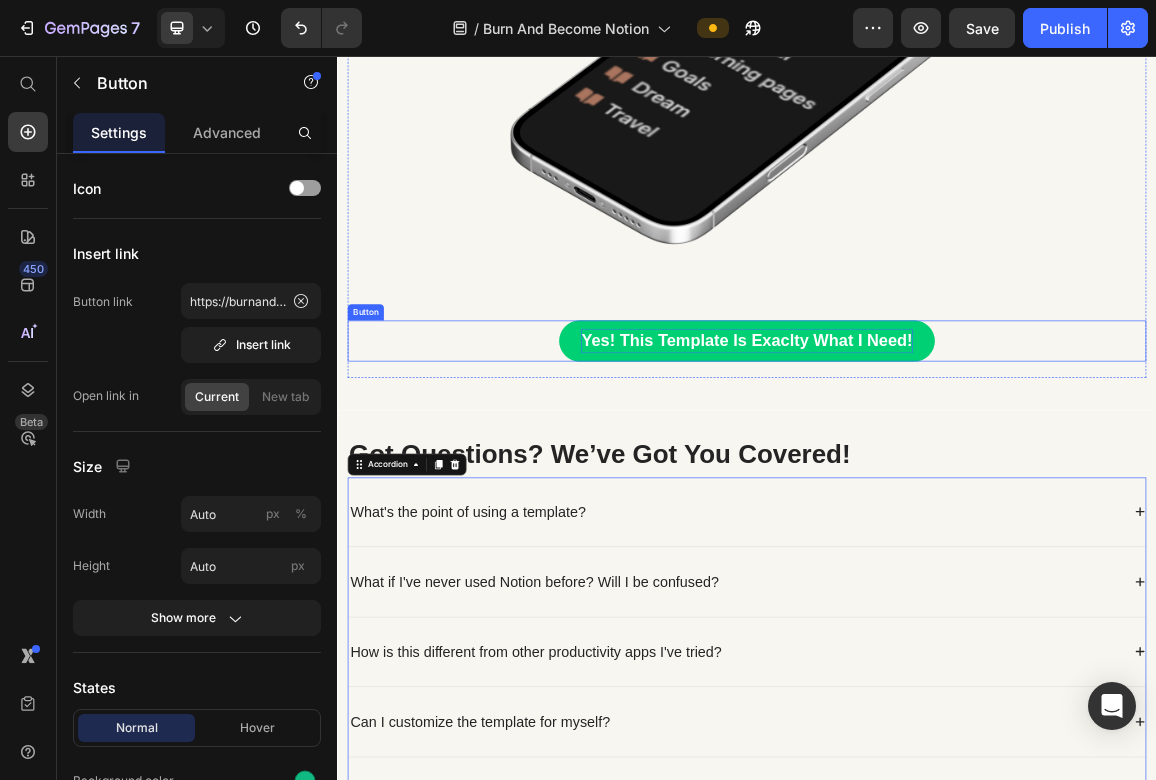 click on "Yes! This Template Is Exaclty What I Need!" at bounding box center (936, 473) 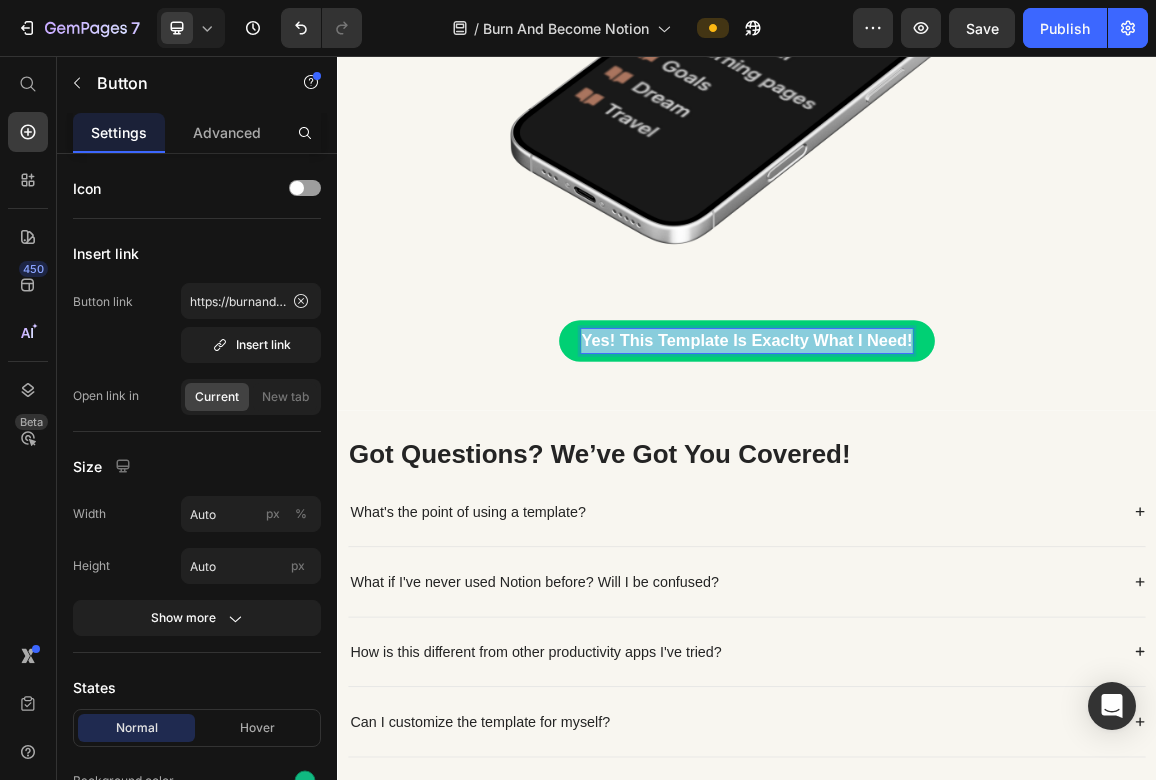 click on "Yes! This Template Is Exaclty What I Need!" at bounding box center [936, 473] 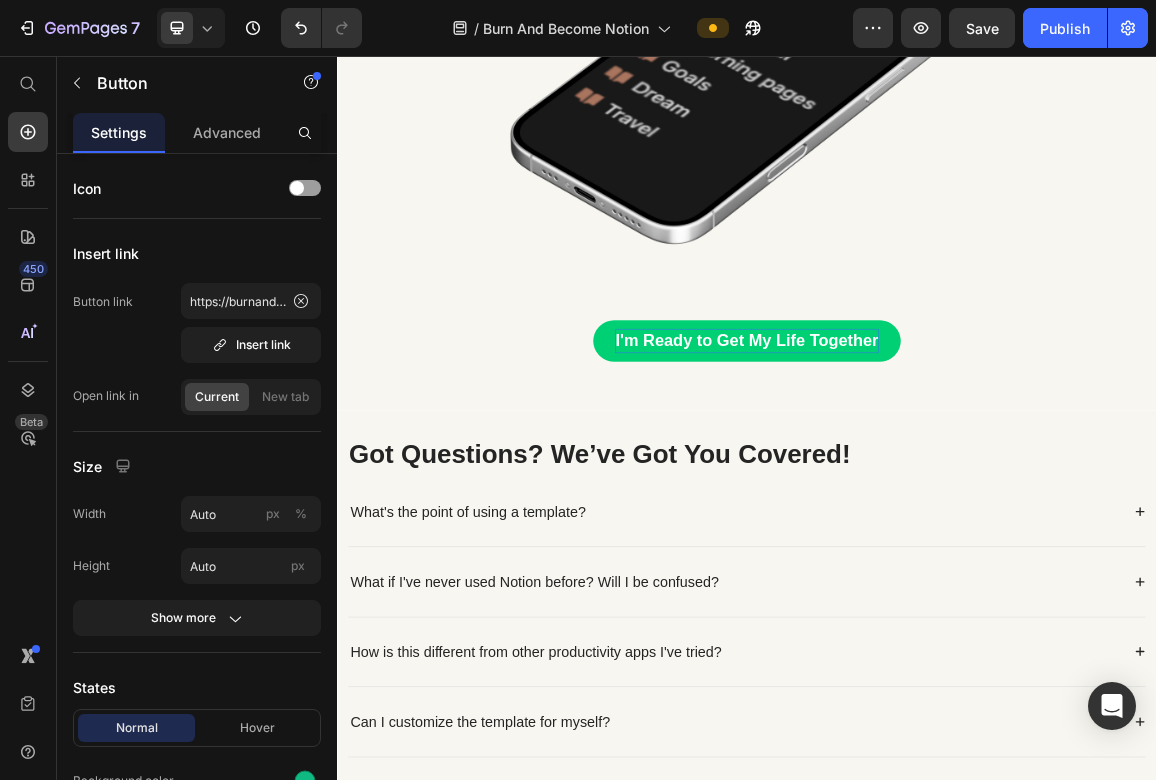 click on "I'm Ready to Get My Life Together Button   0" at bounding box center [937, 473] 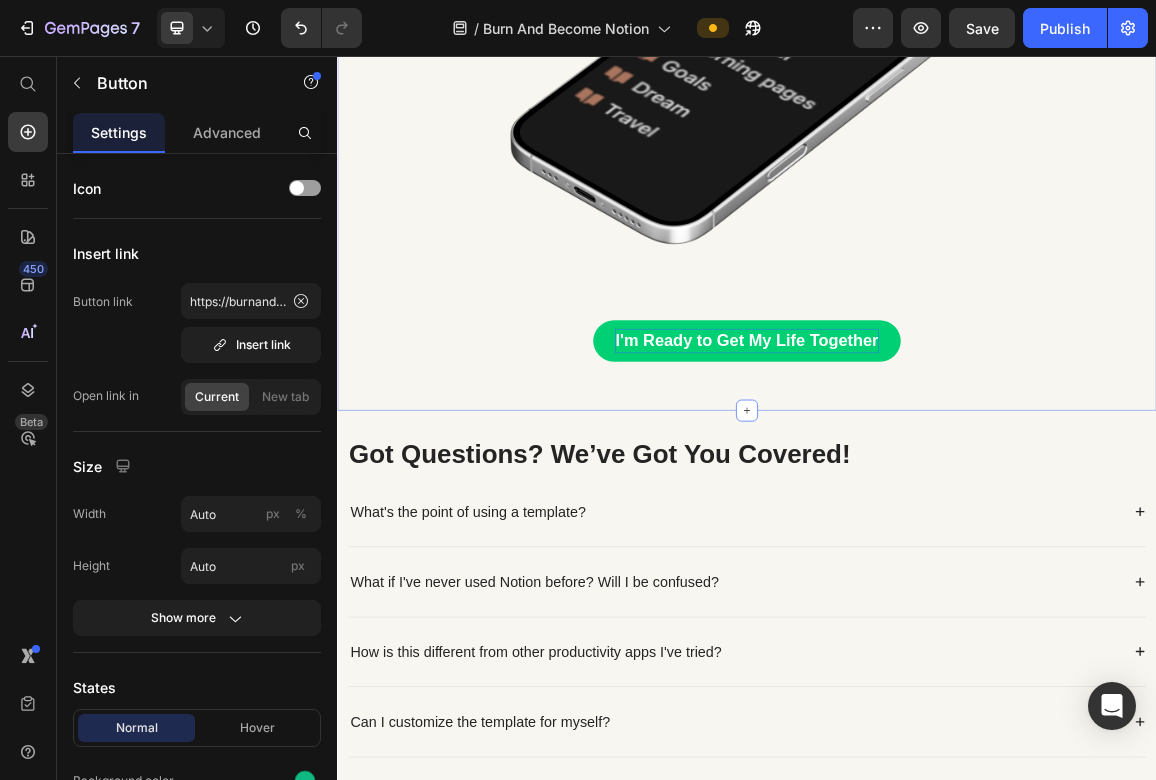 click on "Your Daily Command Center Heading Wake up knowing exactly what to do. Your daily dashboard gives you 3 priority tasks (that's it), quick capture for random thoughts, and a simple way to track the habits that actually matter. Everything you need, nothing you don't. Text block Image Row Row Master Your Time & Tasks Heading Your brain isn't meant to remember everything. Dump it all here—one simple calendar and task system that shows you what needs to happen when. No more juggling 5 different apps or wondering what you're supposed to be working on. Text block Image Row Row Build Your Future Vision Heading Stop setting vague goals that lead nowhere. Have a clear roadmap that breaks your big dreams into actual steps you can take today. See exactly where you're headed and track real progress, not just wishful thinking. Text block Image Row Row Reflect & Grow Daily Heading Text block Image Row I'm Ready to Get My Life Together Button Row Section 3   You can create reusable sections Create Theme Section AI Content" at bounding box center (937, -1367) 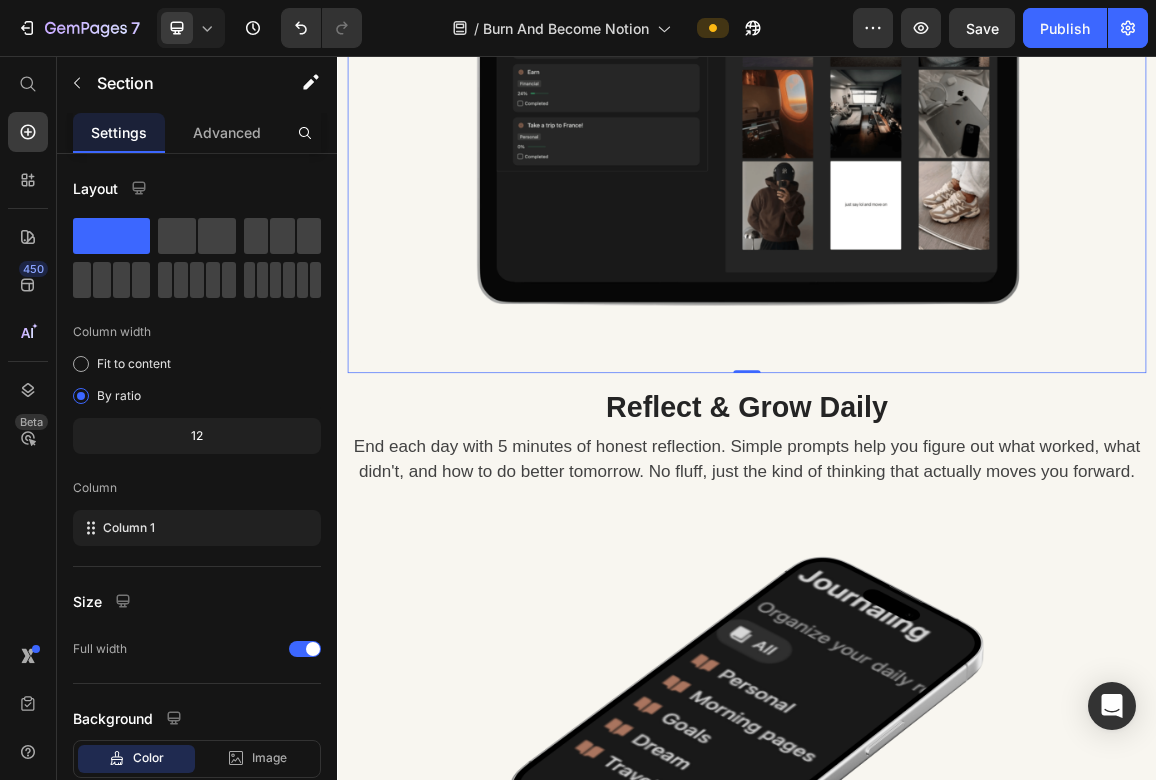 click on "Build Your Future Vision Heading Stop setting vague goals that lead nowhere. Have a clear roadmap that breaks your big dreams into actual steps you can take today. See exactly where you're headed and track real progress, not just wishful thinking. Text block Image Row Row   0" at bounding box center [937, 49] 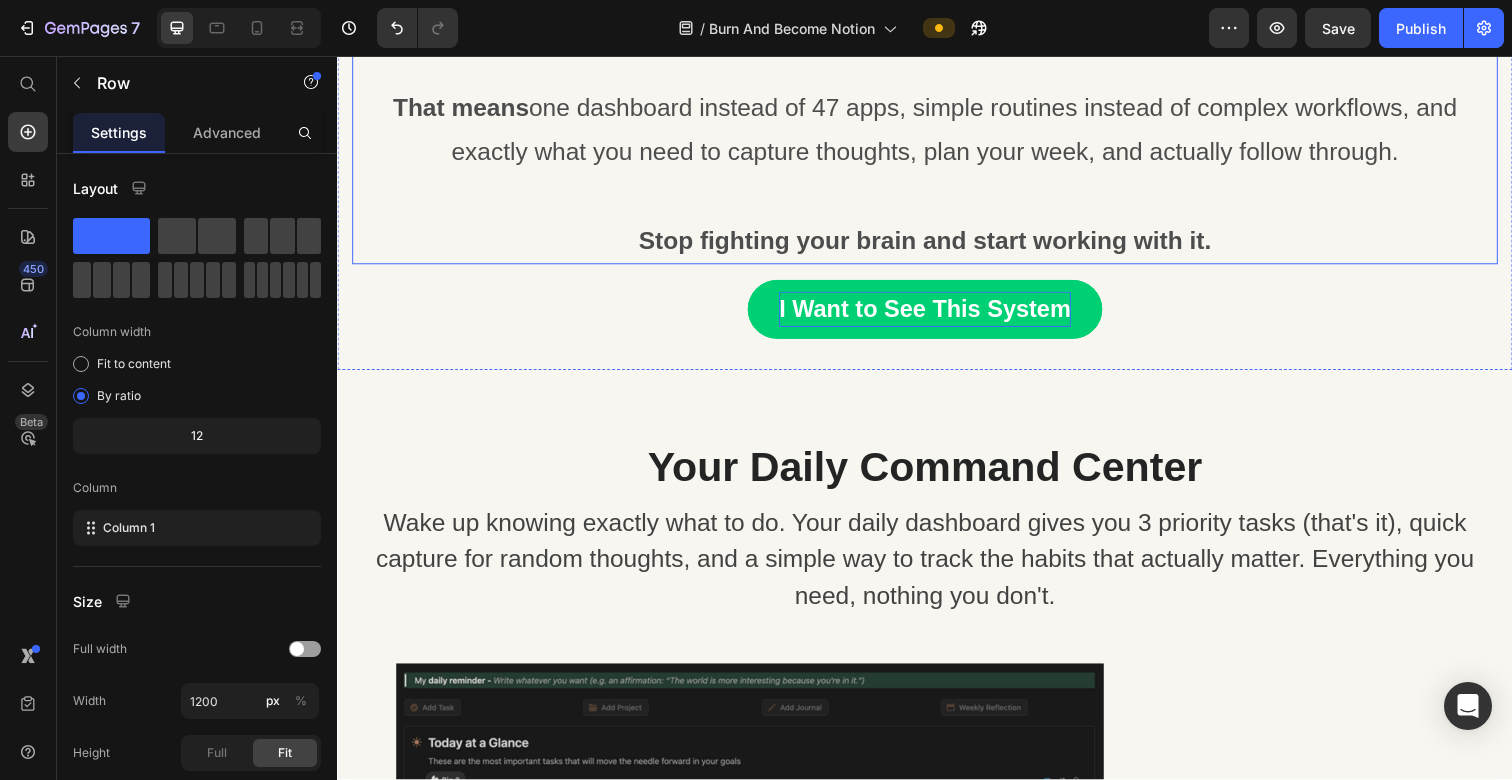 scroll, scrollTop: 1507, scrollLeft: 0, axis: vertical 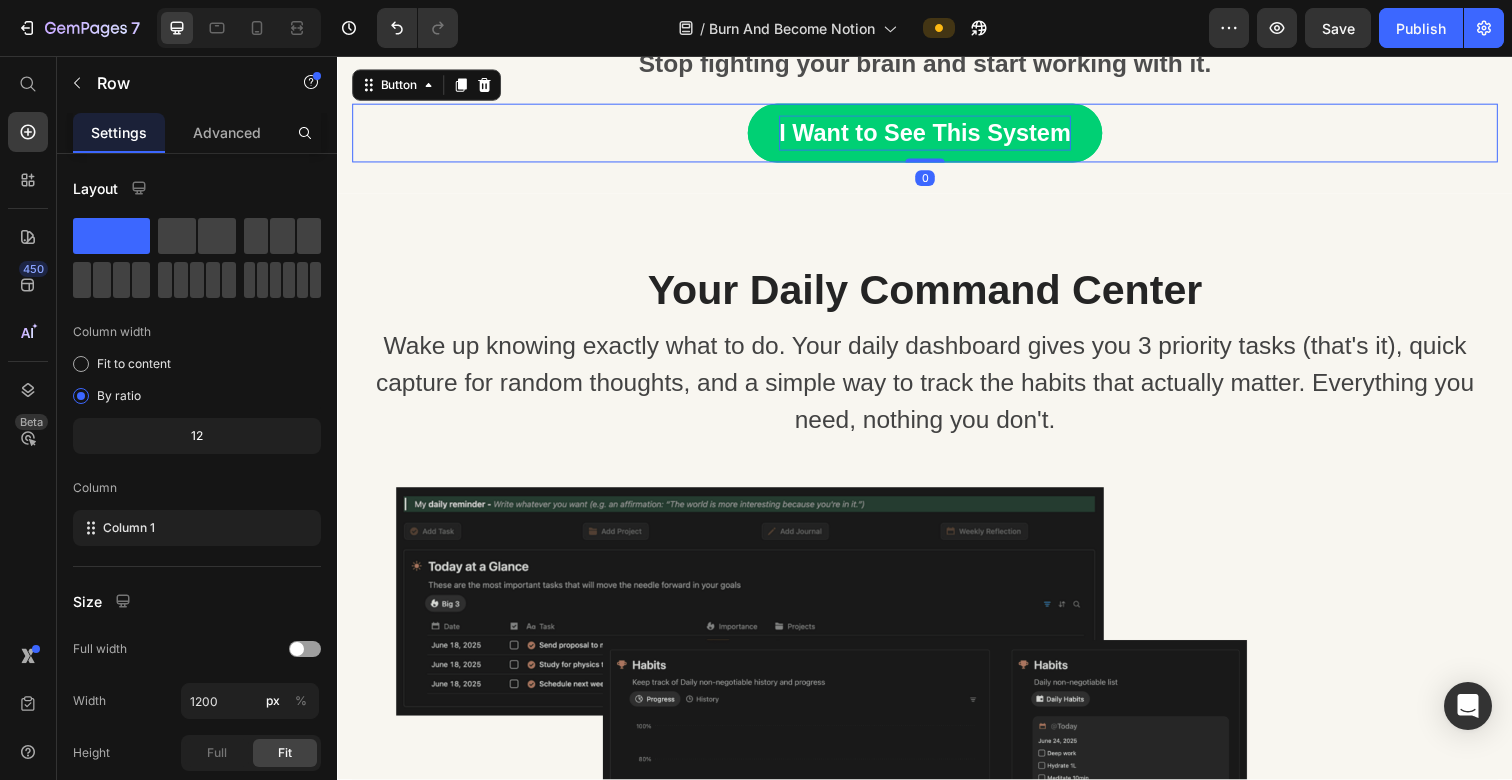 click on "I Want to See This System" at bounding box center [937, 135] 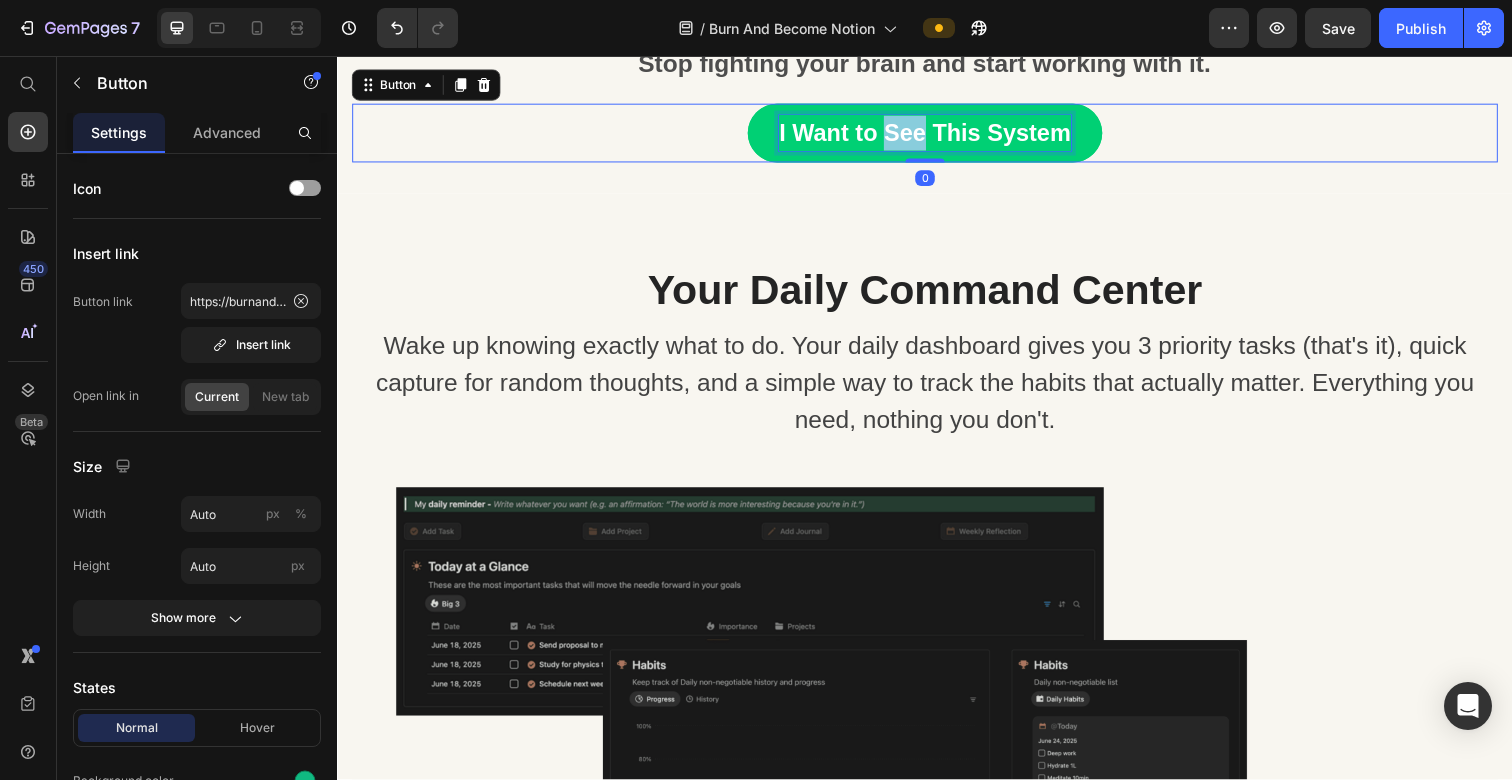 click on "I Want to See This System" at bounding box center [937, 135] 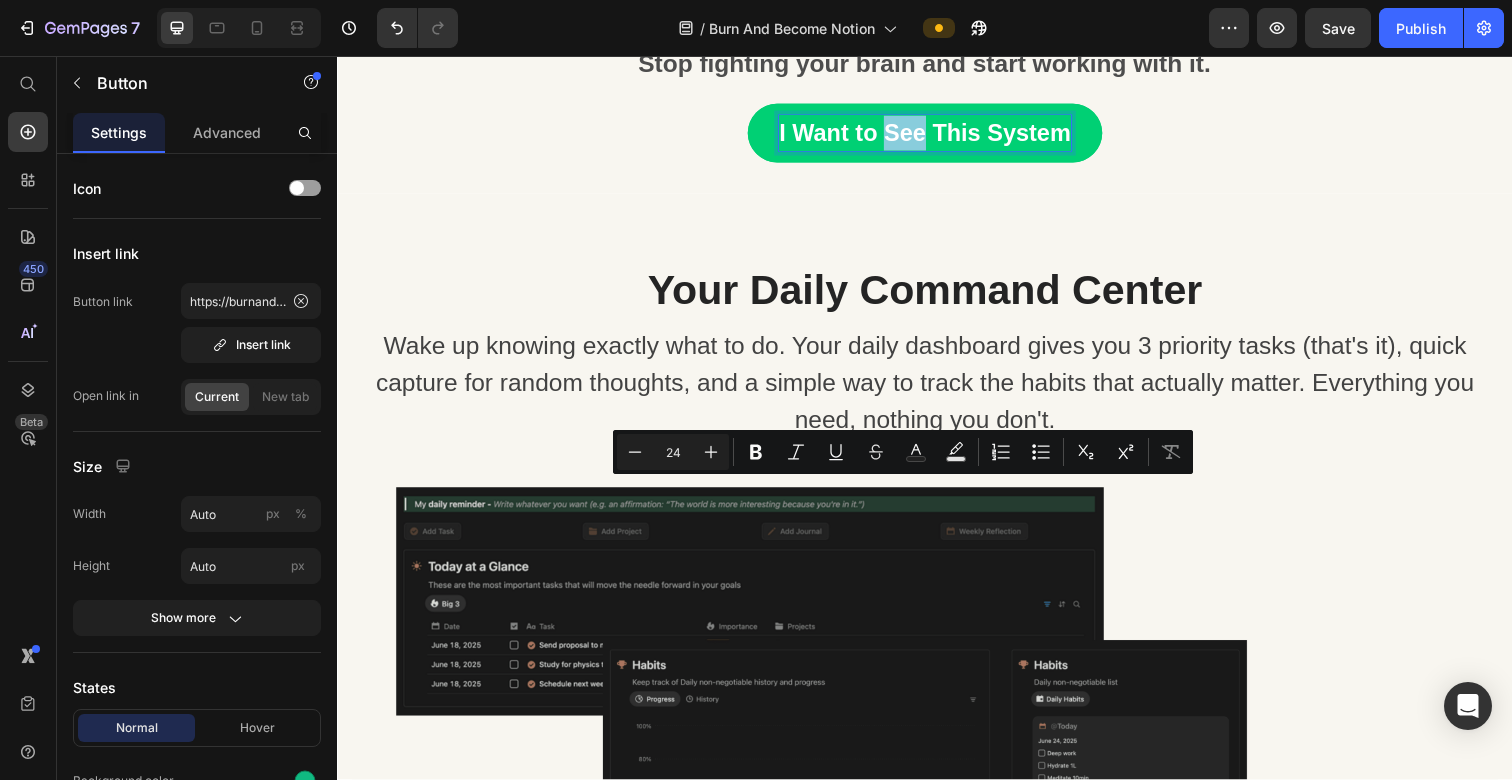 click on "I Want to See This System" at bounding box center [937, 135] 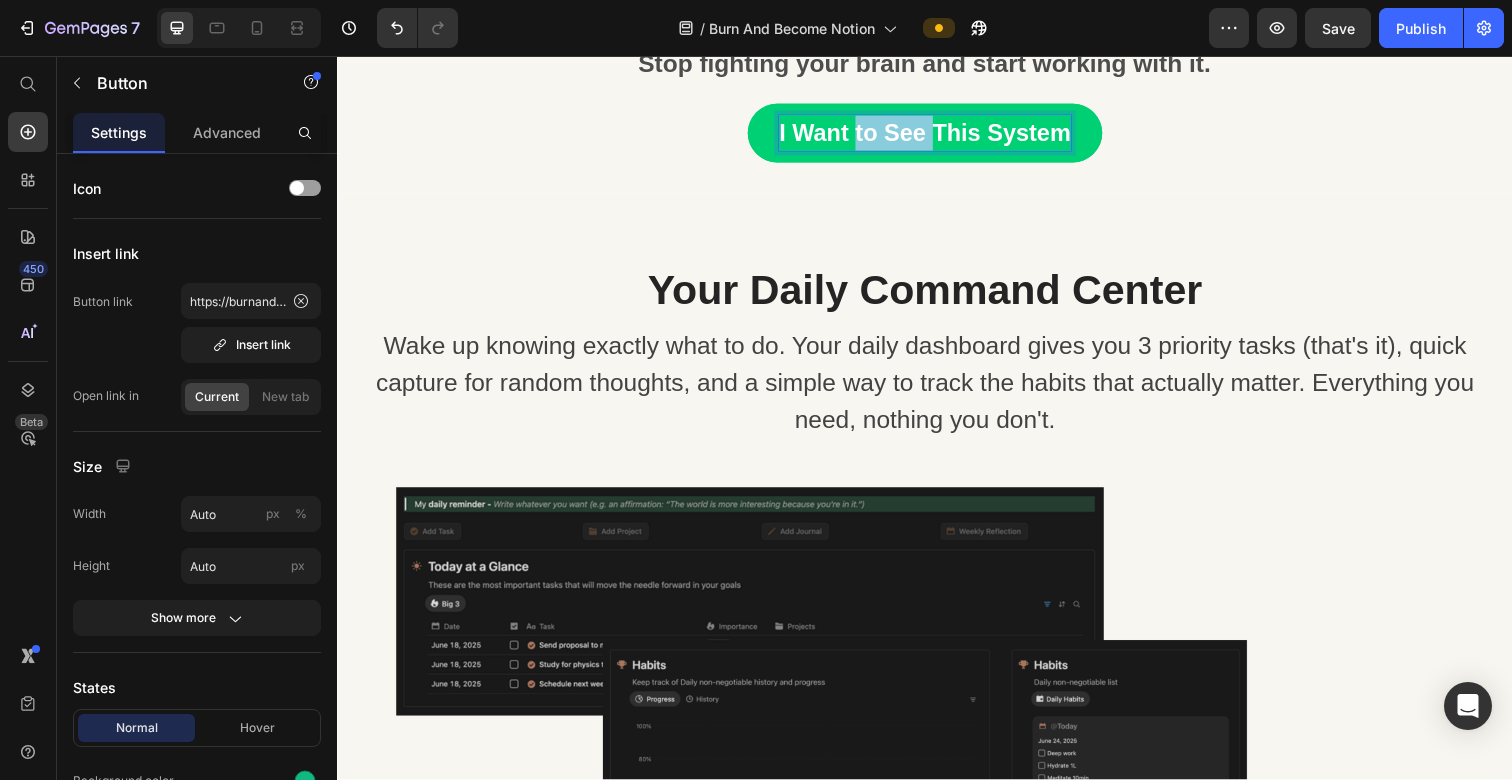 drag, startPoint x: 894, startPoint y: 509, endPoint x: 859, endPoint y: 504, distance: 35.35534 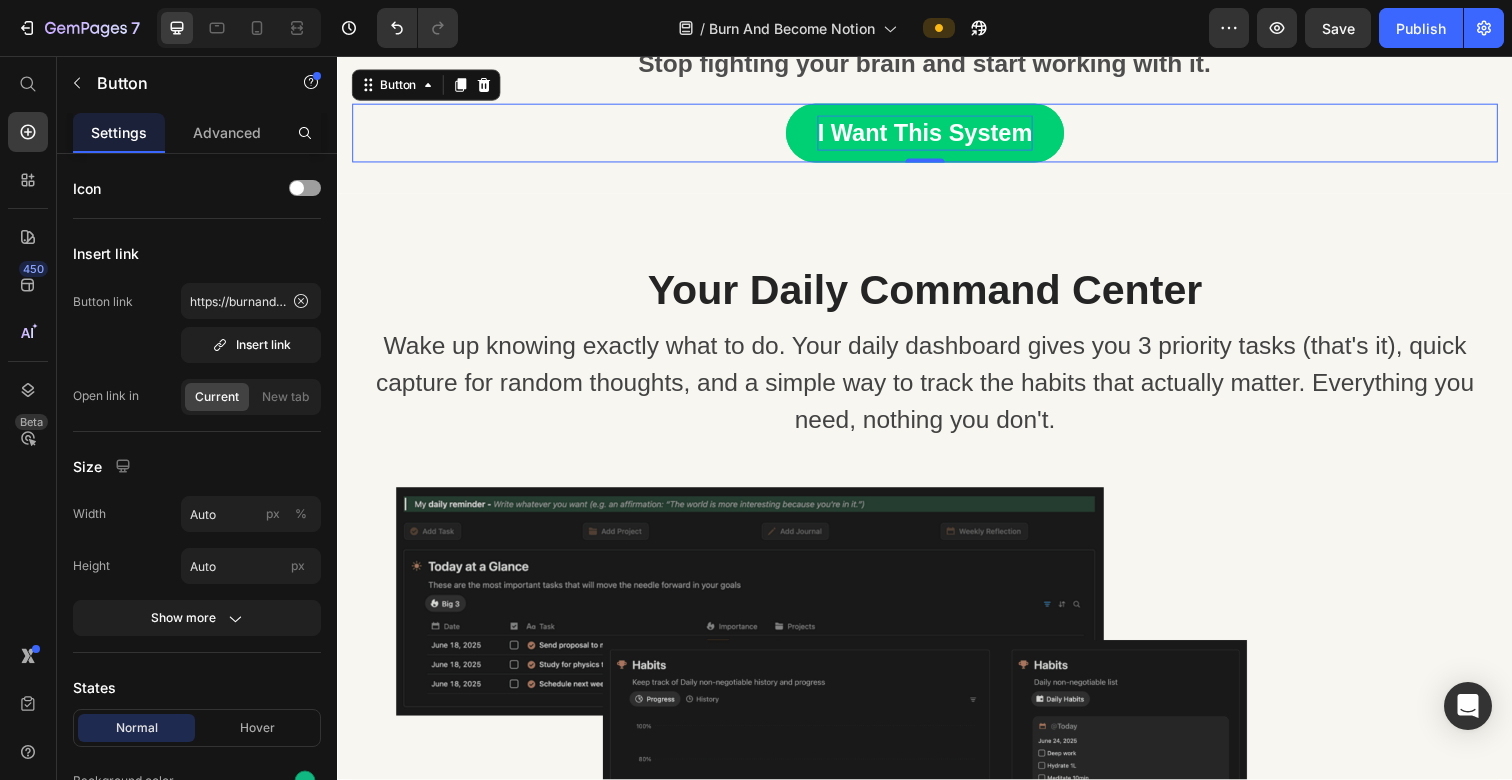 click on "I Want This System Button   0" at bounding box center (937, 135) 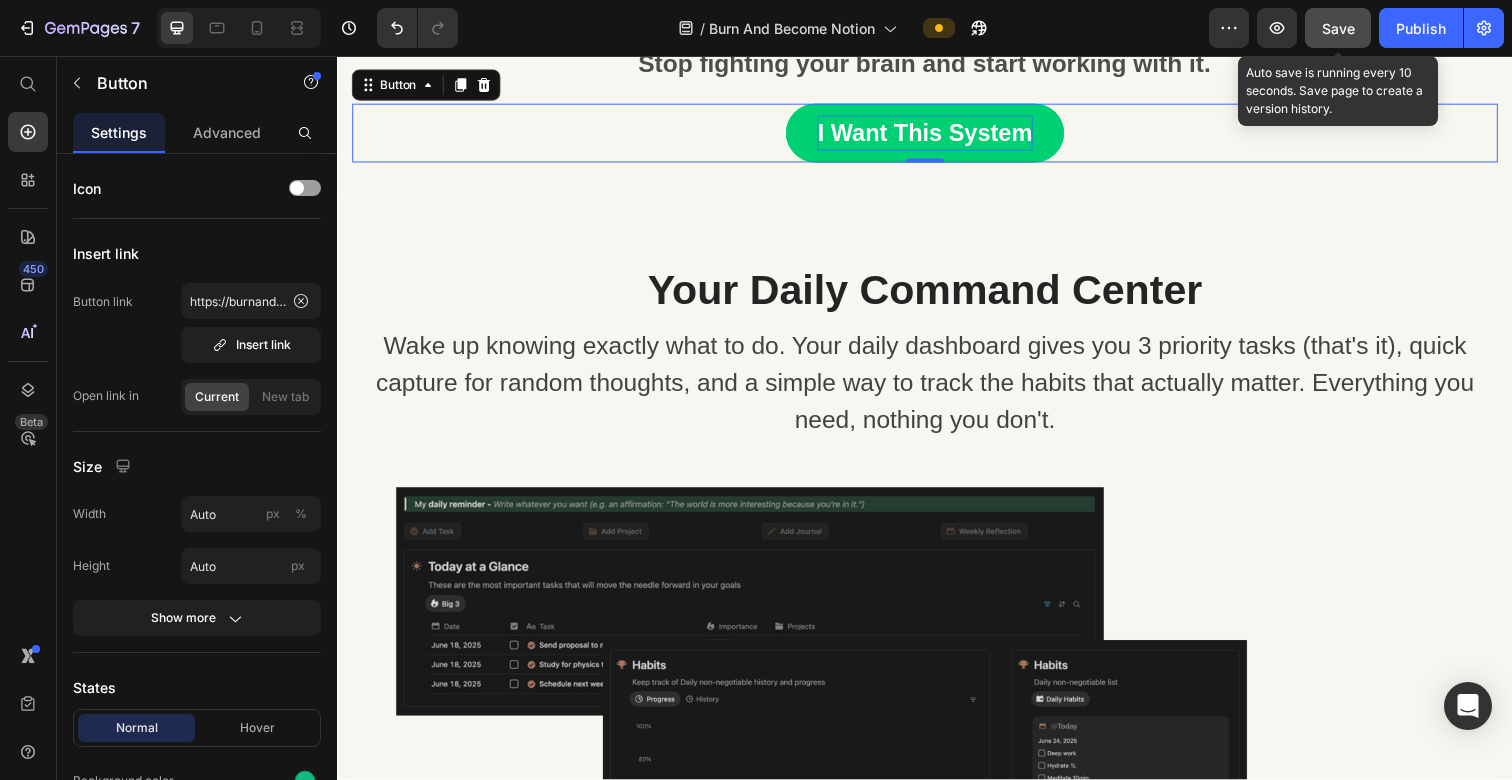 click on "Save" at bounding box center (1338, 28) 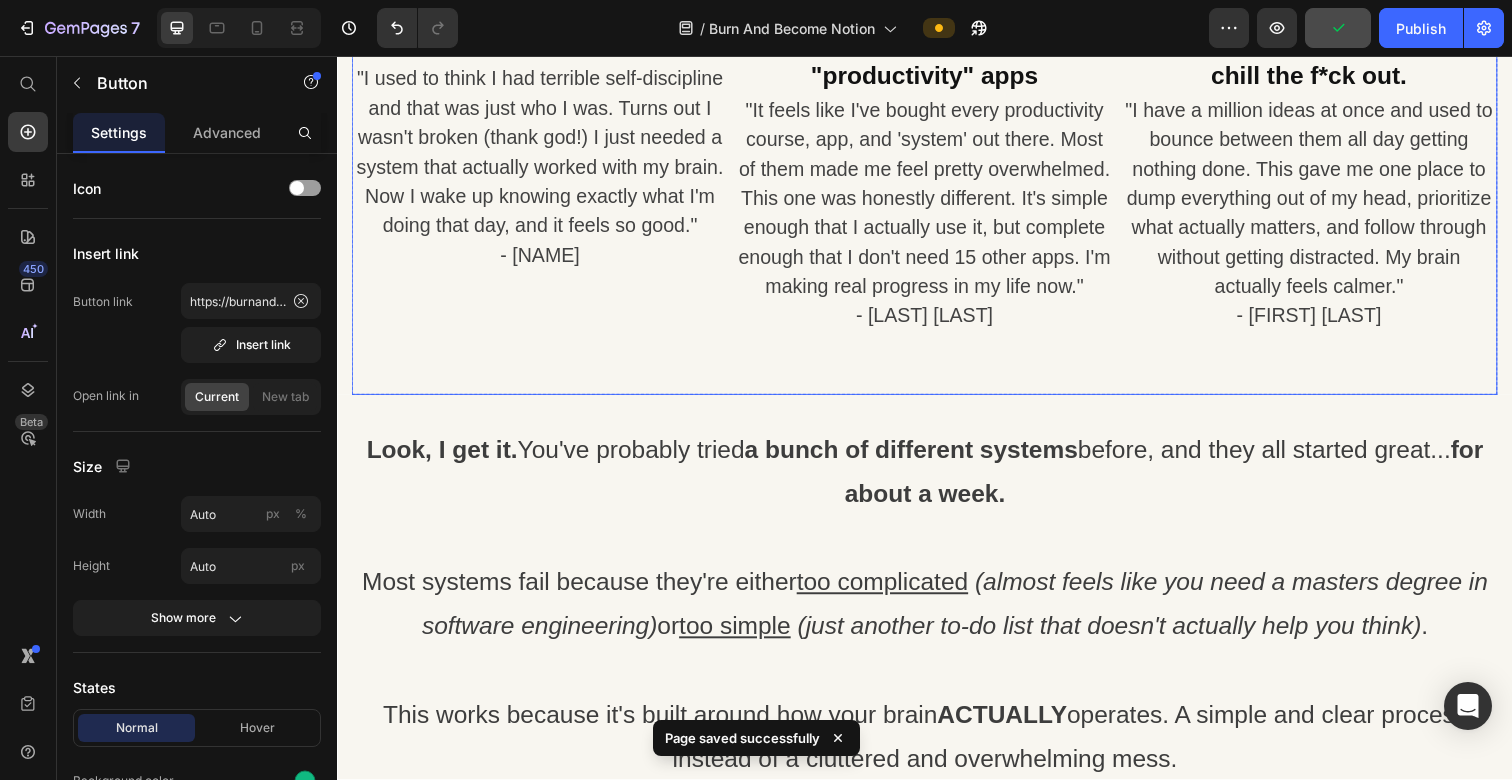 scroll, scrollTop: 589, scrollLeft: 0, axis: vertical 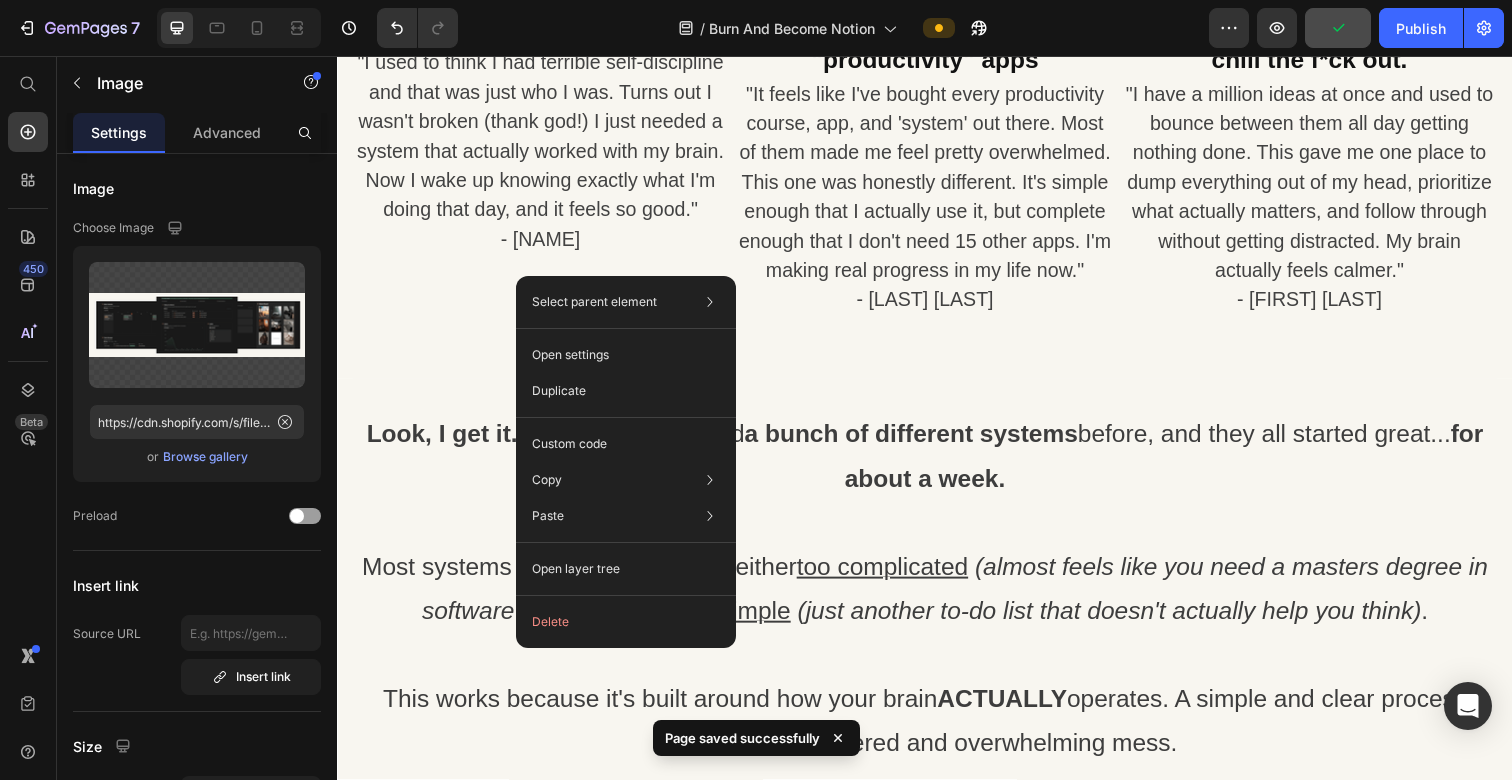 click at bounding box center (937, -35) 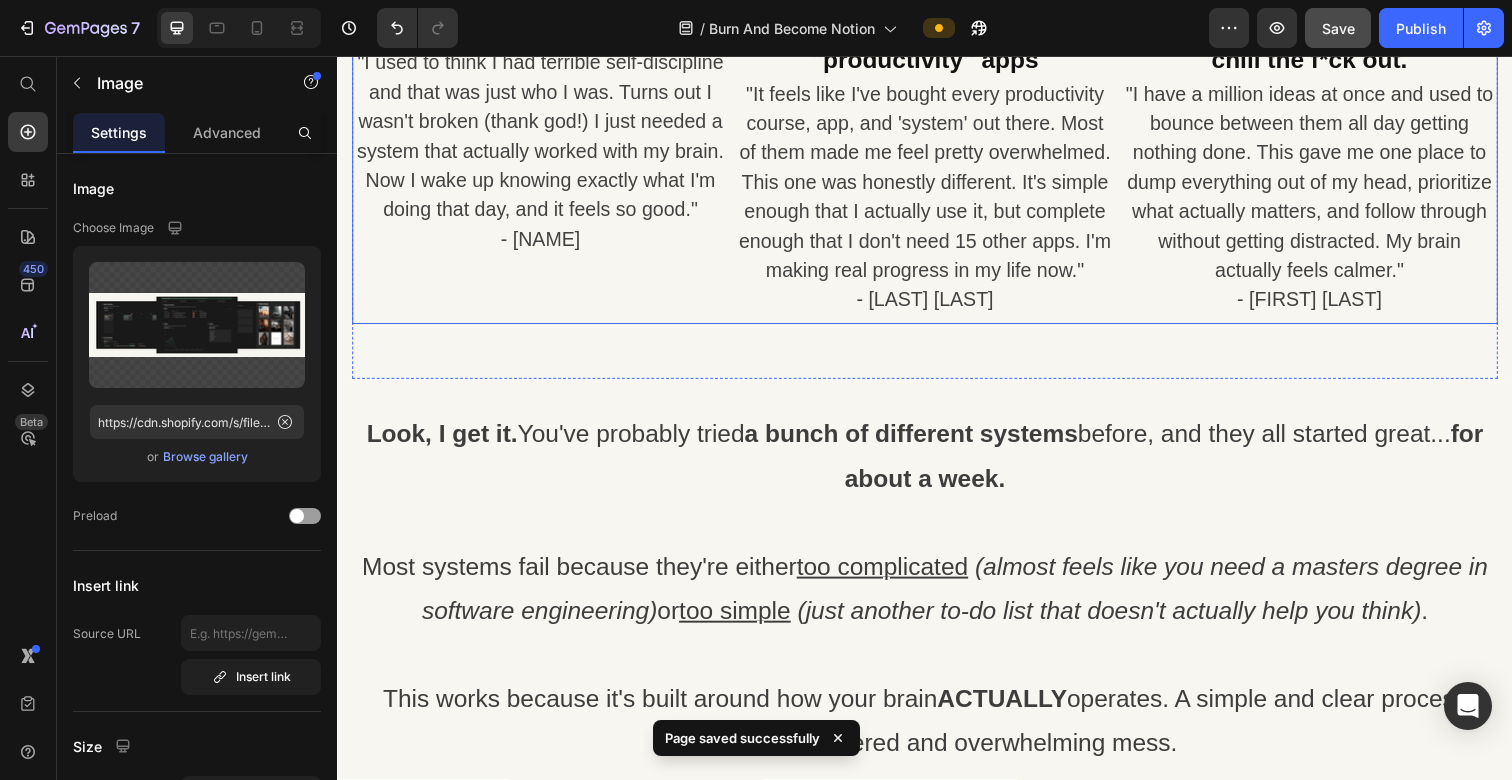 click on "Icon                Icon                Icon                Icon                Icon Icon List Hoz I thought I was just broken... Heading "I used to think I had terrible self-discipline and that was just who I was. Turns out I wasn't broken (thank god!) I just needed a system that actually worked with my brain. Now I wake up knowing exactly what I'm doing that day, and it feels so good." - Maya L. Text block" at bounding box center (544, 163) 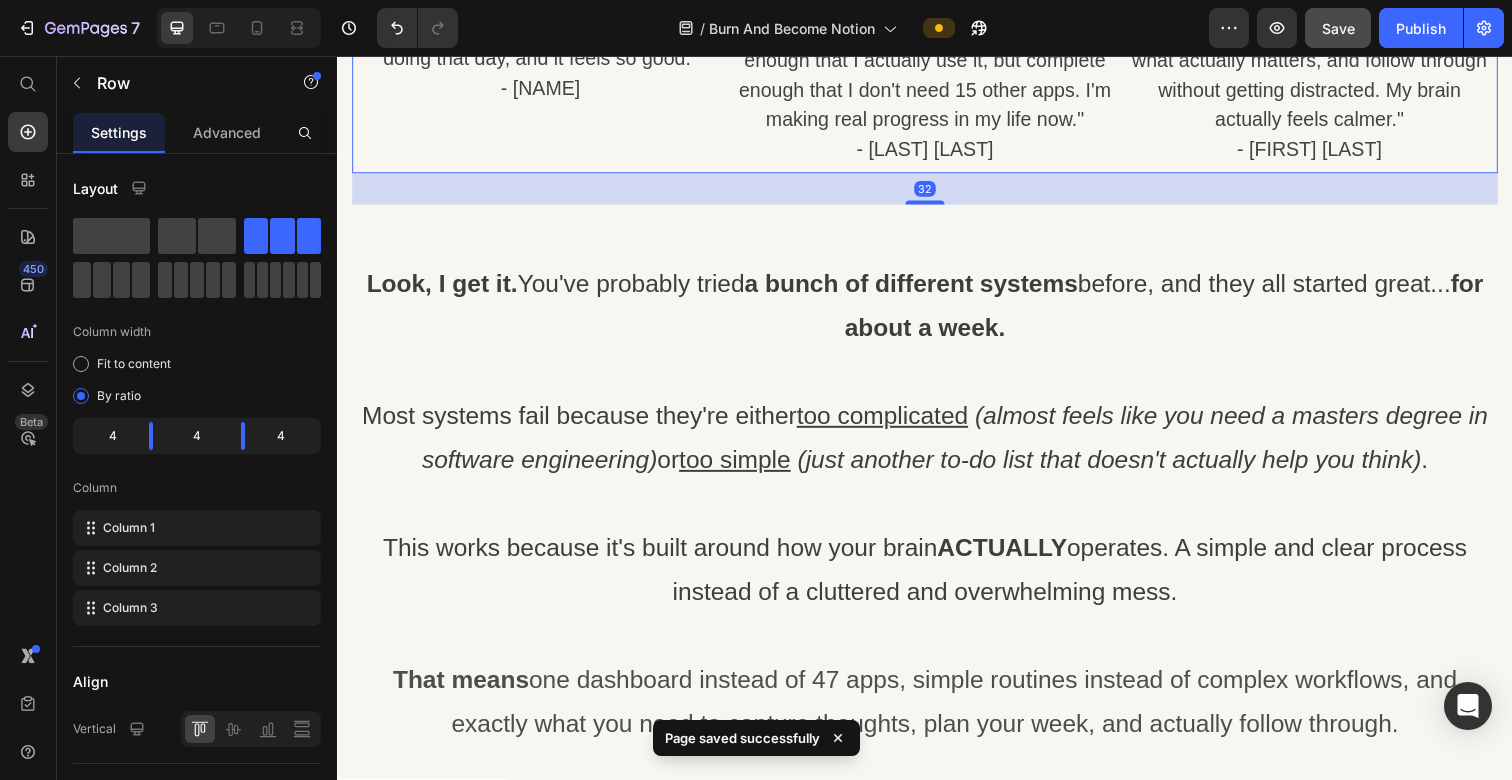 scroll, scrollTop: 746, scrollLeft: 0, axis: vertical 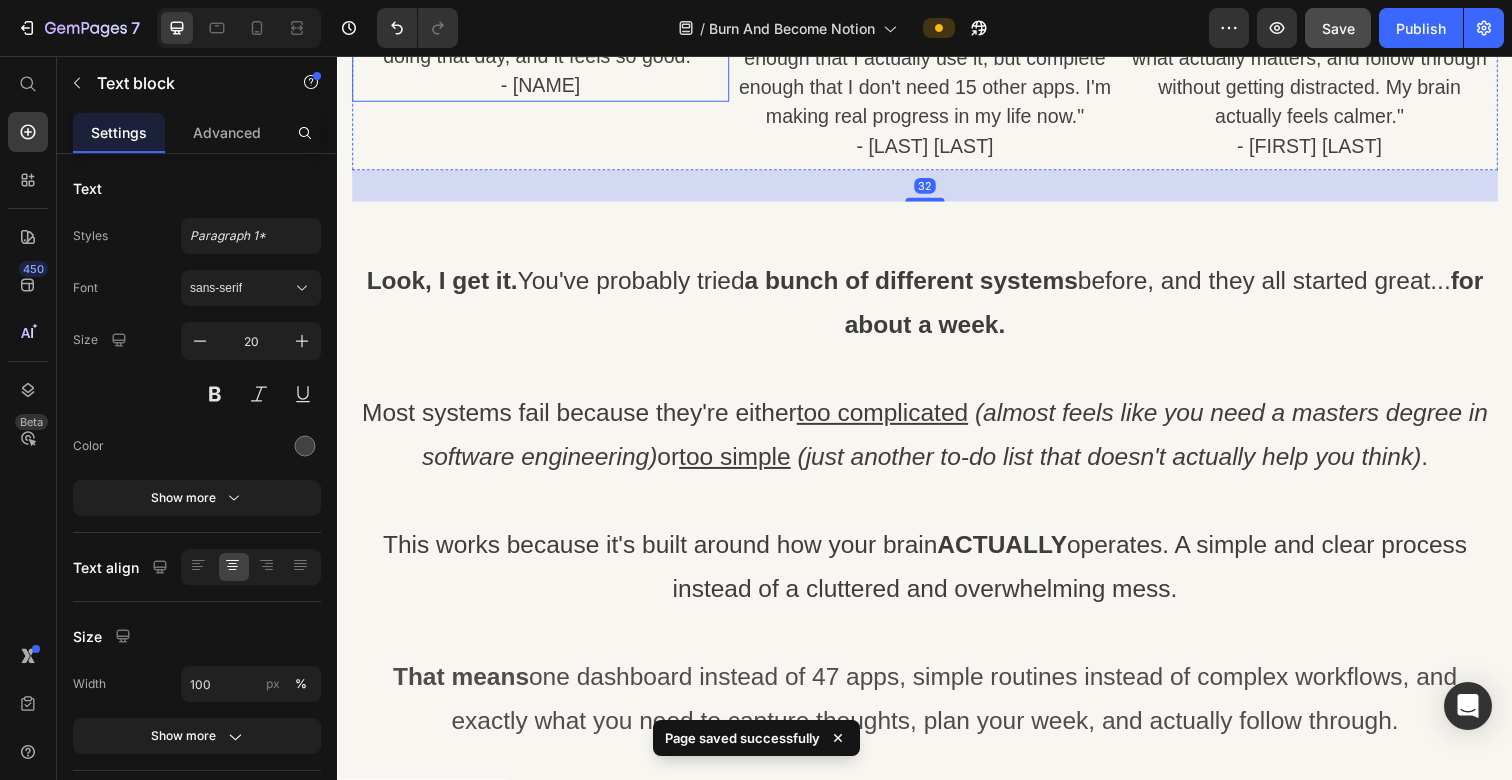 click on ""I used to think I had terrible self-discipline and that was just who I was. Turns out I wasn't broken (thank god!) I just needed a system that actually worked with my brain. Now I wake up knowing exactly what I'm doing that day, and it feels so good."" at bounding box center (544, -19) 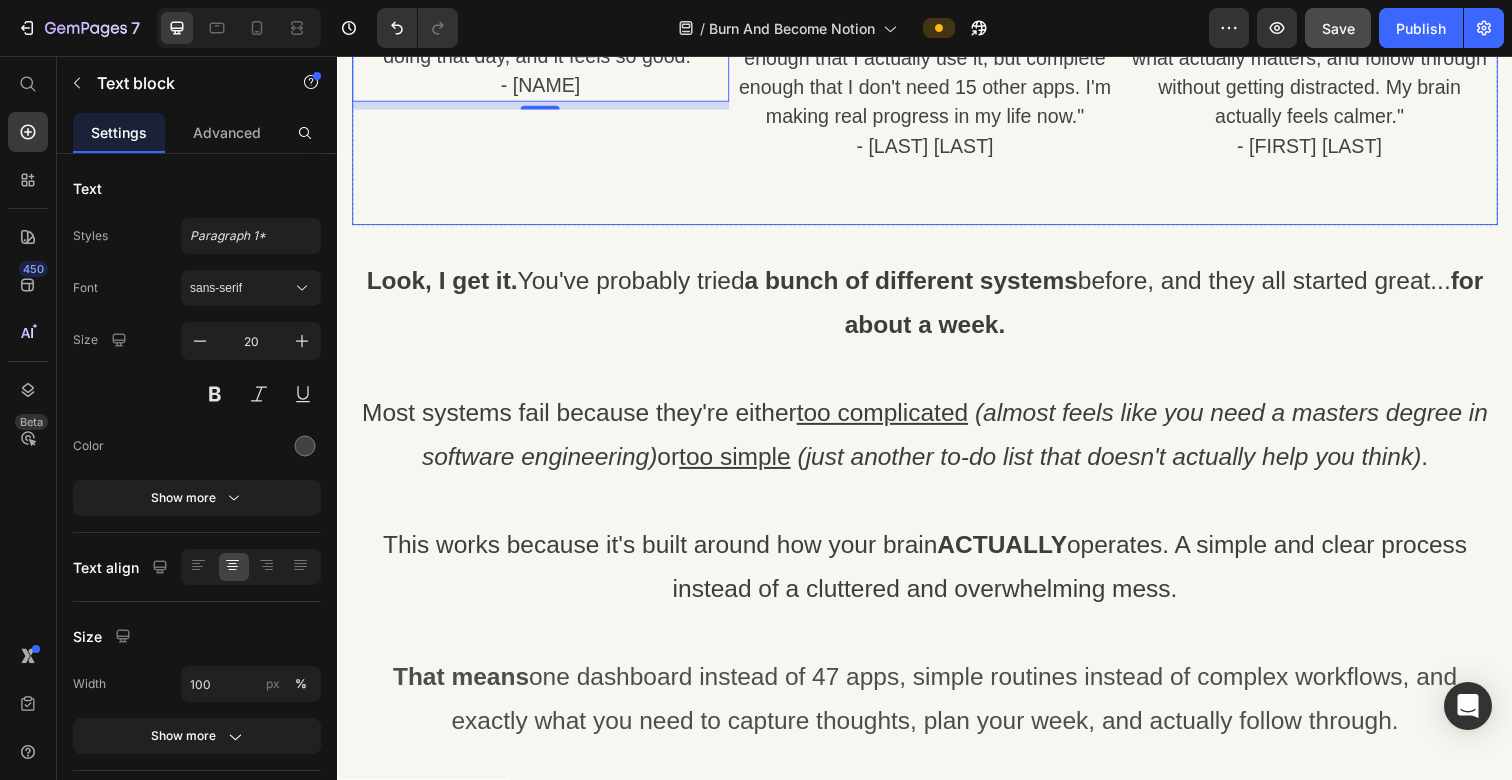 click on "Stop Wasting Another Day Pretending You'll Figure It Out Tomorrow Heading Too many of us are drowning in our thoughts and believe we can brute-force our way through them. That's just not how our brains work. We need a system that works with the mess, not against it. So I built something that does... one simple dashboard to manage your days, focus on what matters, and finally stop feeling like you're constantly behind. Text block I'm Ready to Stop Struggling Button Row Image                Icon                Icon                Icon                Icon                Icon Icon List Hoz I thought I was just broken... Heading "I used to think I had terrible self-discipline and that was just who I was. Turns out I wasn't broken (thank god!) I just needed a system that actually worked with my brain. Now I wake up knowing exactly what I'm doing that day, and it feels so good." - [FIRST] [LAST] Text block   8                Icon                Icon                Icon                Icon                Icon Icon List Hoz" at bounding box center (937, -210) 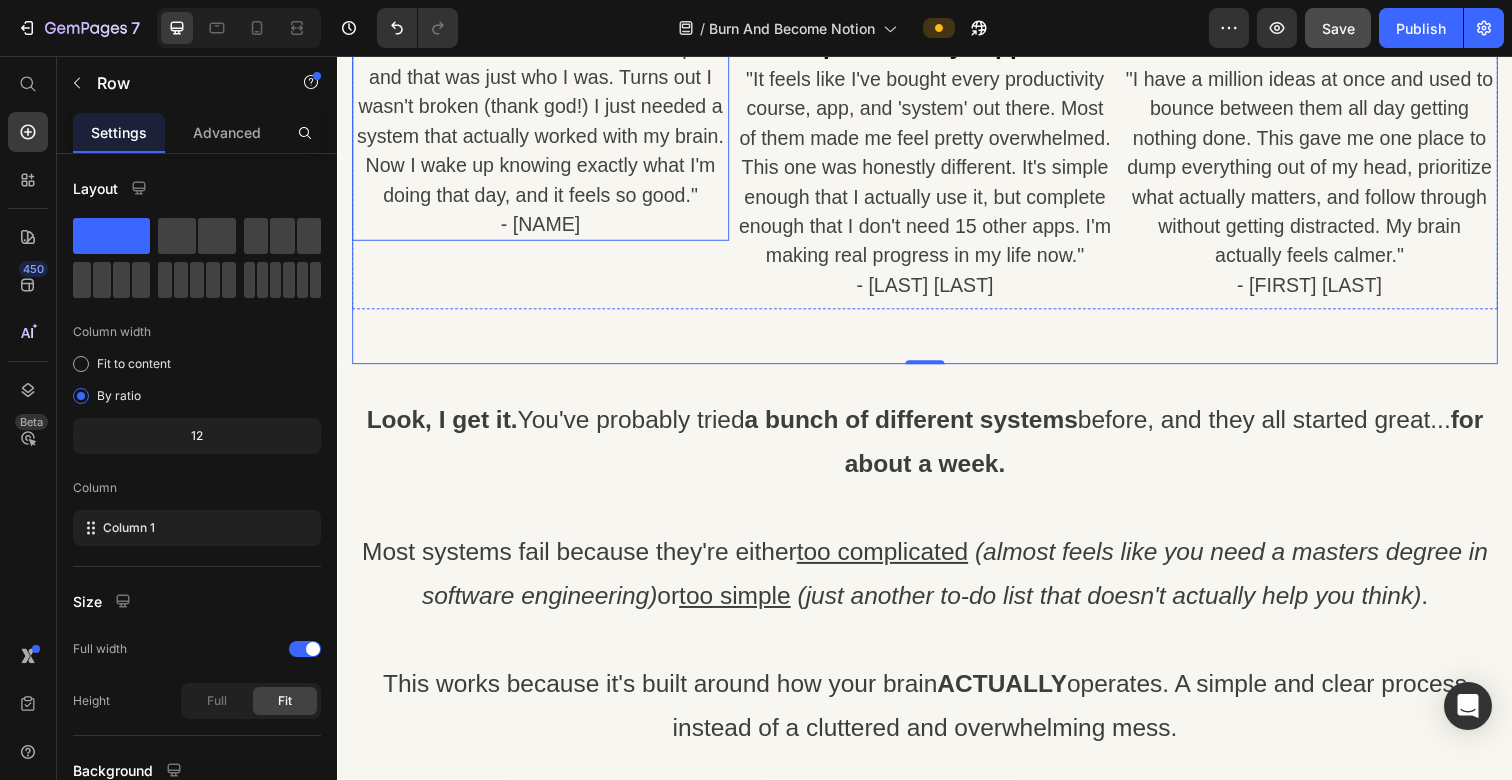 scroll, scrollTop: 600, scrollLeft: 0, axis: vertical 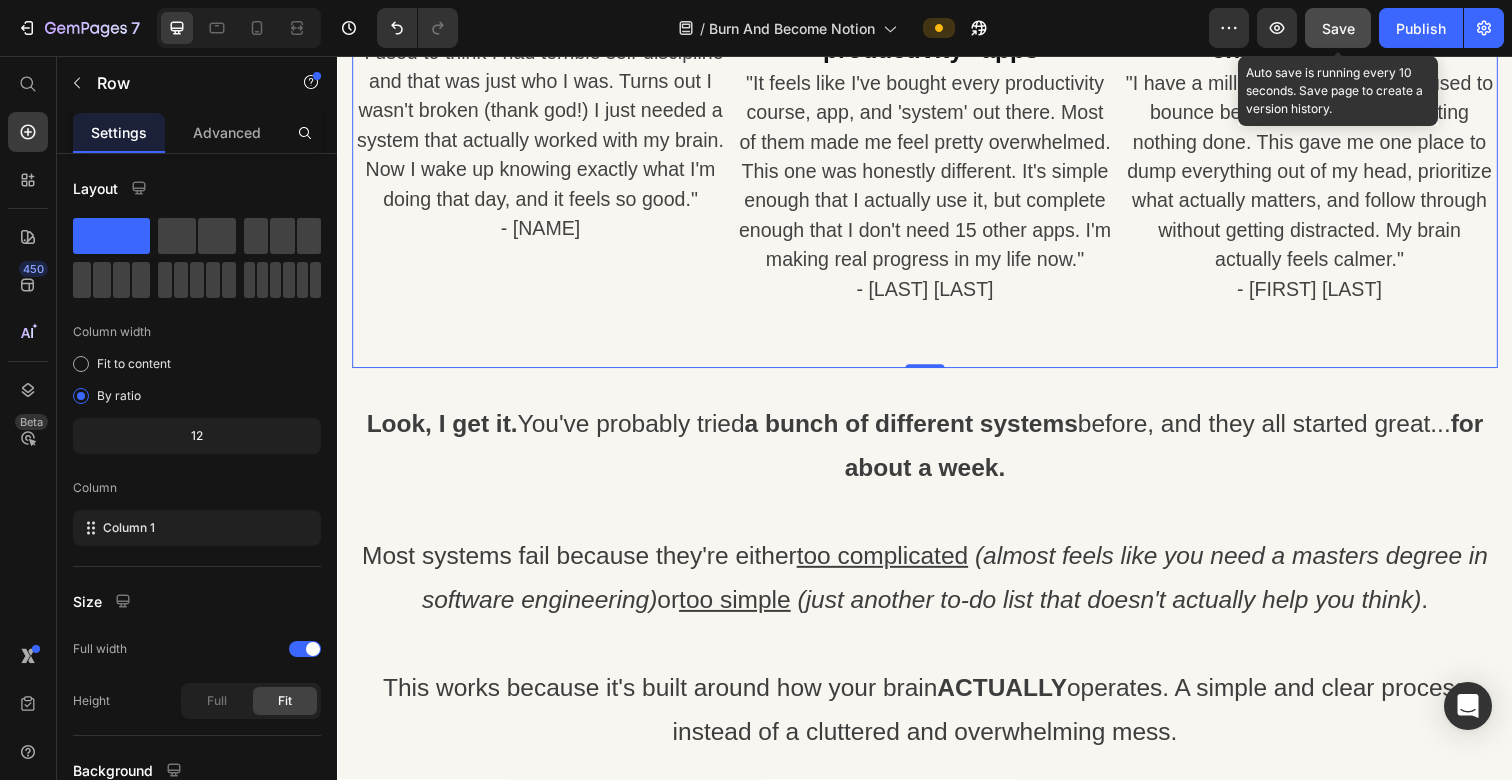 click on "Save" at bounding box center [1338, 28] 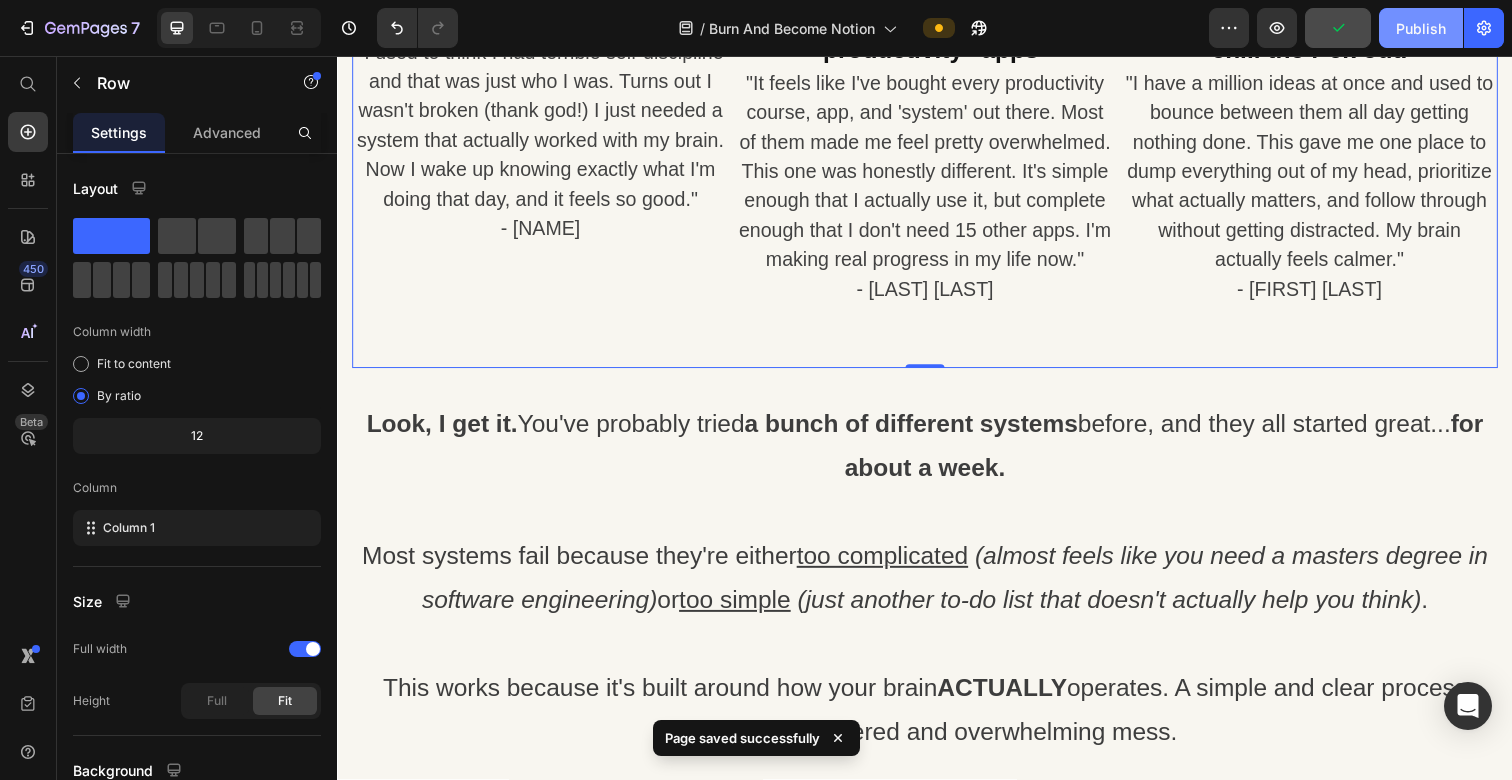 click on "Publish" at bounding box center [1421, 28] 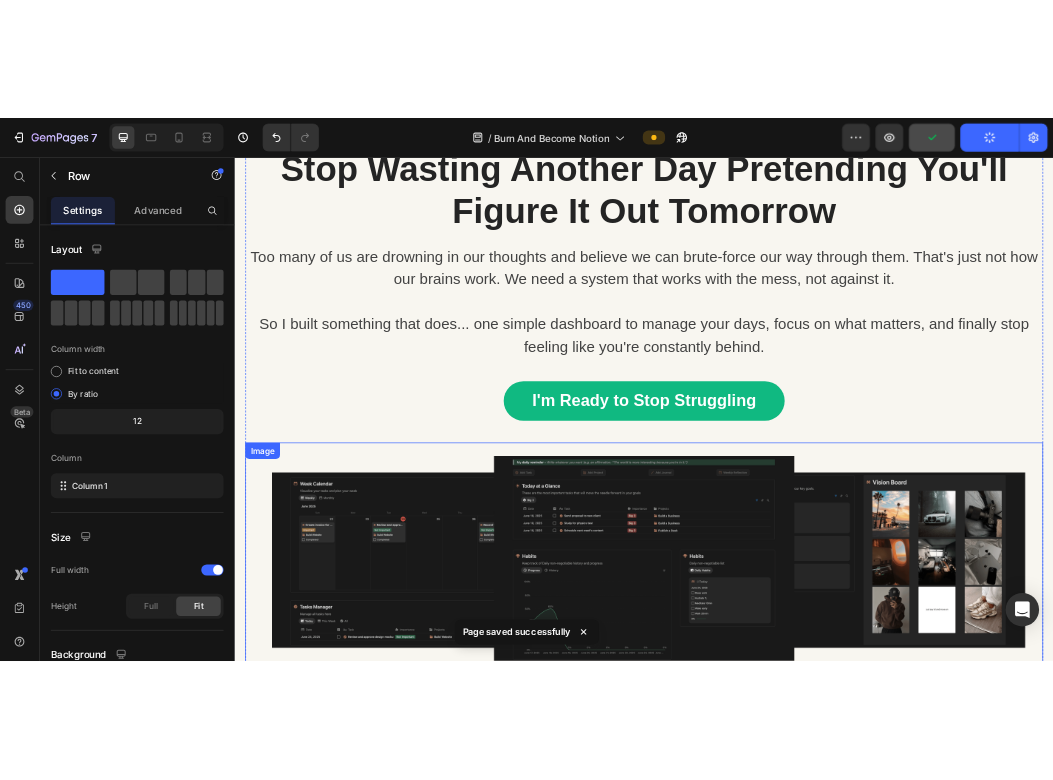 scroll, scrollTop: 0, scrollLeft: 0, axis: both 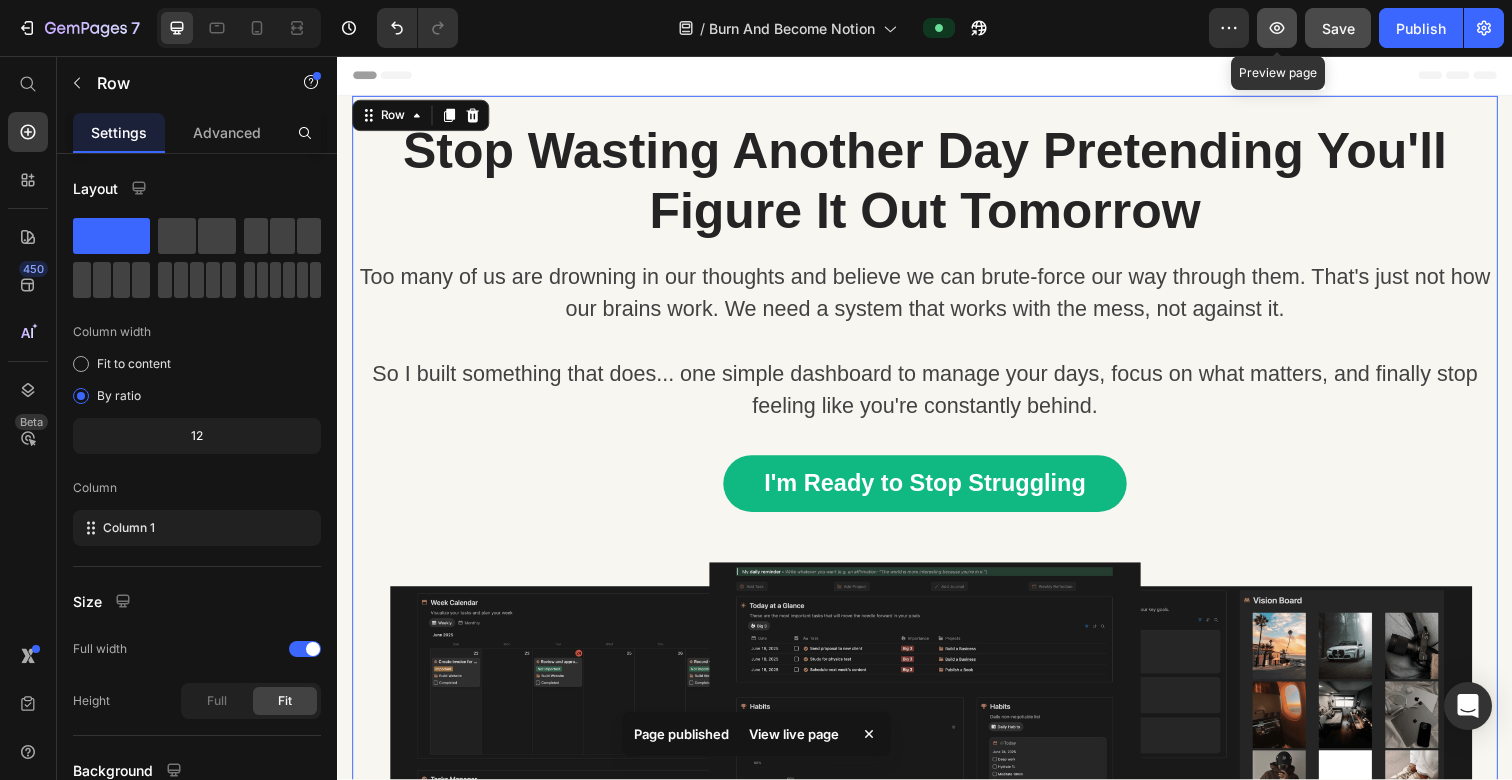 click 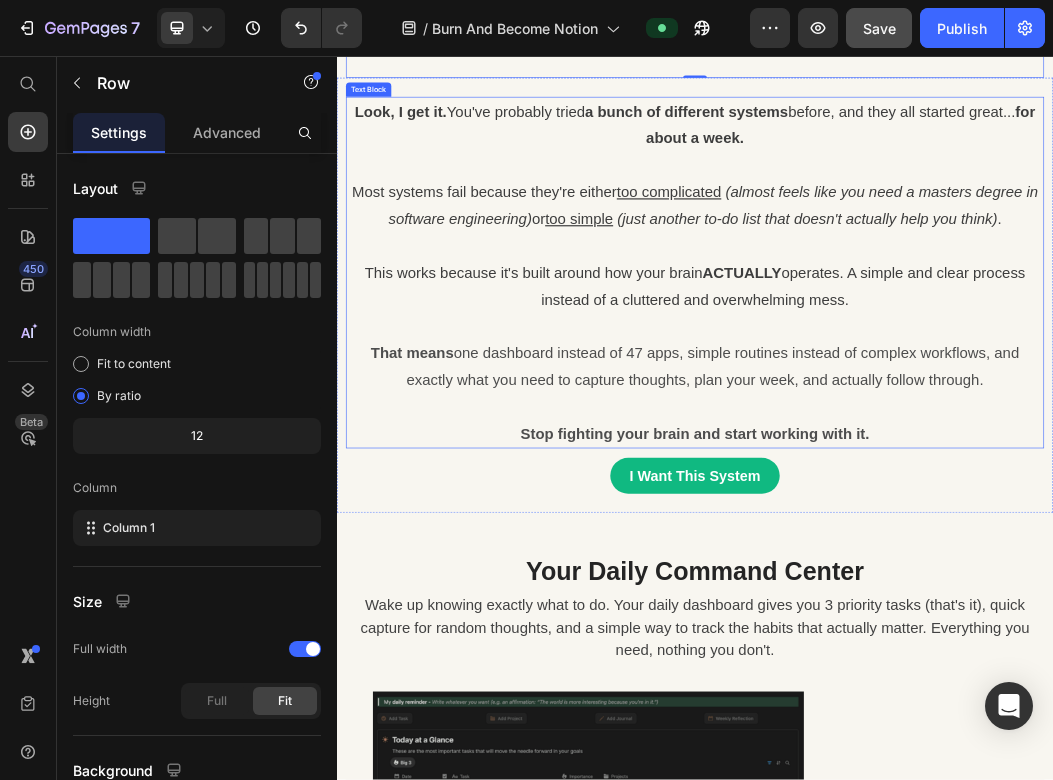 scroll, scrollTop: 1230, scrollLeft: 0, axis: vertical 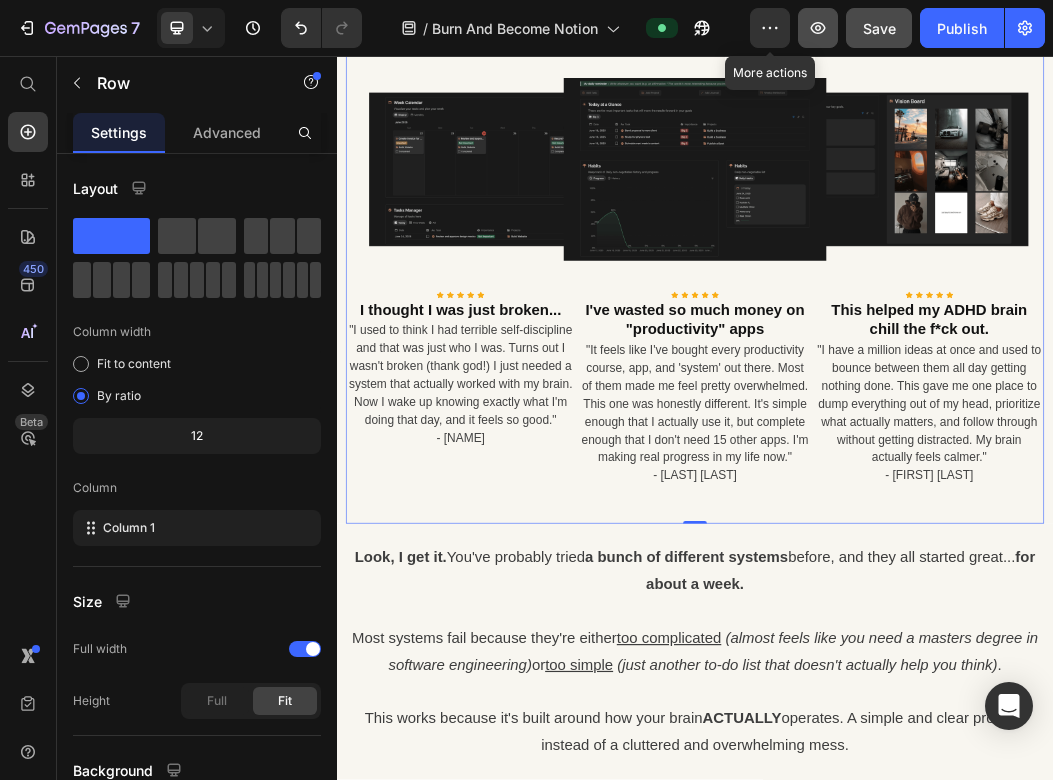 click 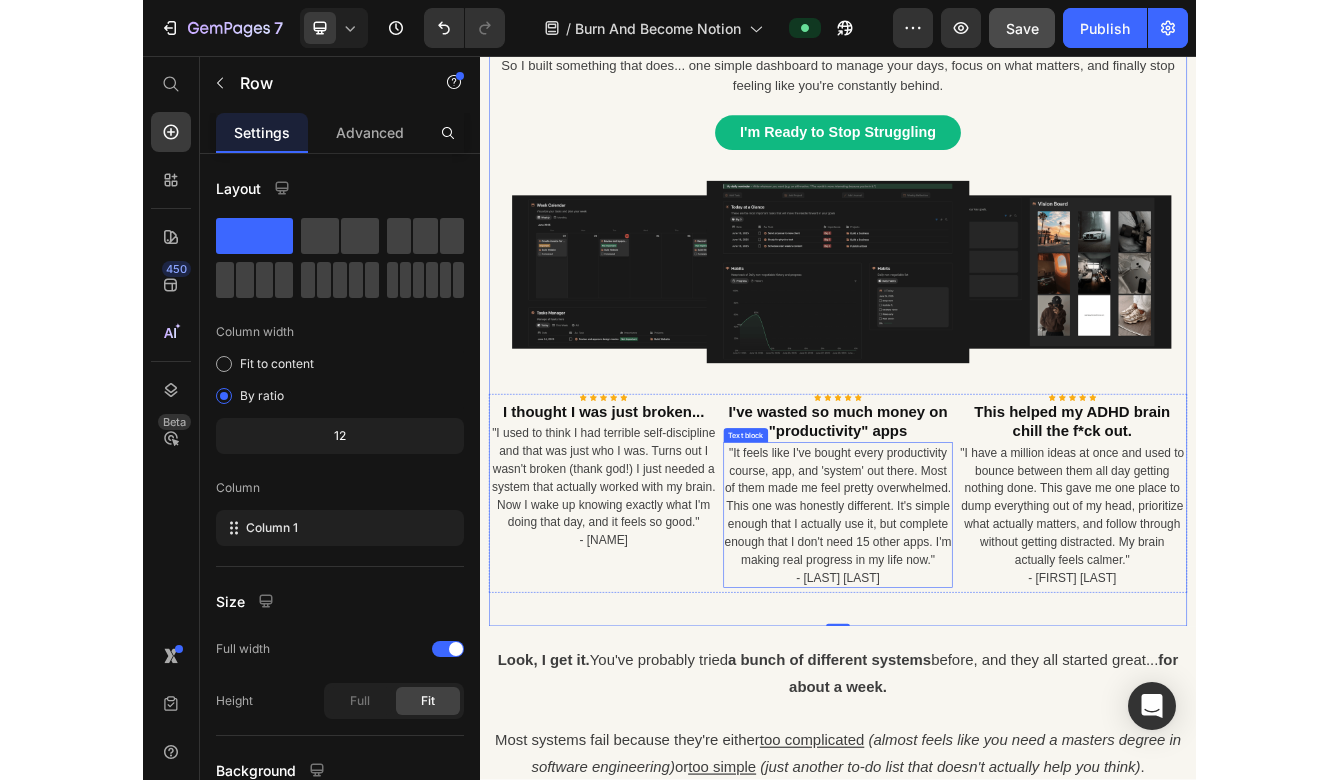scroll, scrollTop: 0, scrollLeft: 0, axis: both 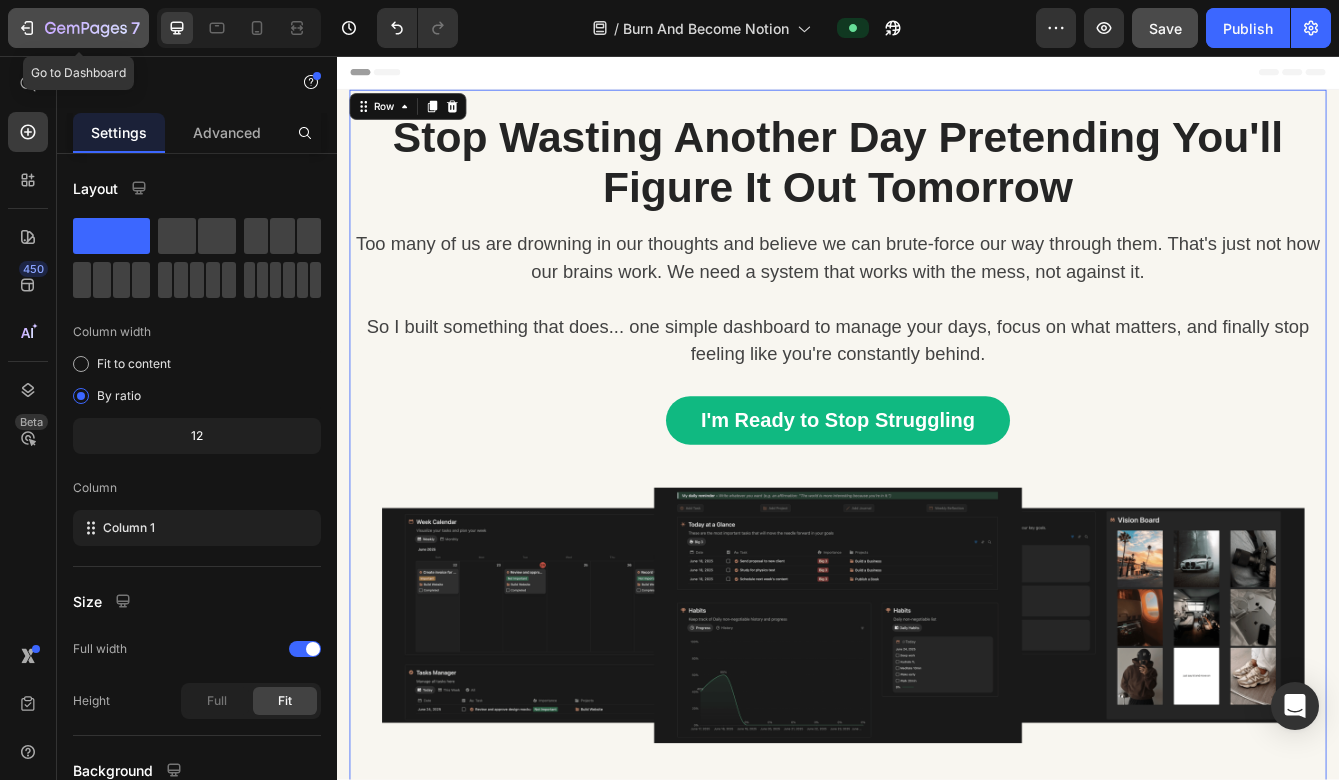 click 